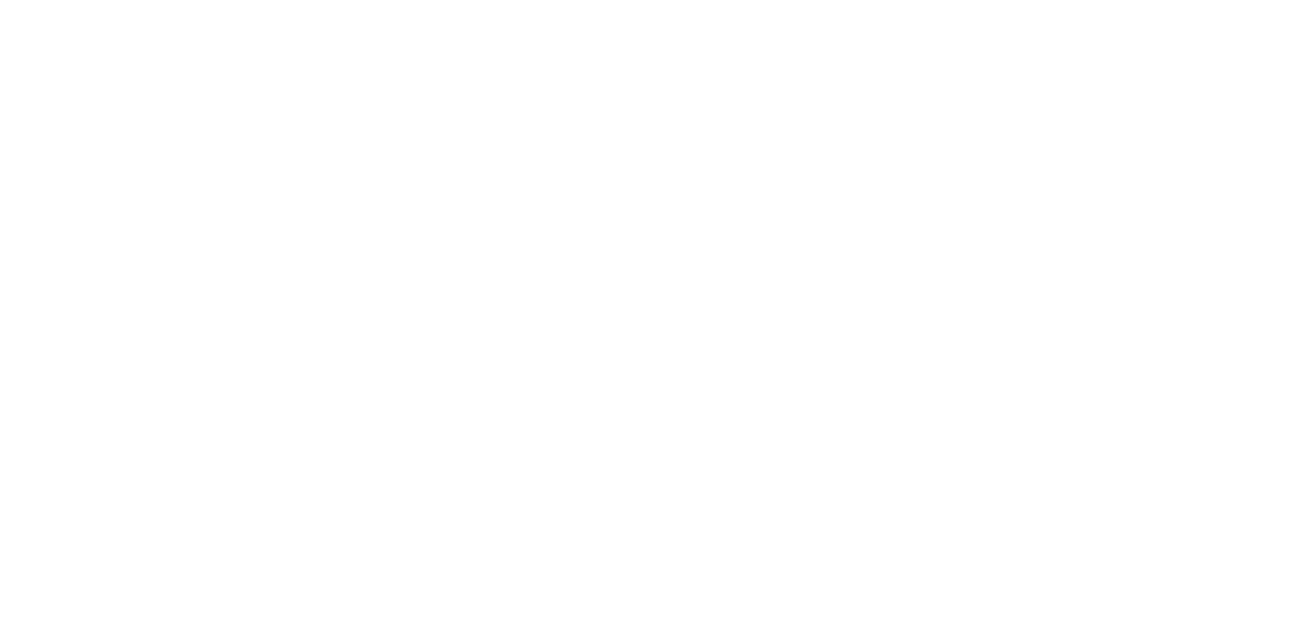 scroll, scrollTop: 0, scrollLeft: 0, axis: both 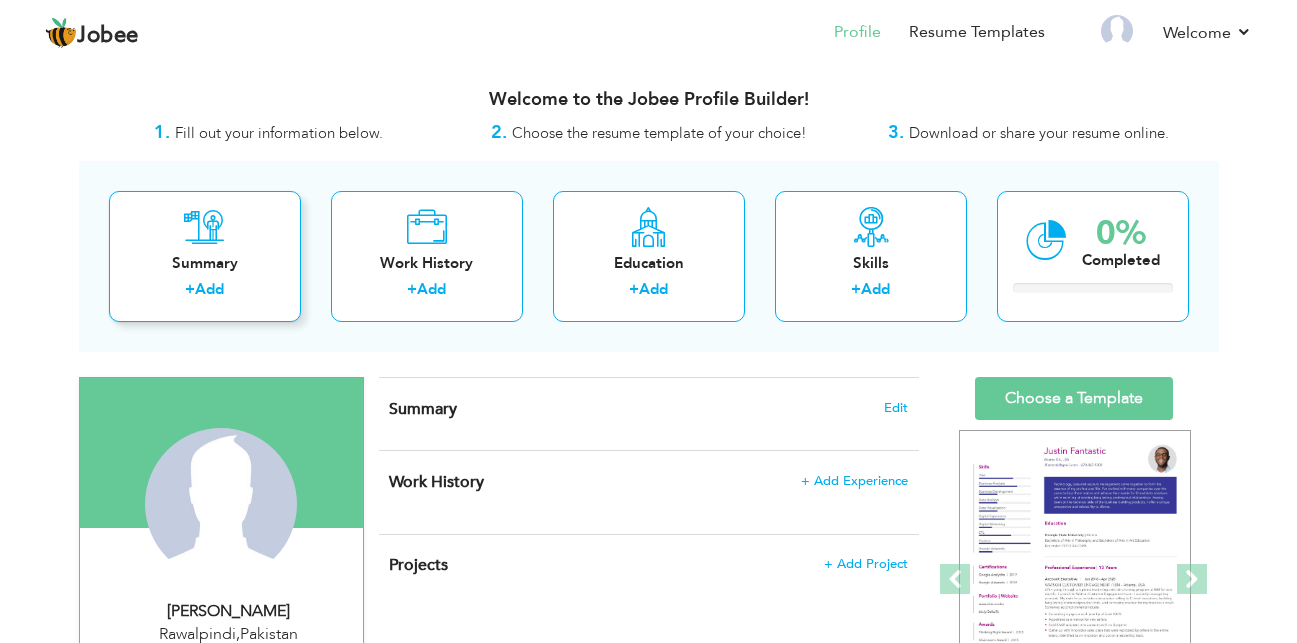 click on "Summary
+  Add" at bounding box center (205, 256) 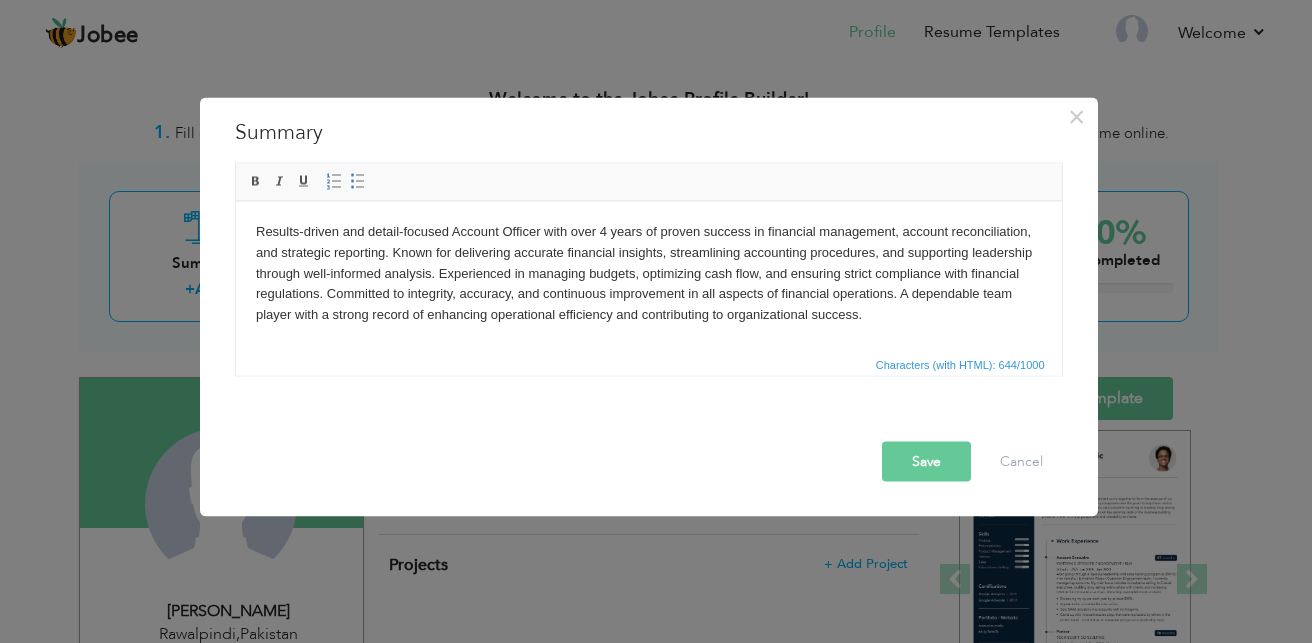 click on "Results-driven and detail-focused Account Officer with over 4 years of proven success in financial management, account reconciliation, and strategic reporting. Known for delivering accurate financial insights, streamlining accounting procedures, and supporting leadership through well-informed analysis. Experienced in managing budgets, optimizing cash flow, and ensuring strict compliance with financial regulations. Committed to integrity, accuracy, and continuous improvement in all aspects of financial operations. A dependable team player with a strong record of enhancing operational efficiency and contributing to organizational success." at bounding box center (648, 273) 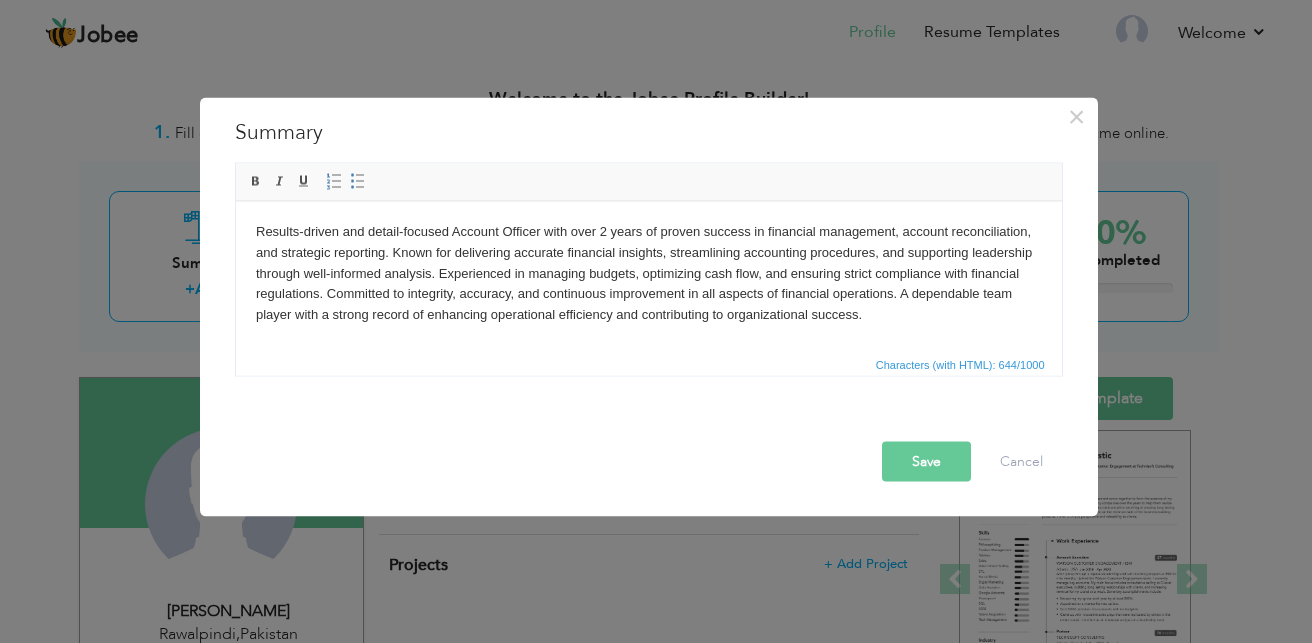 click on "Save" at bounding box center (926, 461) 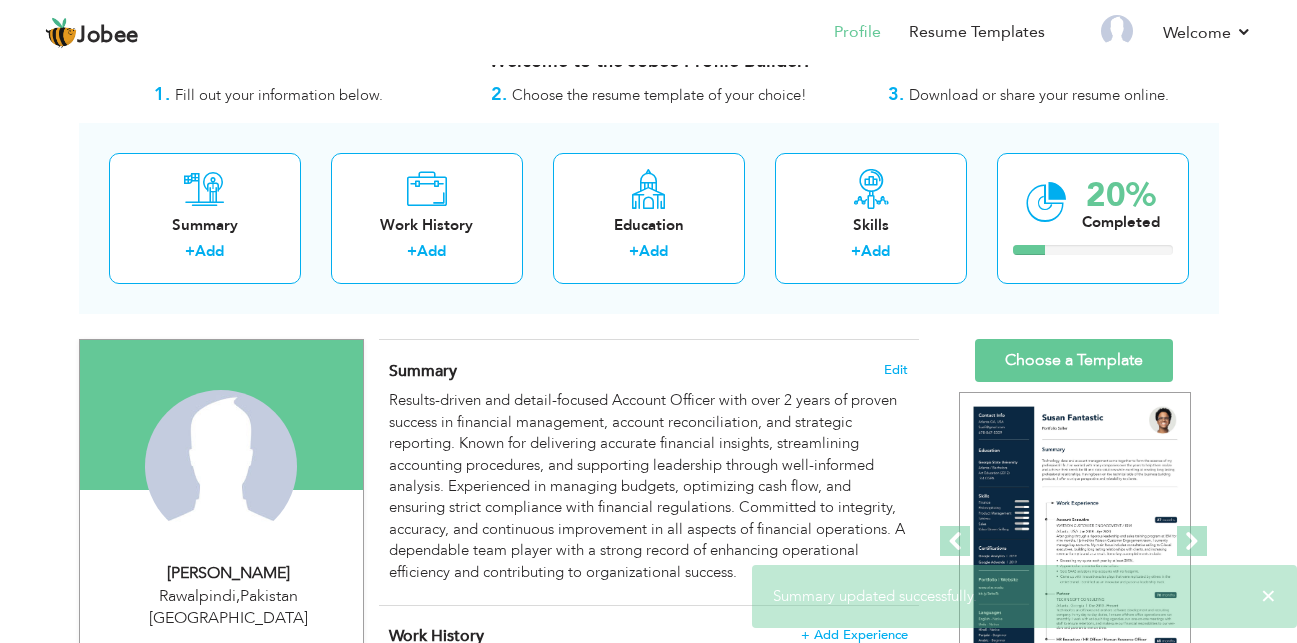 scroll, scrollTop: 40, scrollLeft: 0, axis: vertical 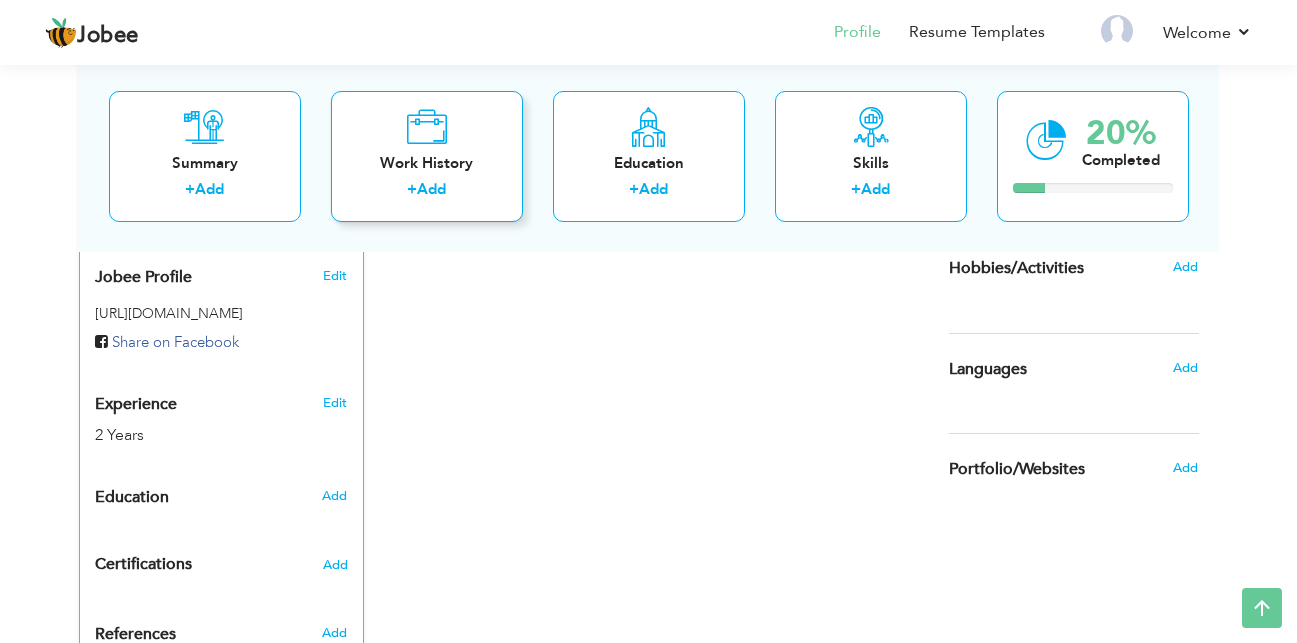 click at bounding box center [426, 126] 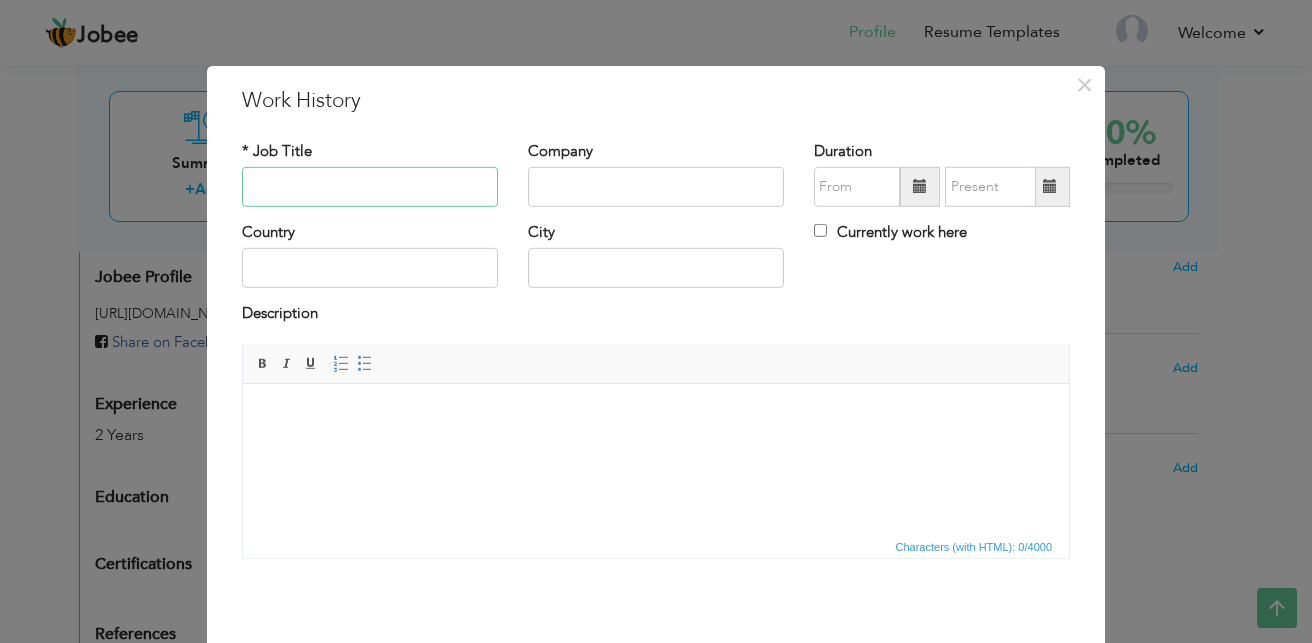 click at bounding box center (370, 187) 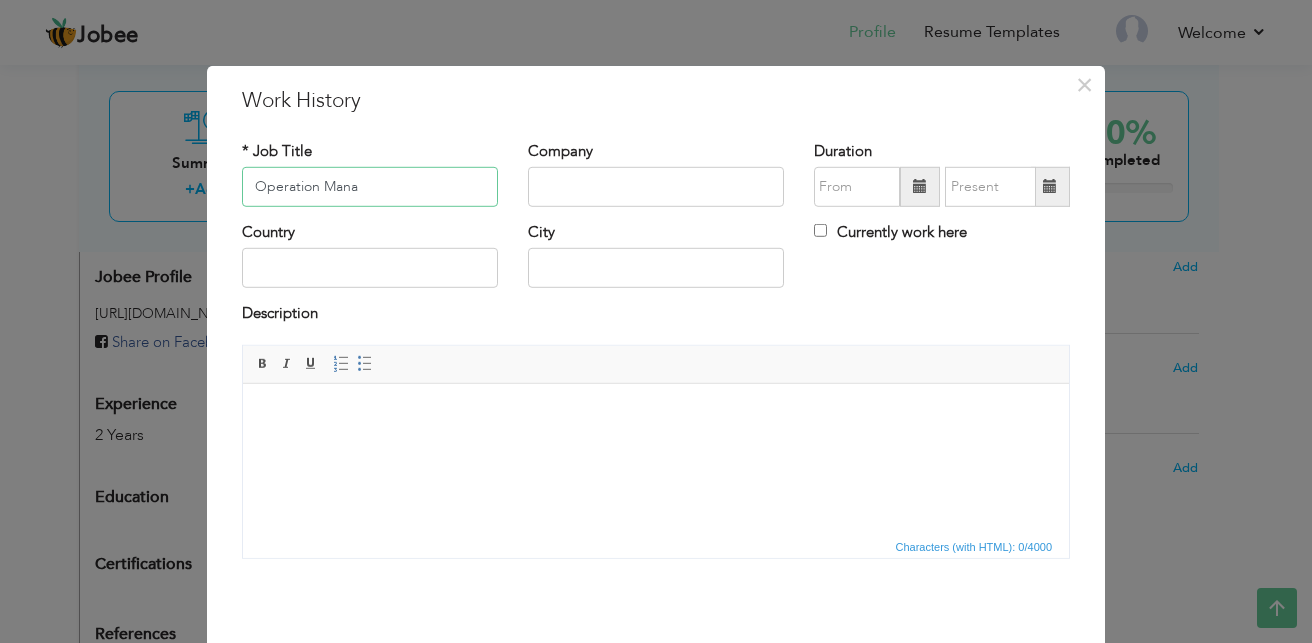 click on "Operation Mana" at bounding box center [370, 187] 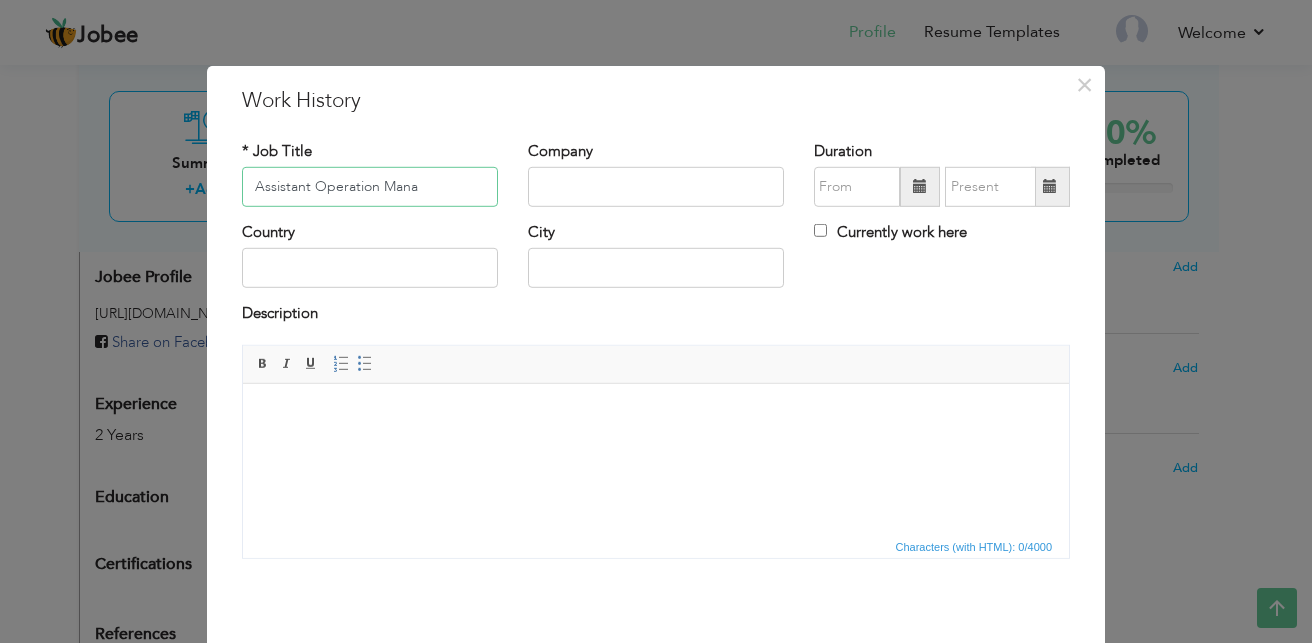 click on "Assistant Operation Mana" at bounding box center [370, 187] 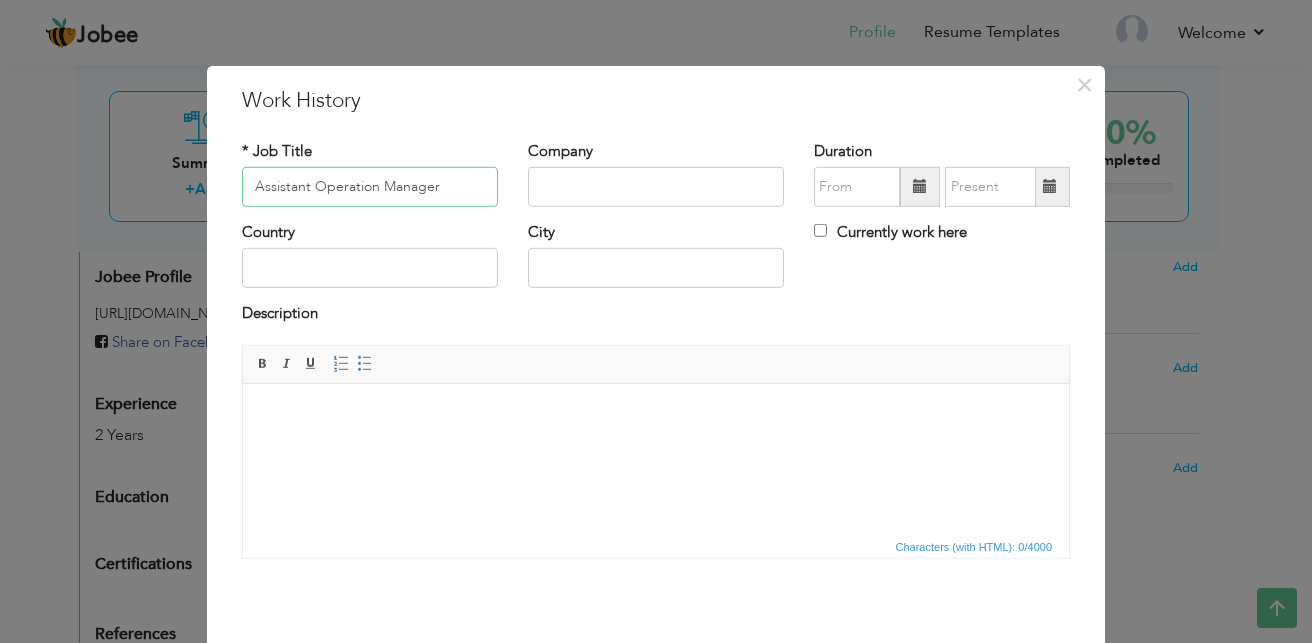 type on "Assistant Operation Manager" 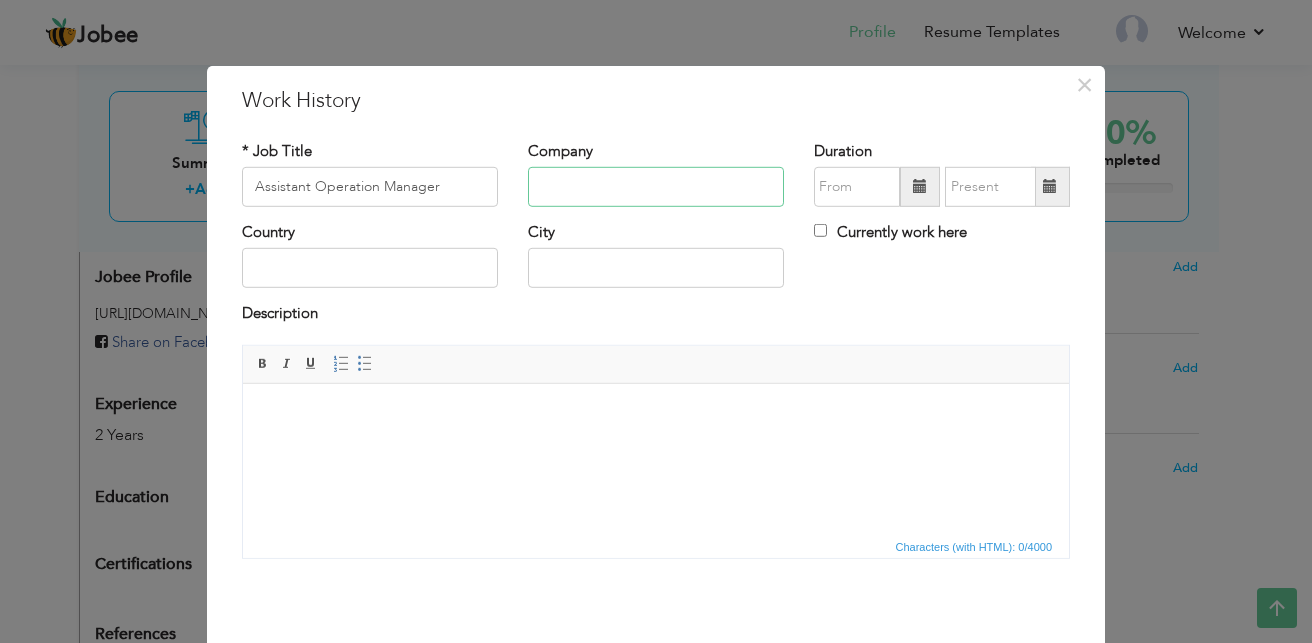 click at bounding box center (656, 187) 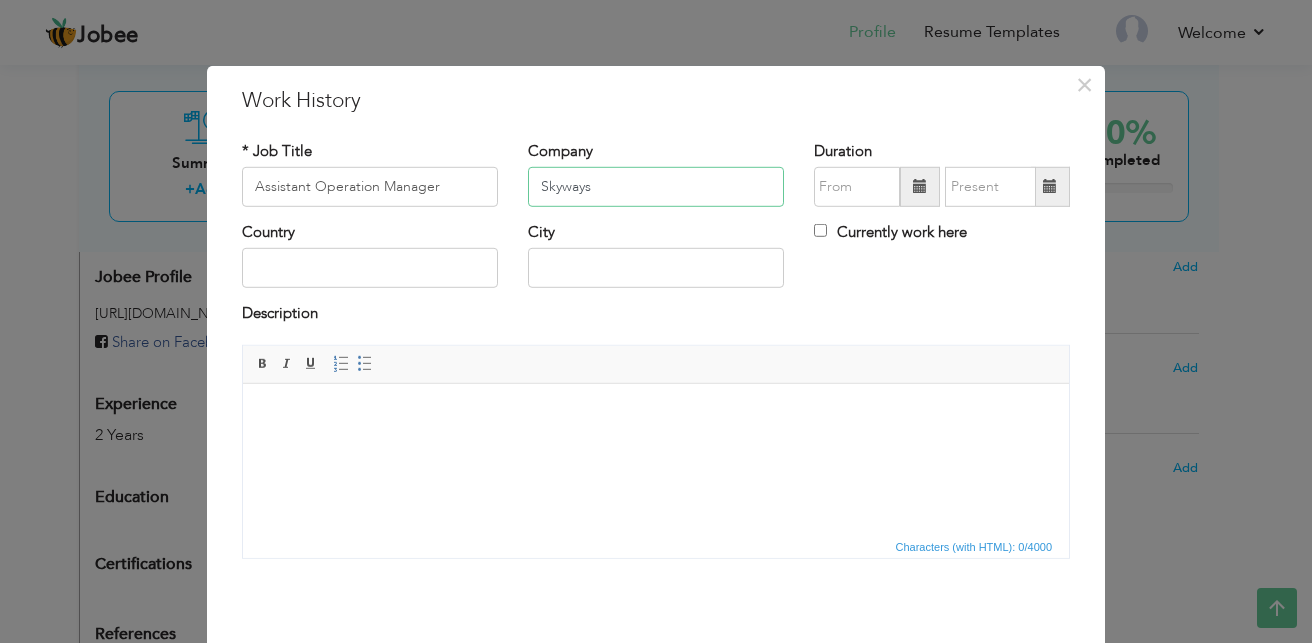 type on "Skyways" 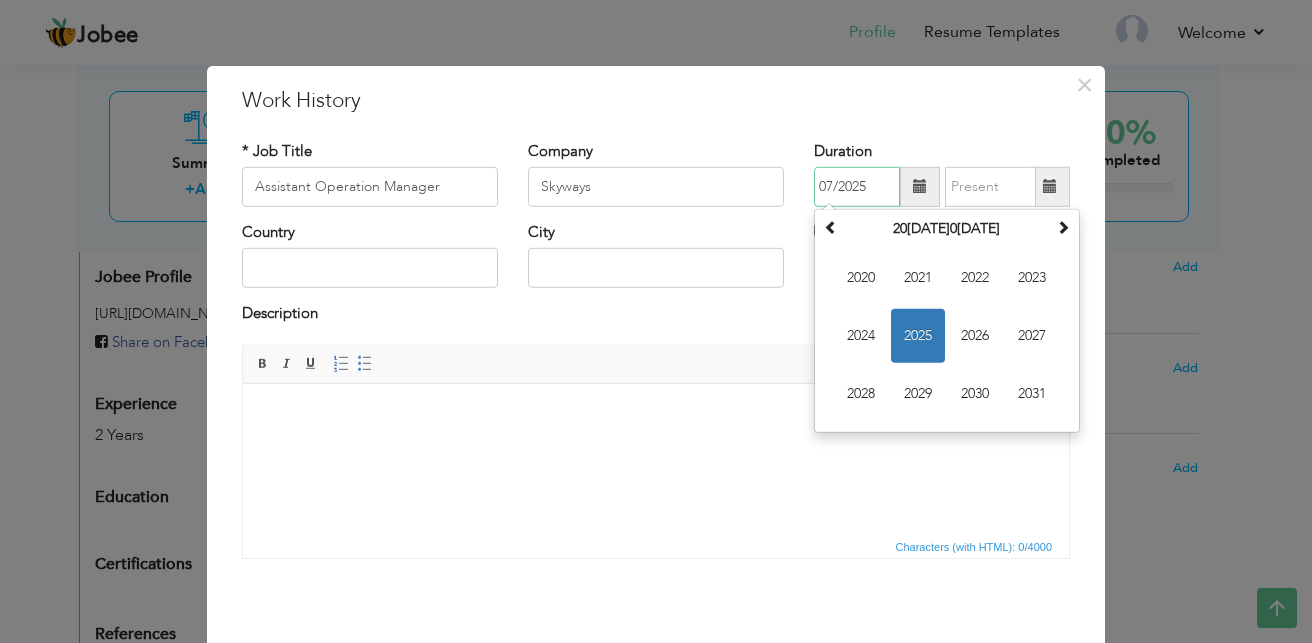 click on "07/2025" at bounding box center (857, 187) 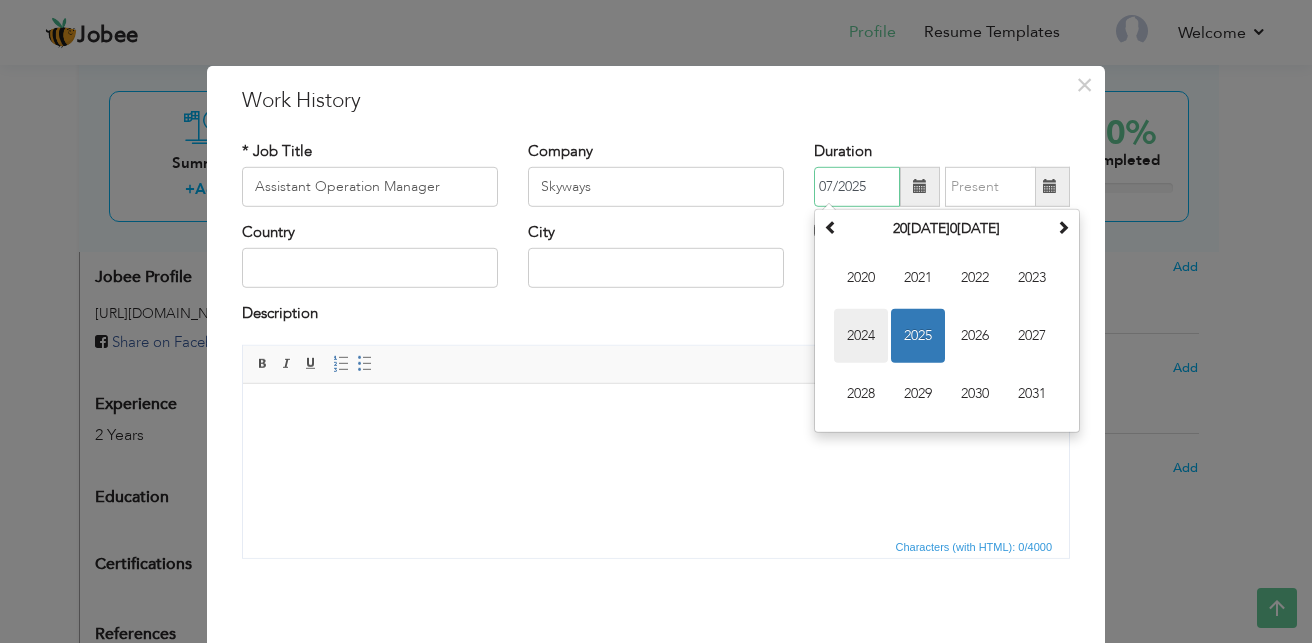 click on "2024" at bounding box center (861, 336) 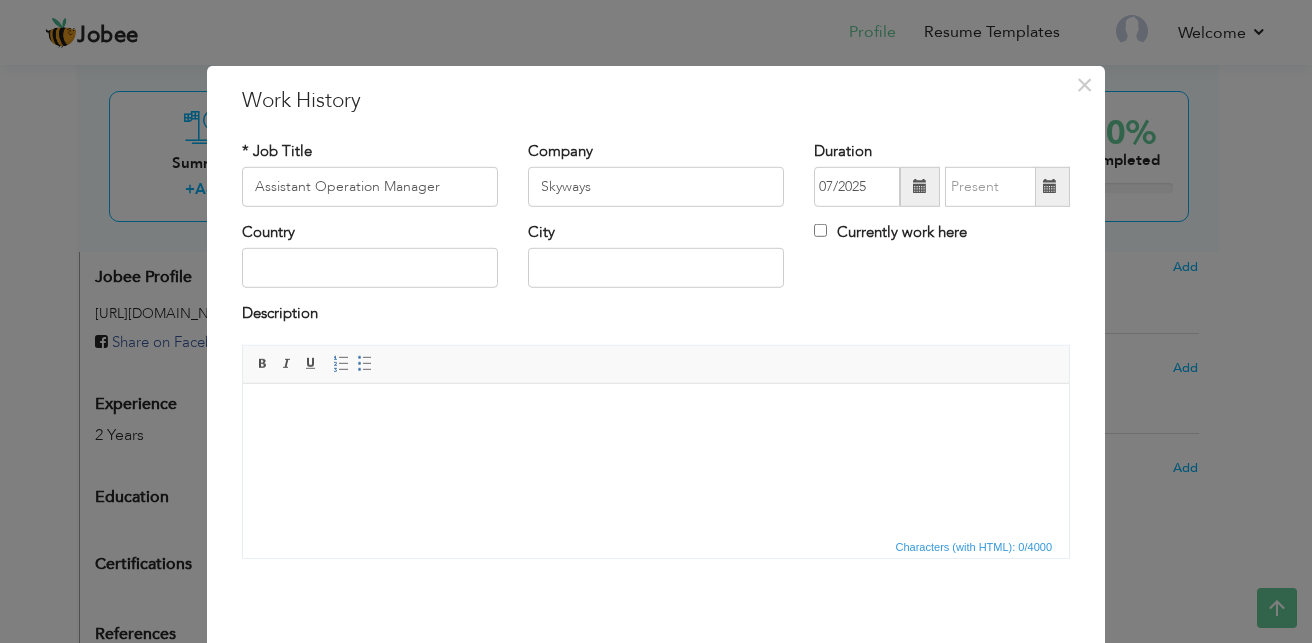 click at bounding box center (920, 186) 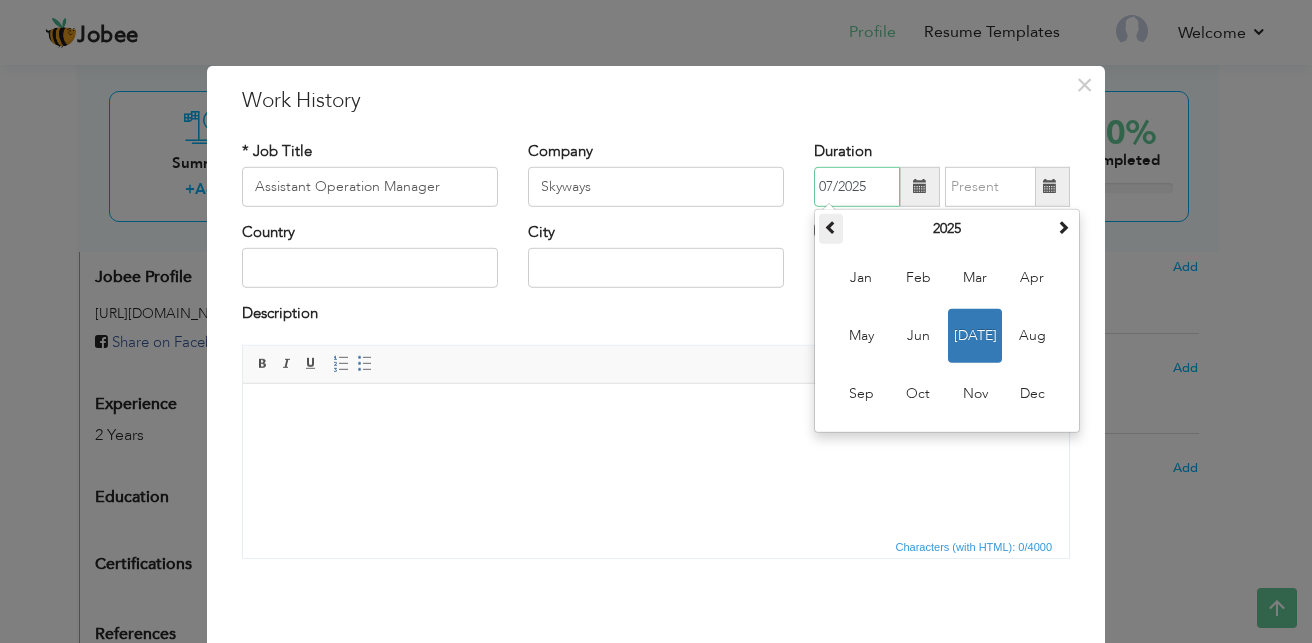 click at bounding box center [831, 227] 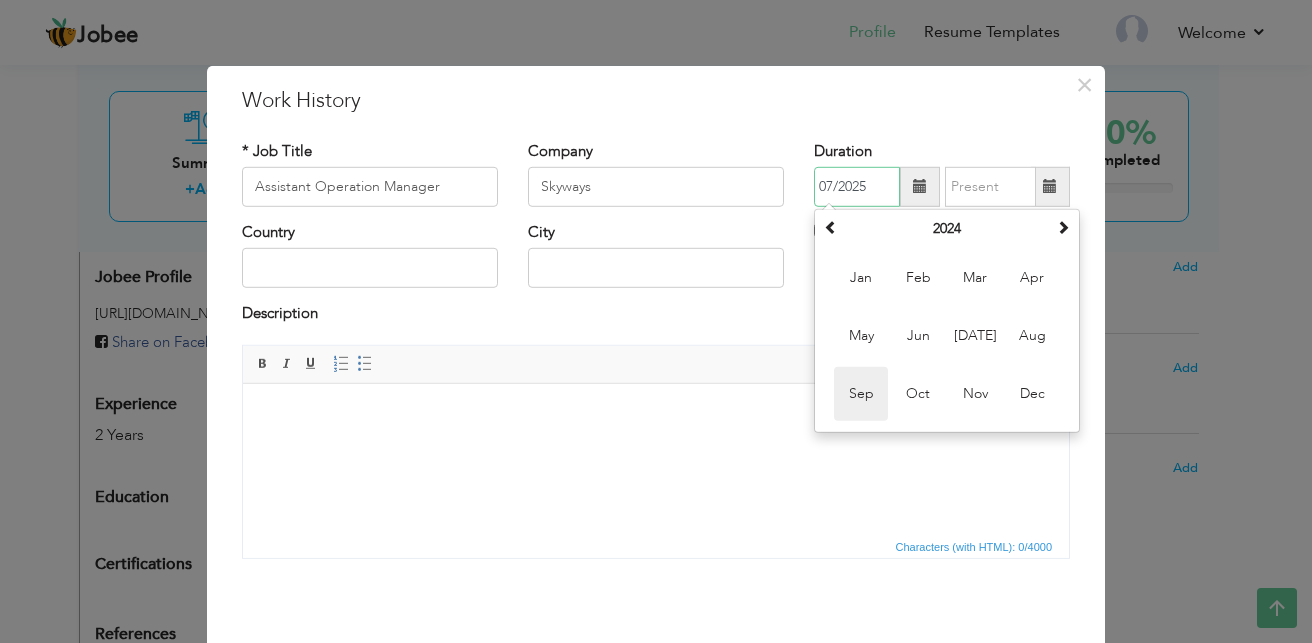 click on "Sep" at bounding box center (861, 394) 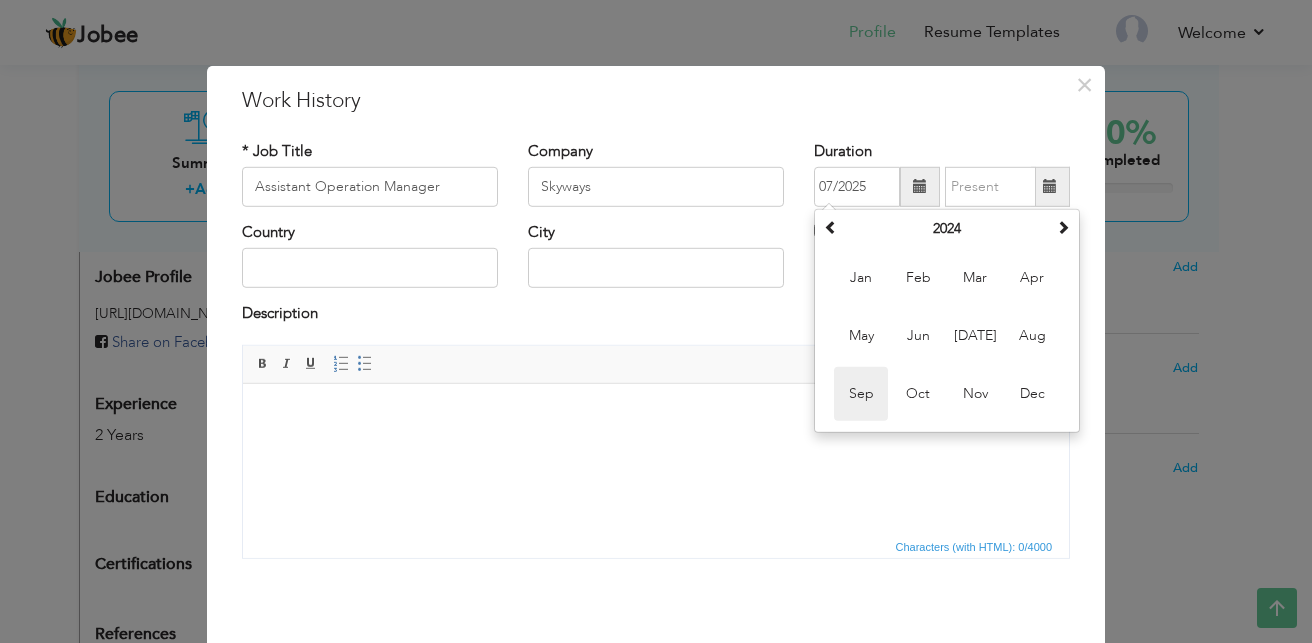type on "09/2024" 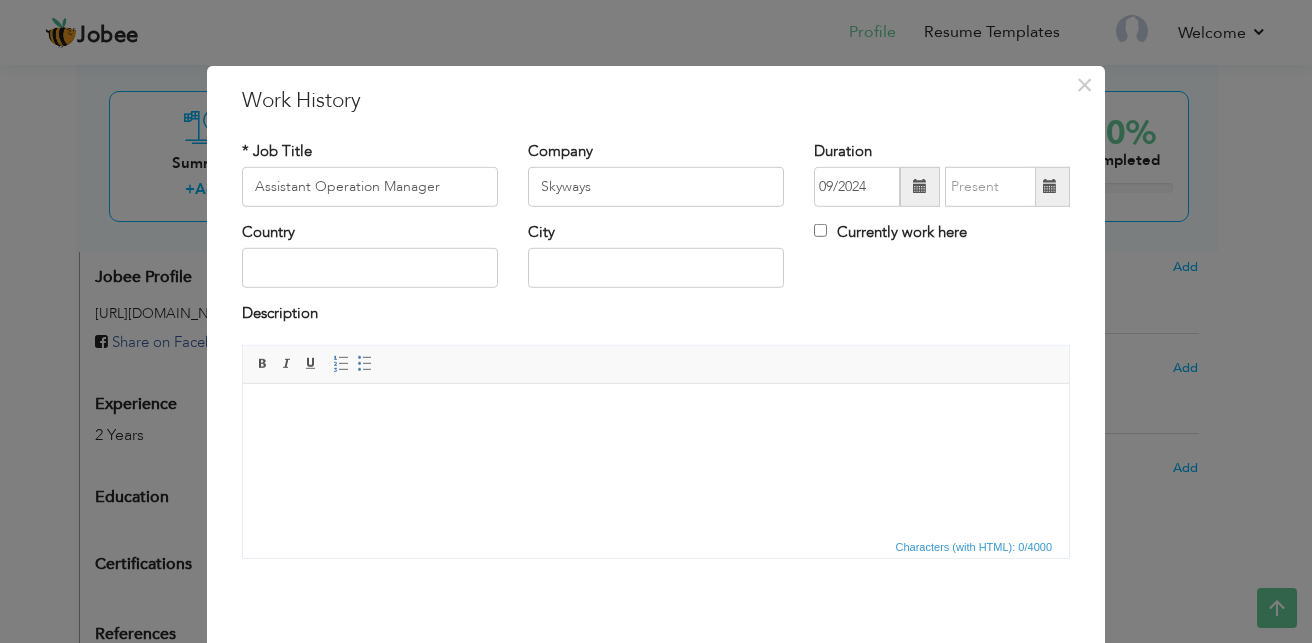 click on "Currently work here" at bounding box center [890, 232] 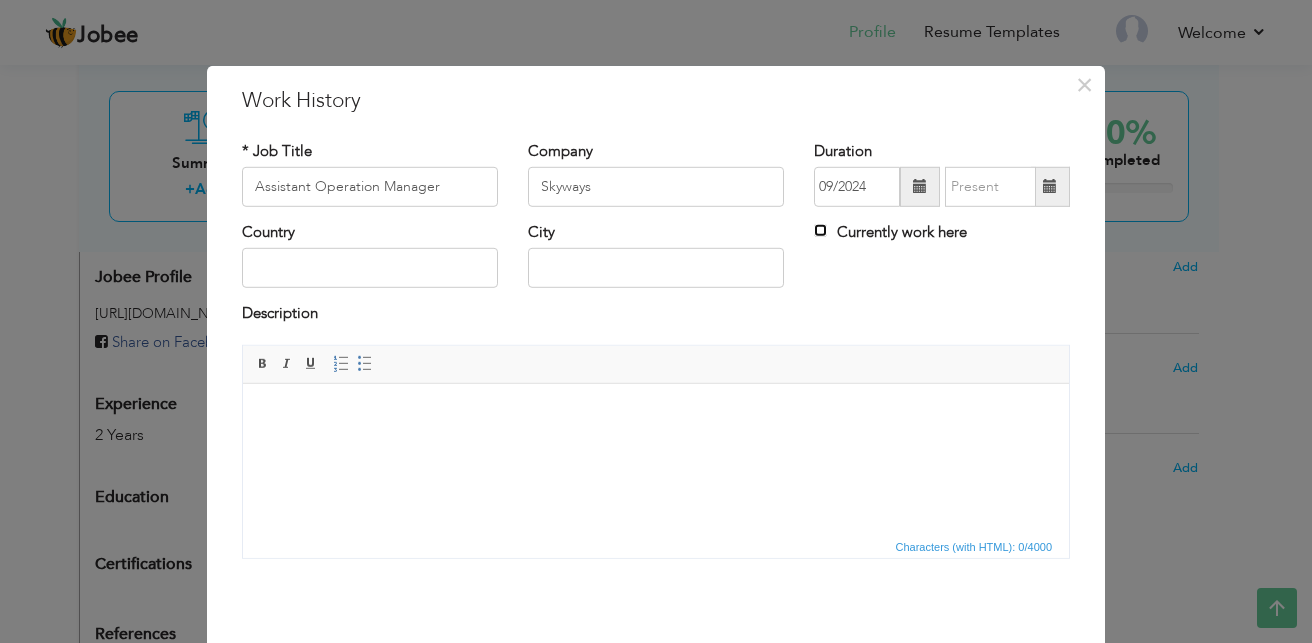 click on "Currently work here" at bounding box center (820, 230) 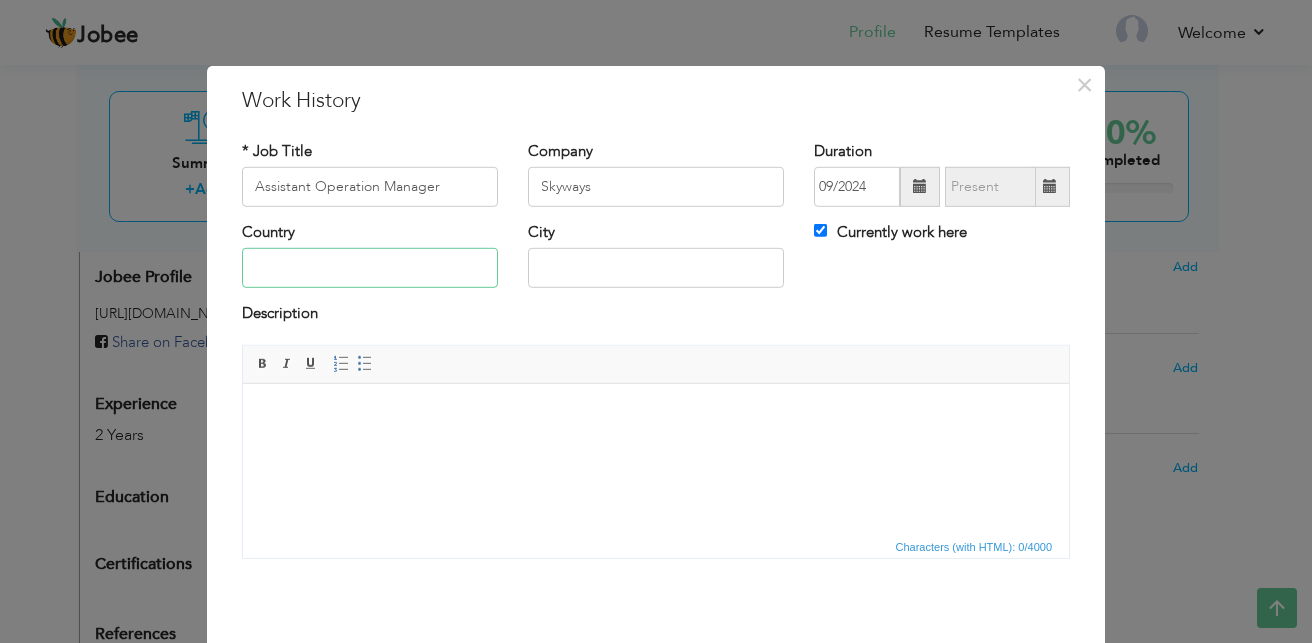 click at bounding box center (370, 268) 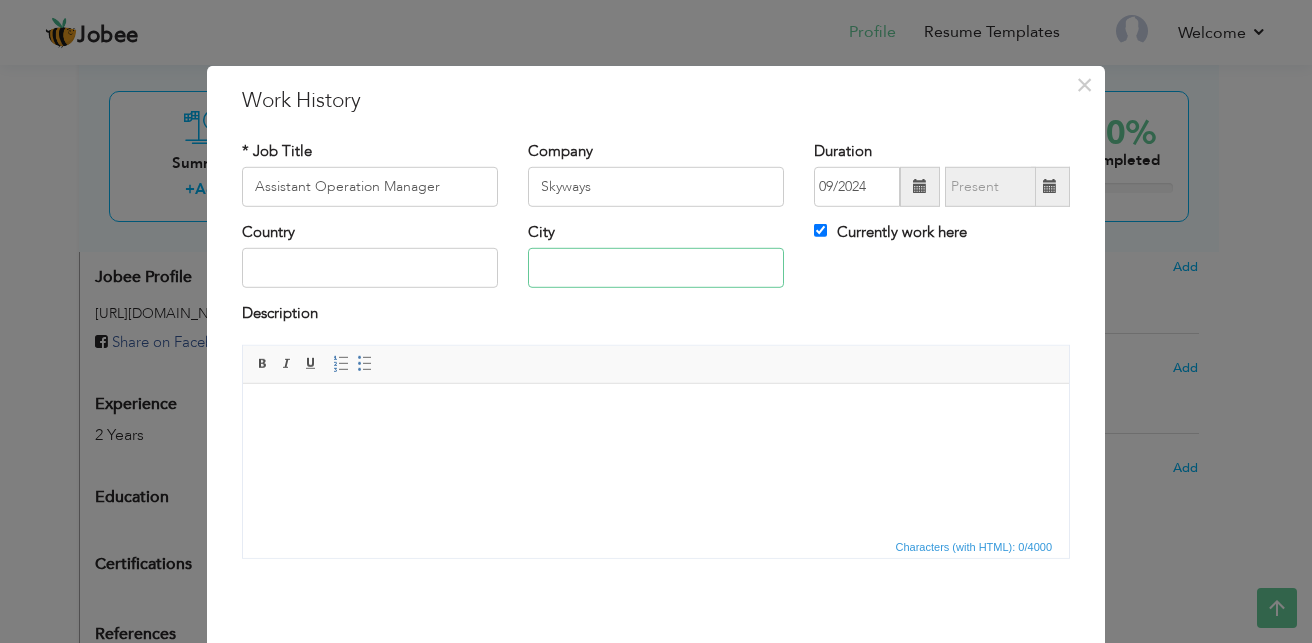 type on "o" 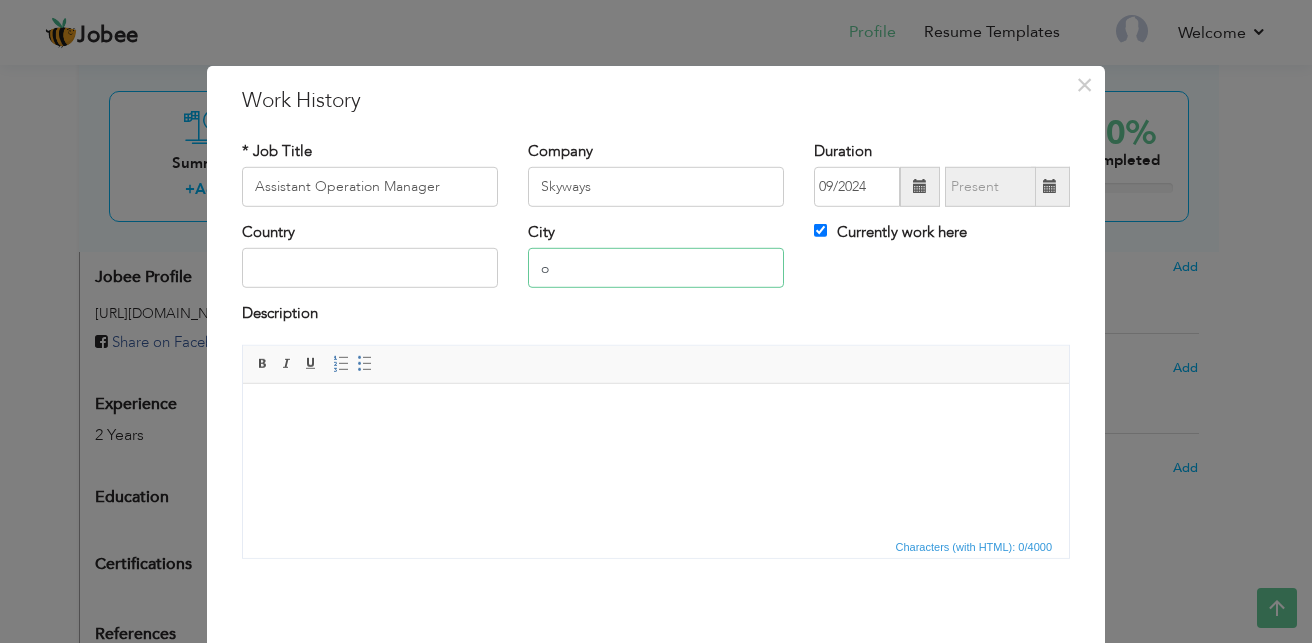 type 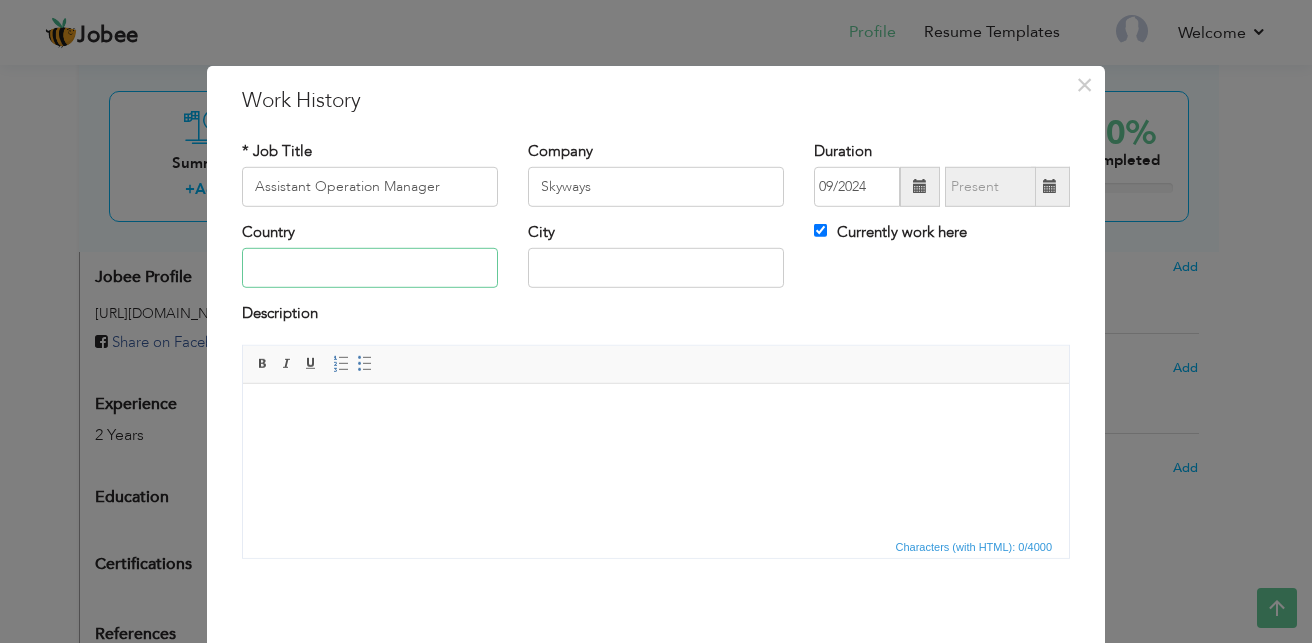 click at bounding box center (370, 268) 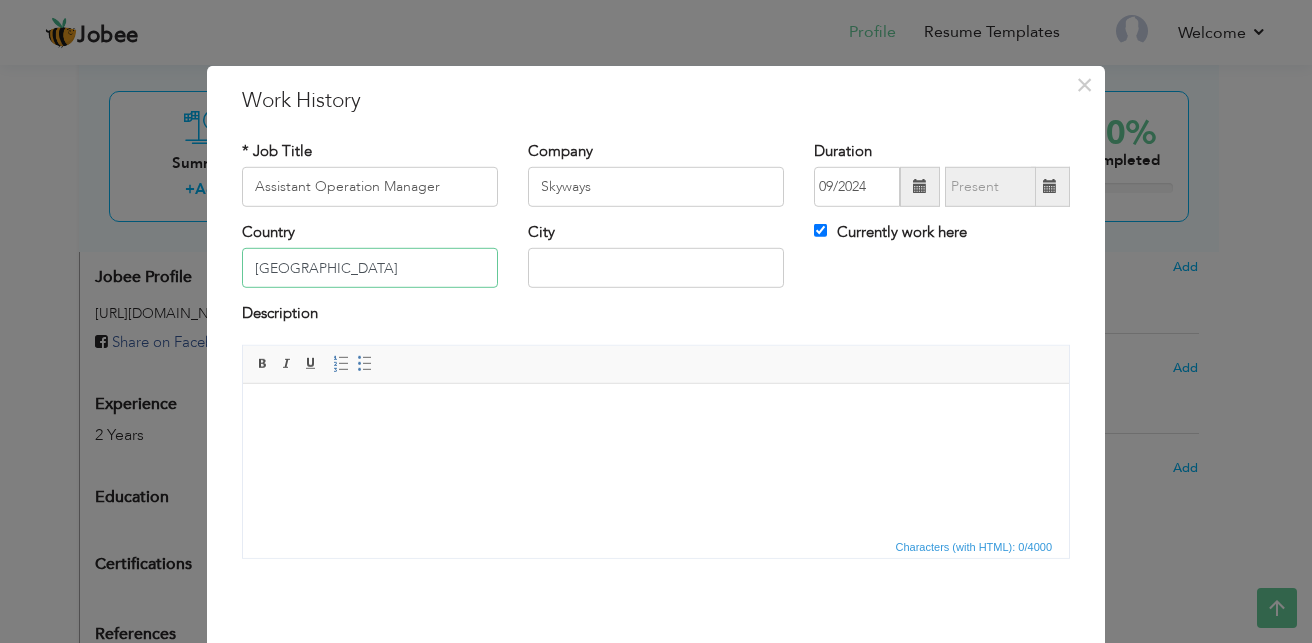 type on "Pakistan" 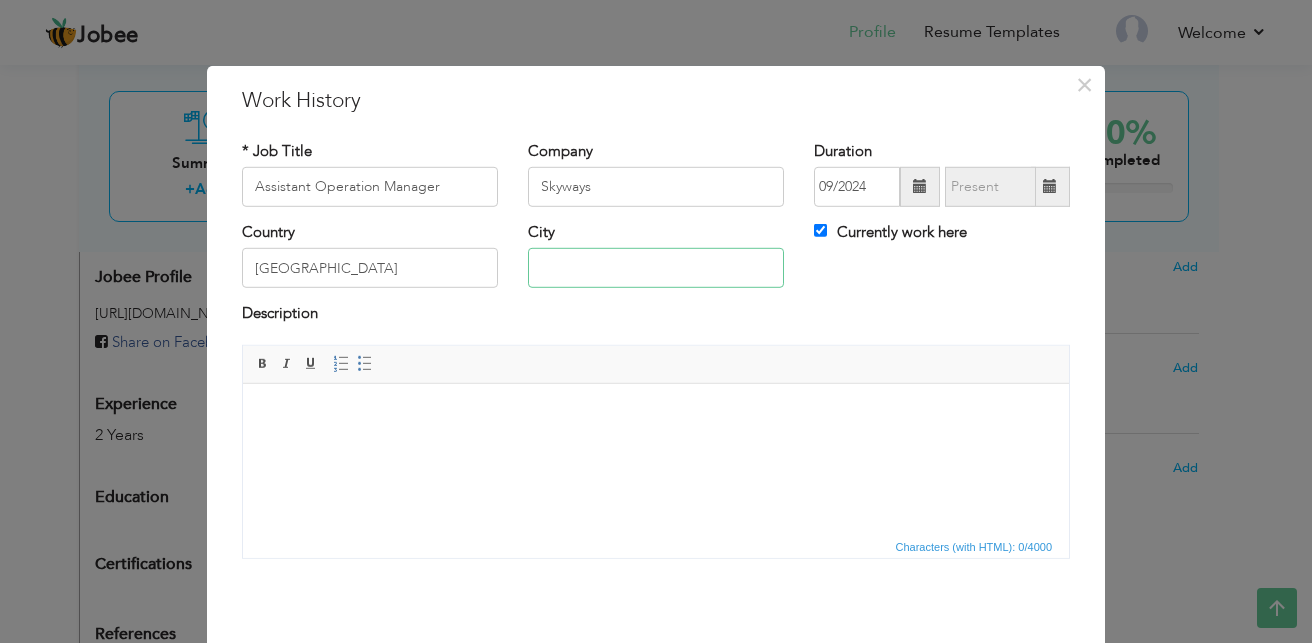 click at bounding box center (656, 268) 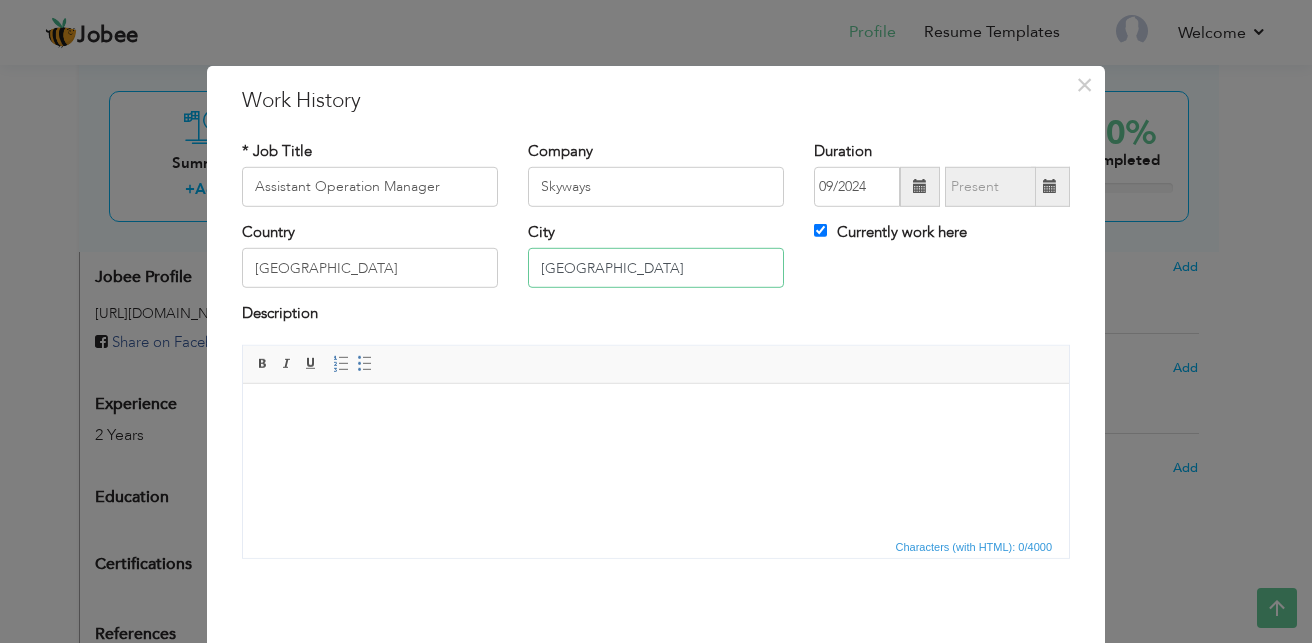 type on "Islamabad" 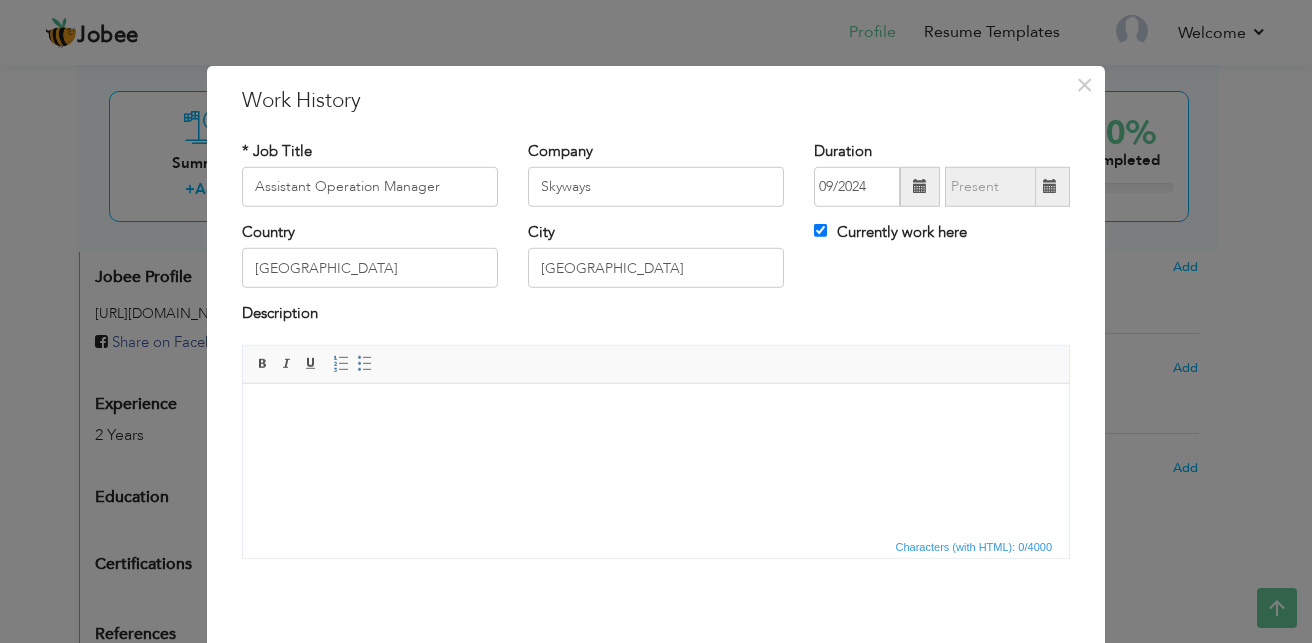 click at bounding box center [656, 413] 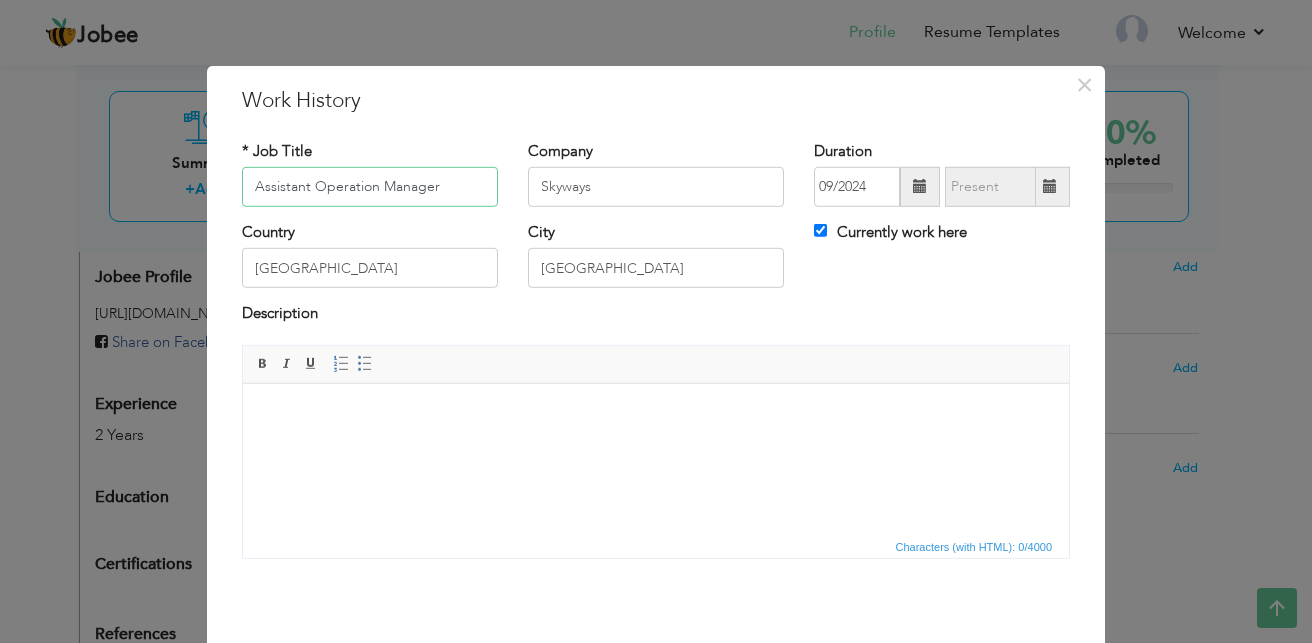 click on "Assistant Operation Manager" at bounding box center [370, 187] 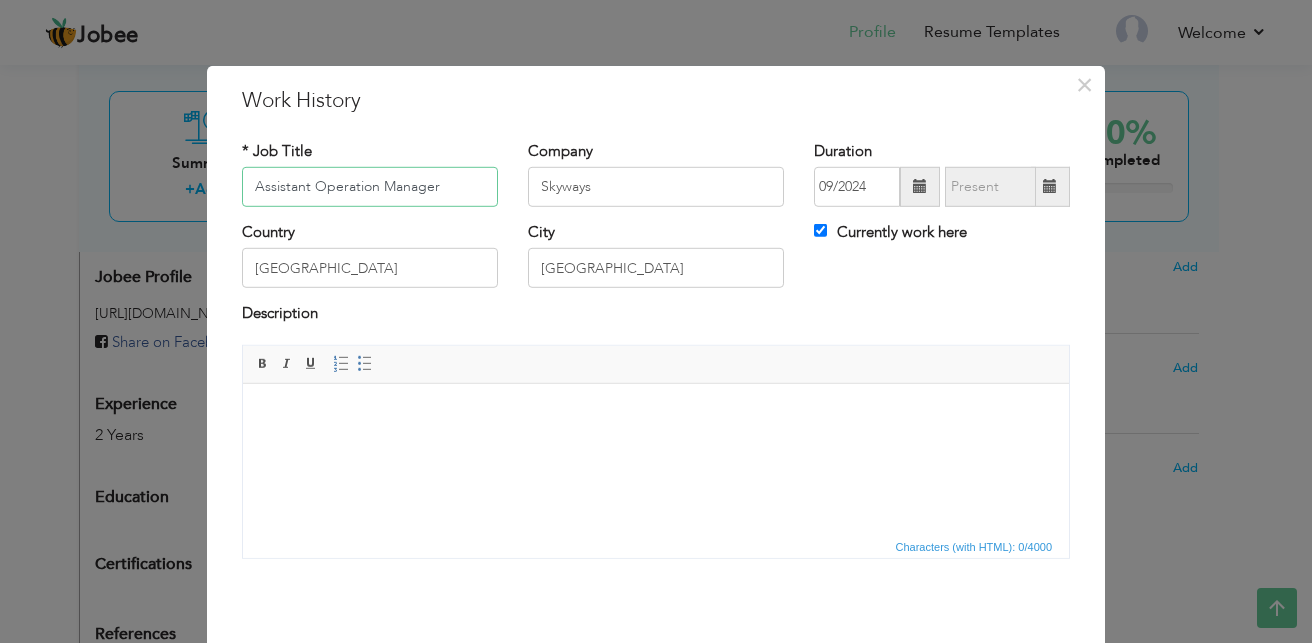 drag, startPoint x: 427, startPoint y: 188, endPoint x: 221, endPoint y: 187, distance: 206.00243 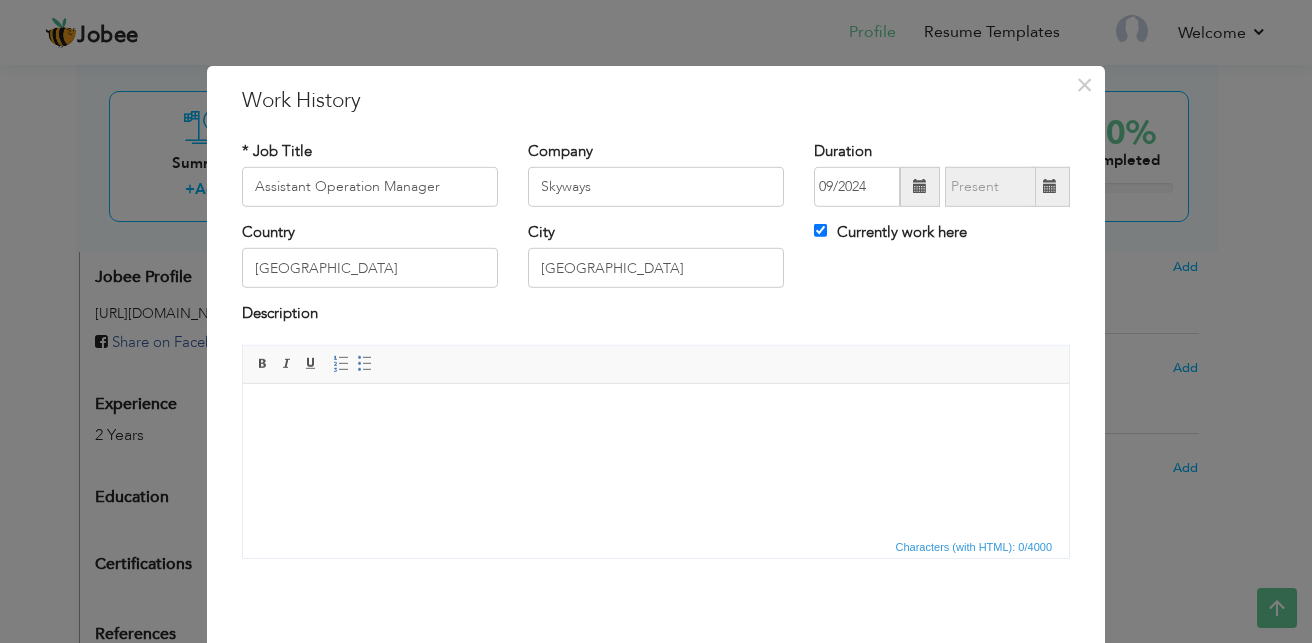 click at bounding box center [656, 413] 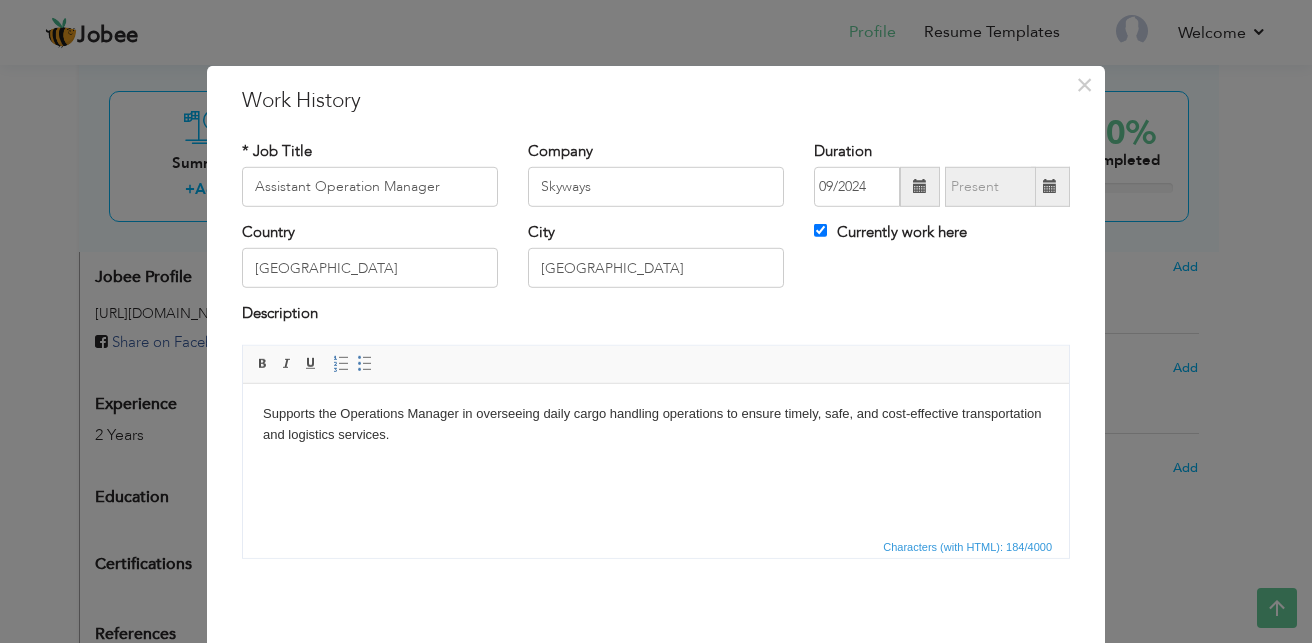 type 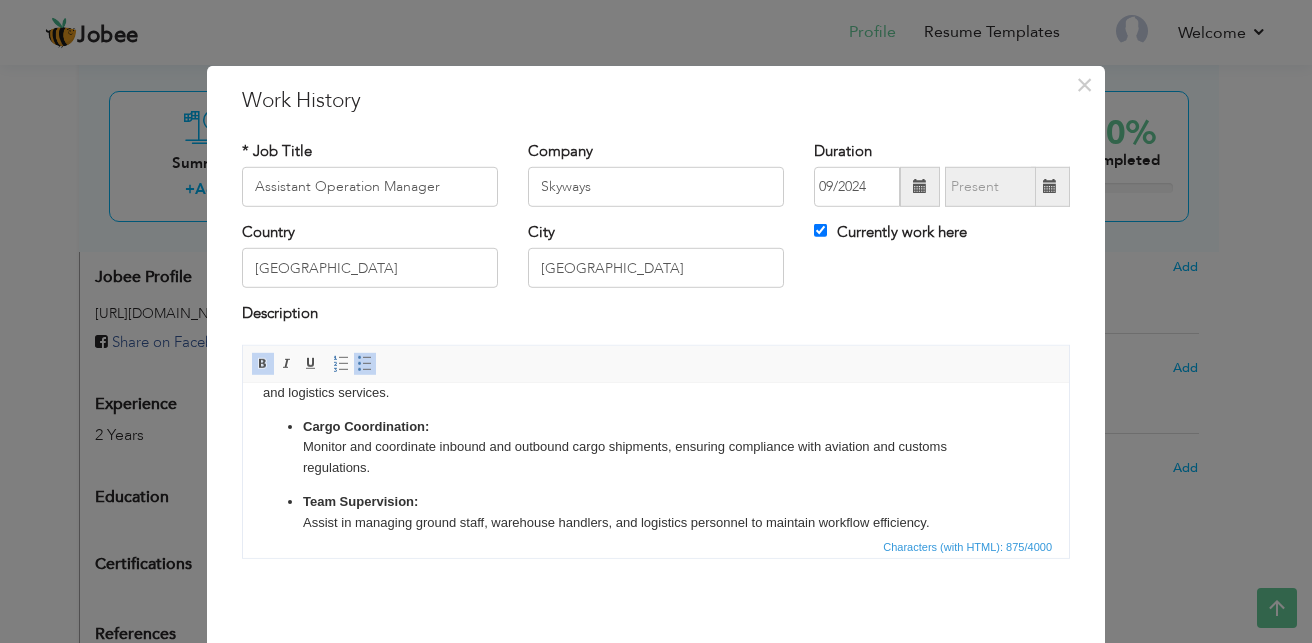 scroll, scrollTop: 22, scrollLeft: 0, axis: vertical 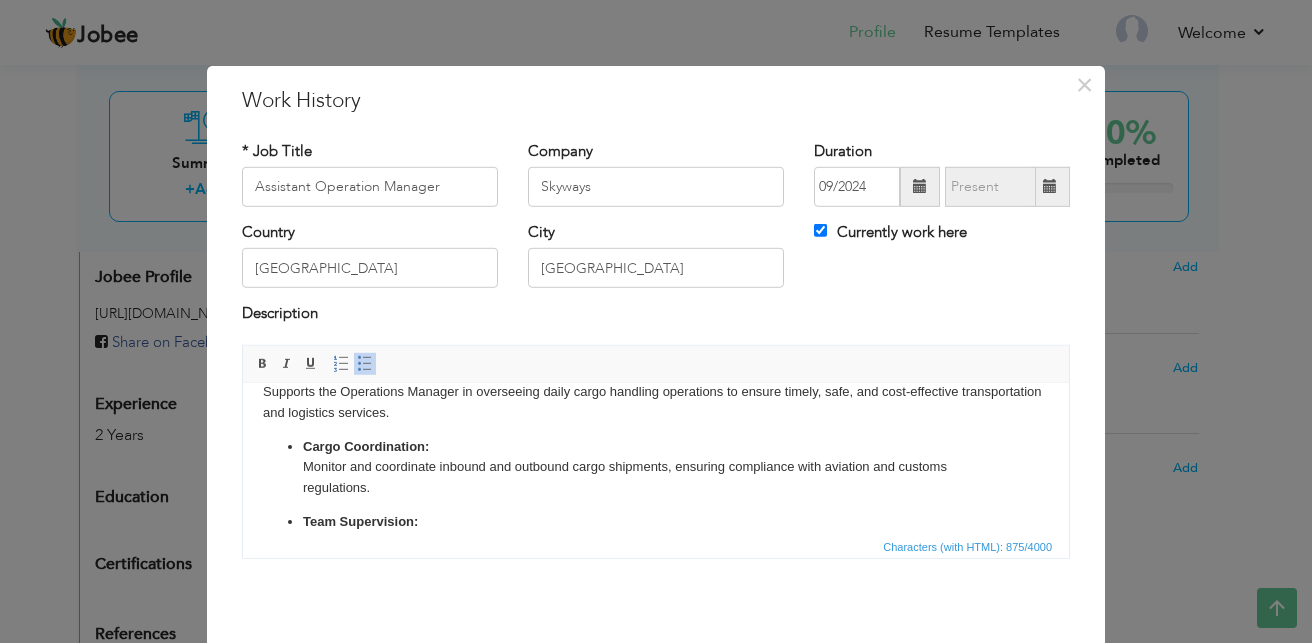 click on "Characters (with HTML): 875/4000" at bounding box center (656, 546) 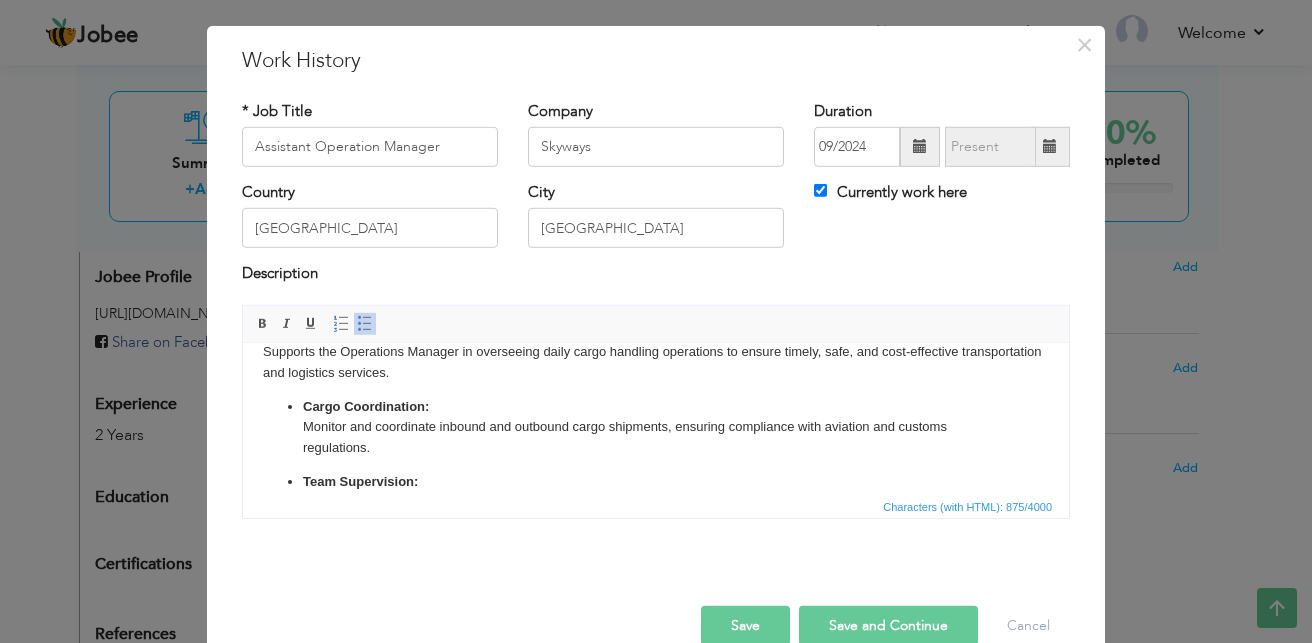 scroll, scrollTop: 78, scrollLeft: 0, axis: vertical 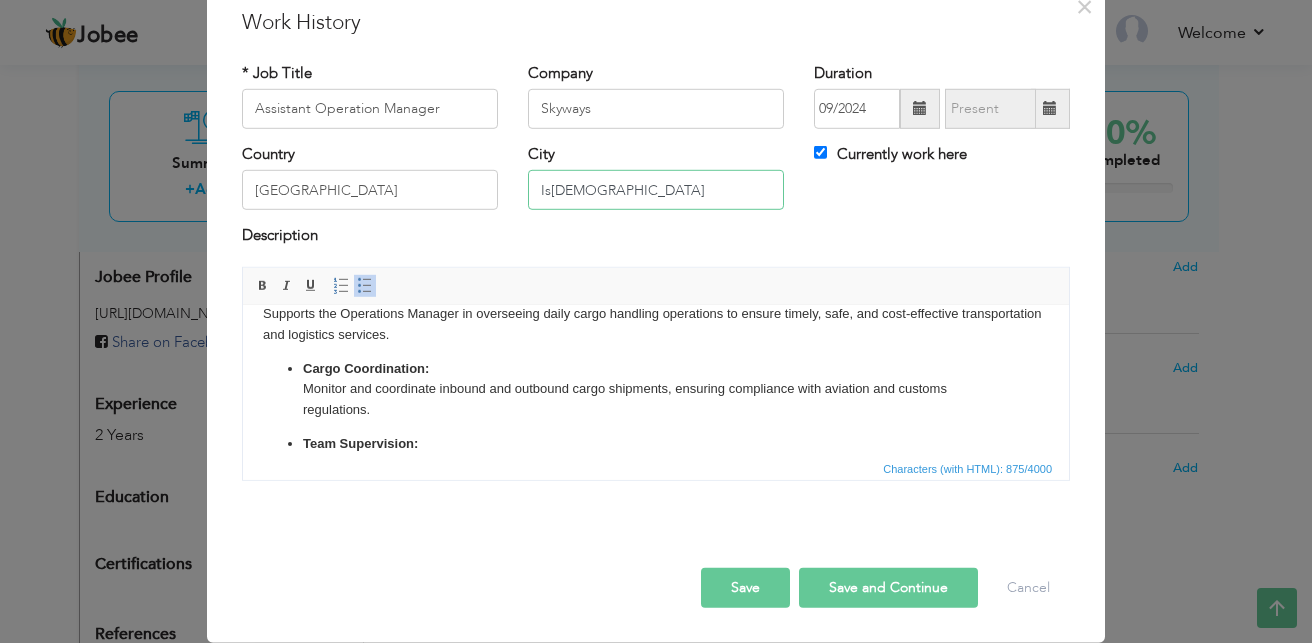 type on "Islamabad" 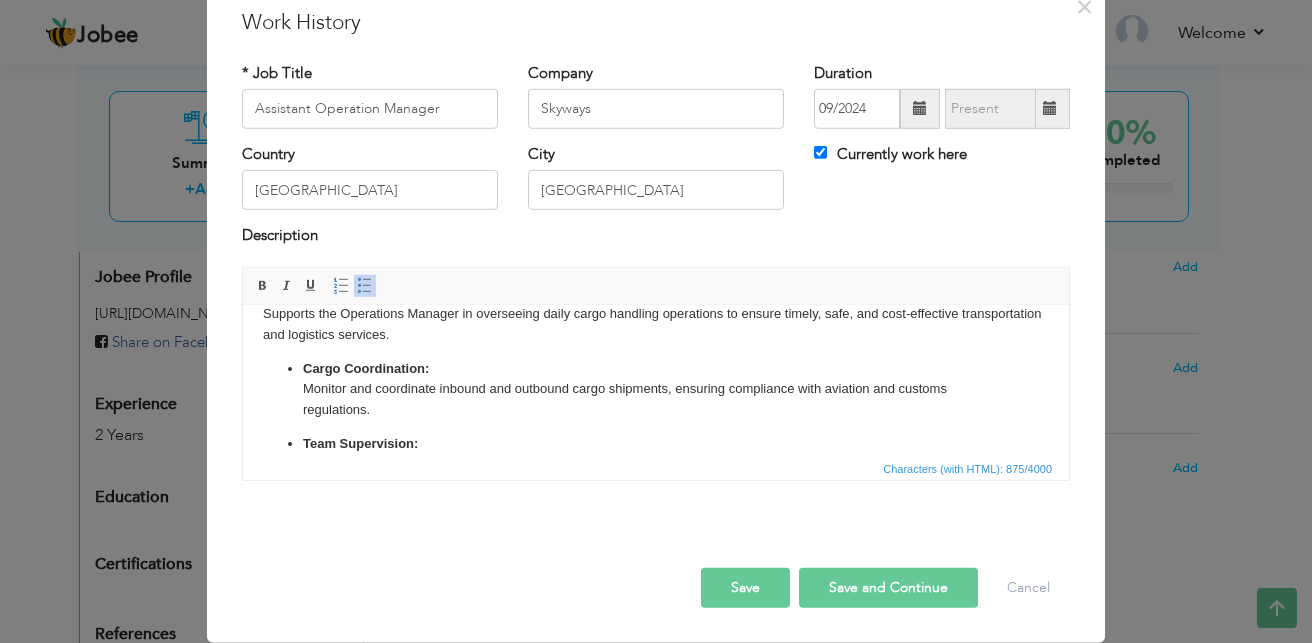 click on "* Job Title
Assistant Operation Manager
Company
Skyways
Duration
09/2024 Currently work here Country Pakistan City" at bounding box center (656, 278) 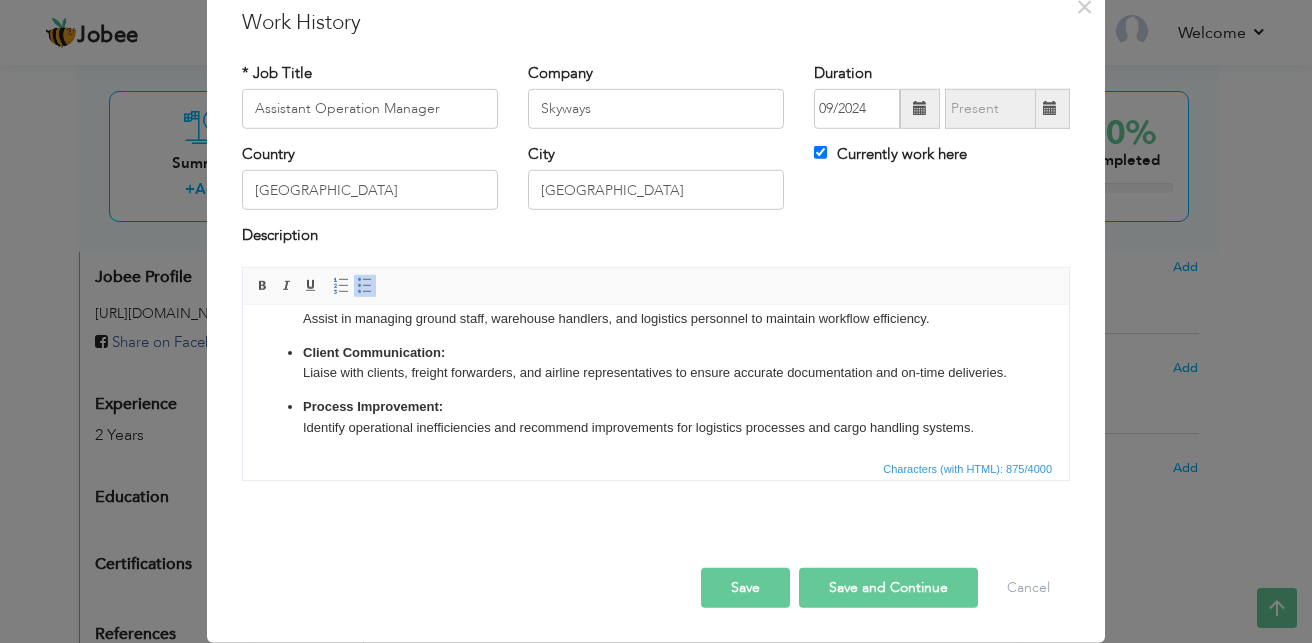scroll, scrollTop: 151, scrollLeft: 0, axis: vertical 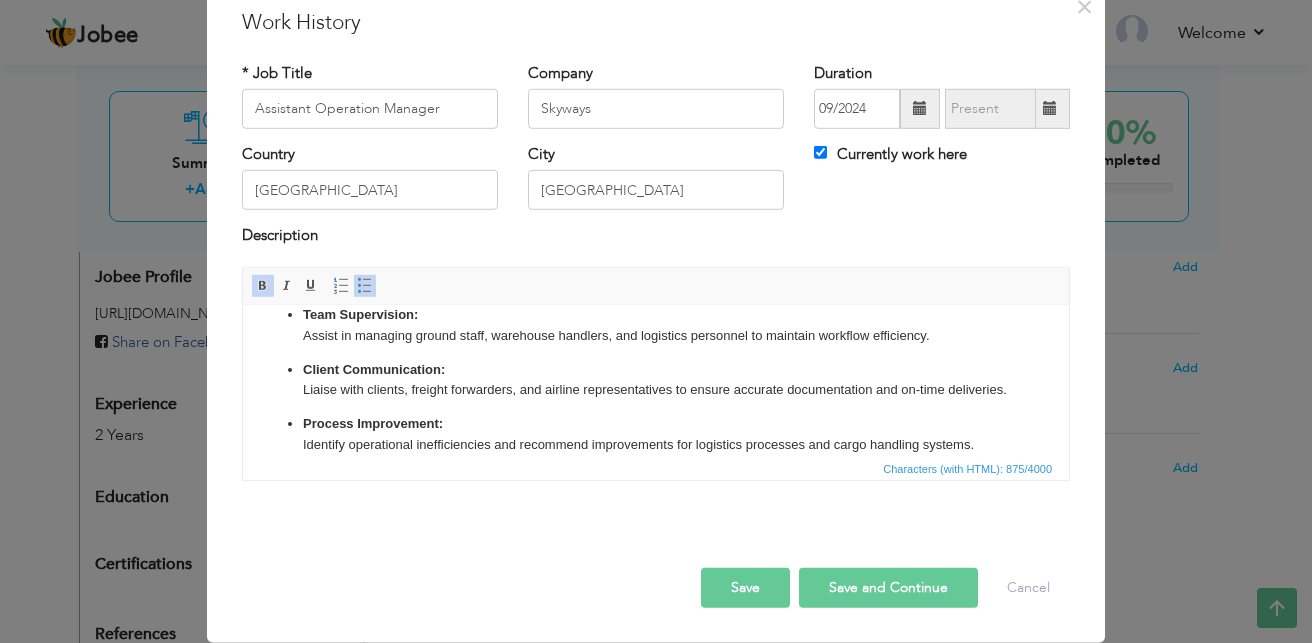 click on "Client Communication: Liaise with clients, freight forwarders, and airline representatives to ensure accurate documentation and on-time deliveries." at bounding box center (656, 380) 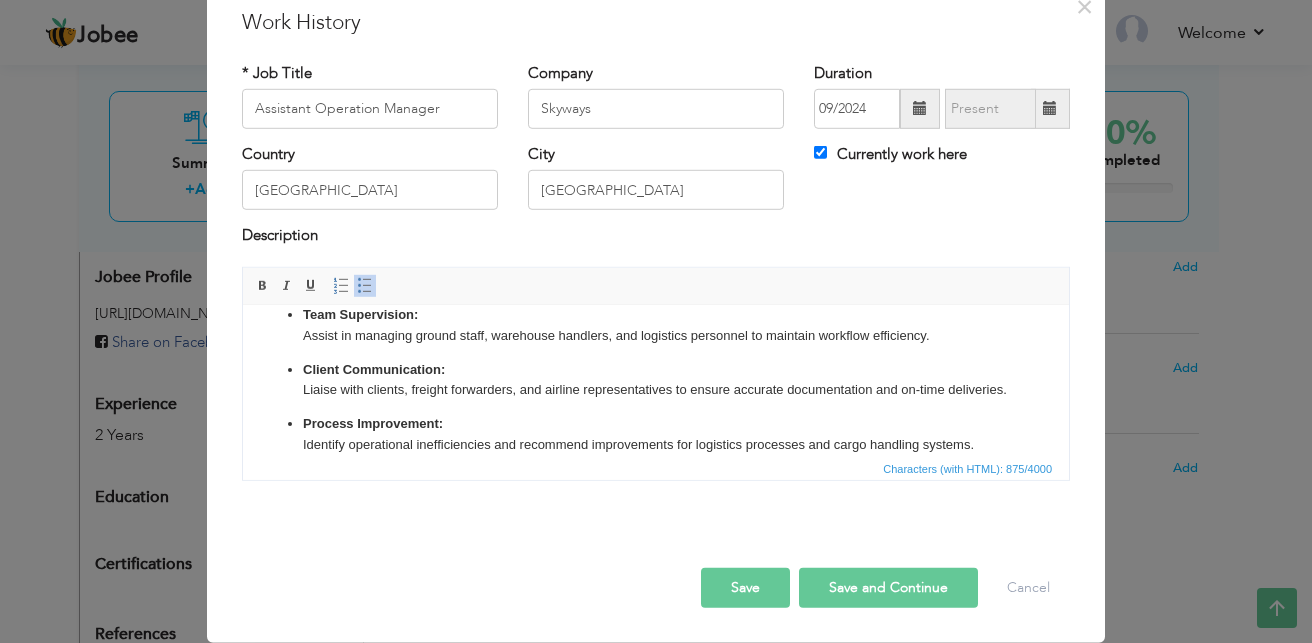 click on "Cargo Coordination: Monitor and coordinate inbound and outbound cargo shipments, ensuring compliance with aviation and customs regulations. Team Supervision: Assist in managing ground staff, warehouse handlers, and logistics personnel to maintain workflow efficiency. Client Communication: Liaise with clients, freight forwarders, and airline representatives to ensure accurate documentation and on-time deliveries. Process Improvement: Identify operational inefficiencies and recommend improvements for logistics processes and cargo handling systems." at bounding box center (656, 342) 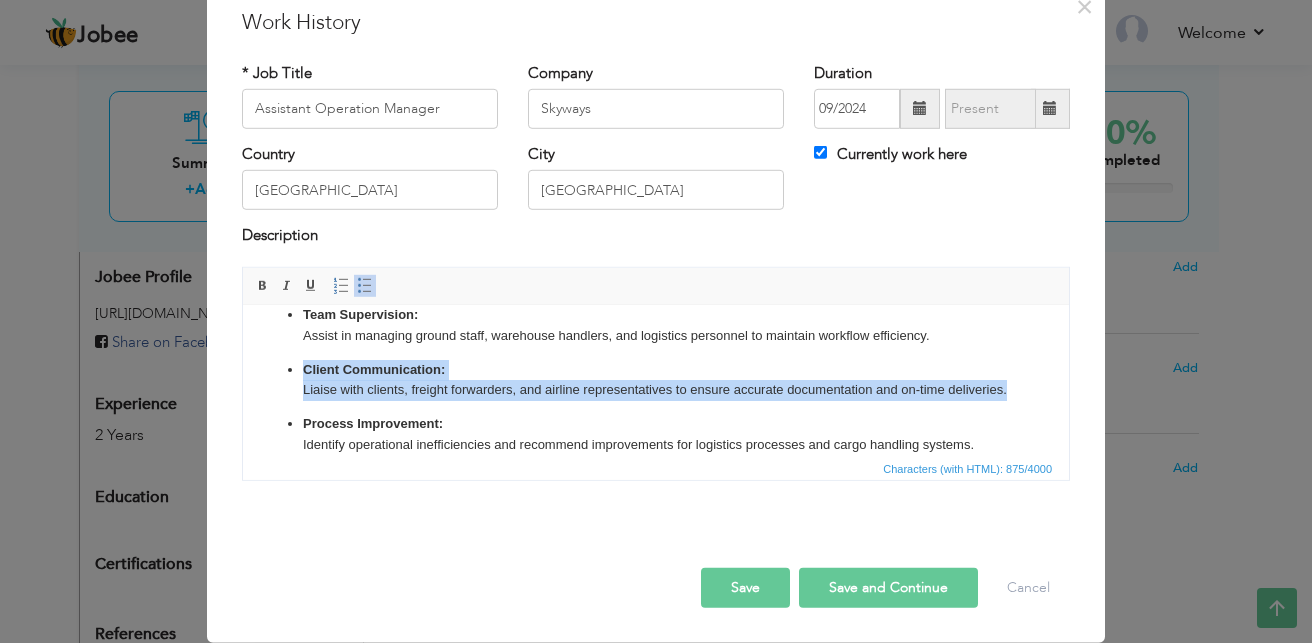 drag, startPoint x: 296, startPoint y: 374, endPoint x: 386, endPoint y: 408, distance: 96.20811 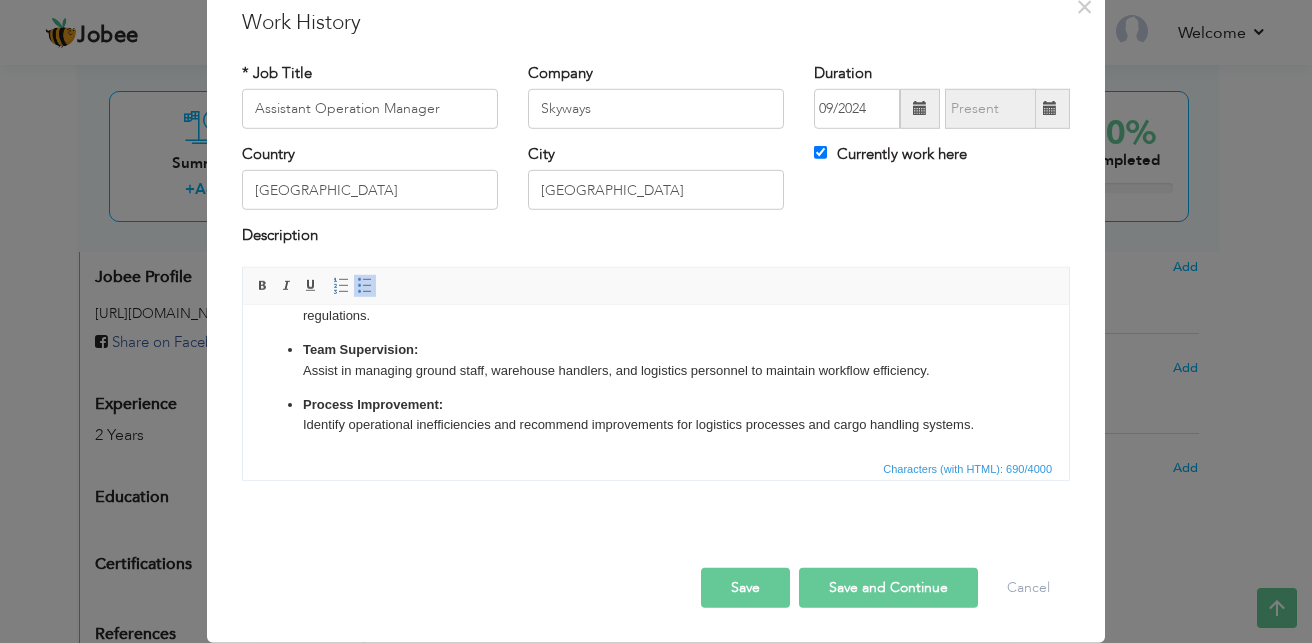 scroll, scrollTop: 116, scrollLeft: 0, axis: vertical 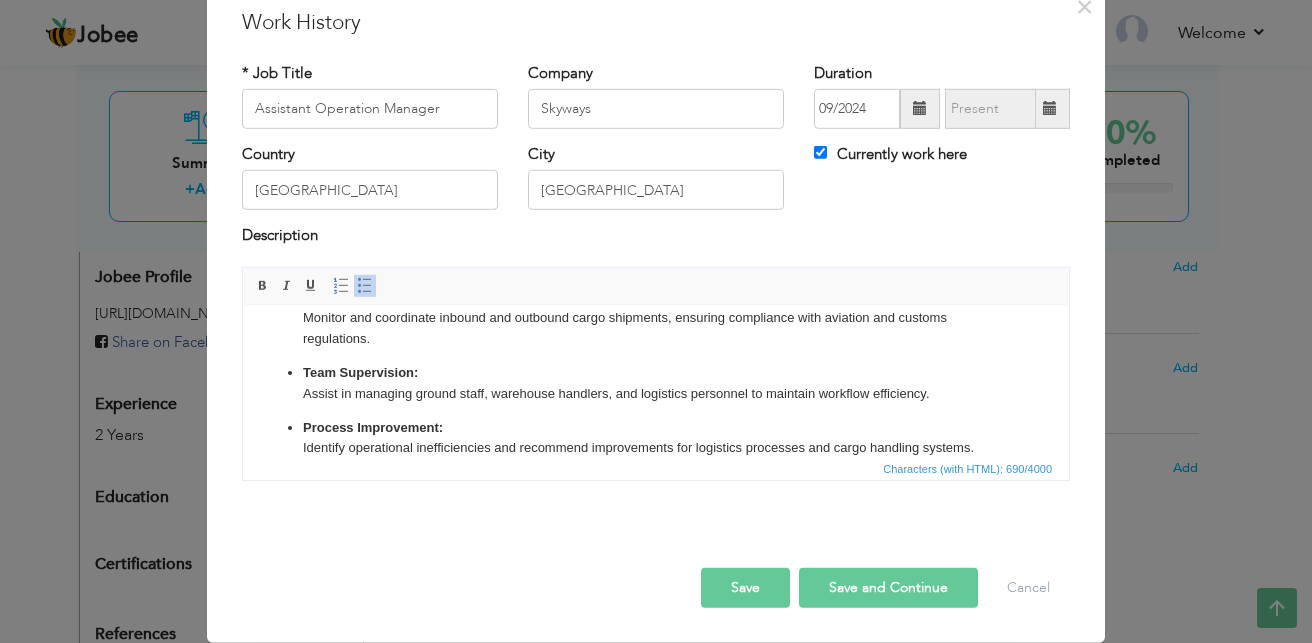 click on "Save and Continue" at bounding box center [888, 588] 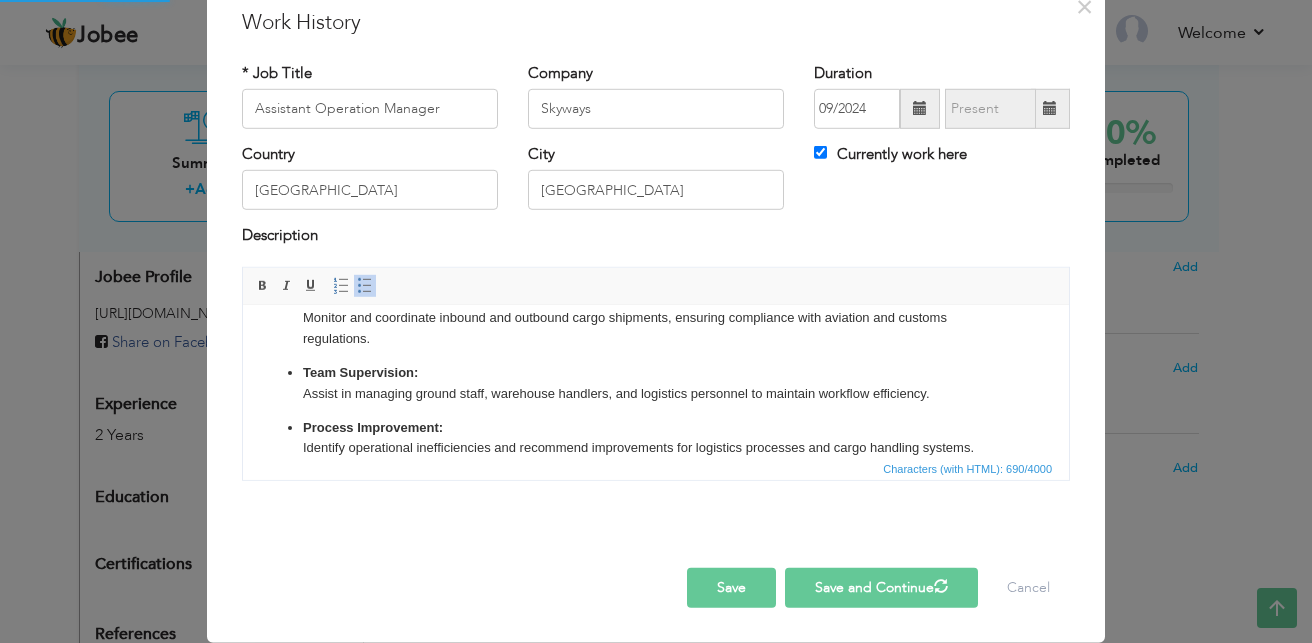 type 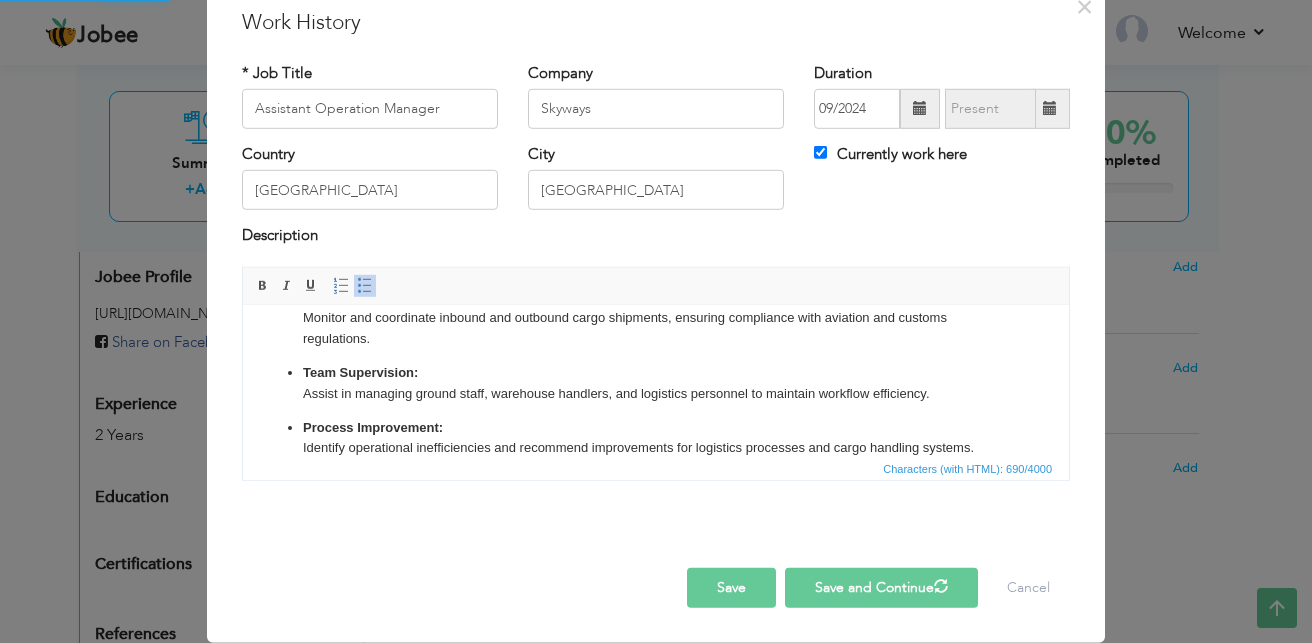 type 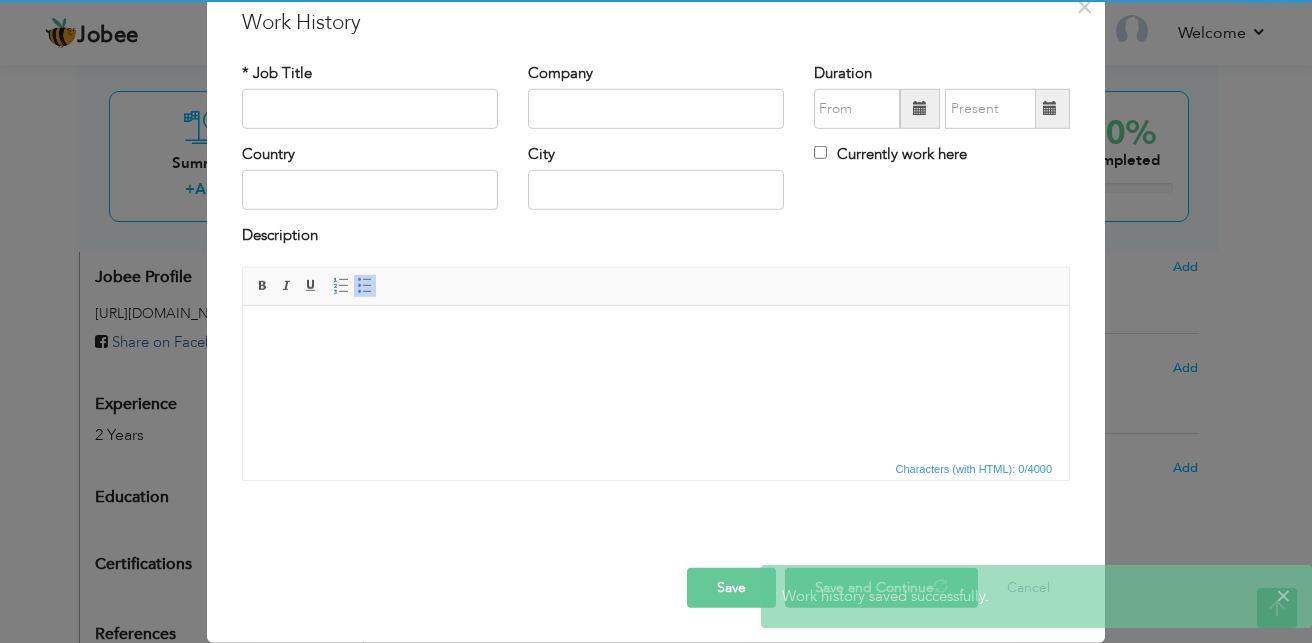 scroll, scrollTop: 0, scrollLeft: 0, axis: both 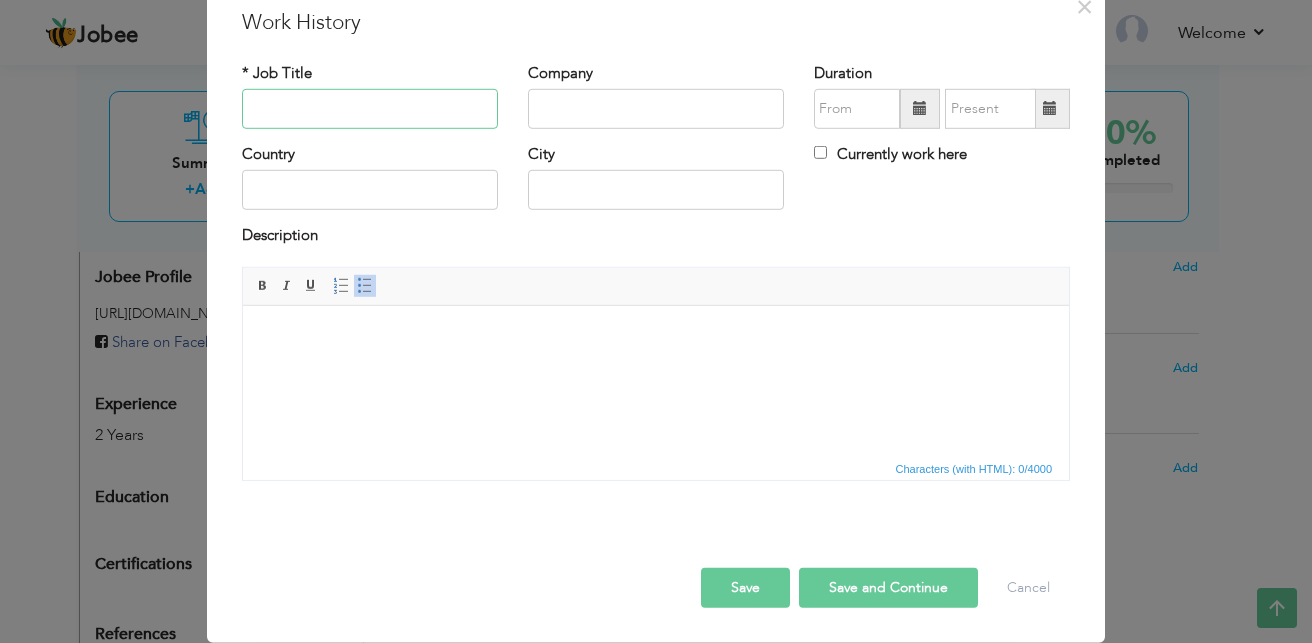 click at bounding box center [370, 109] 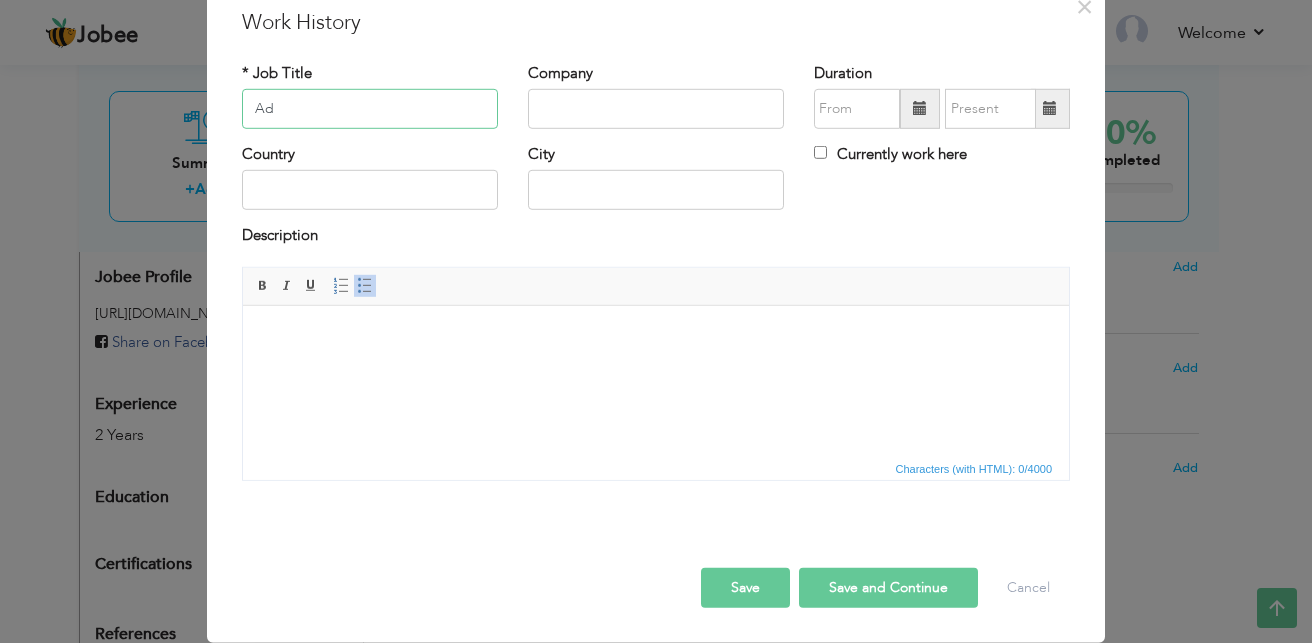 type on "A" 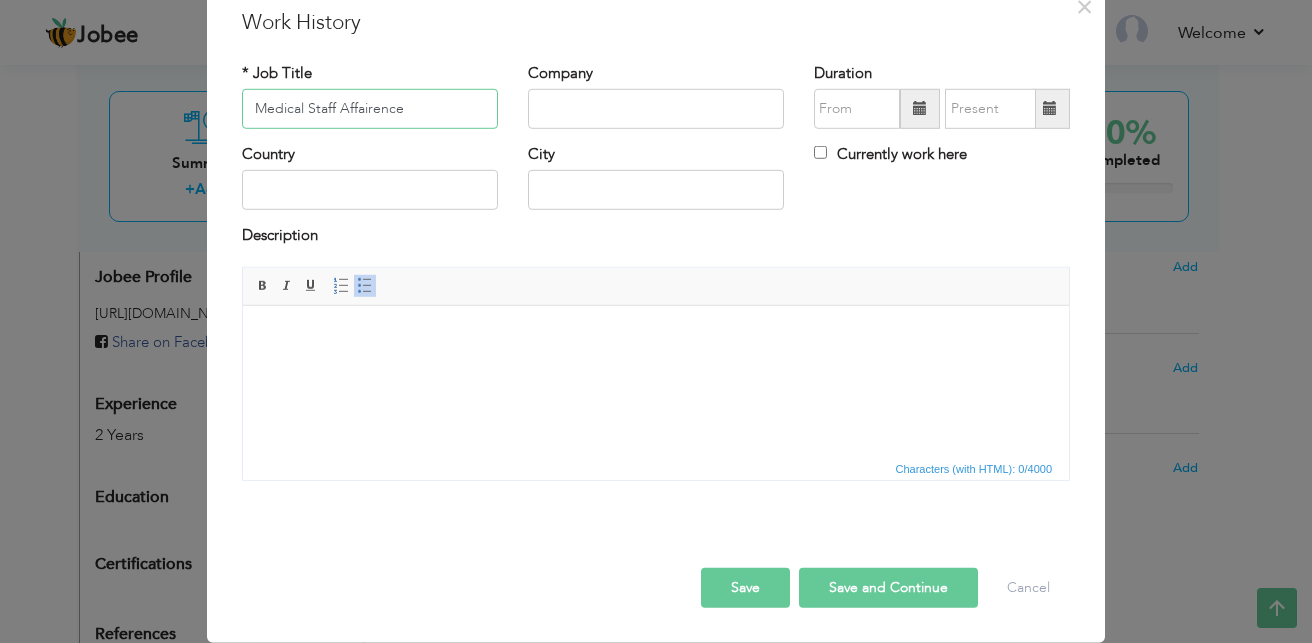 type on "Medical Staff Affairence" 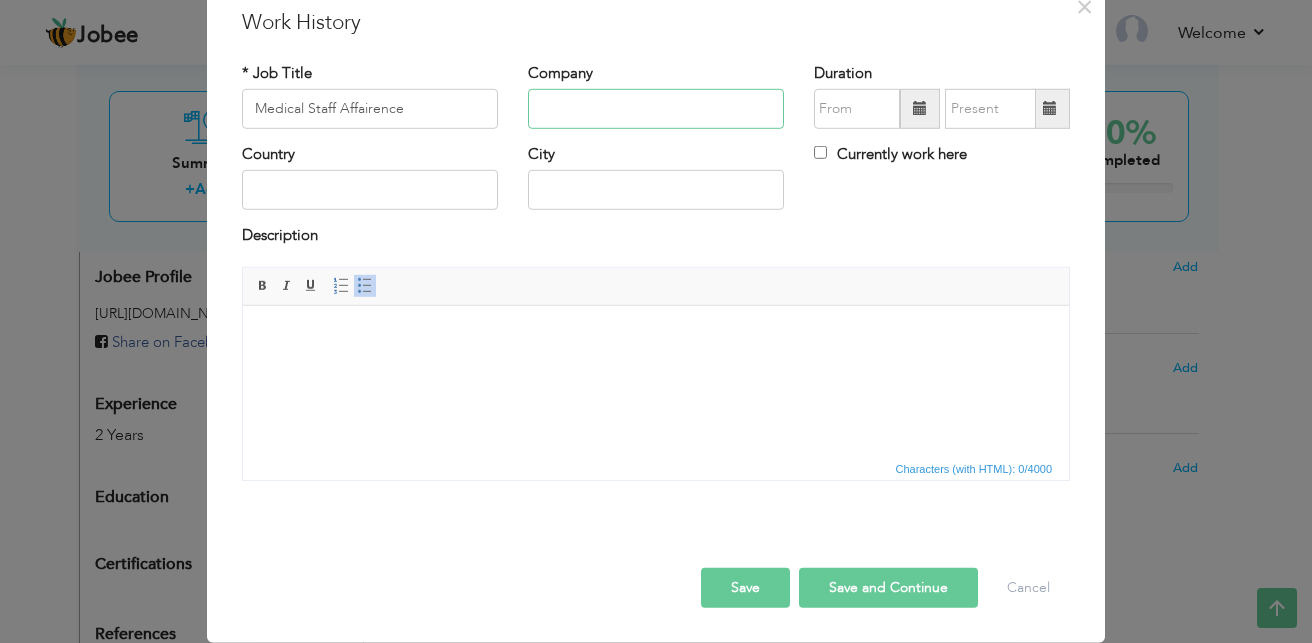 click at bounding box center [656, 109] 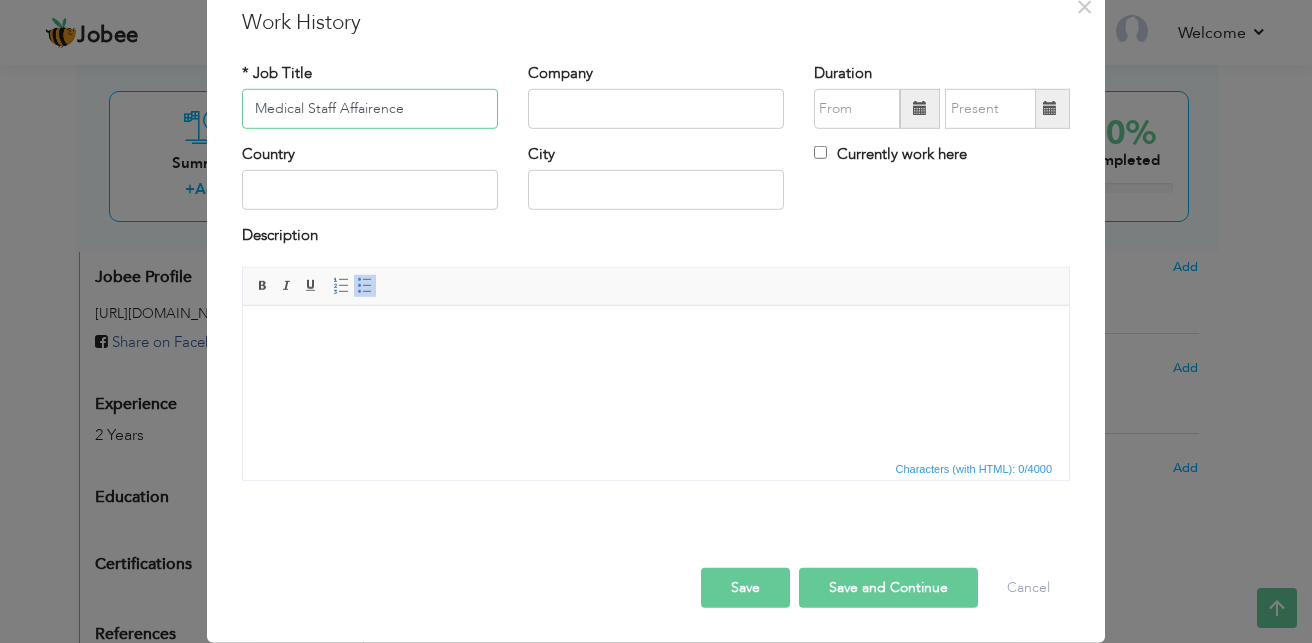 click on "Medical Staff Affairence" at bounding box center (370, 109) 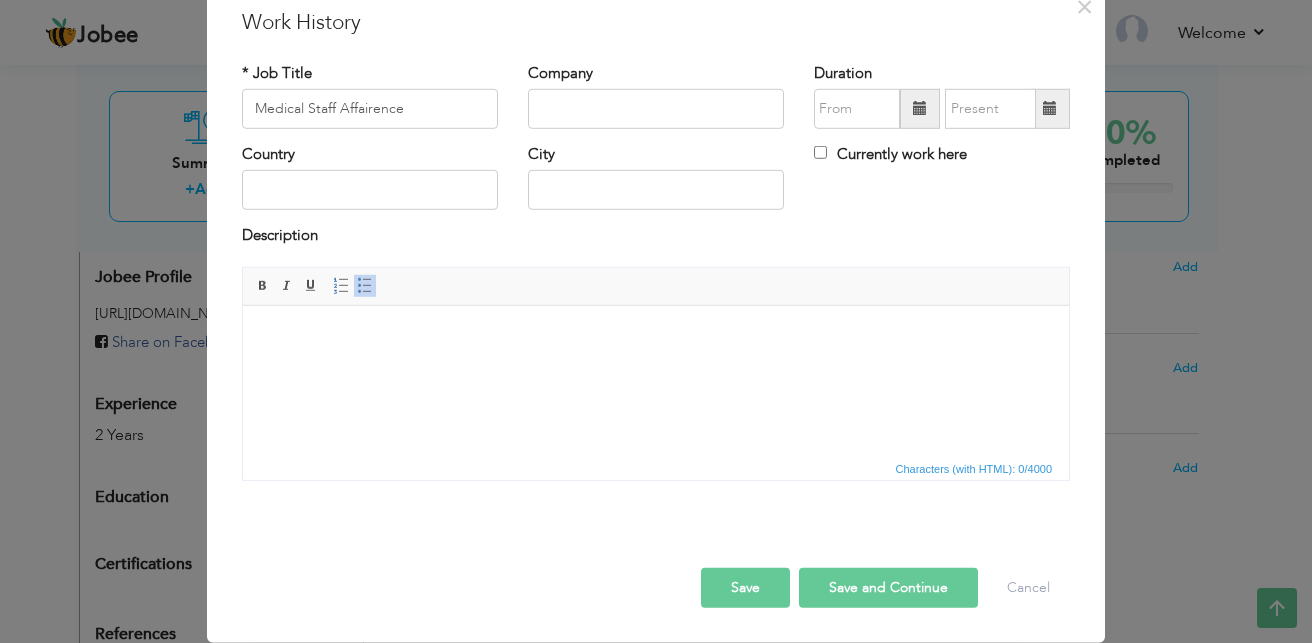 drag, startPoint x: 379, startPoint y: 114, endPoint x: 334, endPoint y: 139, distance: 51.47815 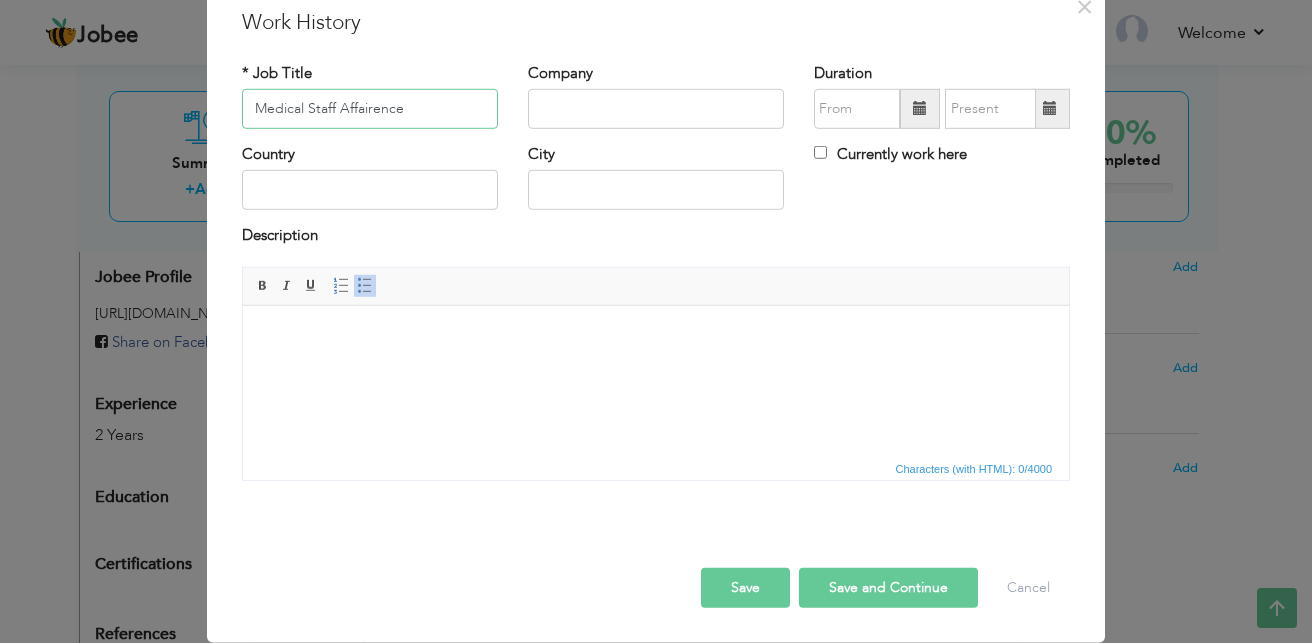 click on "Medical Staff Affairence" at bounding box center (370, 109) 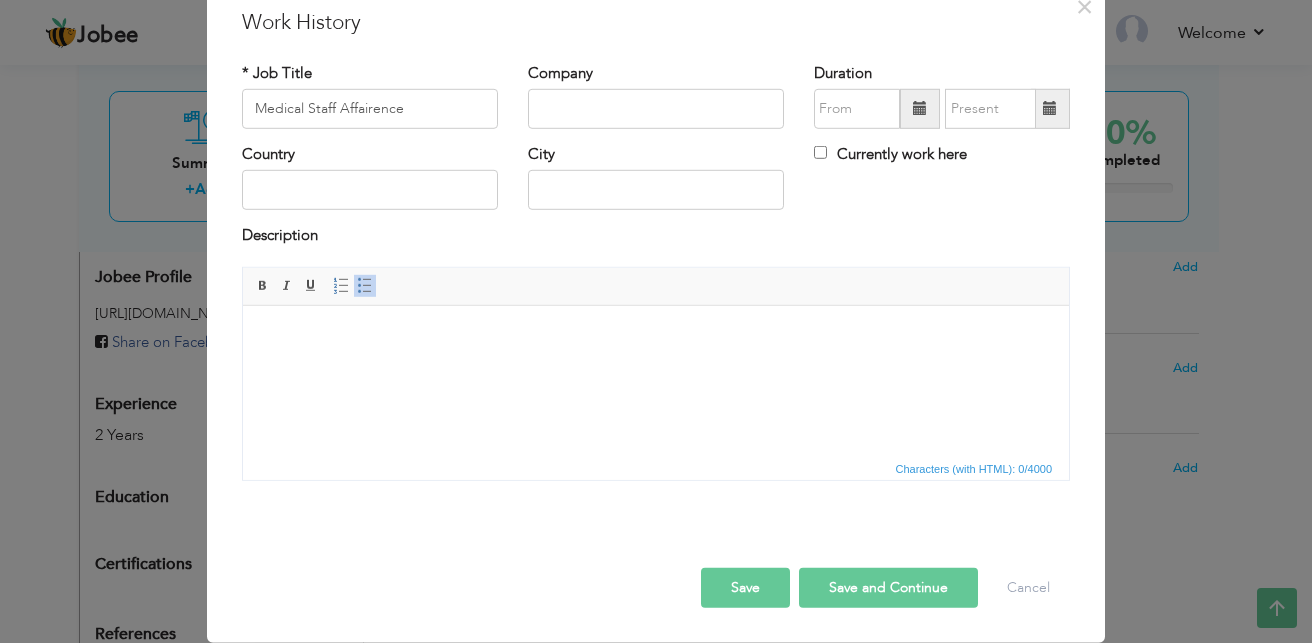 drag, startPoint x: 369, startPoint y: 110, endPoint x: 323, endPoint y: 149, distance: 60.307545 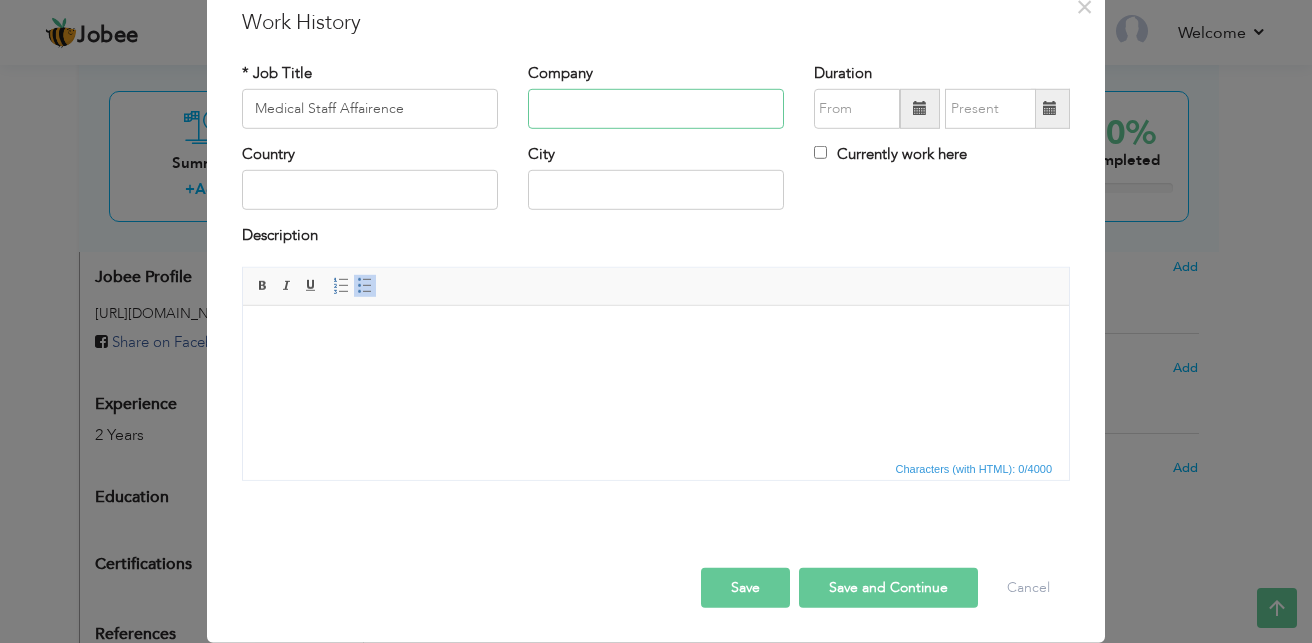 click at bounding box center [656, 109] 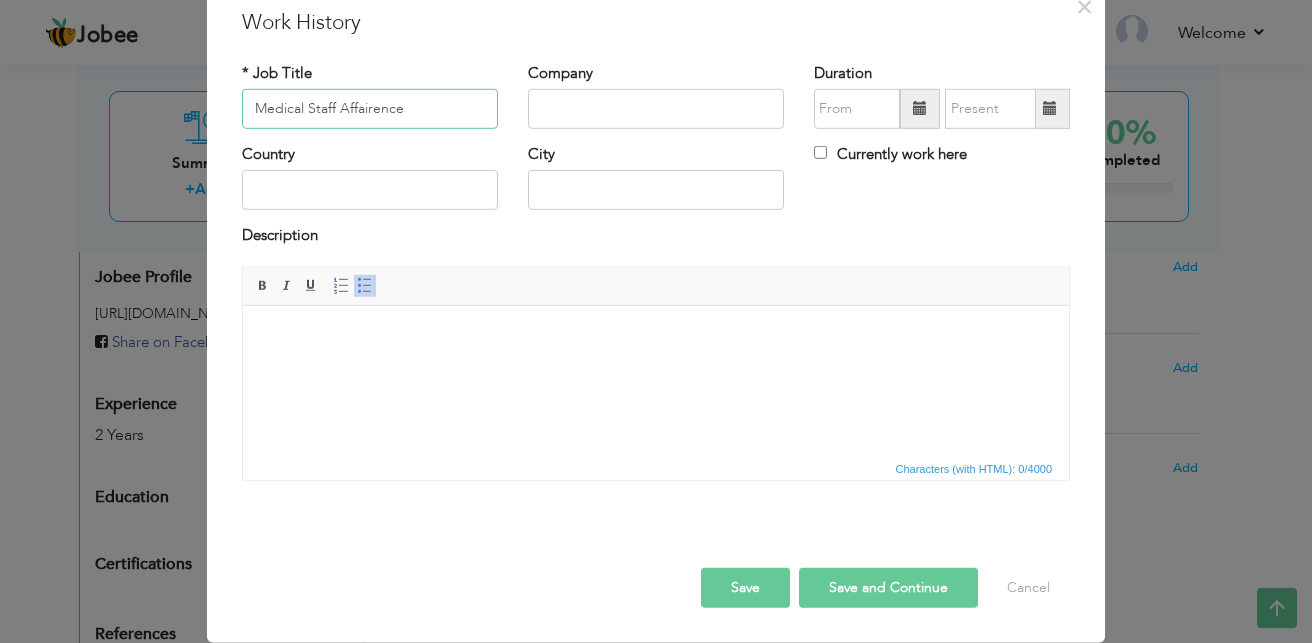 click on "Medical Staff Affairence" at bounding box center [370, 109] 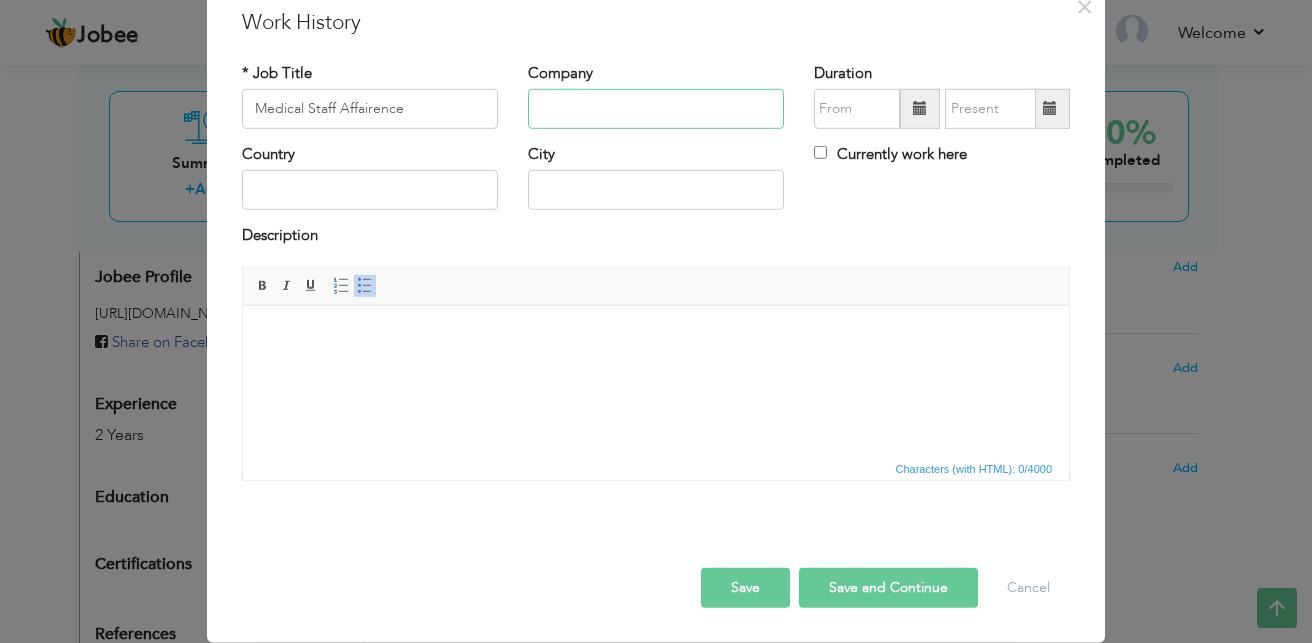 click at bounding box center [656, 109] 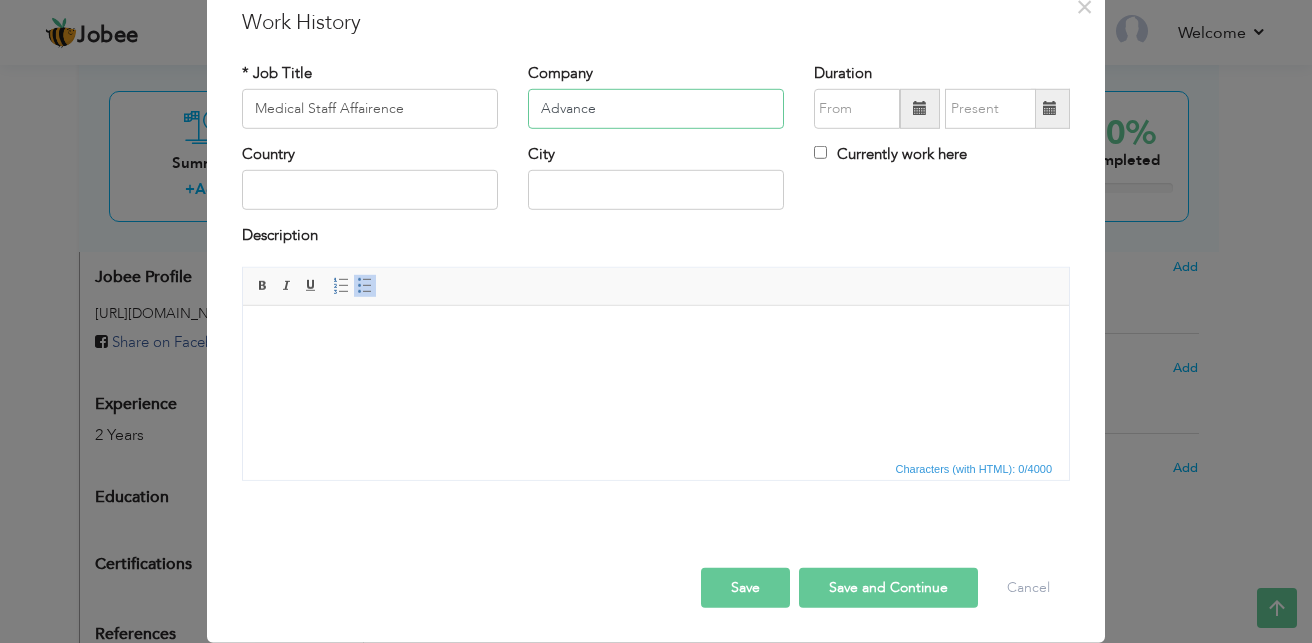 type on "Advance" 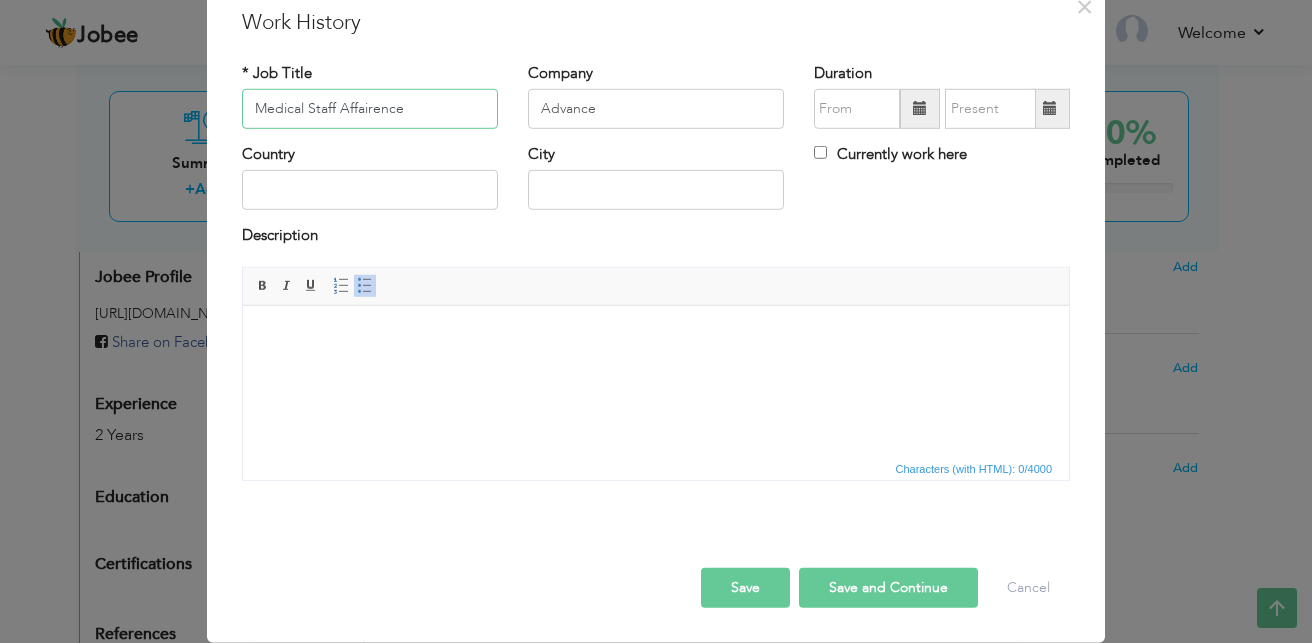 click on "Medical Staff Affairence" at bounding box center (370, 109) 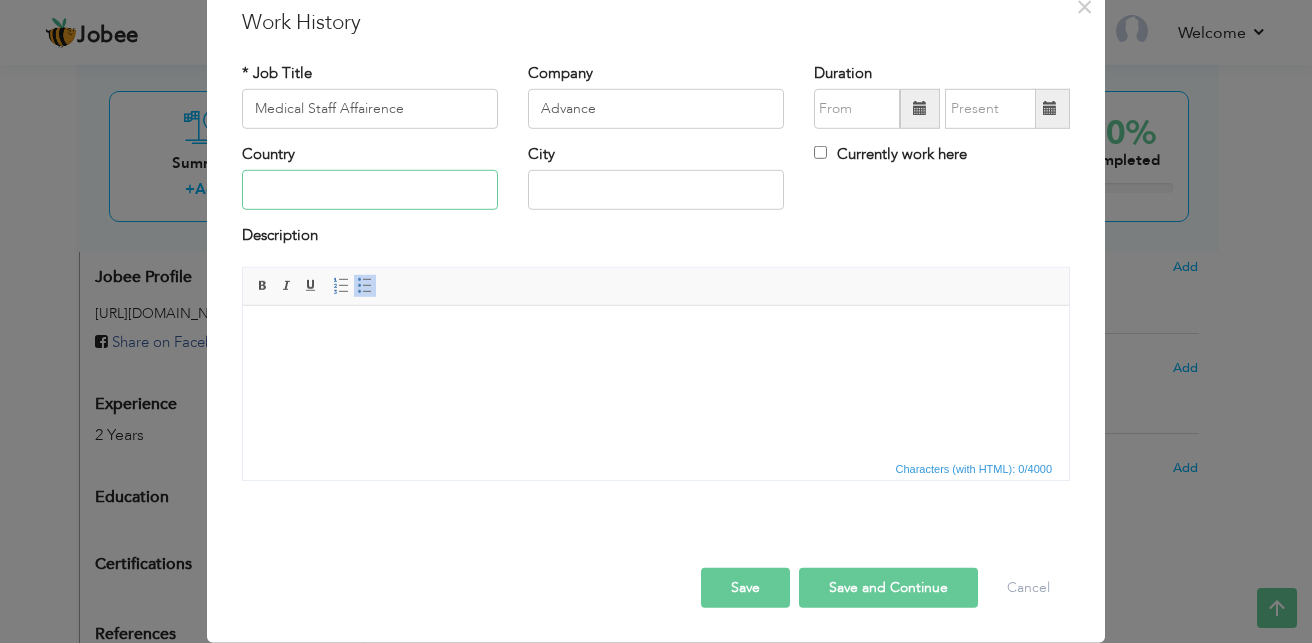 click at bounding box center [370, 190] 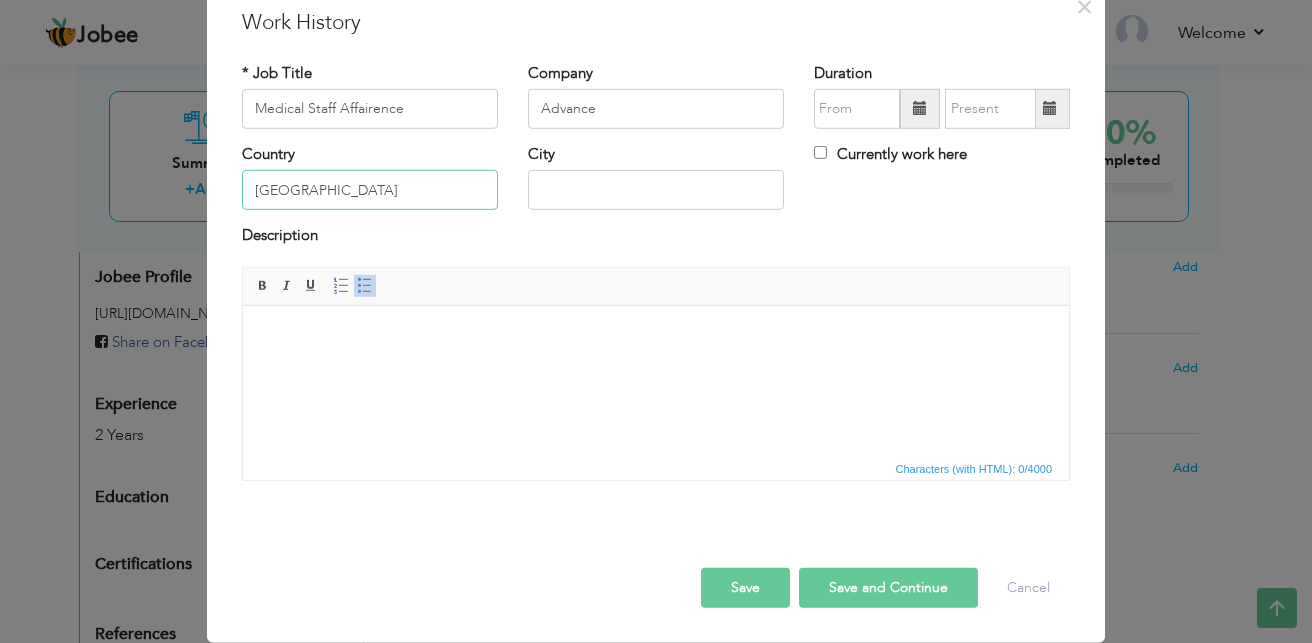 type on "Pakistan" 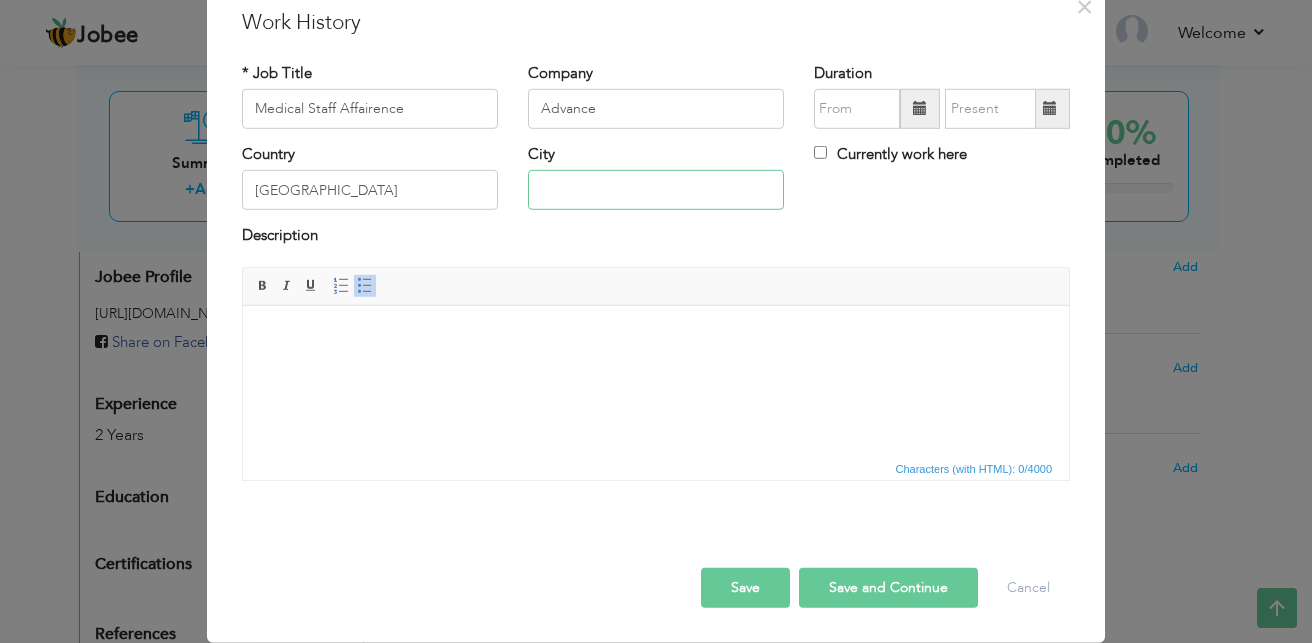 click at bounding box center (656, 190) 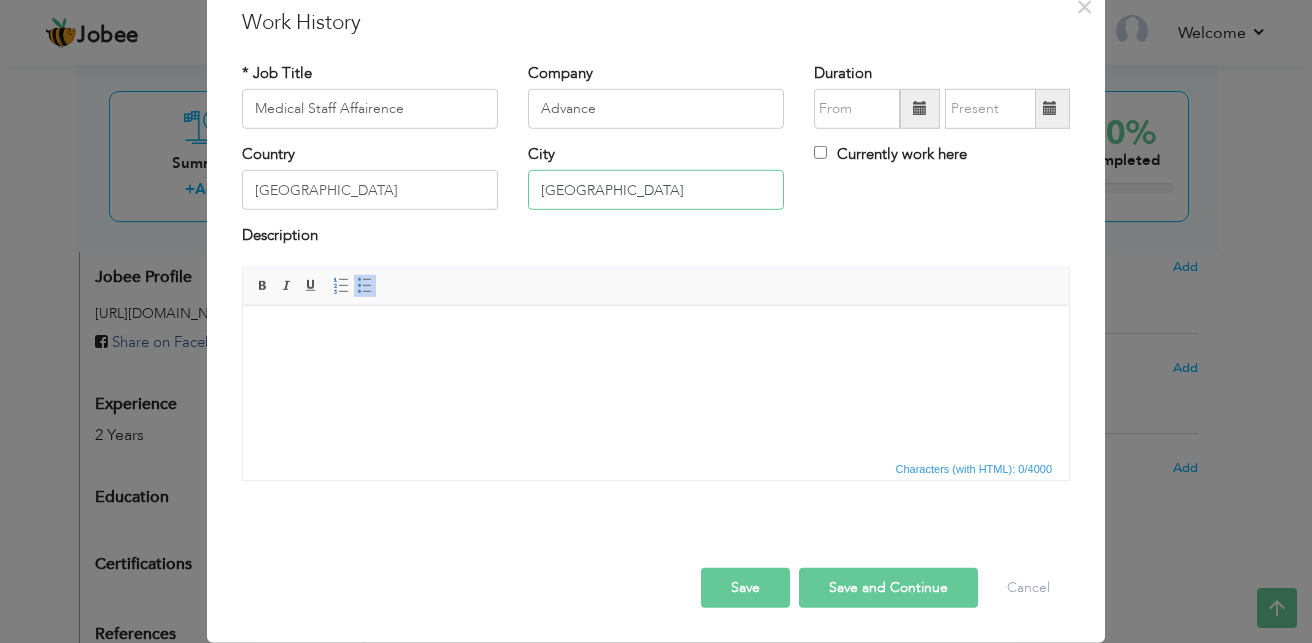 type on "Islamabad" 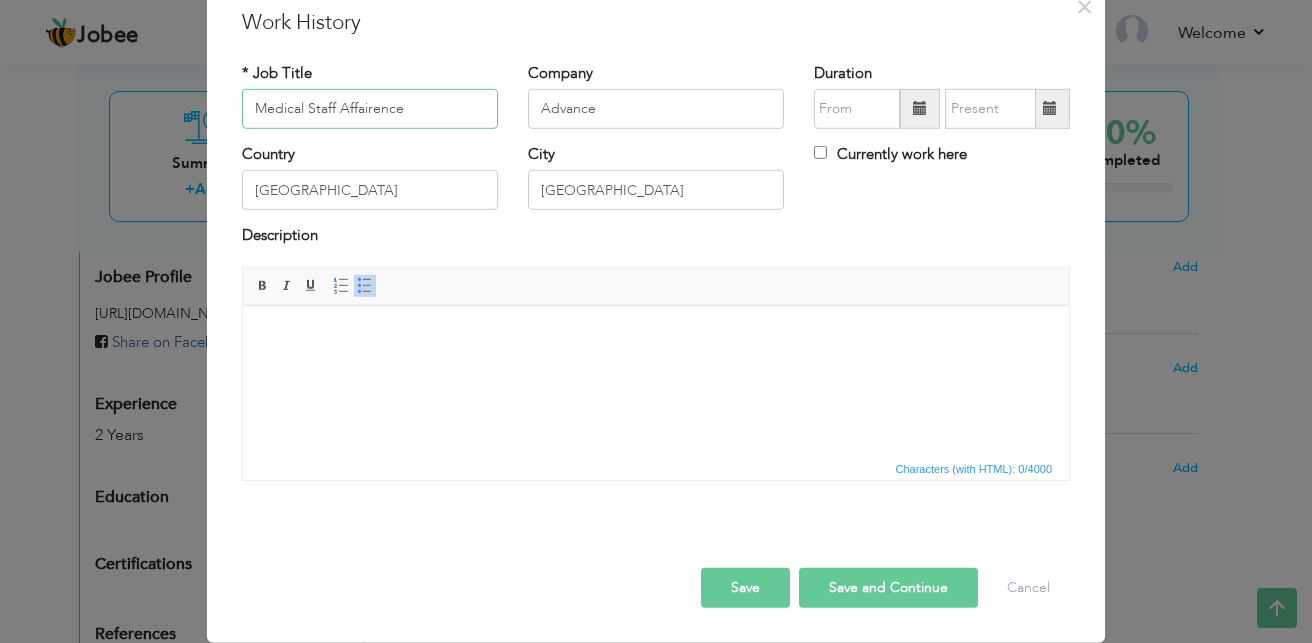 click on "Medical Staff Affairence" at bounding box center [370, 109] 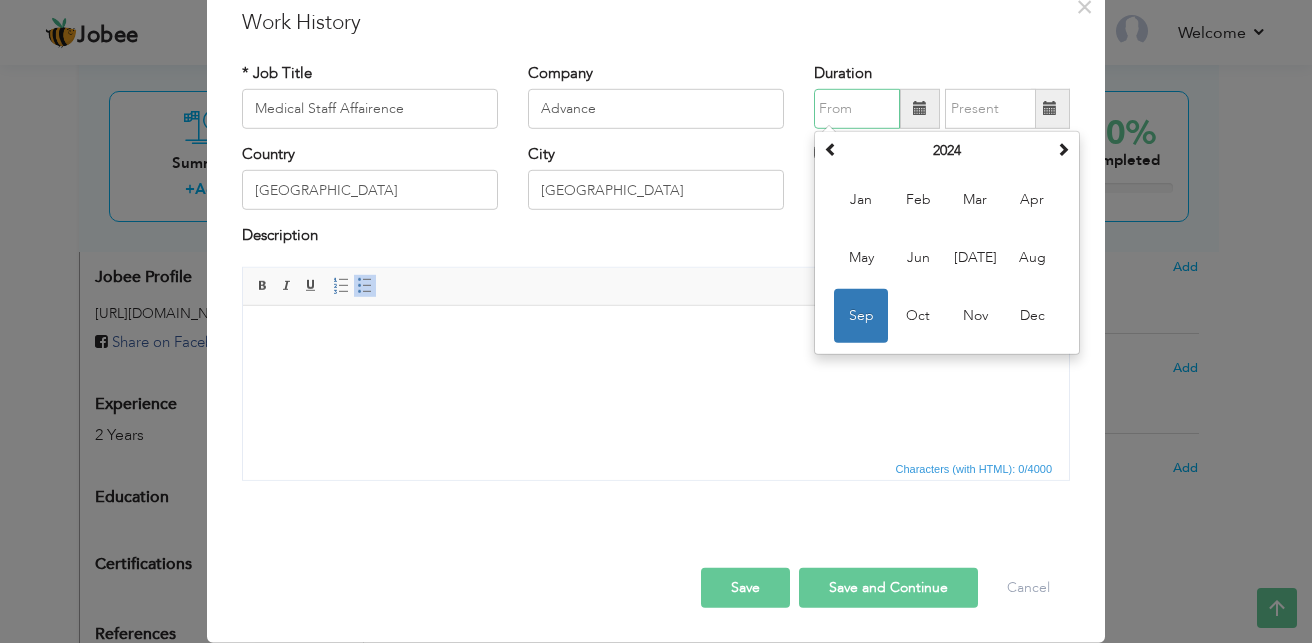 click at bounding box center (857, 109) 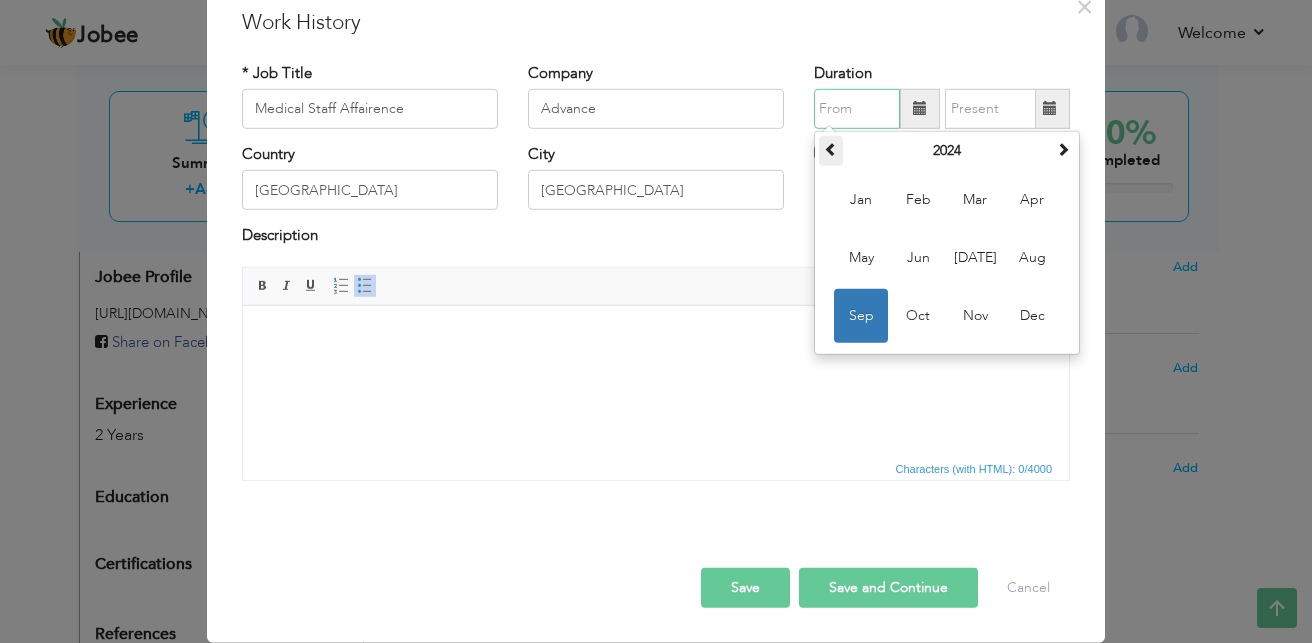 click at bounding box center (831, 149) 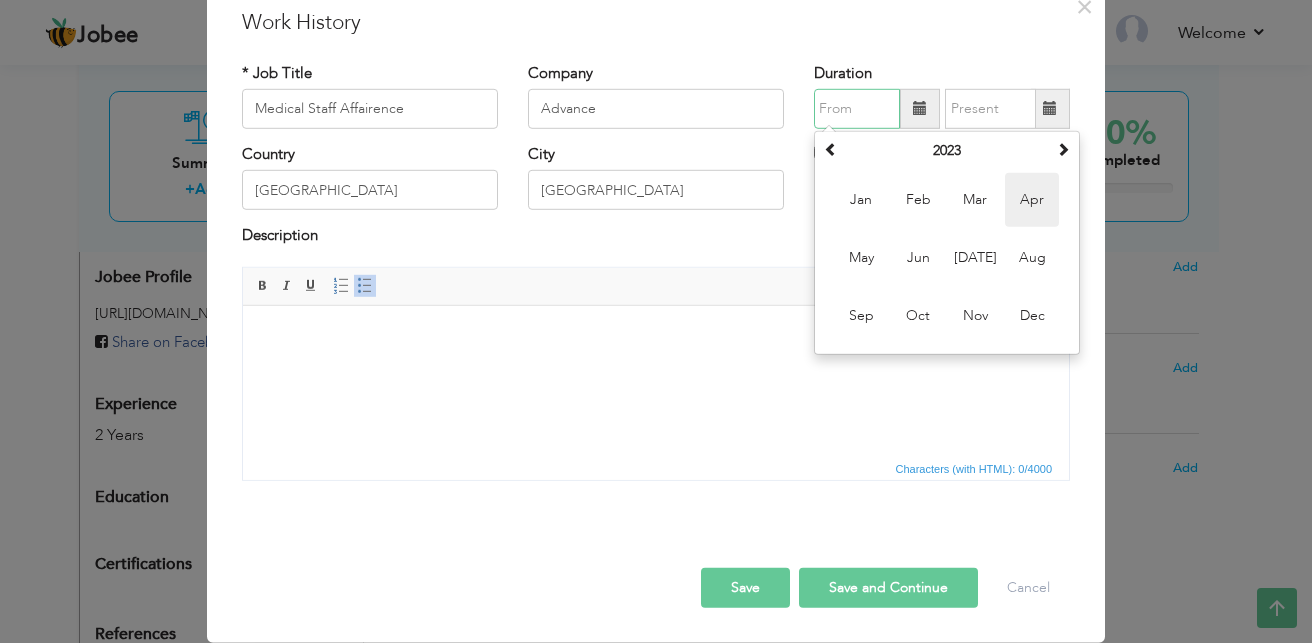click on "Apr" at bounding box center [1032, 200] 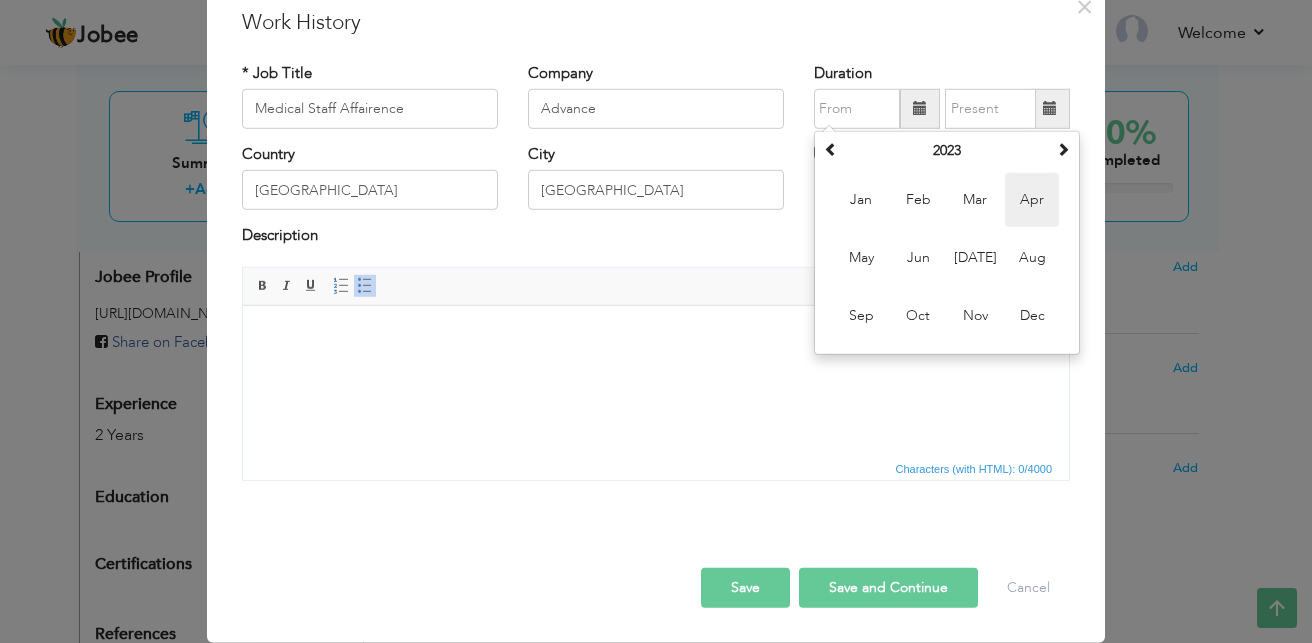 type on "04/2023" 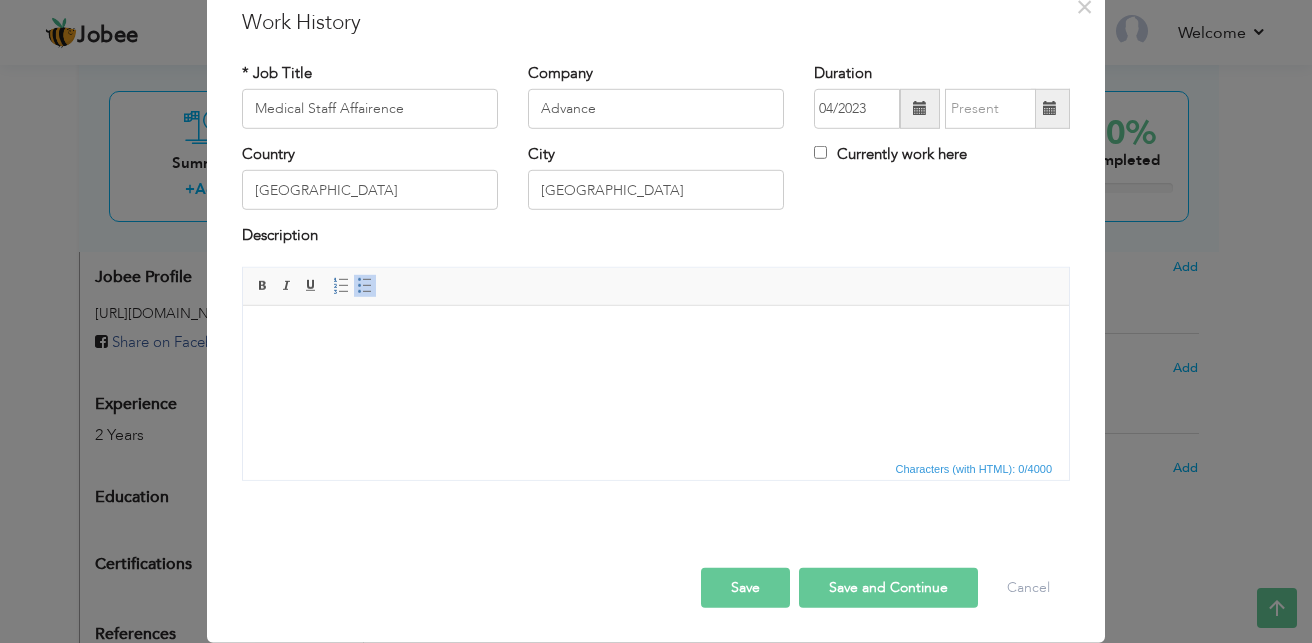 click at bounding box center (920, 108) 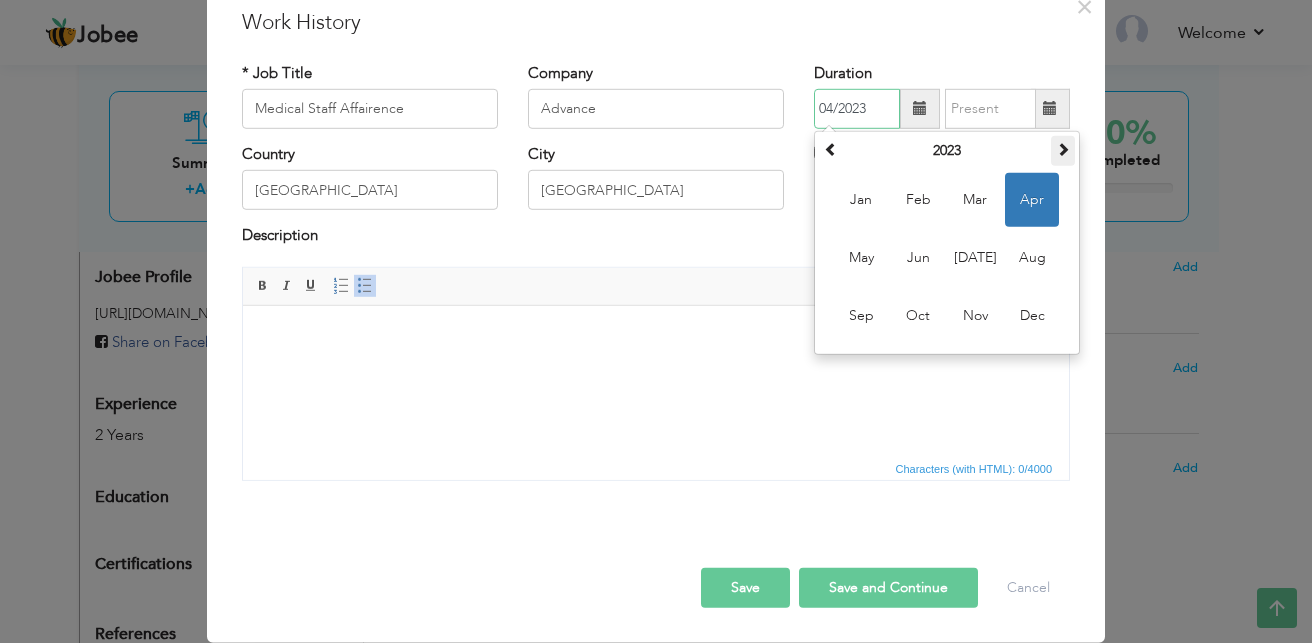 click at bounding box center (1063, 149) 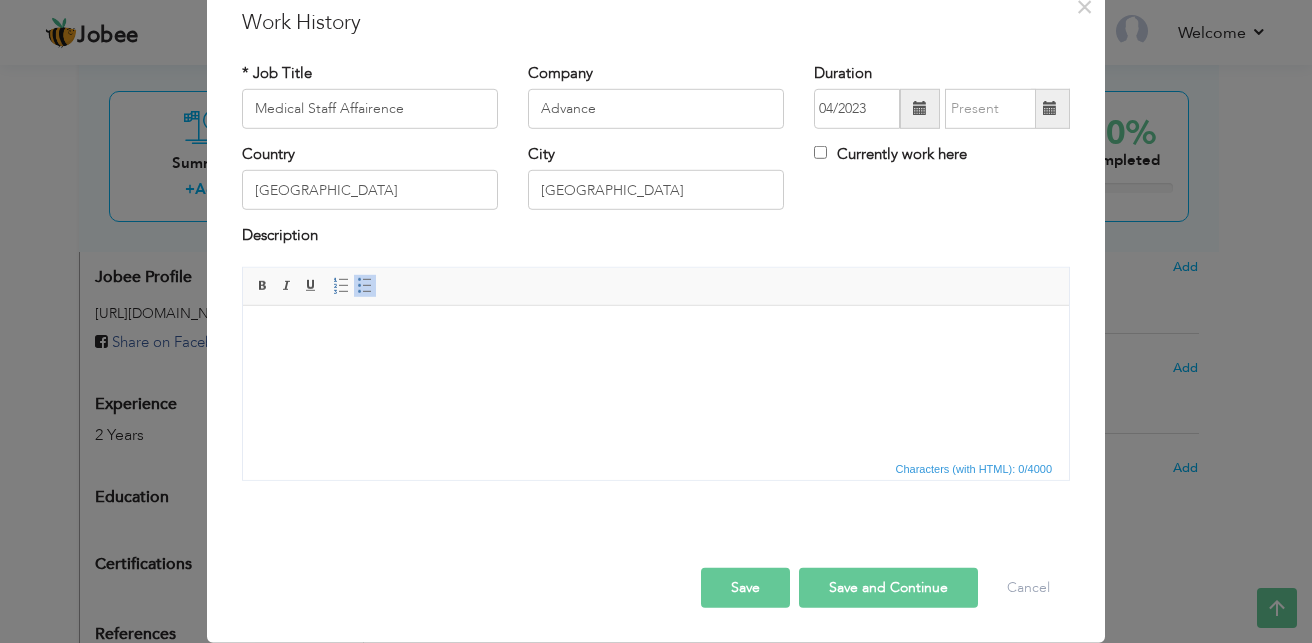 click at bounding box center [1050, 108] 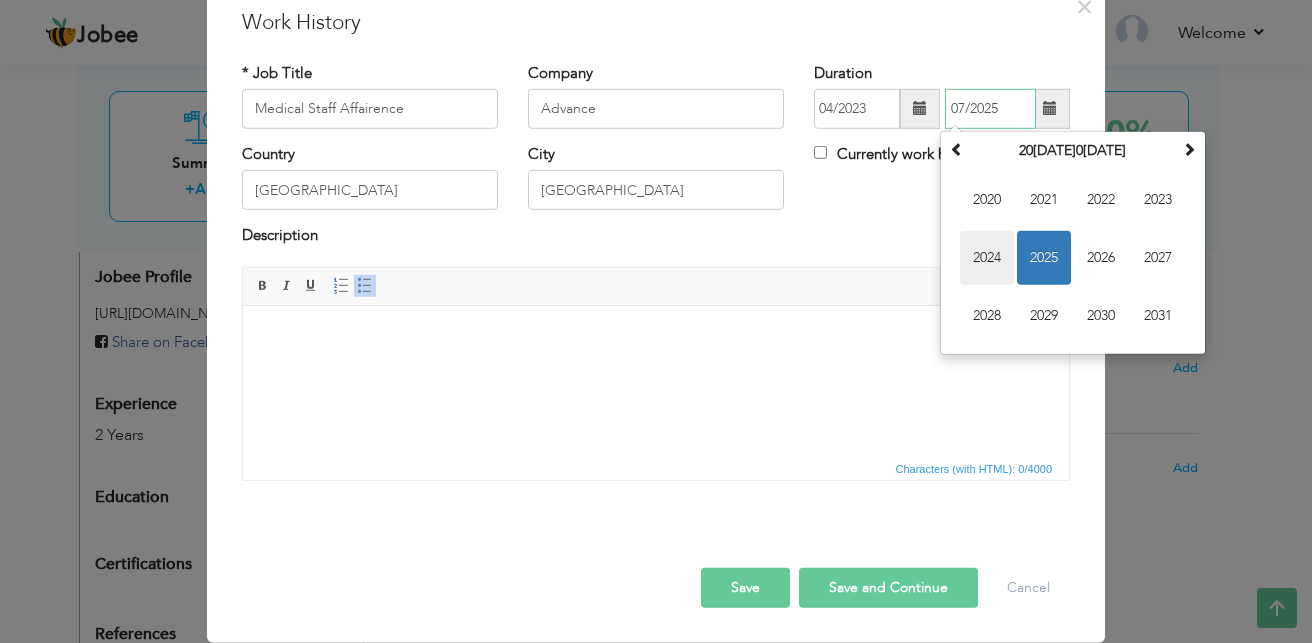 click on "2024" at bounding box center (987, 258) 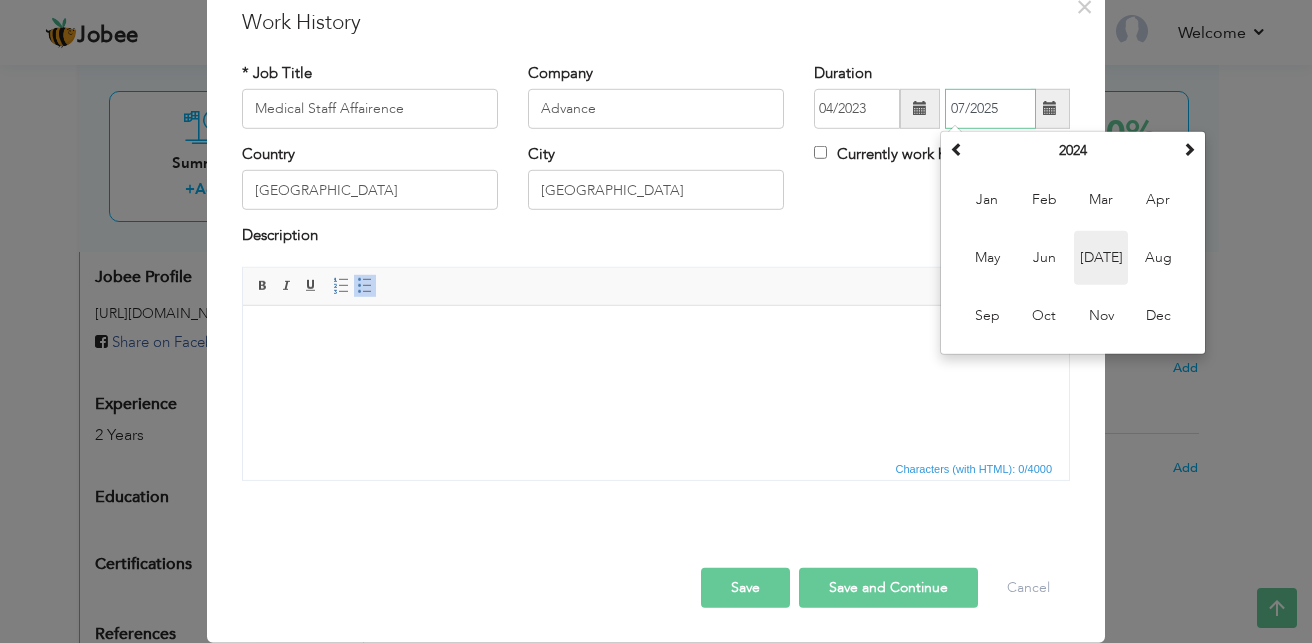 click on "Jul" at bounding box center [1101, 258] 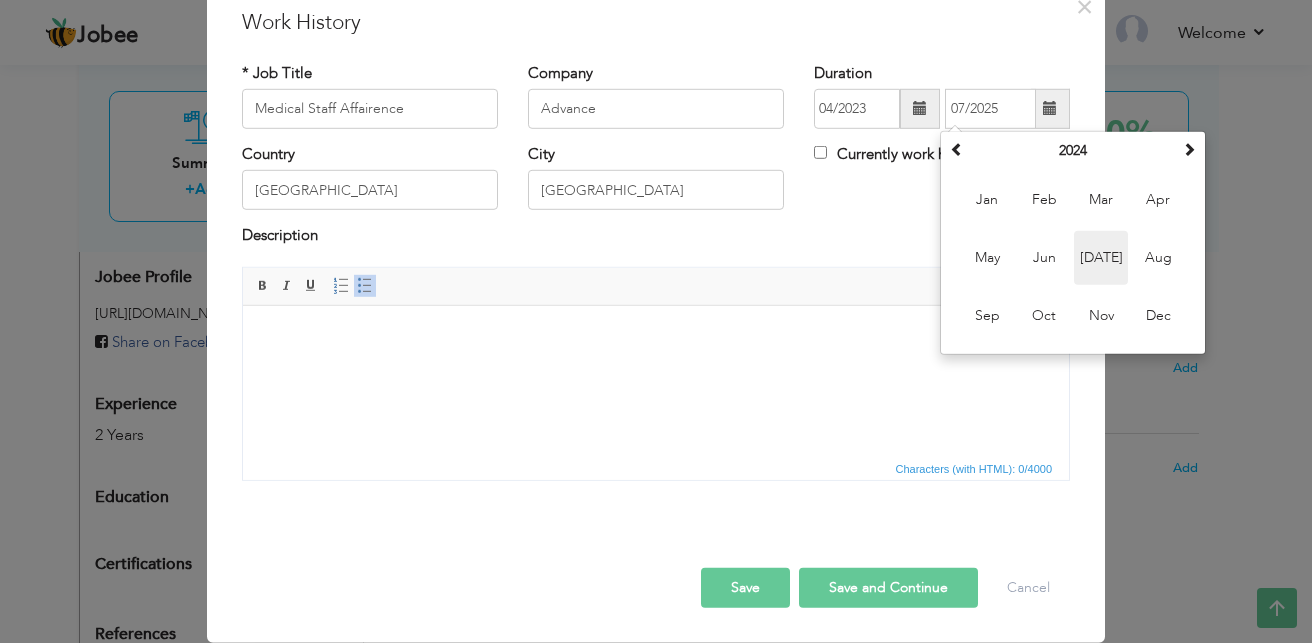 type on "07/2024" 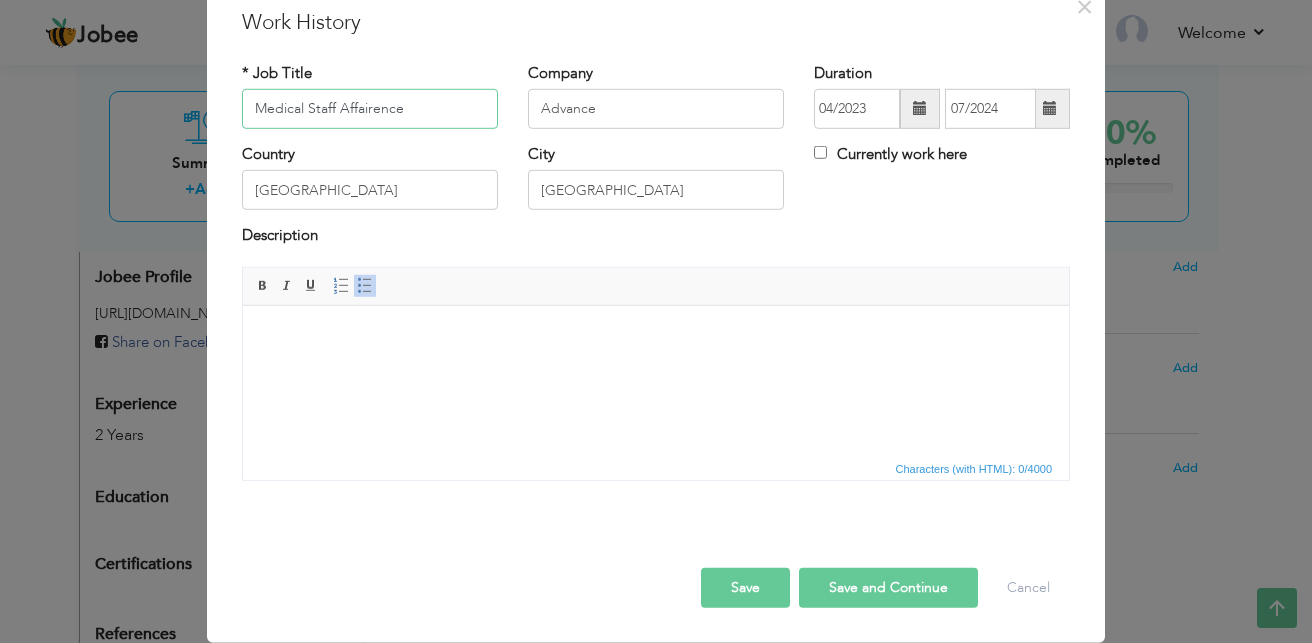 click on "Medical Staff Affairence" at bounding box center [370, 109] 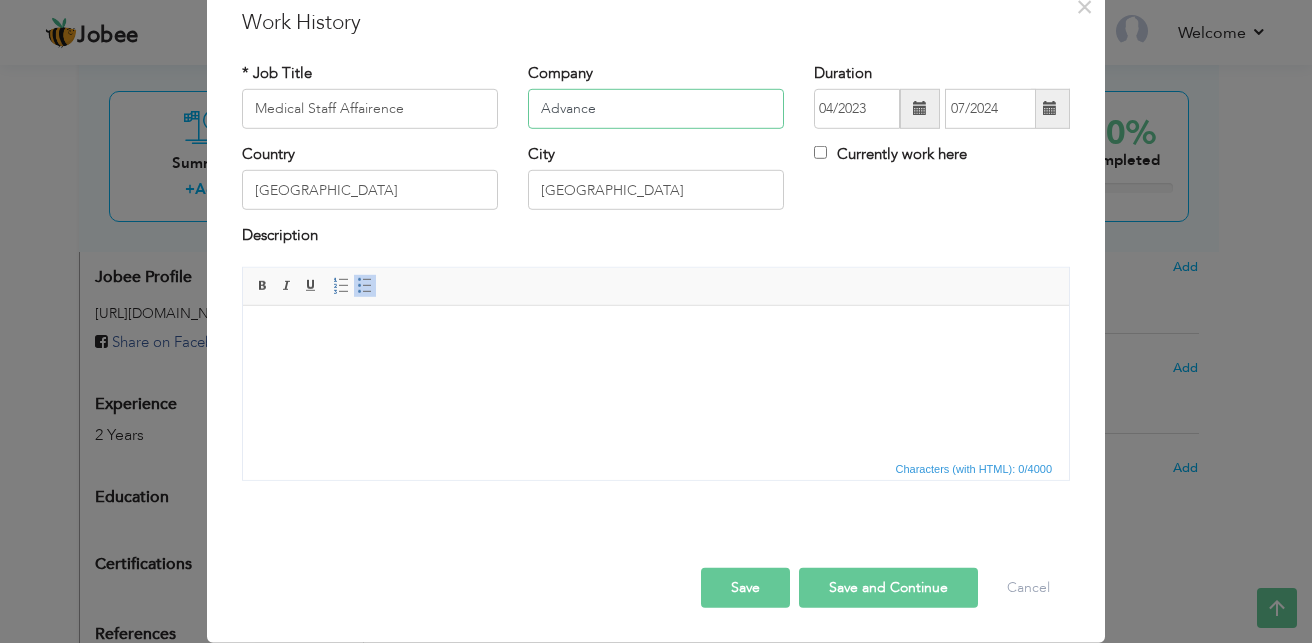 click on "Advance" at bounding box center [656, 109] 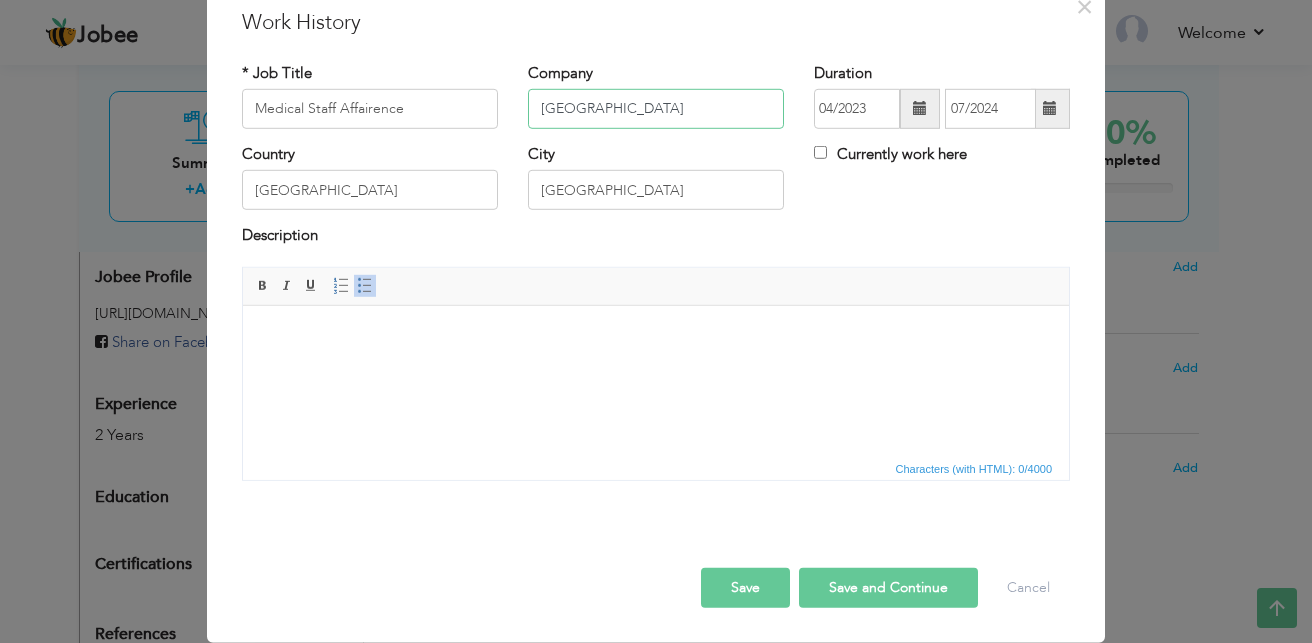 type on "Advance International Hospital" 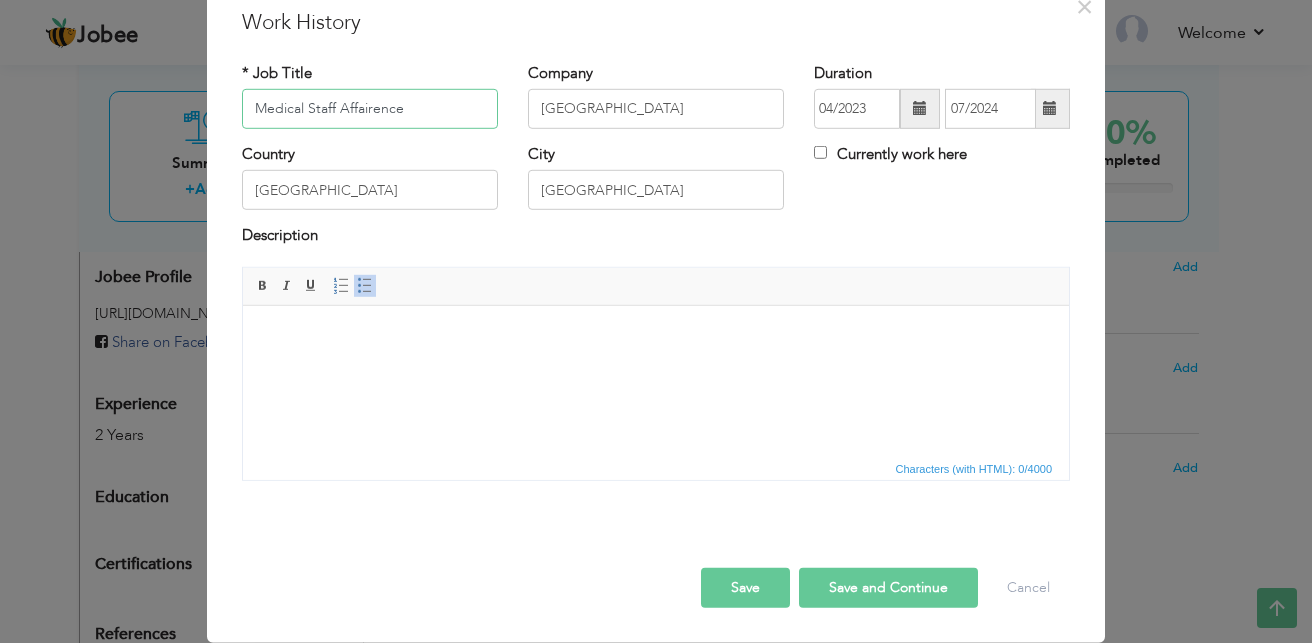 click on "Medical Staff Affairence" at bounding box center (370, 109) 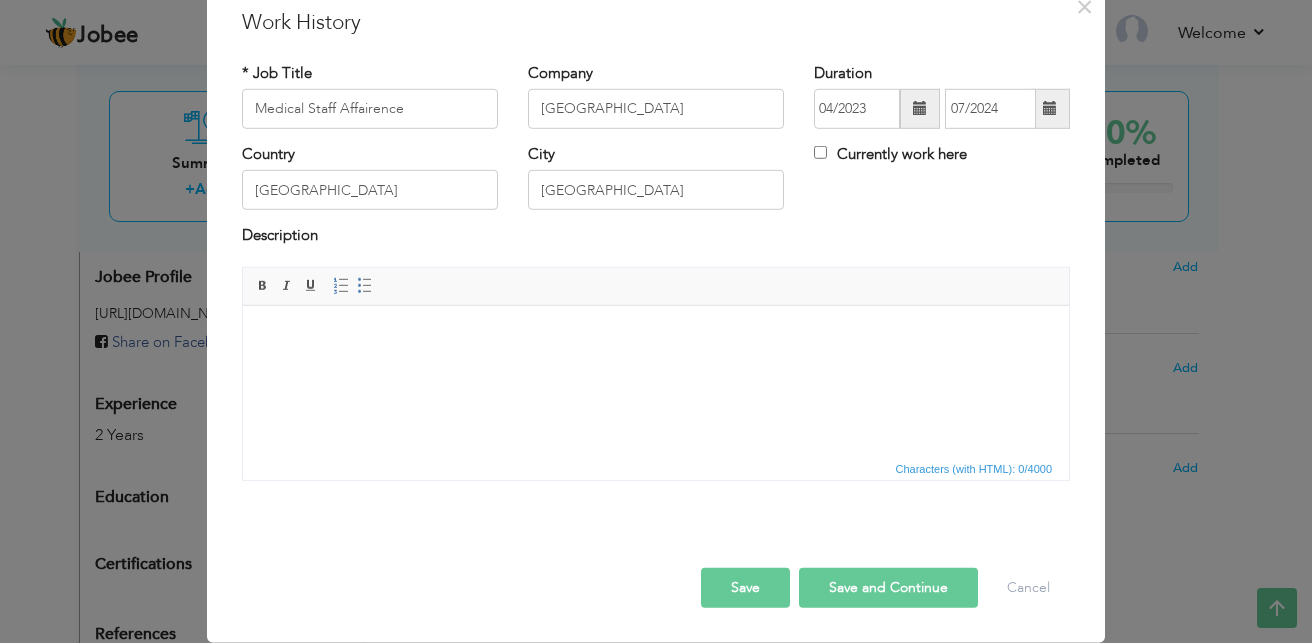 click at bounding box center [656, 335] 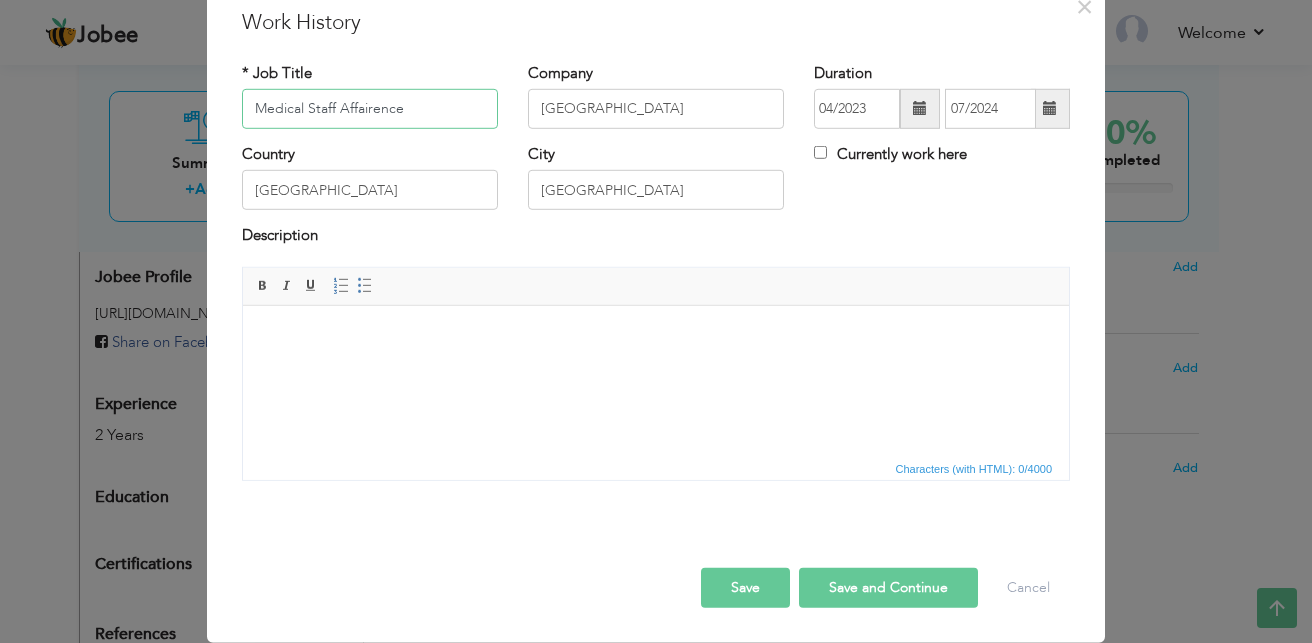 drag, startPoint x: 249, startPoint y: 109, endPoint x: 424, endPoint y: 115, distance: 175.10283 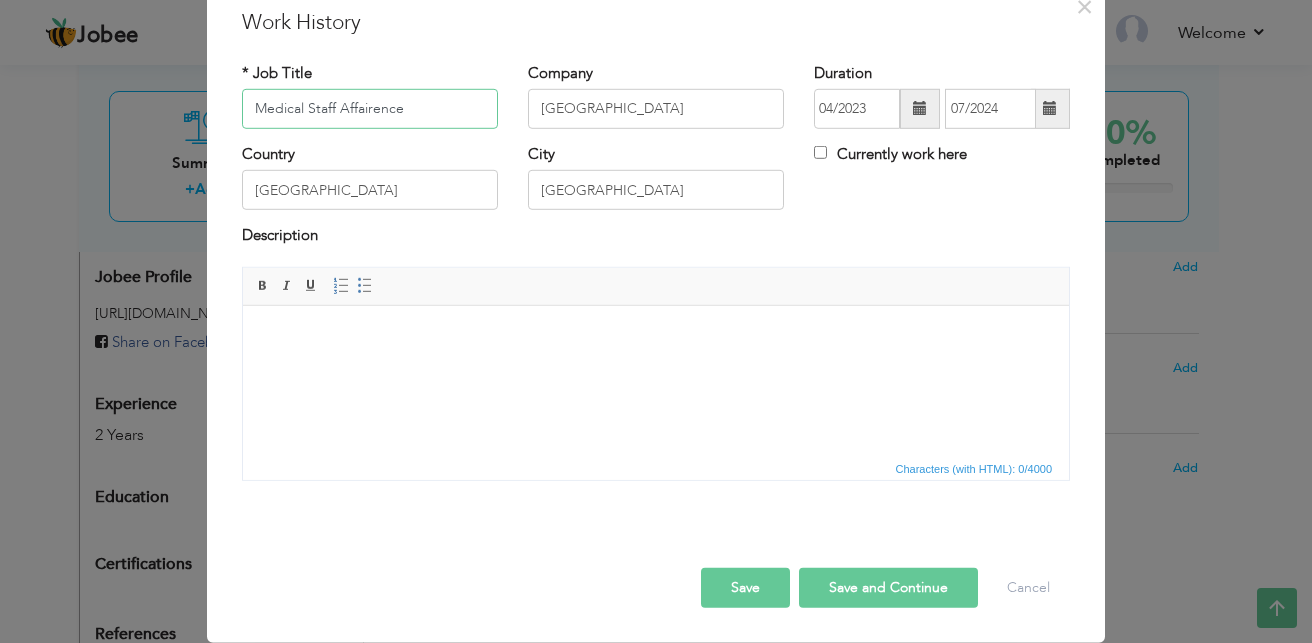 scroll, scrollTop: 78, scrollLeft: 0, axis: vertical 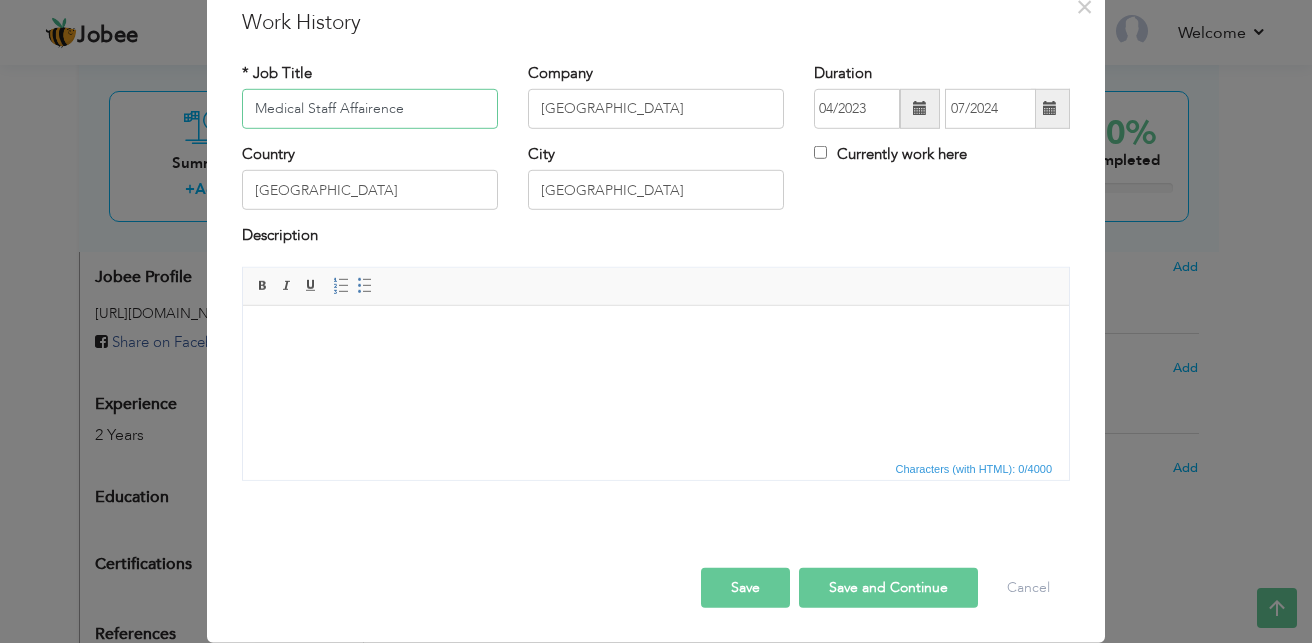 click on "Medical Staff Affairence" at bounding box center (370, 109) 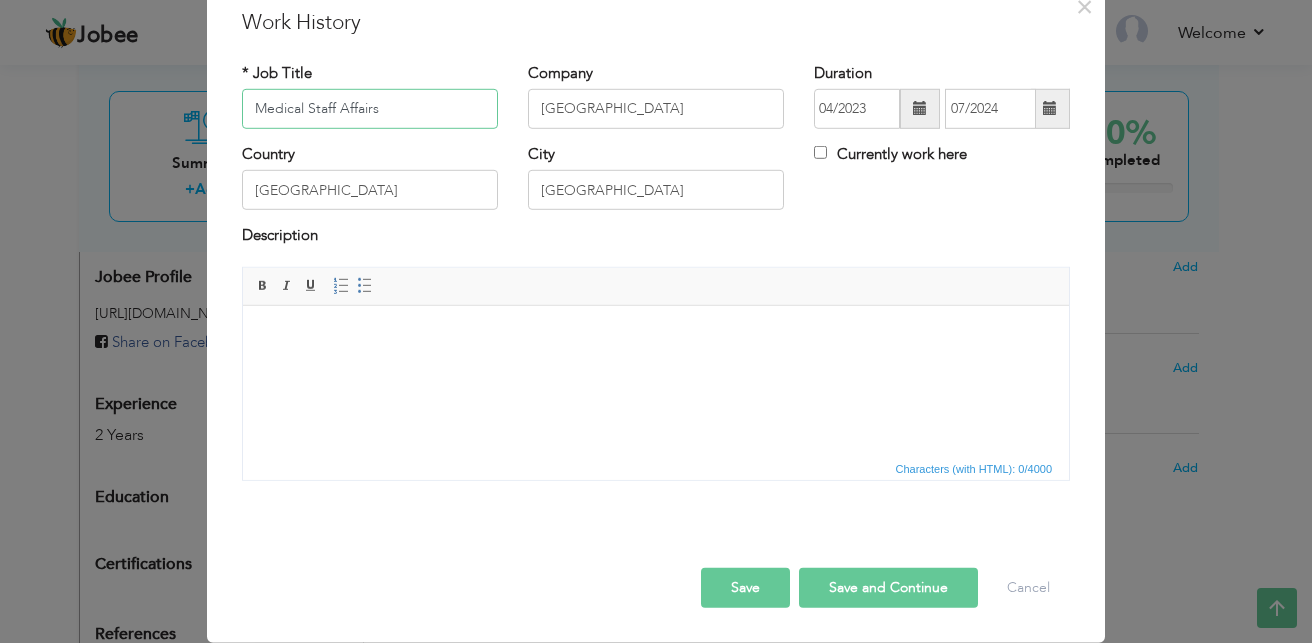 type on "Medical Staff Affairs" 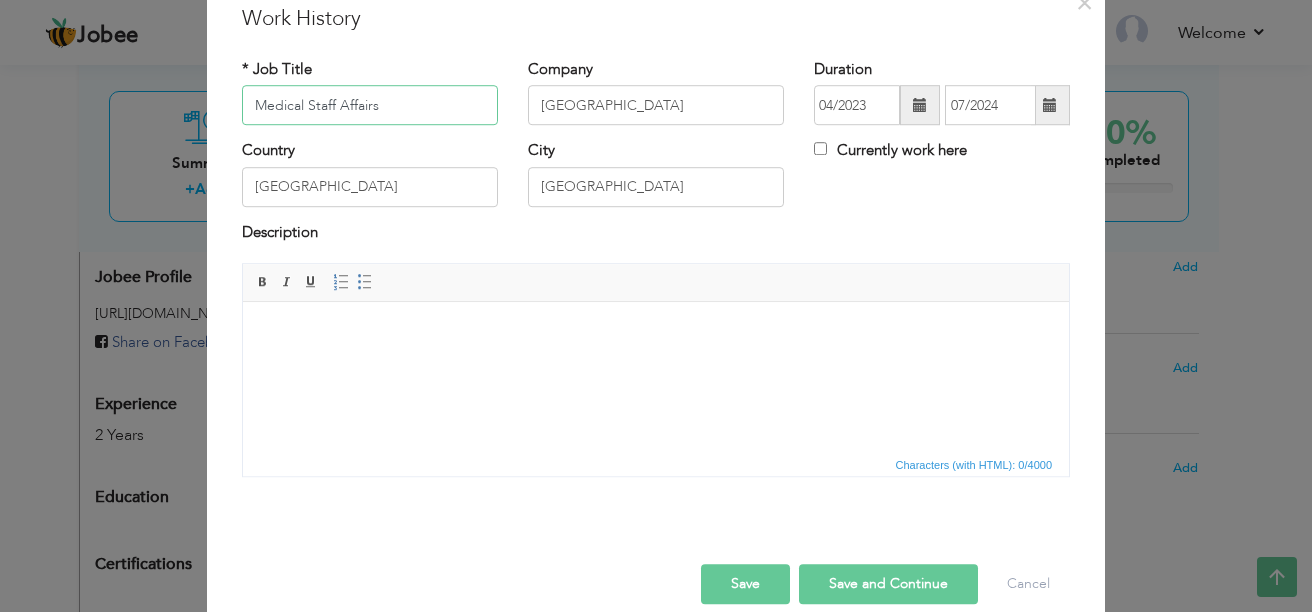 scroll, scrollTop: 78, scrollLeft: 0, axis: vertical 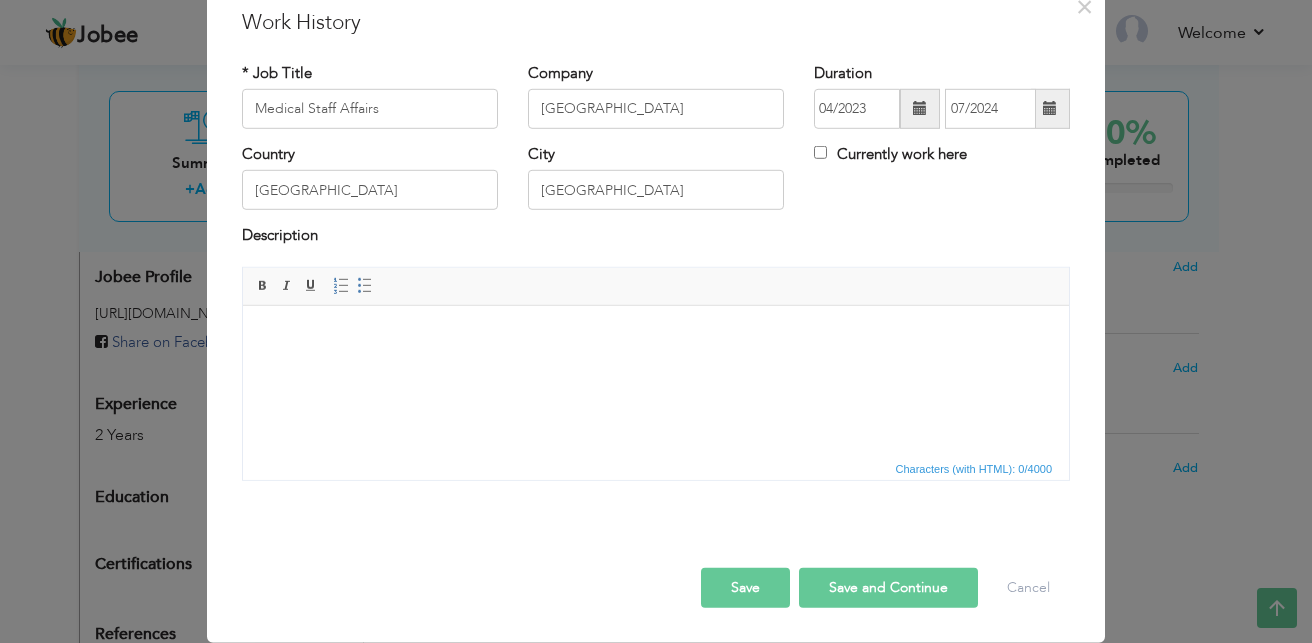 click at bounding box center (1050, 109) 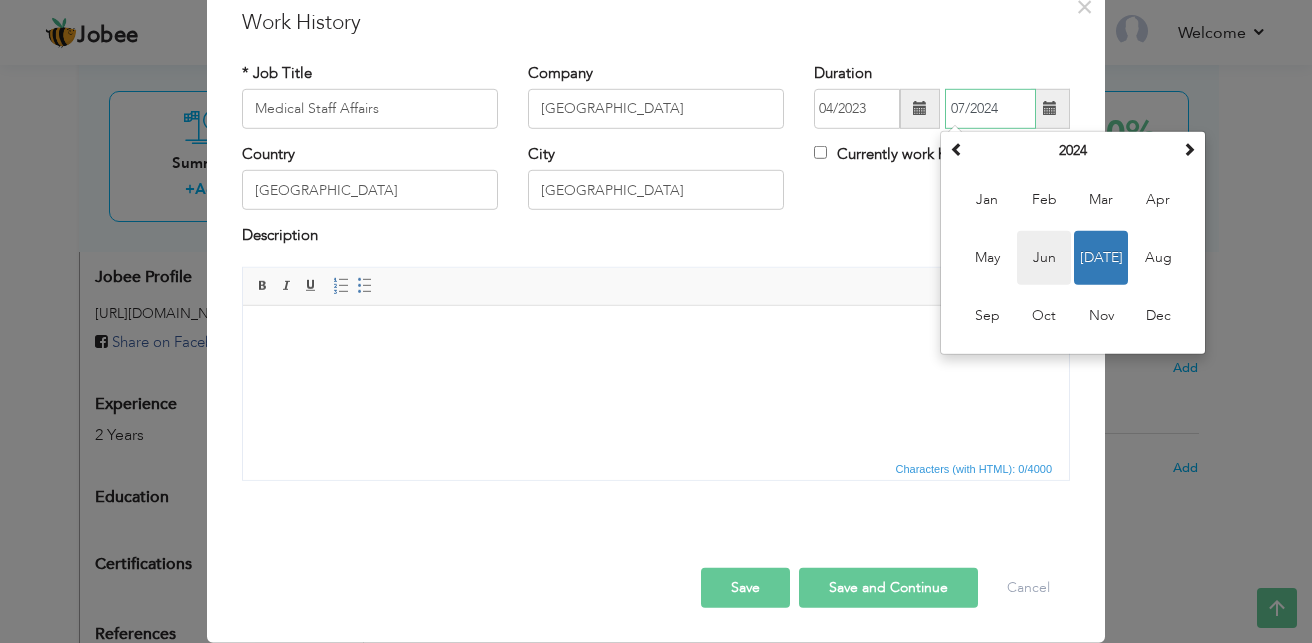 click on "Jun" at bounding box center [1044, 258] 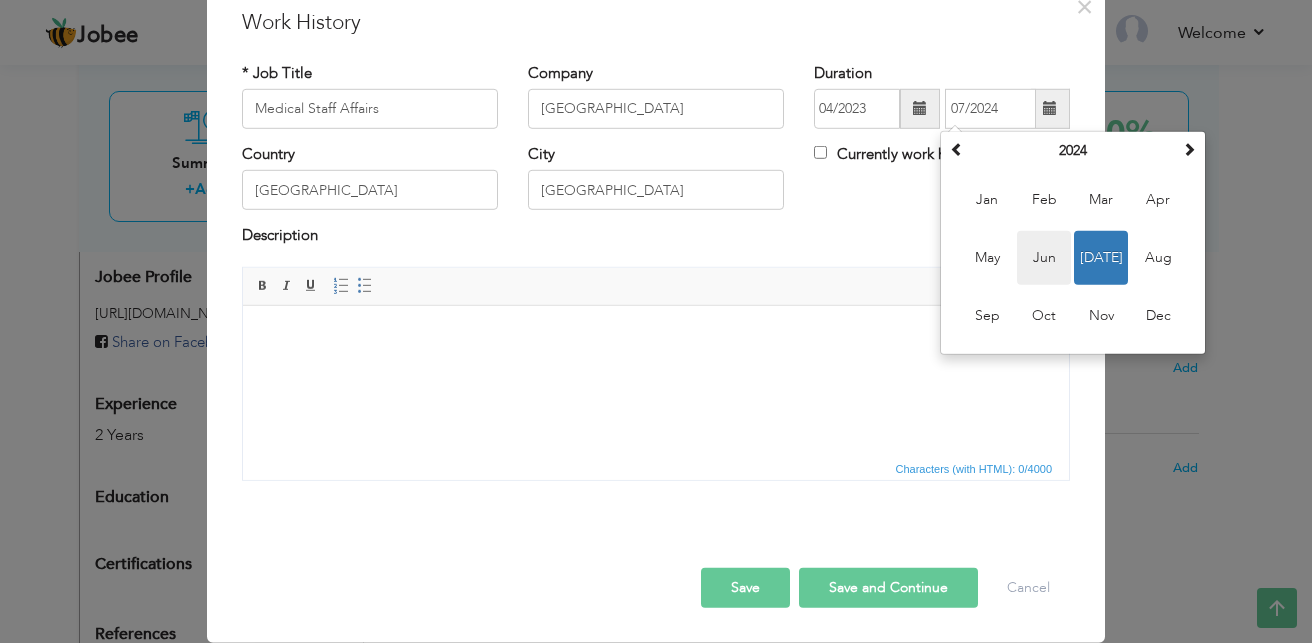 type on "06/2024" 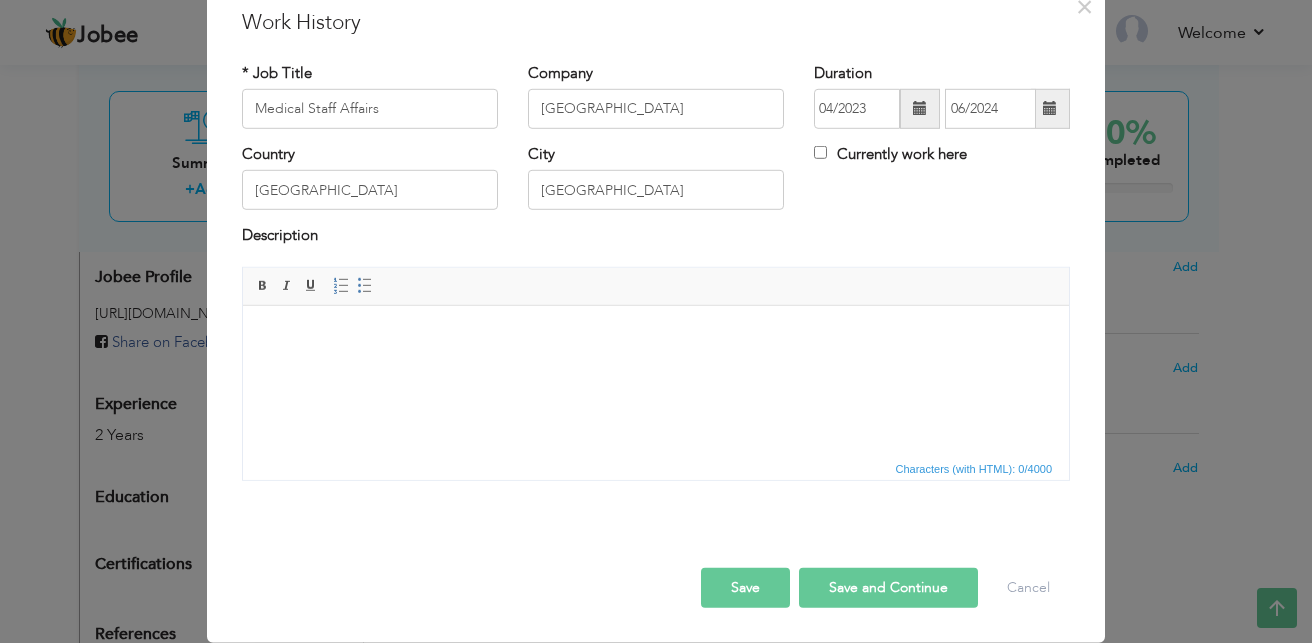 click at bounding box center (920, 108) 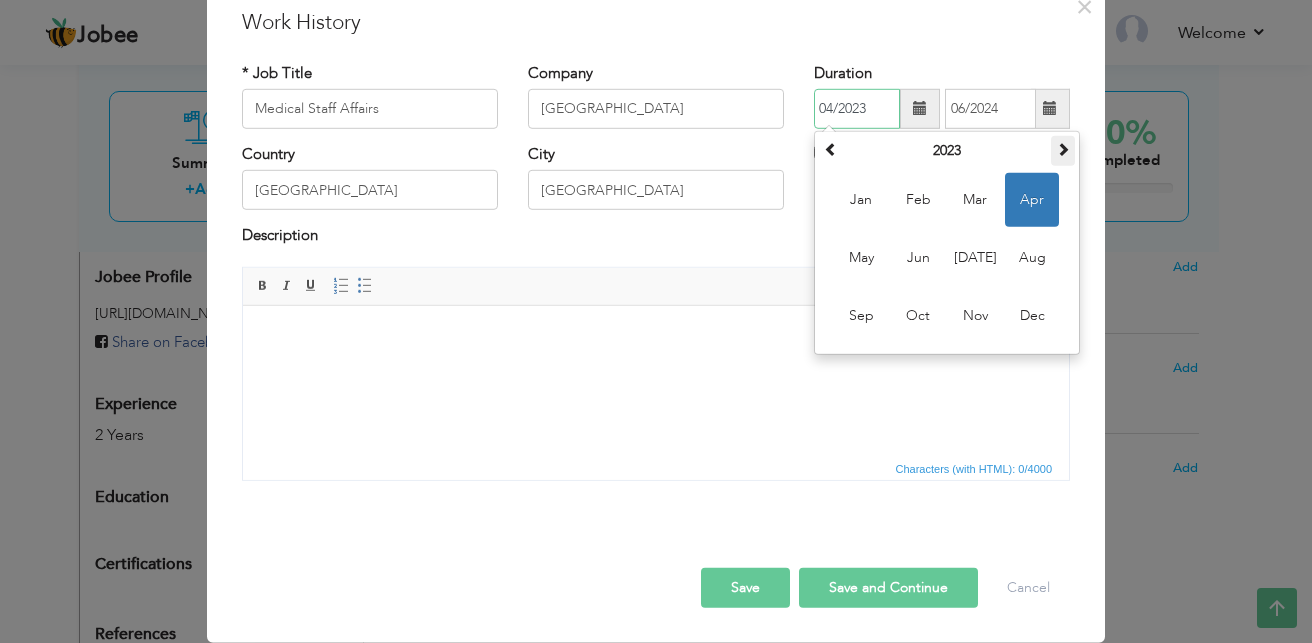 click at bounding box center [1063, 149] 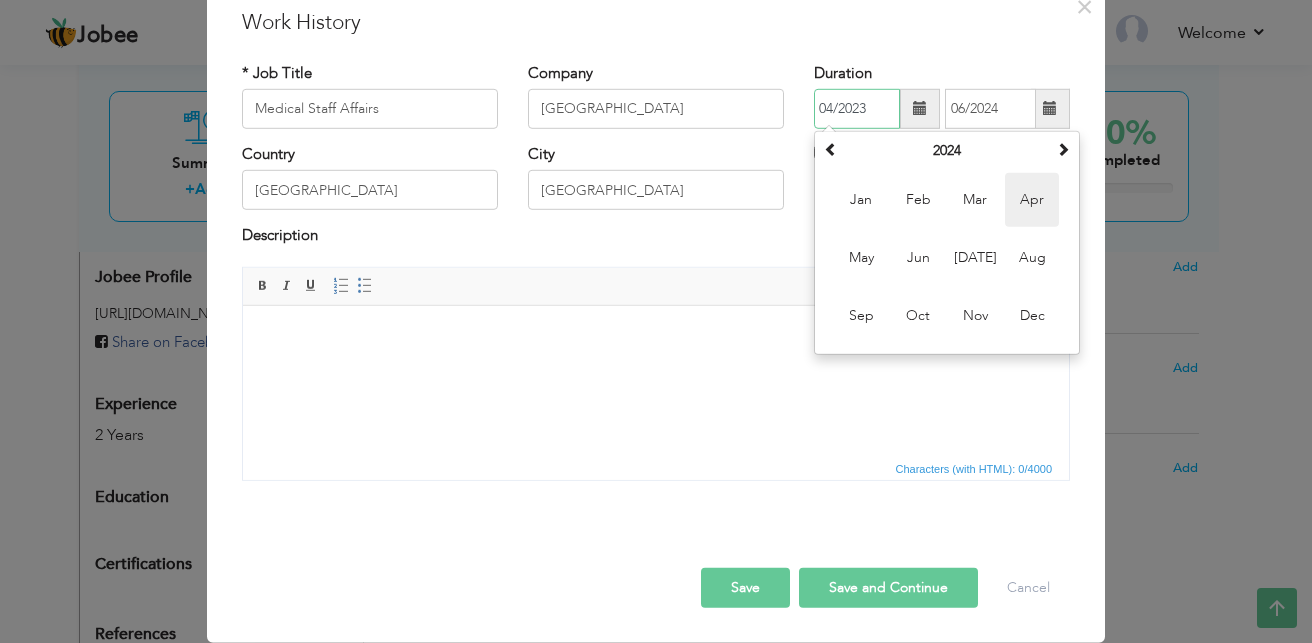 click on "Apr" at bounding box center (1032, 200) 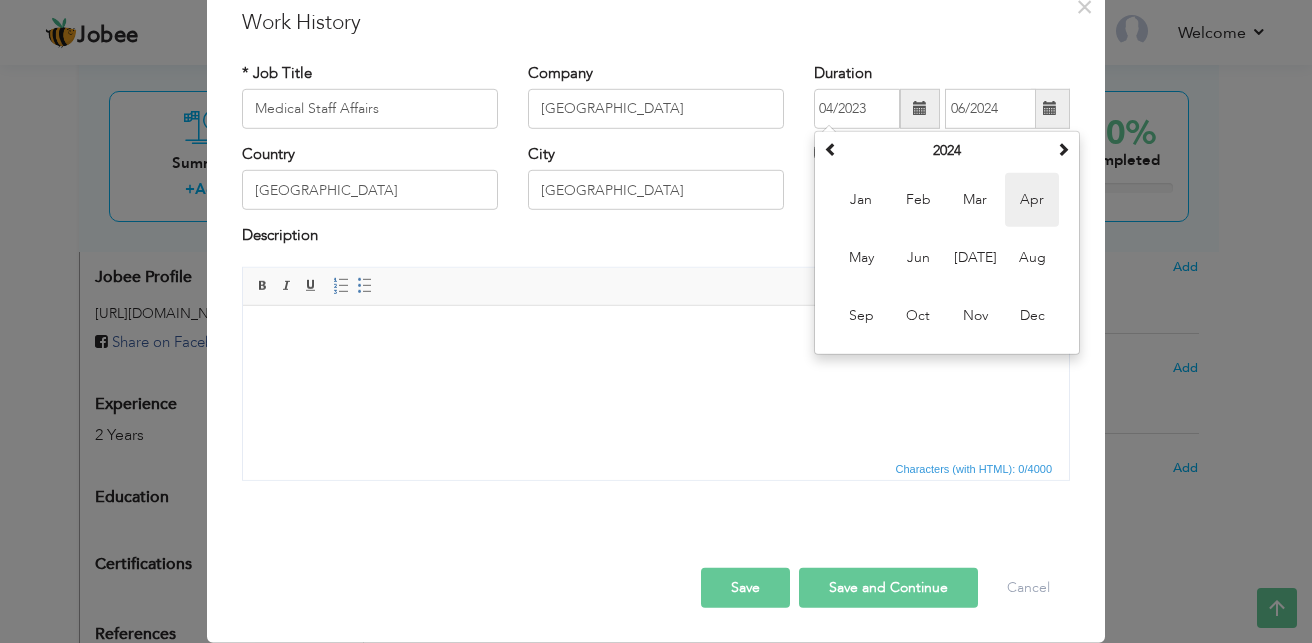 type on "04/2024" 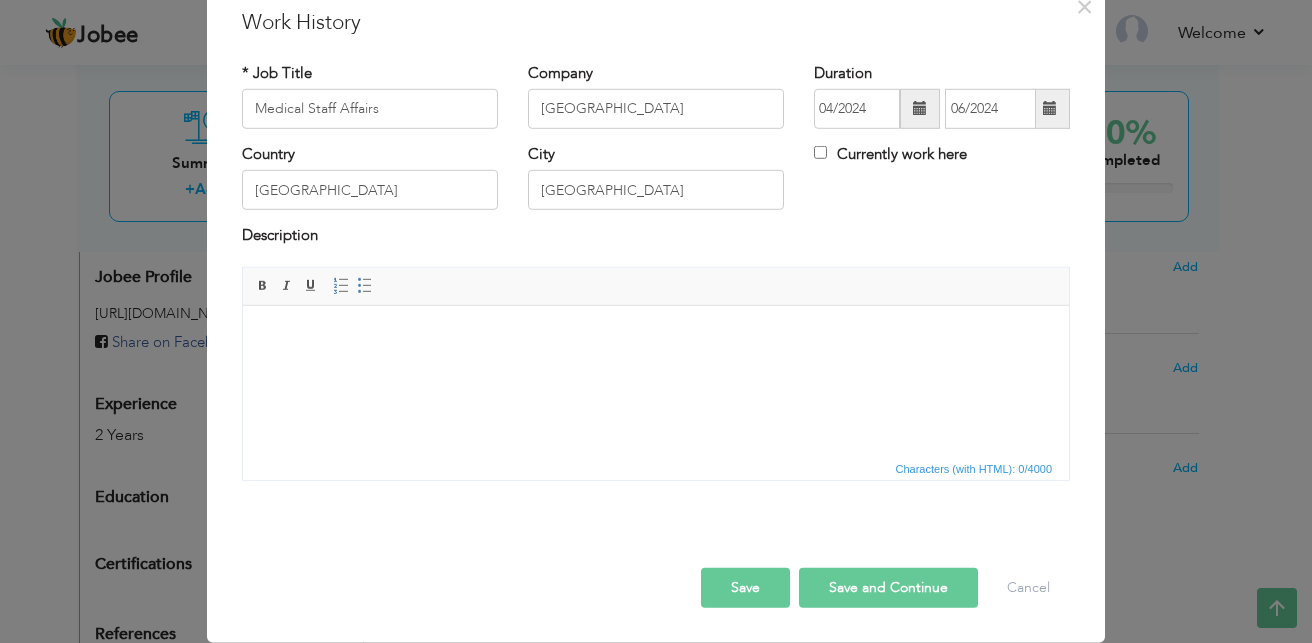 click at bounding box center [656, 335] 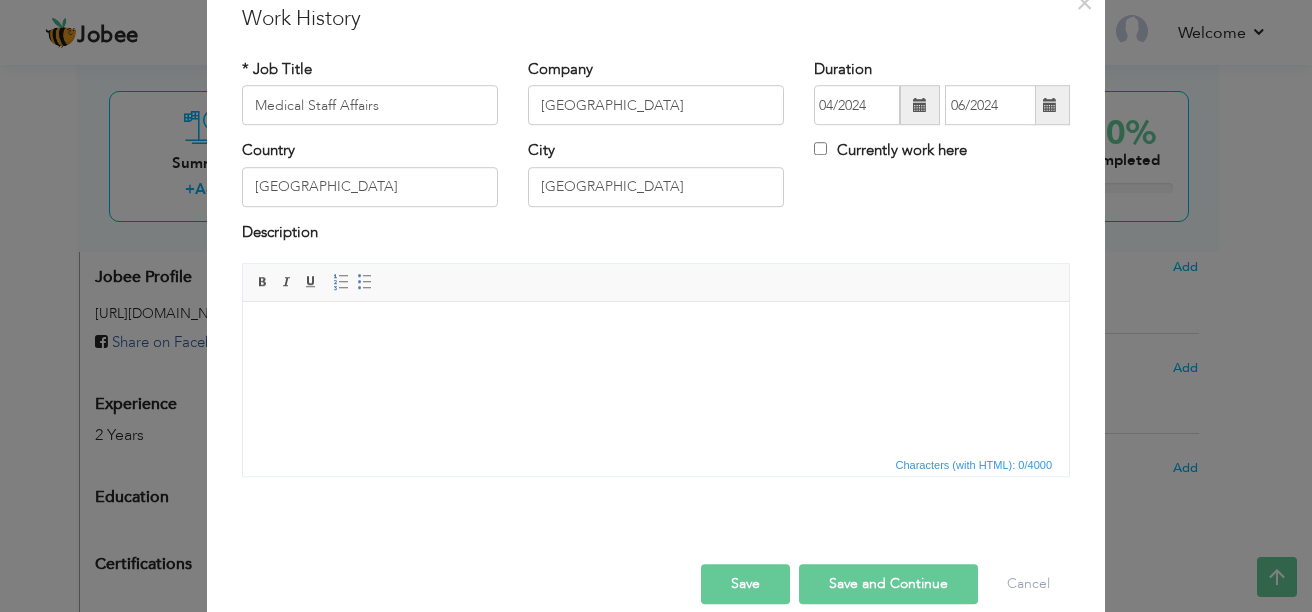 scroll, scrollTop: 78, scrollLeft: 0, axis: vertical 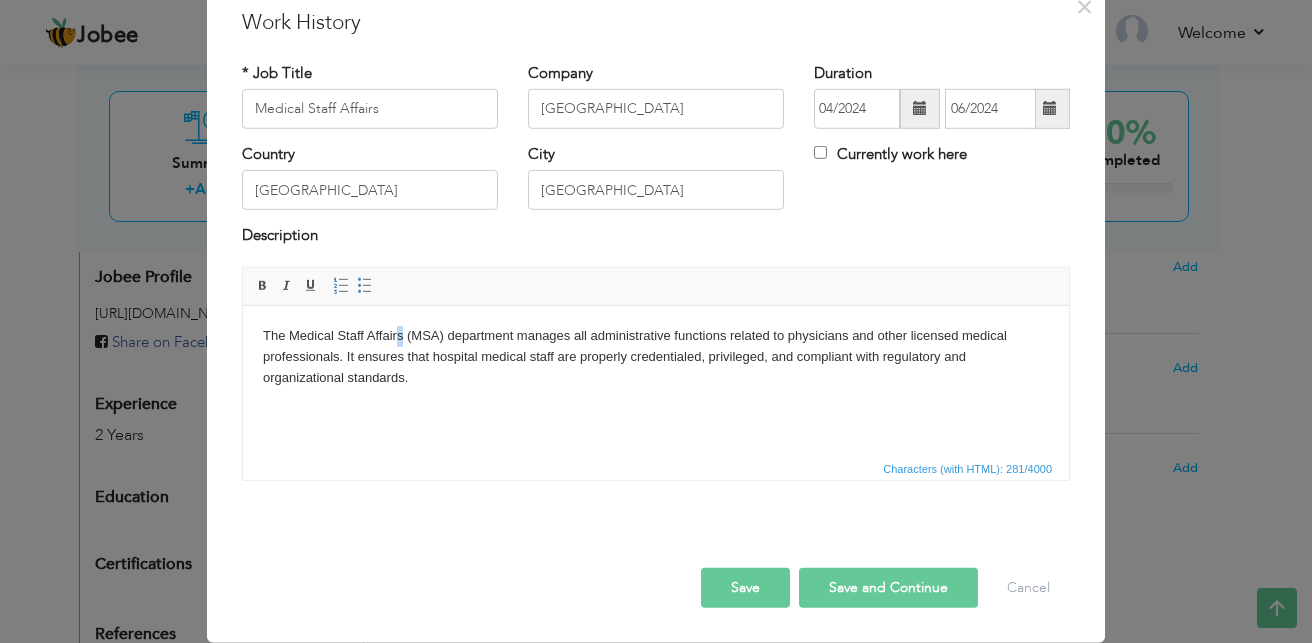 click on "The Medical Staff Affairs (MSA) department manages all administrative functions related to physicians and other licensed medical professionals. It ensures that hospital medical staff are properly credentialed, privileged, and compliant with regulatory and organizational standards." at bounding box center (656, 356) 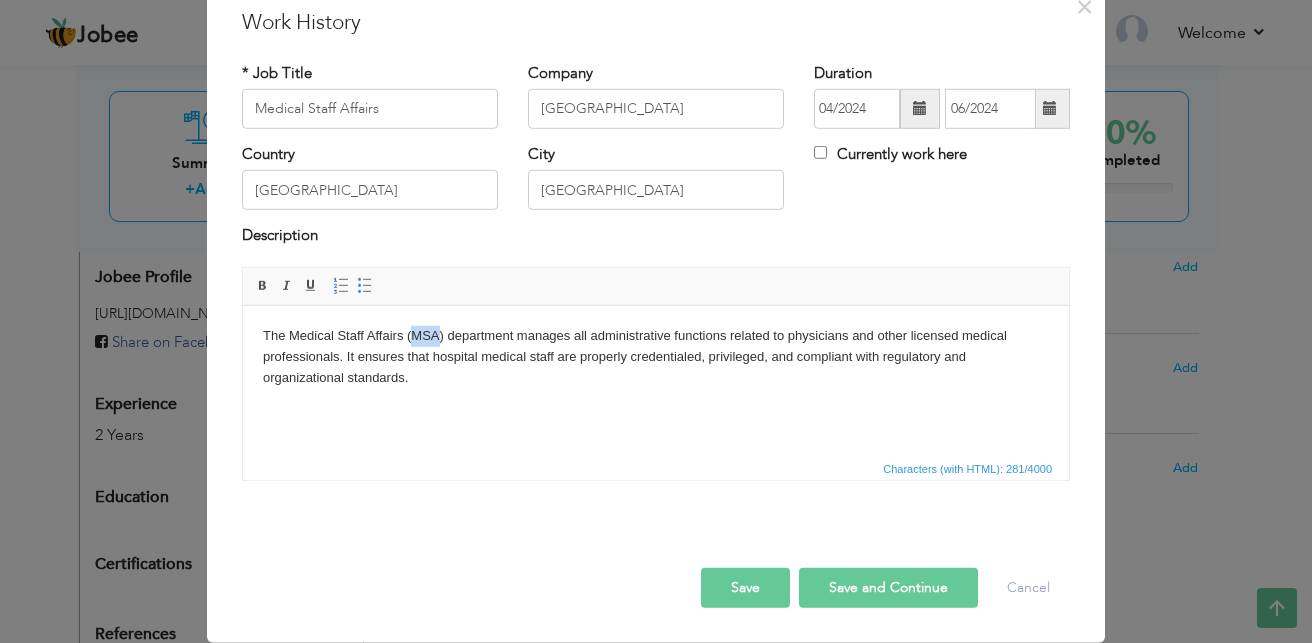 drag, startPoint x: 411, startPoint y: 332, endPoint x: 441, endPoint y: 332, distance: 30 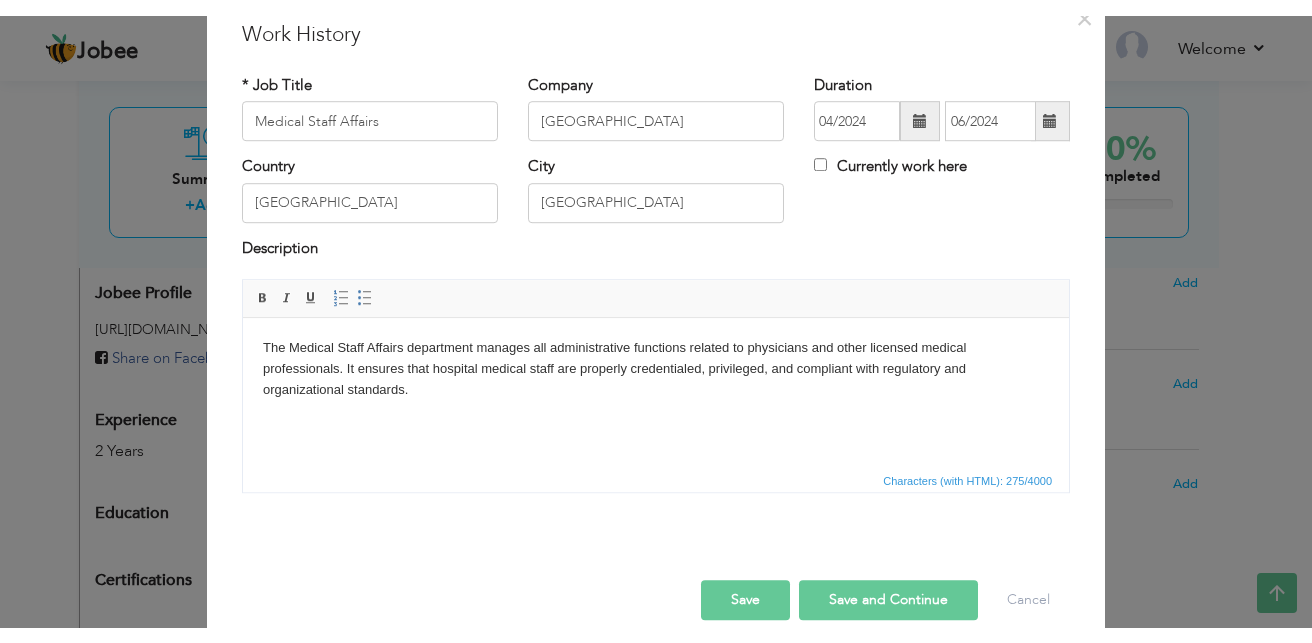 scroll, scrollTop: 78, scrollLeft: 0, axis: vertical 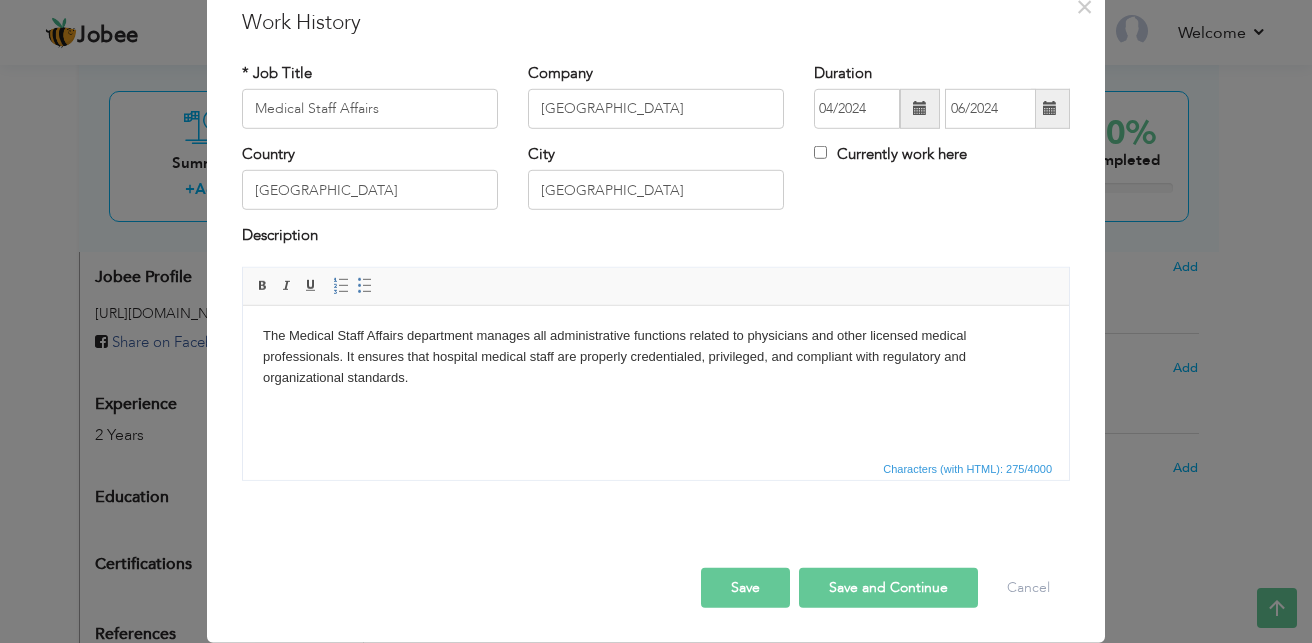 click on "Save and Continue" at bounding box center [888, 588] 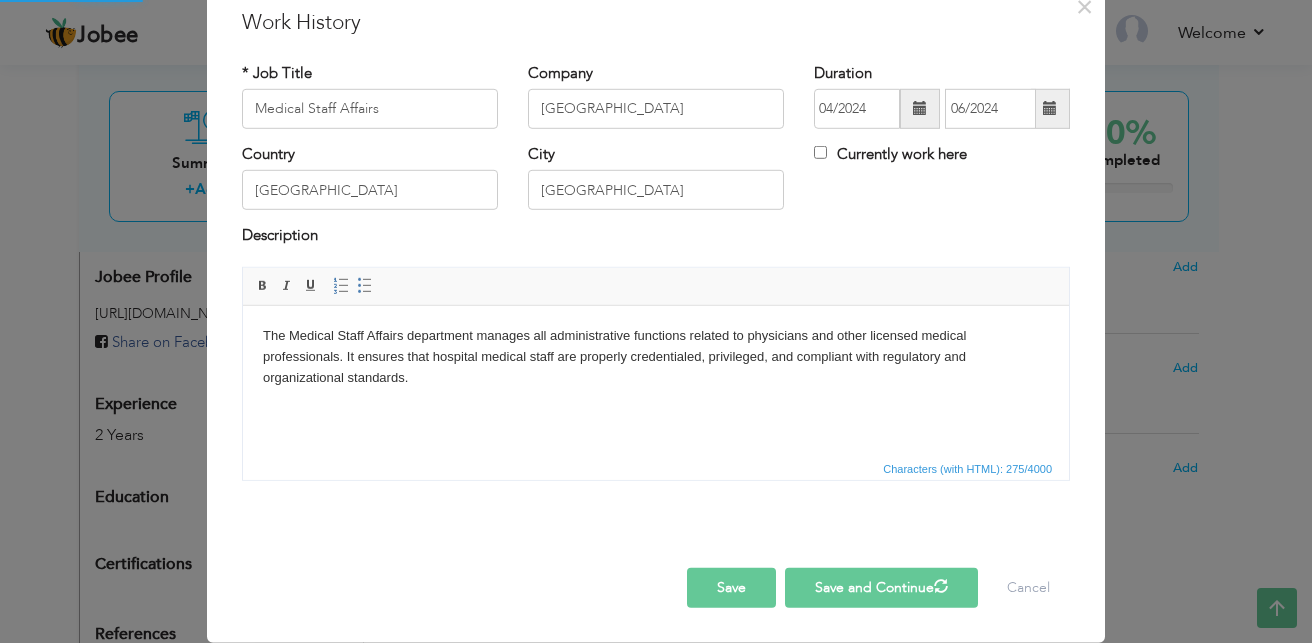 type 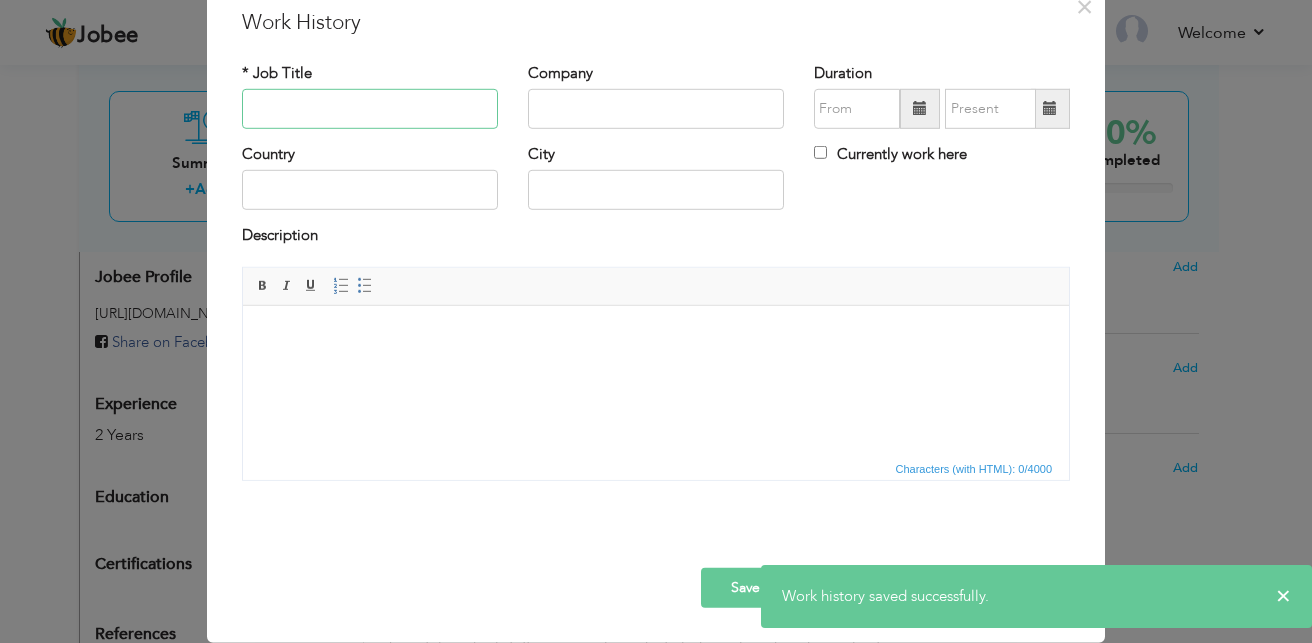 click at bounding box center [370, 109] 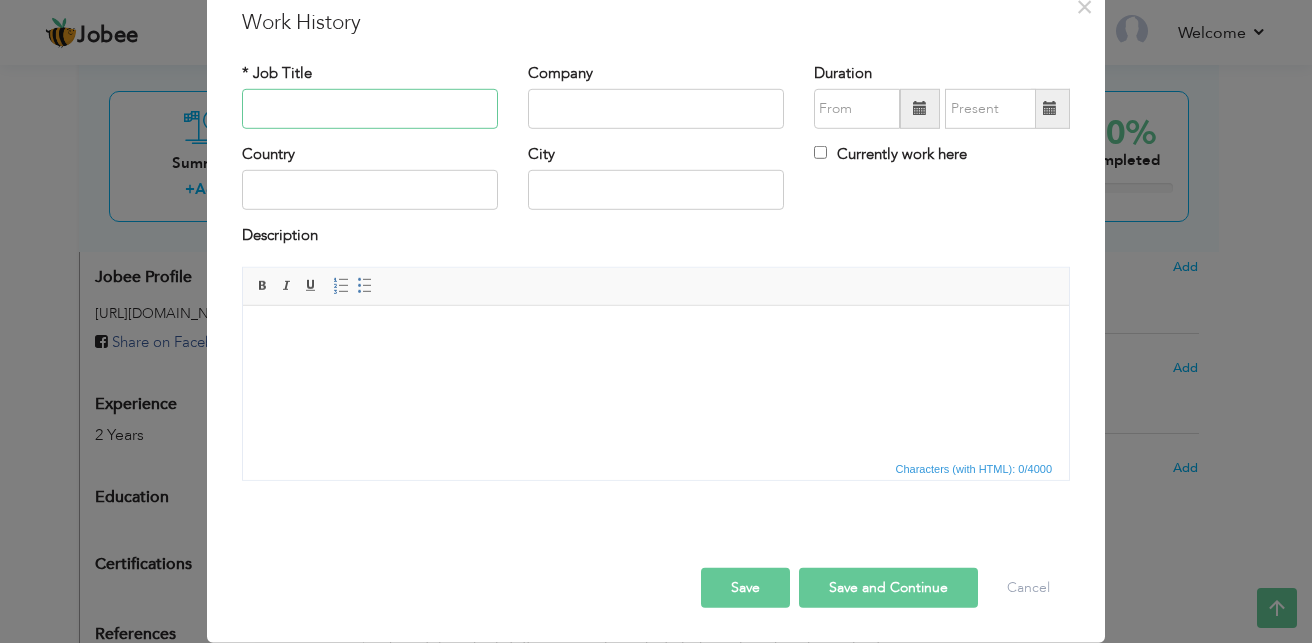 type on "E" 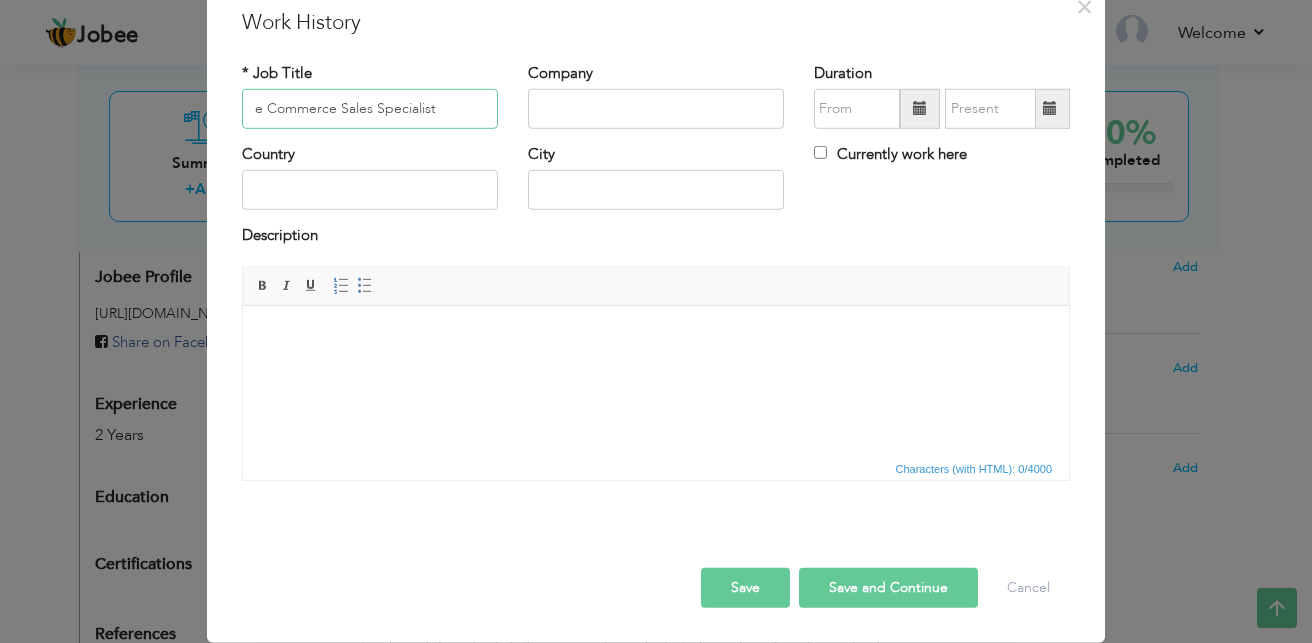 type on "e Commerce Sales Specialist" 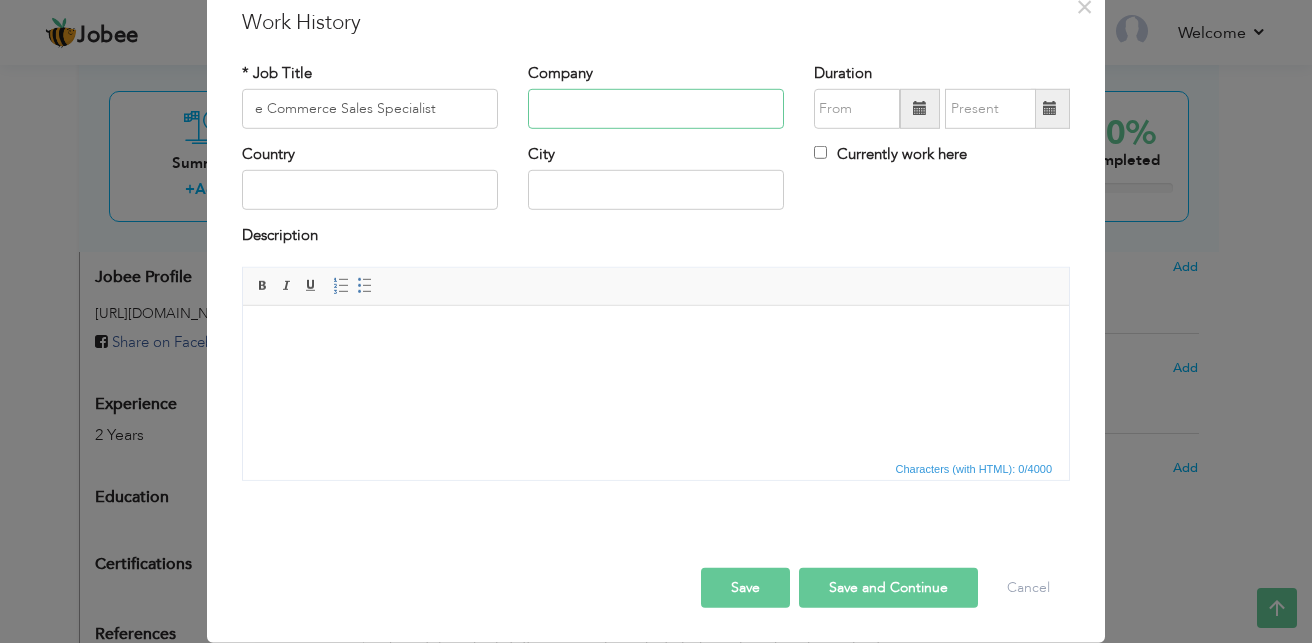 click at bounding box center (656, 109) 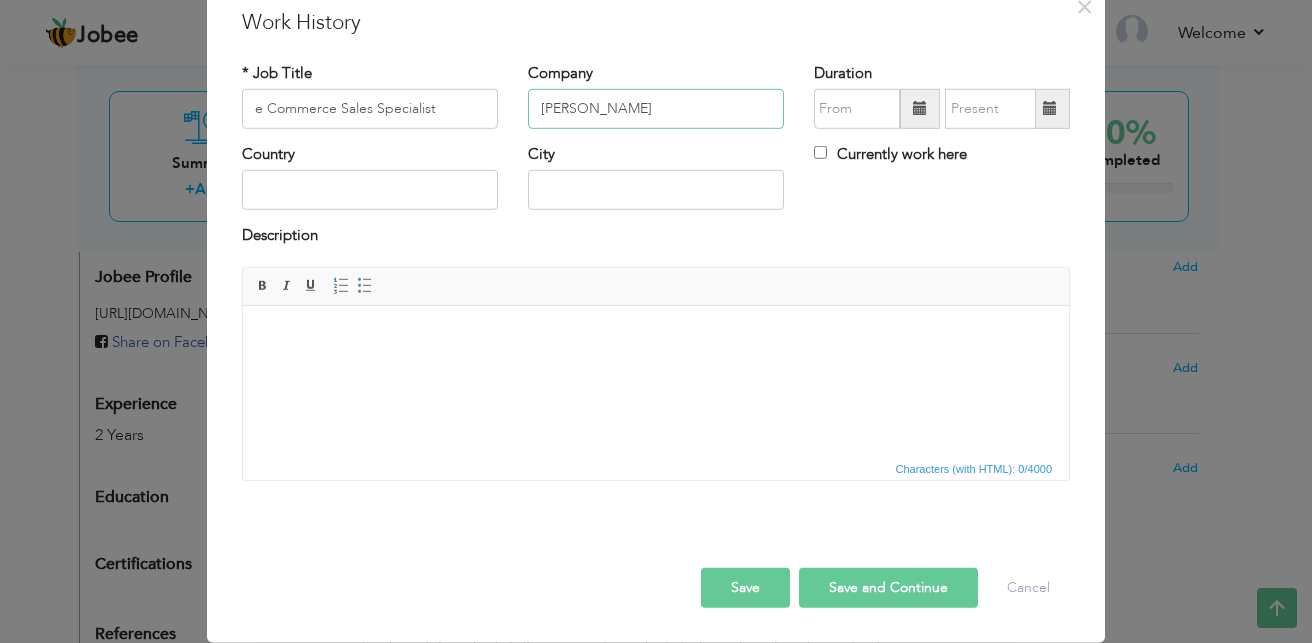 type on "J" 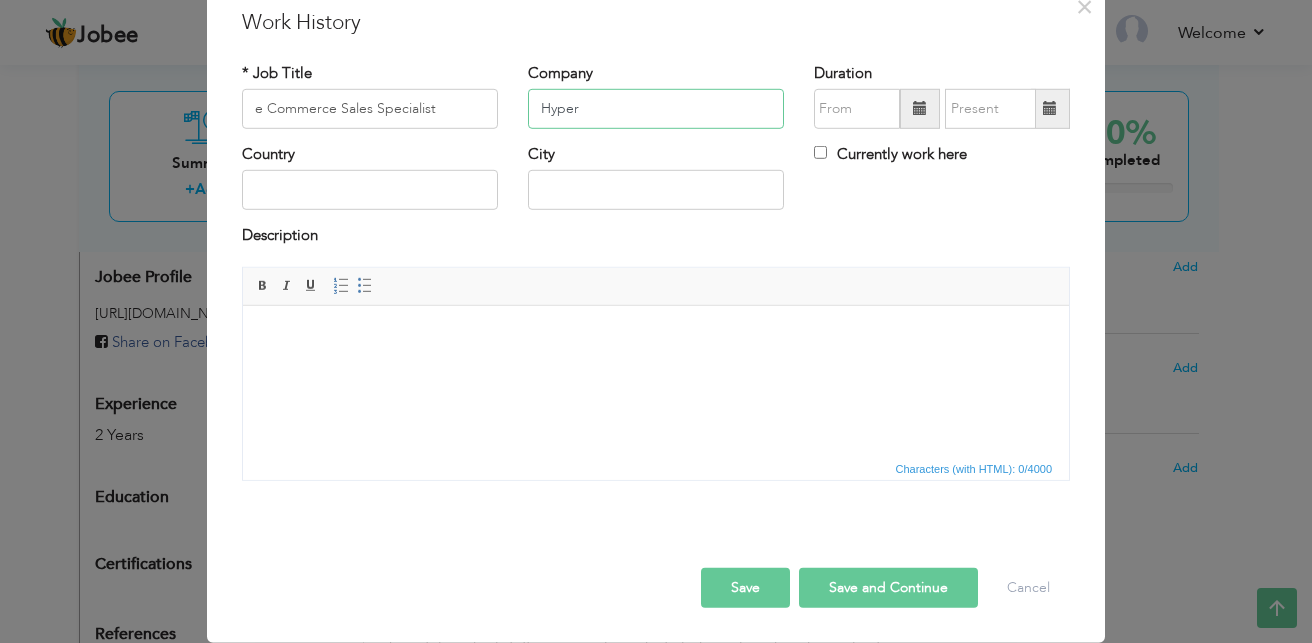 click on "Hyper" at bounding box center [656, 109] 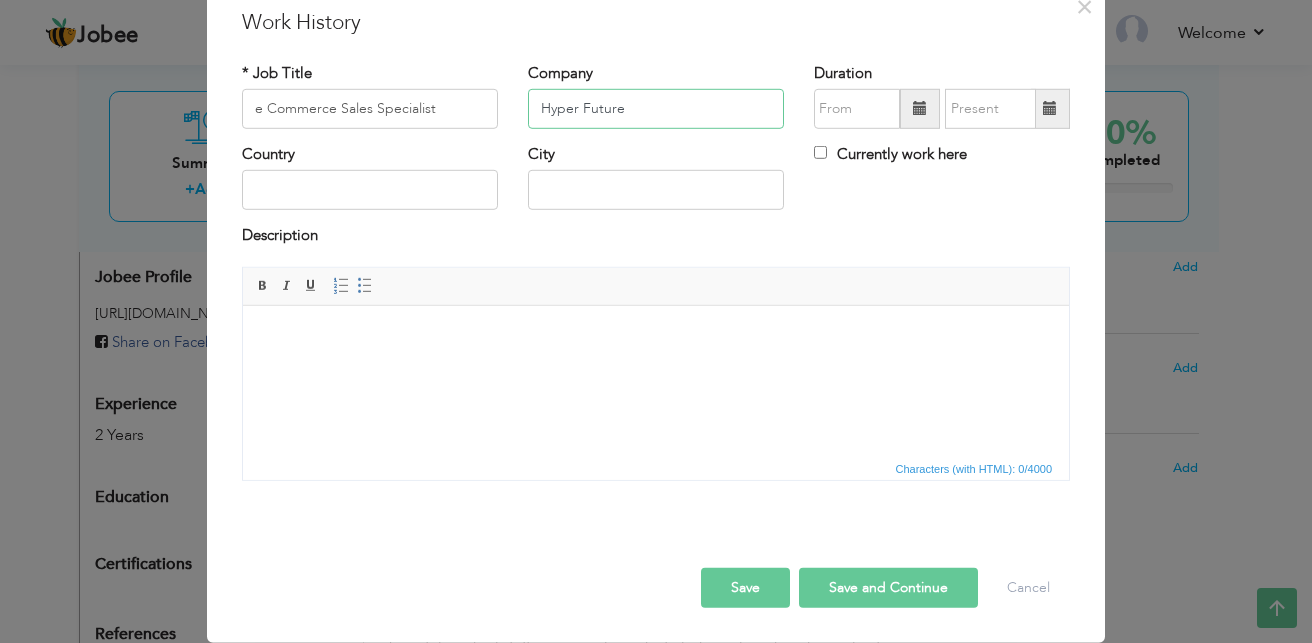 type on "Hyper Future" 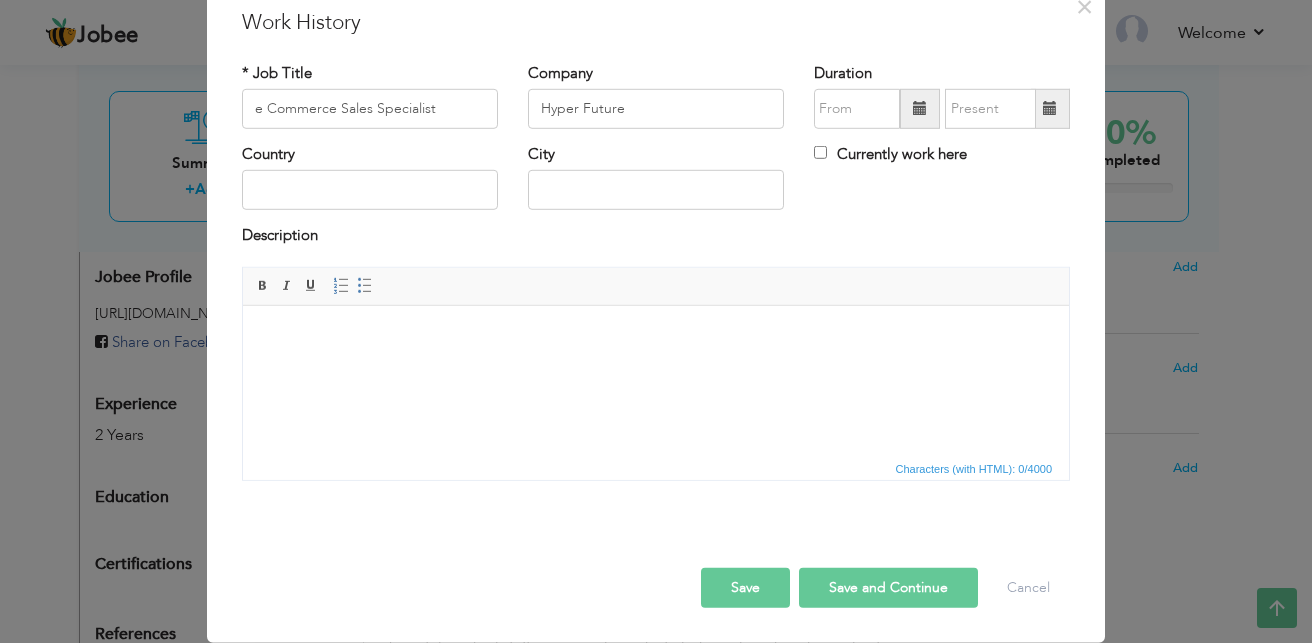 click at bounding box center [920, 108] 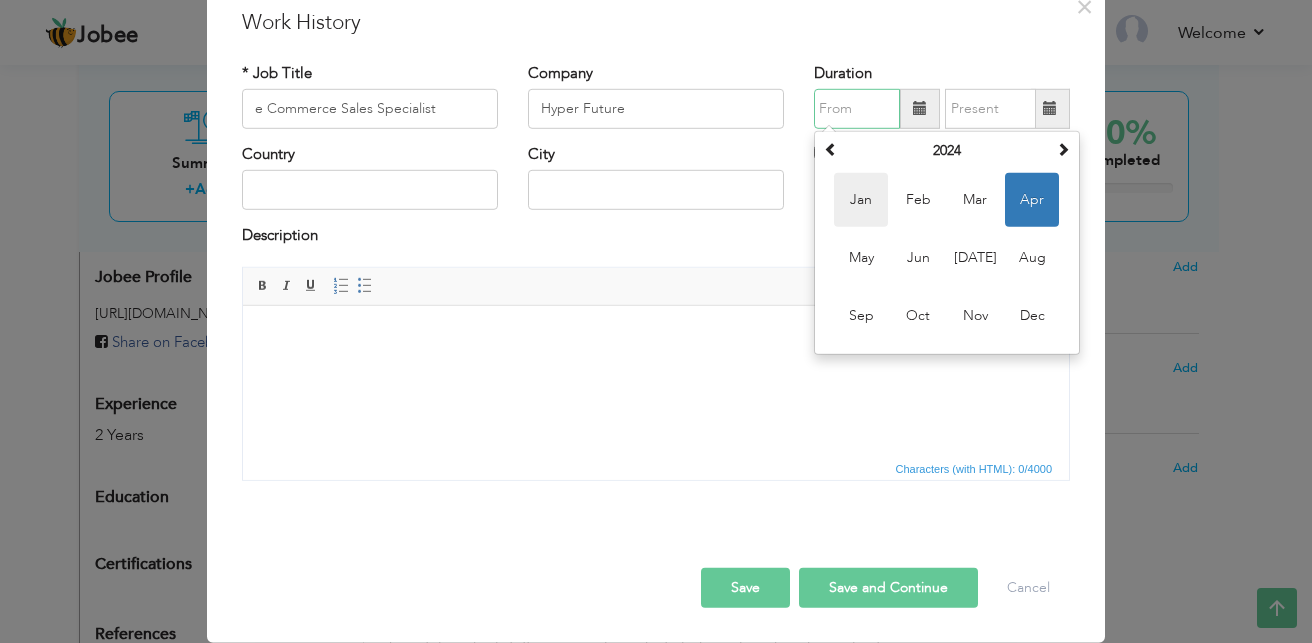 click on "Jan" at bounding box center (861, 200) 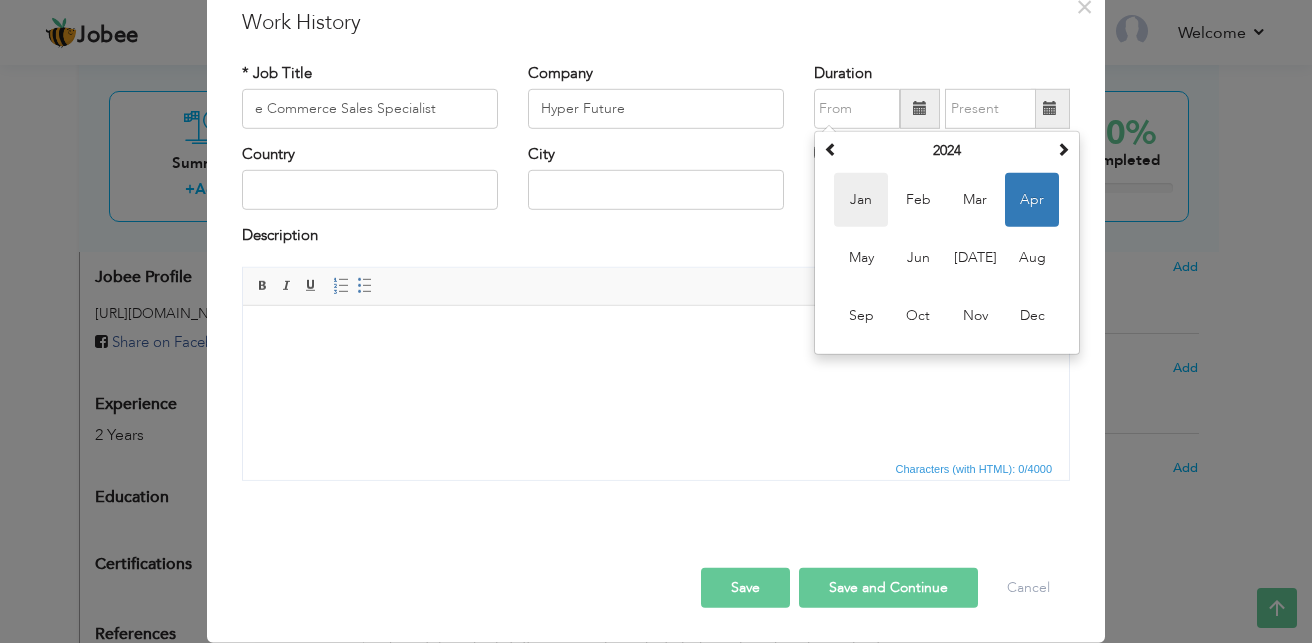type on "01/2024" 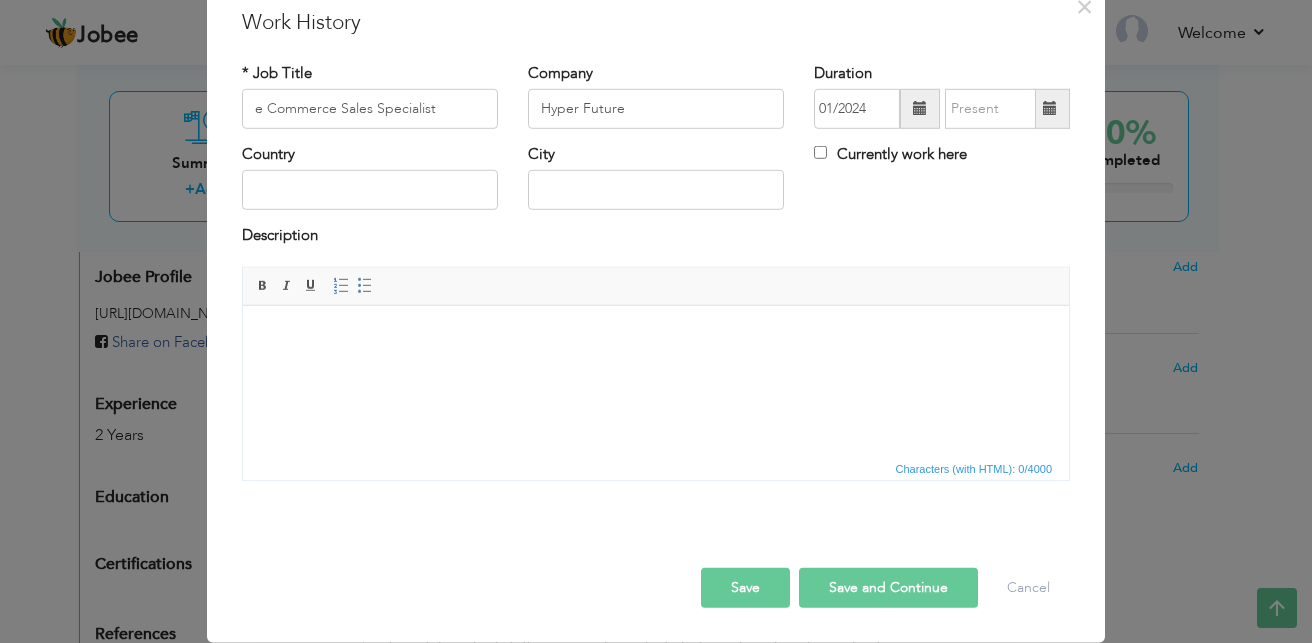 click at bounding box center [1050, 109] 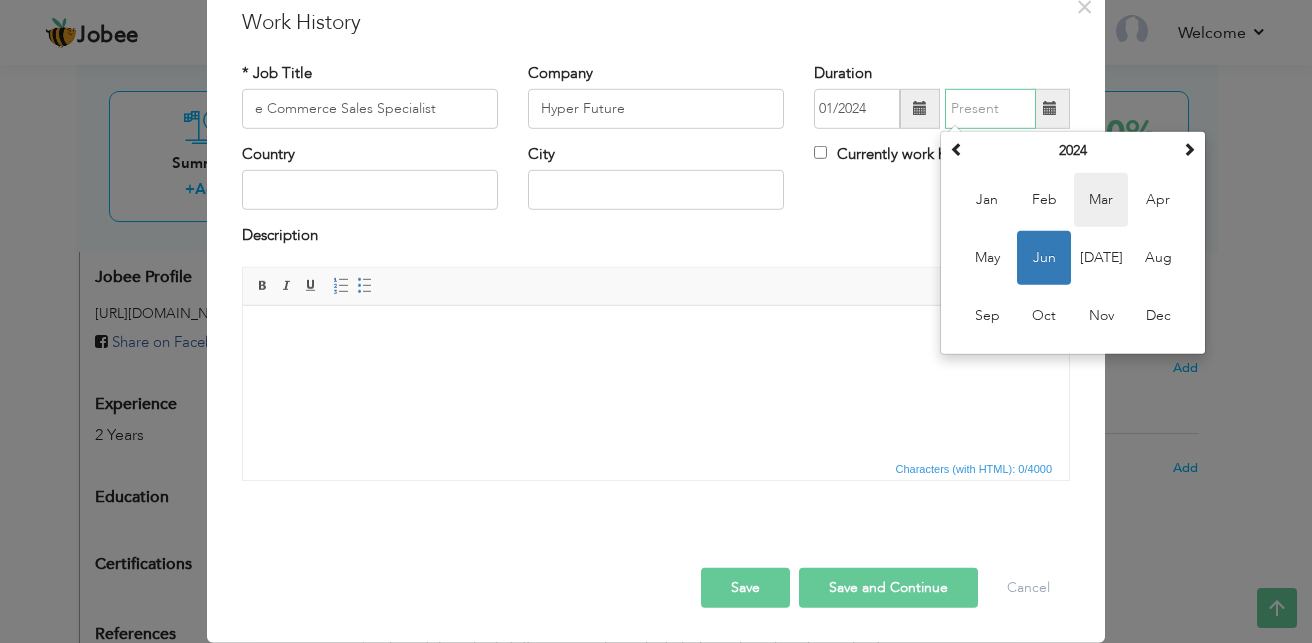 click on "Mar" at bounding box center [1101, 200] 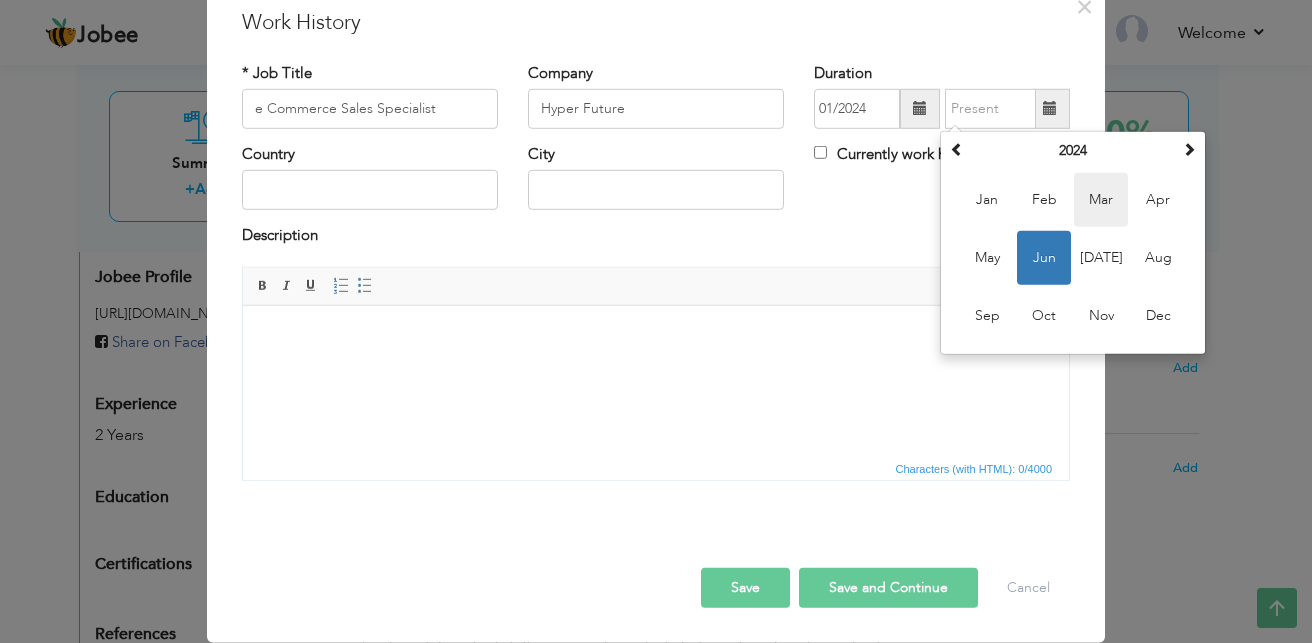 type on "03/2024" 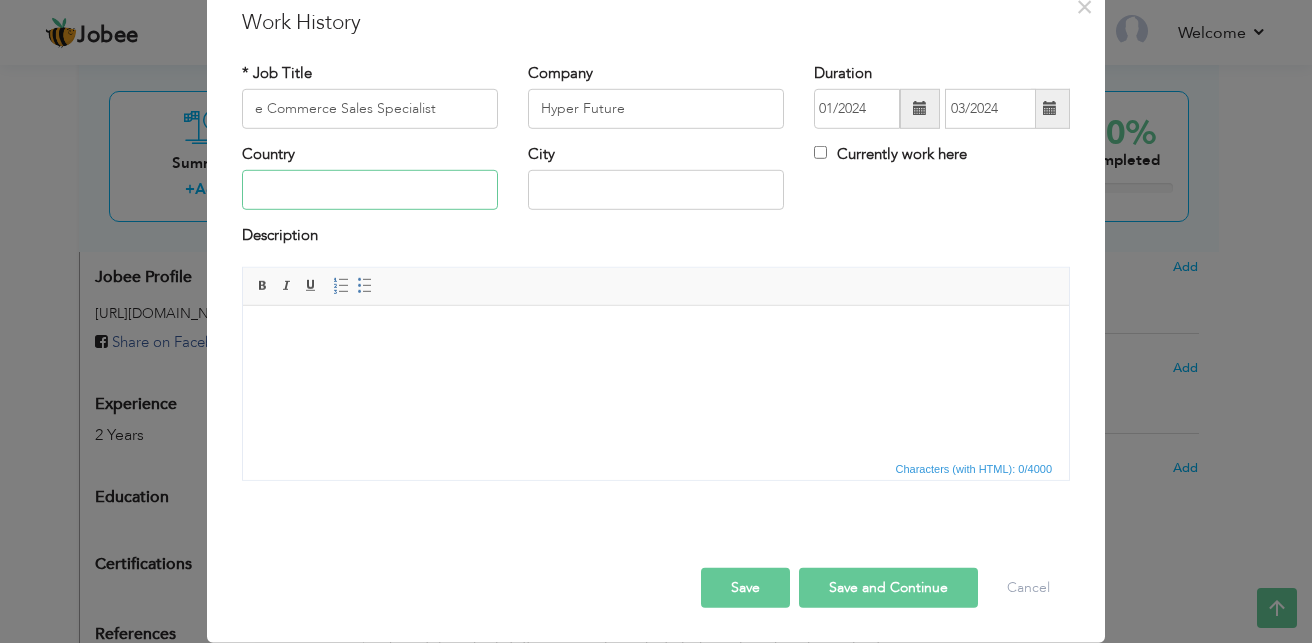 click at bounding box center [370, 190] 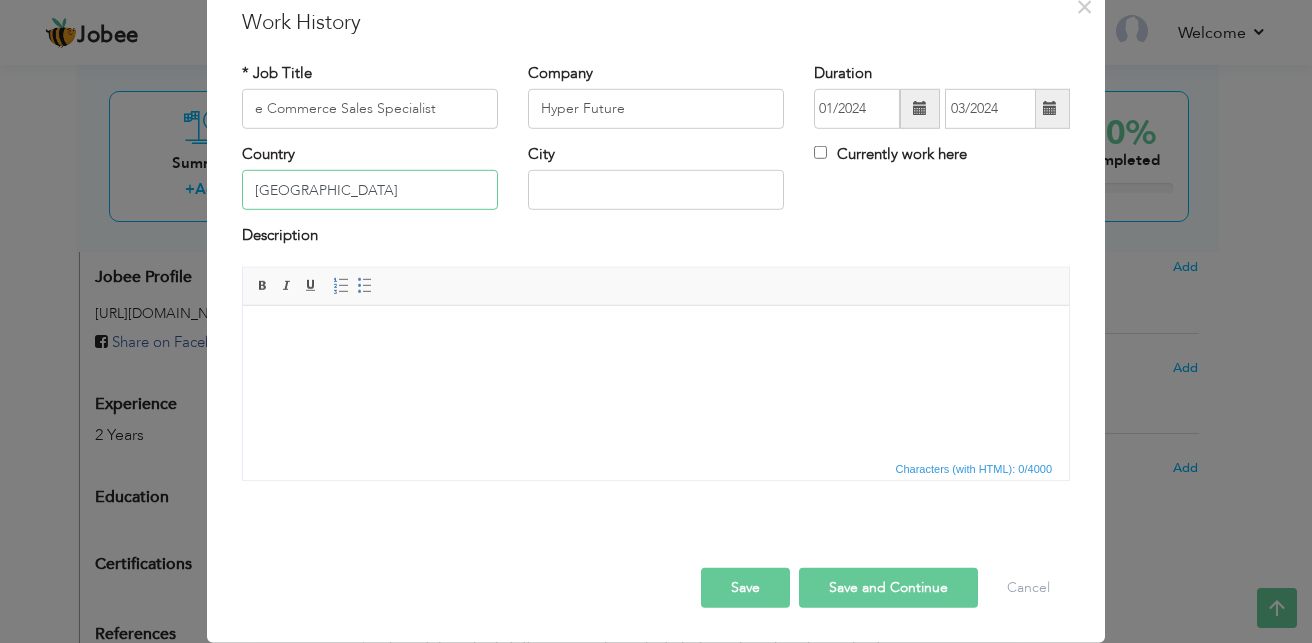 type on "Pakistan" 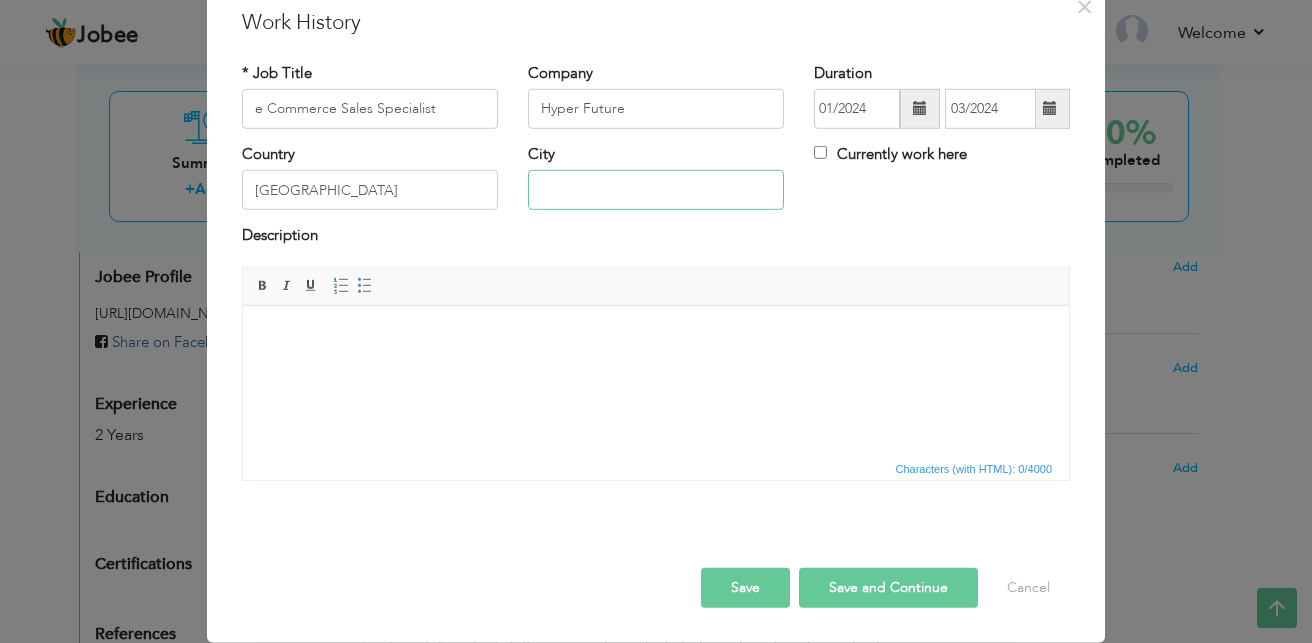 click at bounding box center [656, 190] 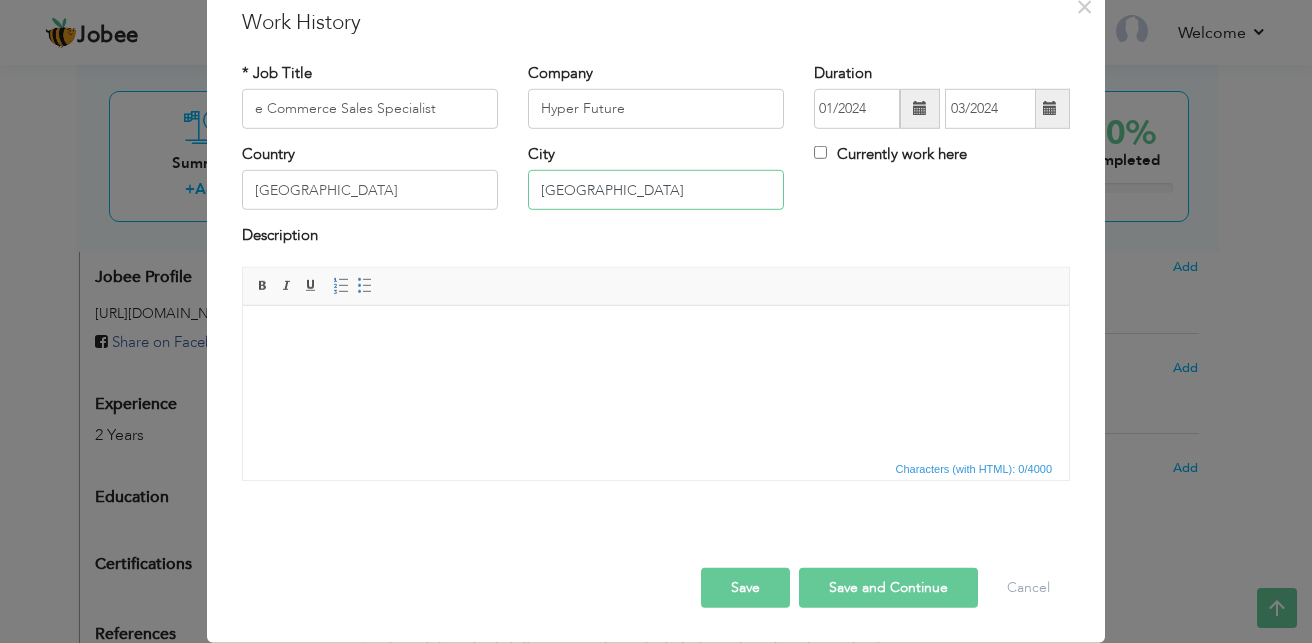 type on "Islamabad" 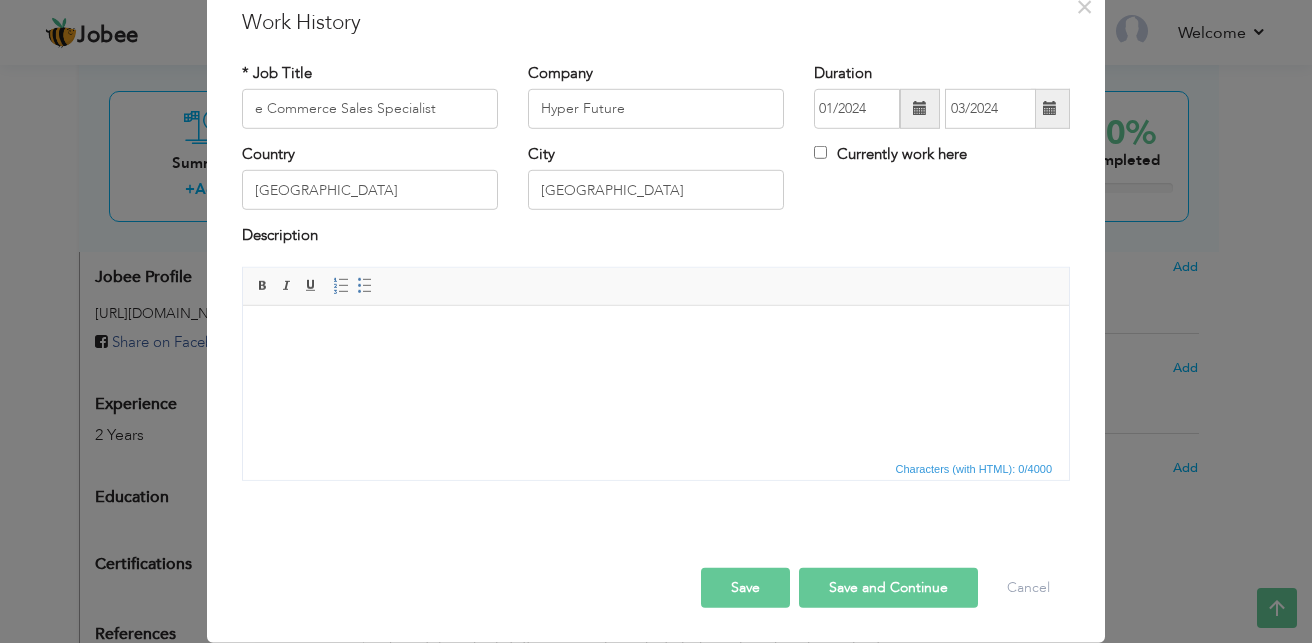 click at bounding box center [656, 335] 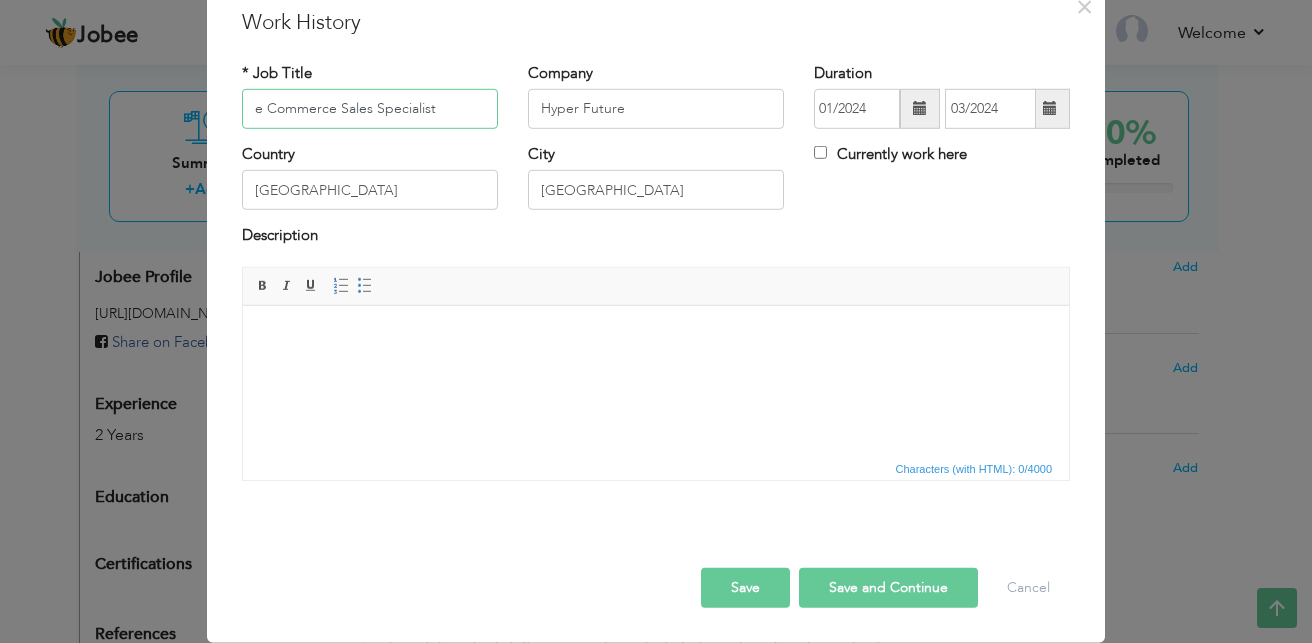 drag, startPoint x: 440, startPoint y: 115, endPoint x: 246, endPoint y: 120, distance: 194.06442 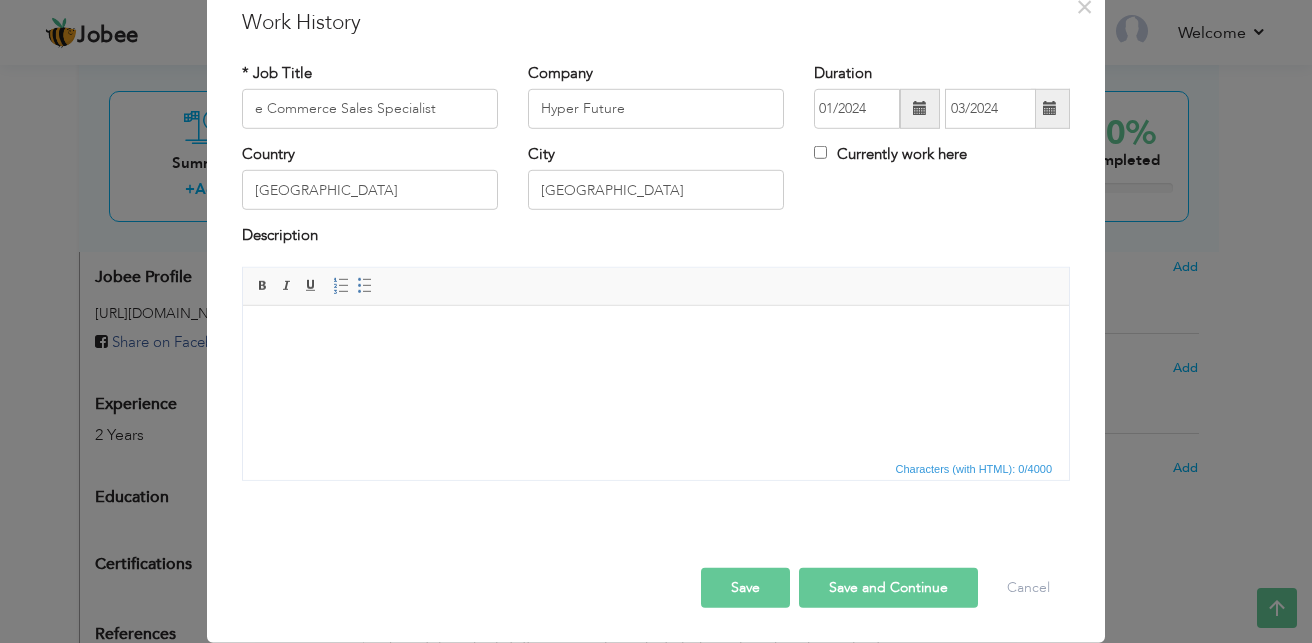 click at bounding box center (656, 335) 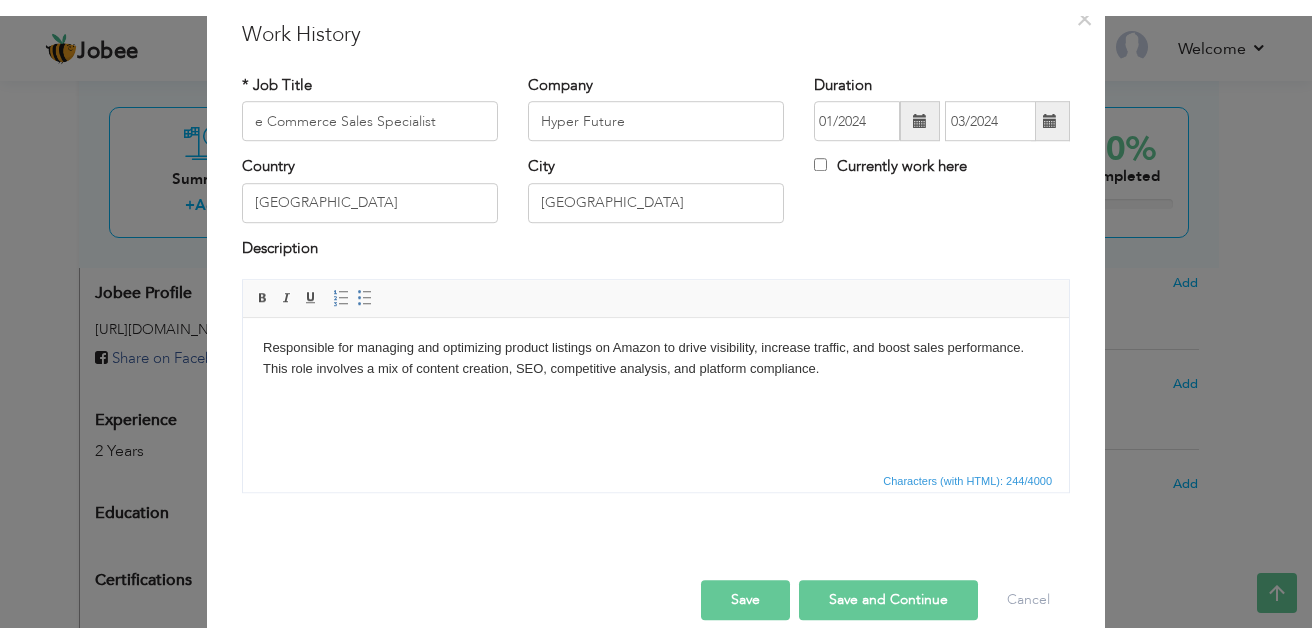 scroll, scrollTop: 78, scrollLeft: 0, axis: vertical 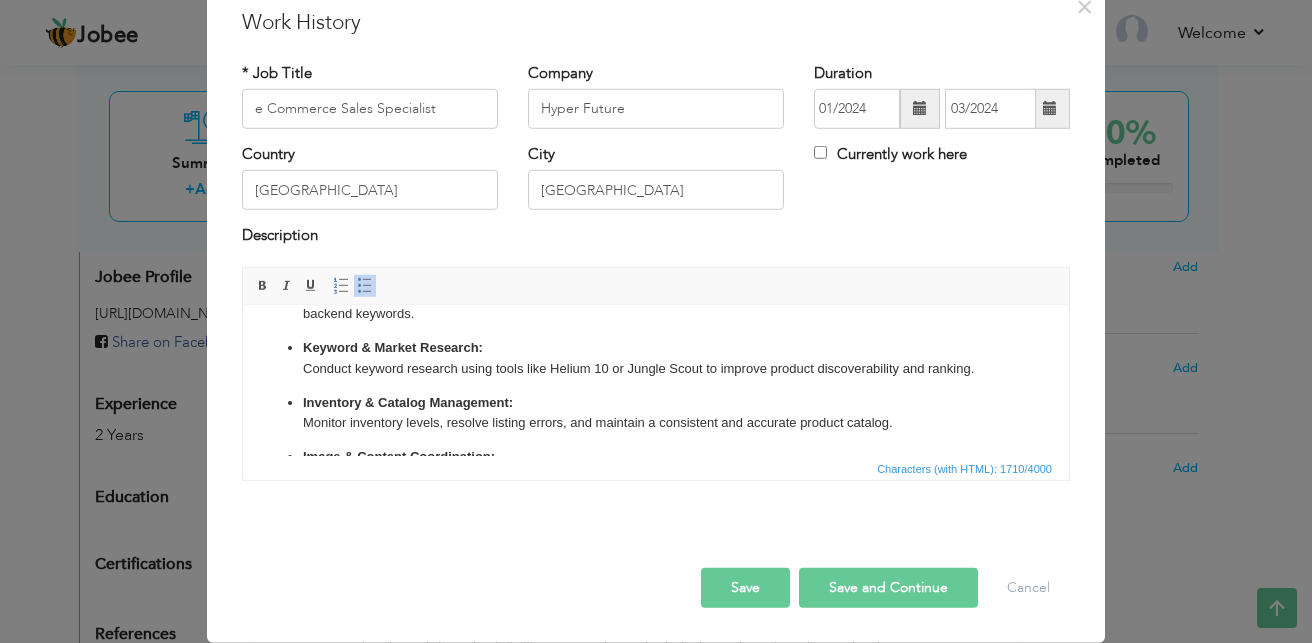 click on "Keyword & Market Research: Conduct keyword research using tools like Helium 10 or Jungle Scout to improve product discoverability and ranking." at bounding box center (656, 358) 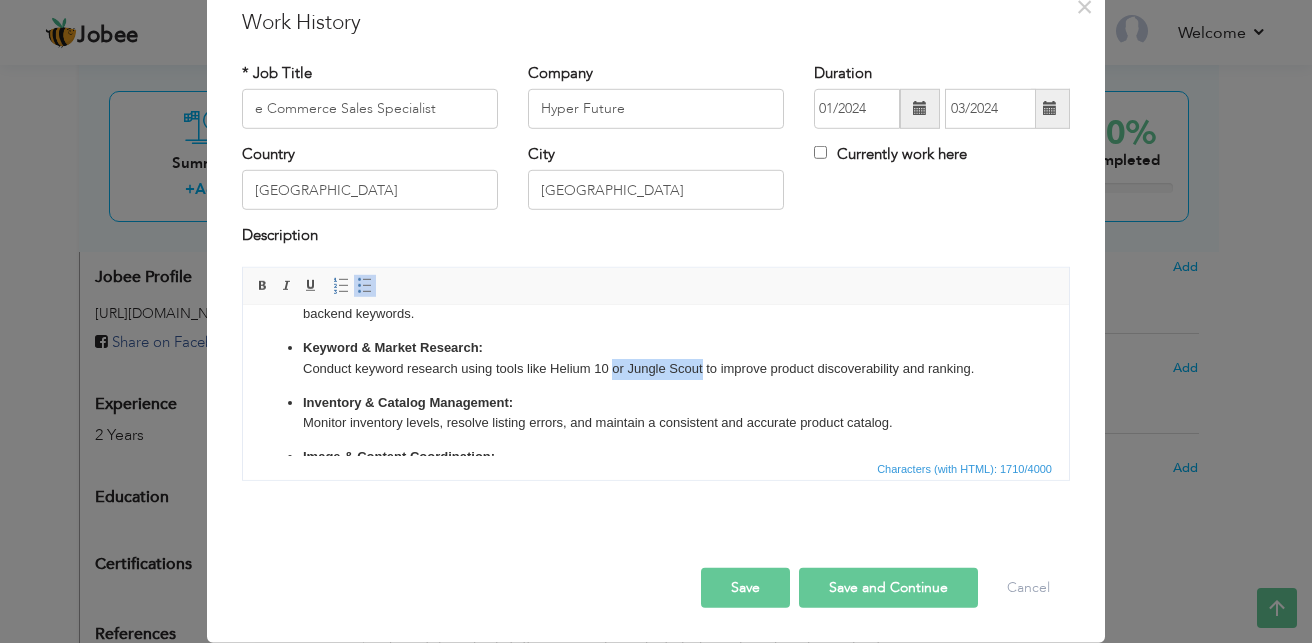 drag, startPoint x: 613, startPoint y: 369, endPoint x: 701, endPoint y: 368, distance: 88.005684 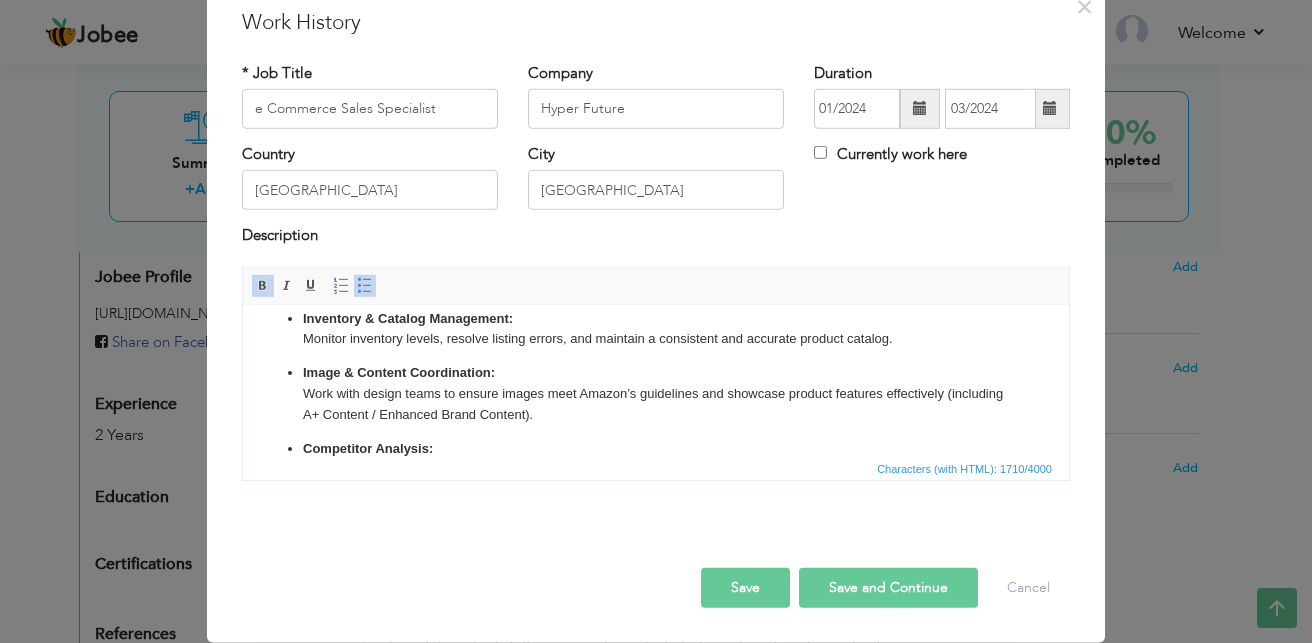 scroll, scrollTop: 223, scrollLeft: 0, axis: vertical 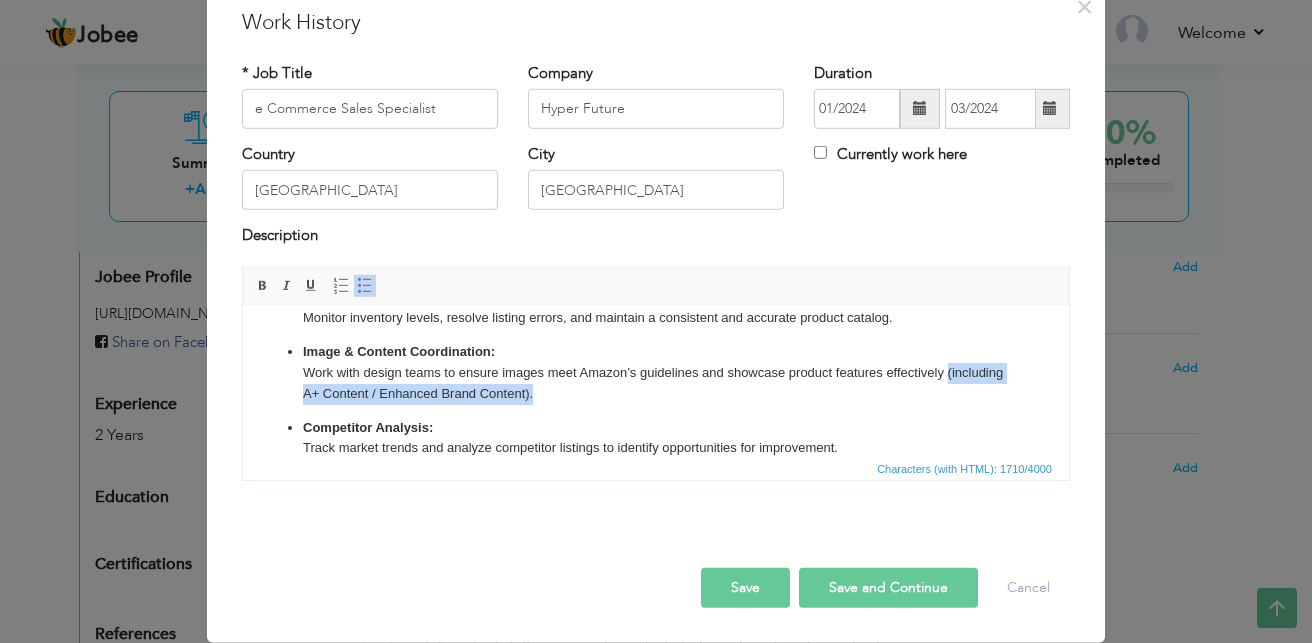 drag, startPoint x: 593, startPoint y: 399, endPoint x: 292, endPoint y: 393, distance: 301.05978 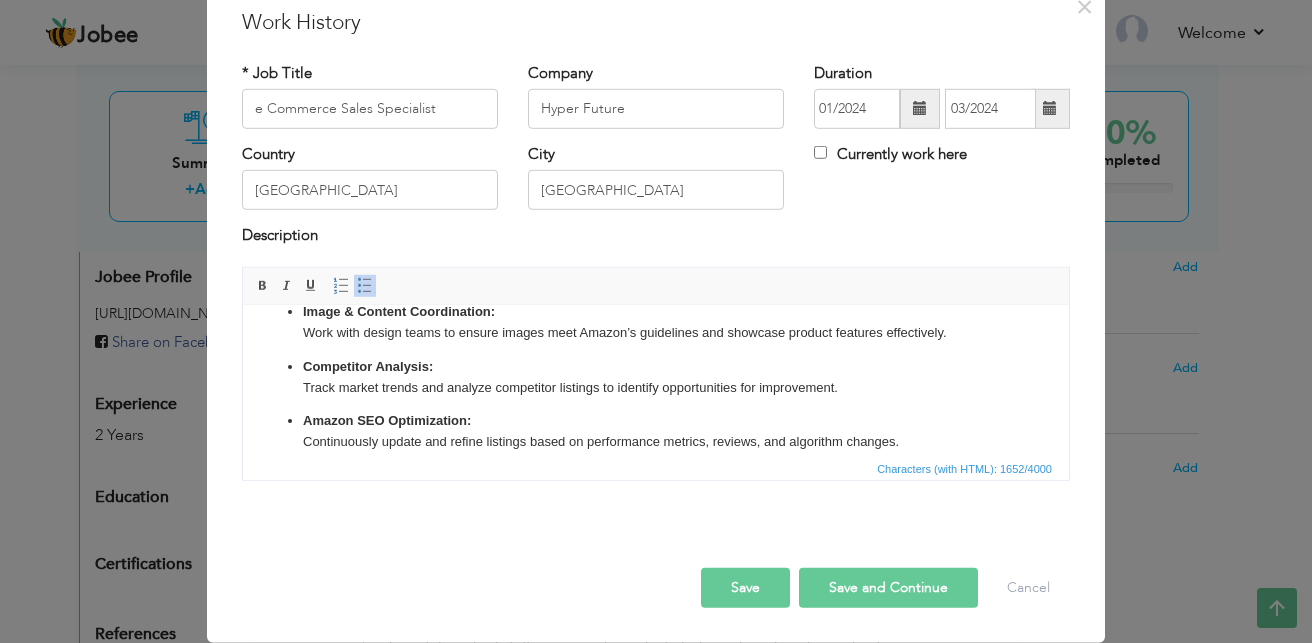 scroll, scrollTop: 303, scrollLeft: 0, axis: vertical 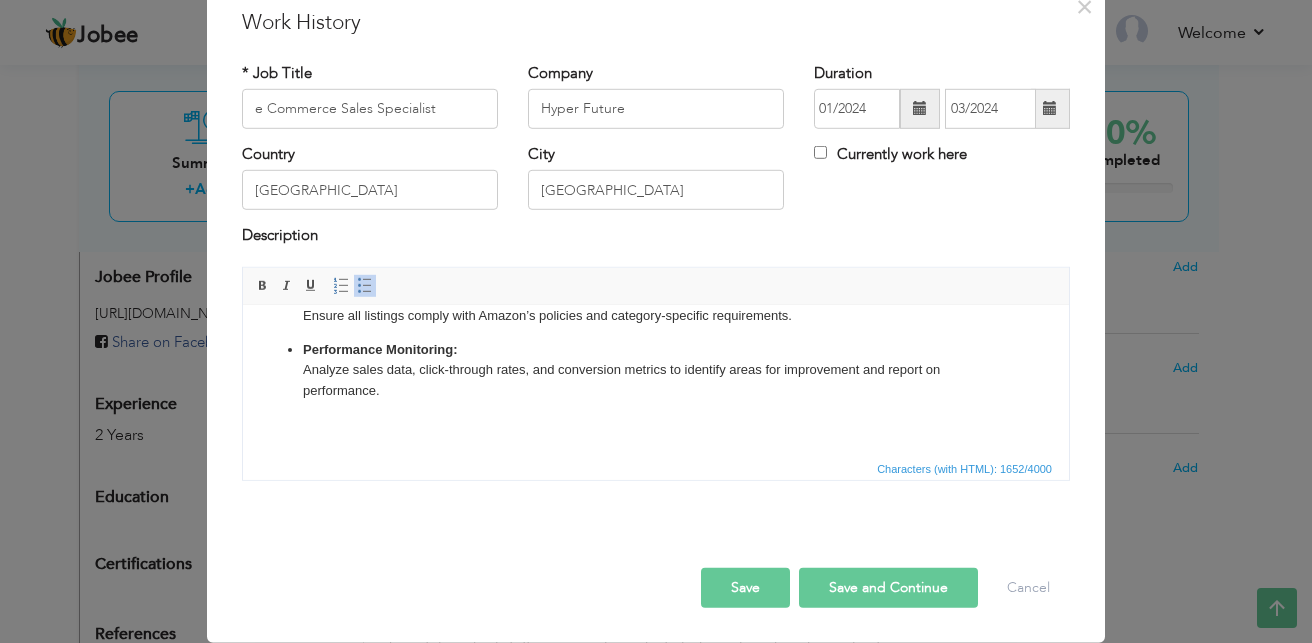 drag, startPoint x: 1064, startPoint y: 449, endPoint x: 1101, endPoint y: 892, distance: 444.54245 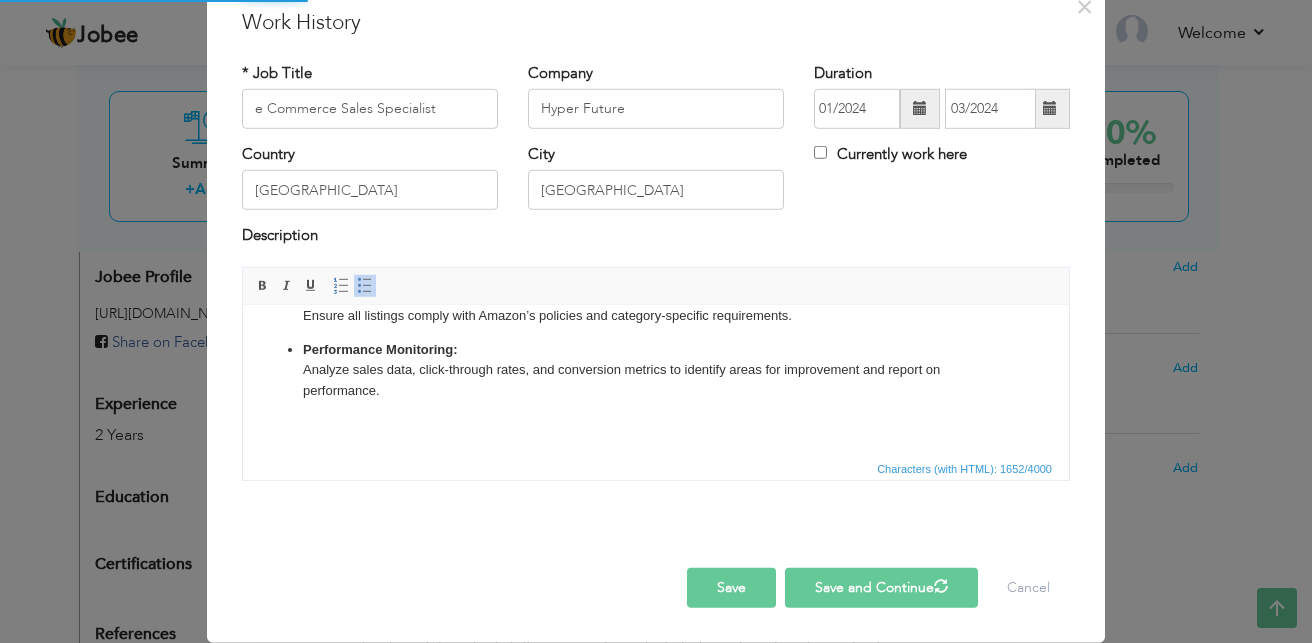 type 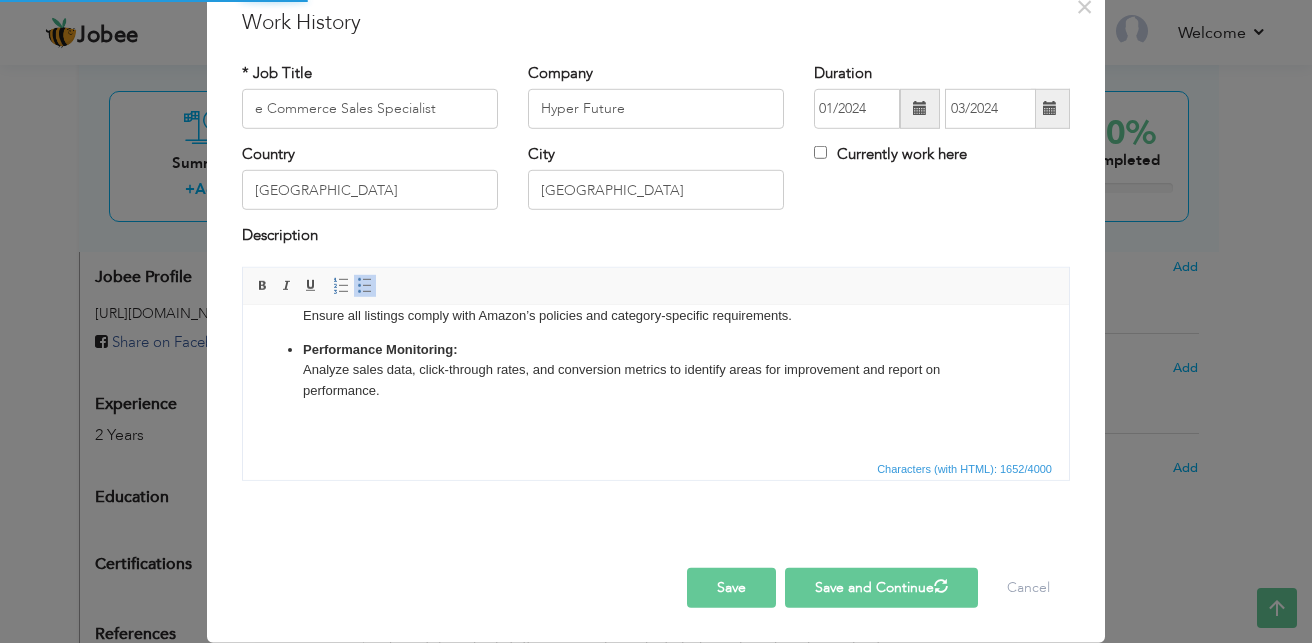 type 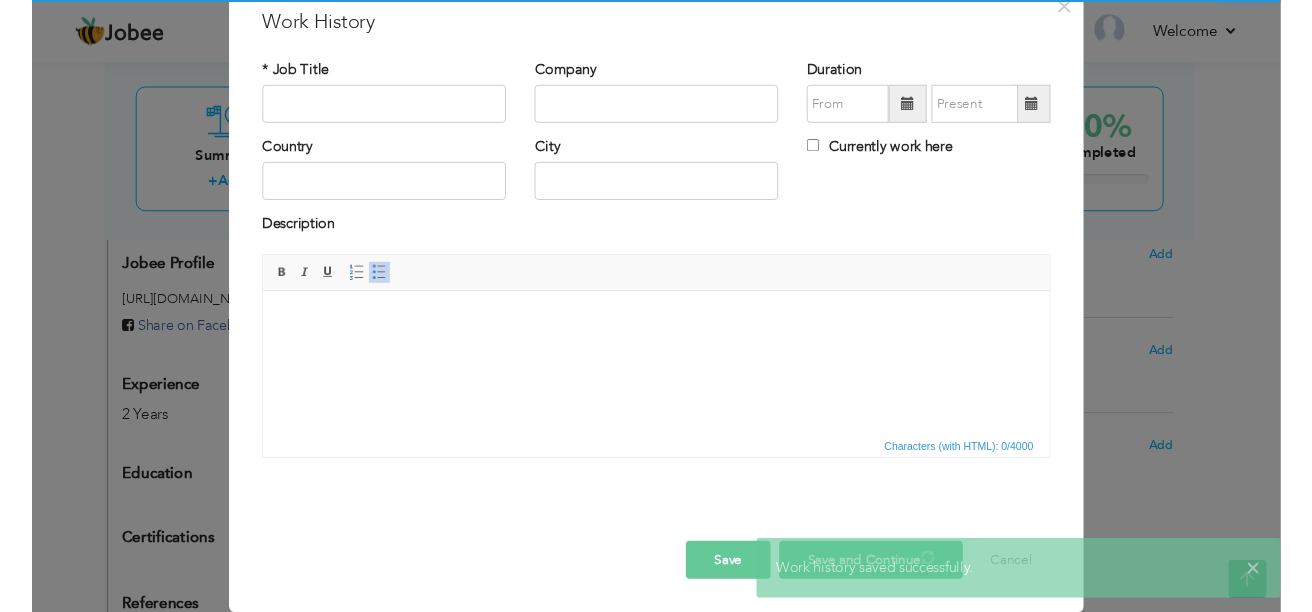 scroll, scrollTop: 0, scrollLeft: 0, axis: both 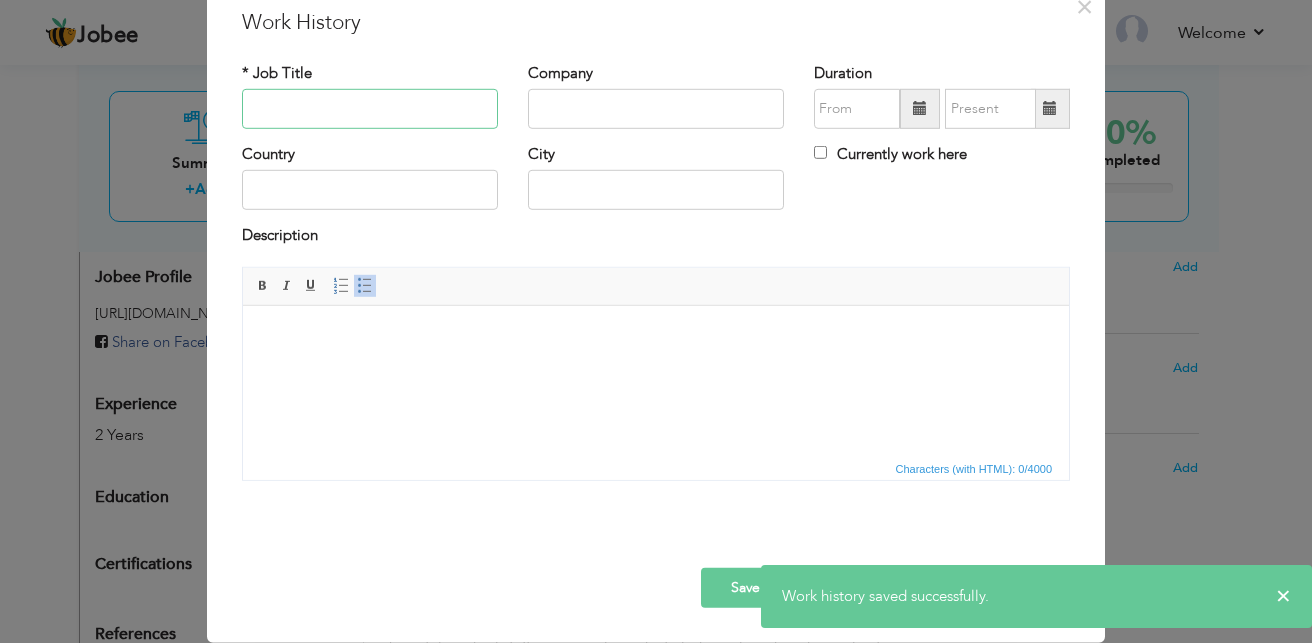 click at bounding box center [370, 109] 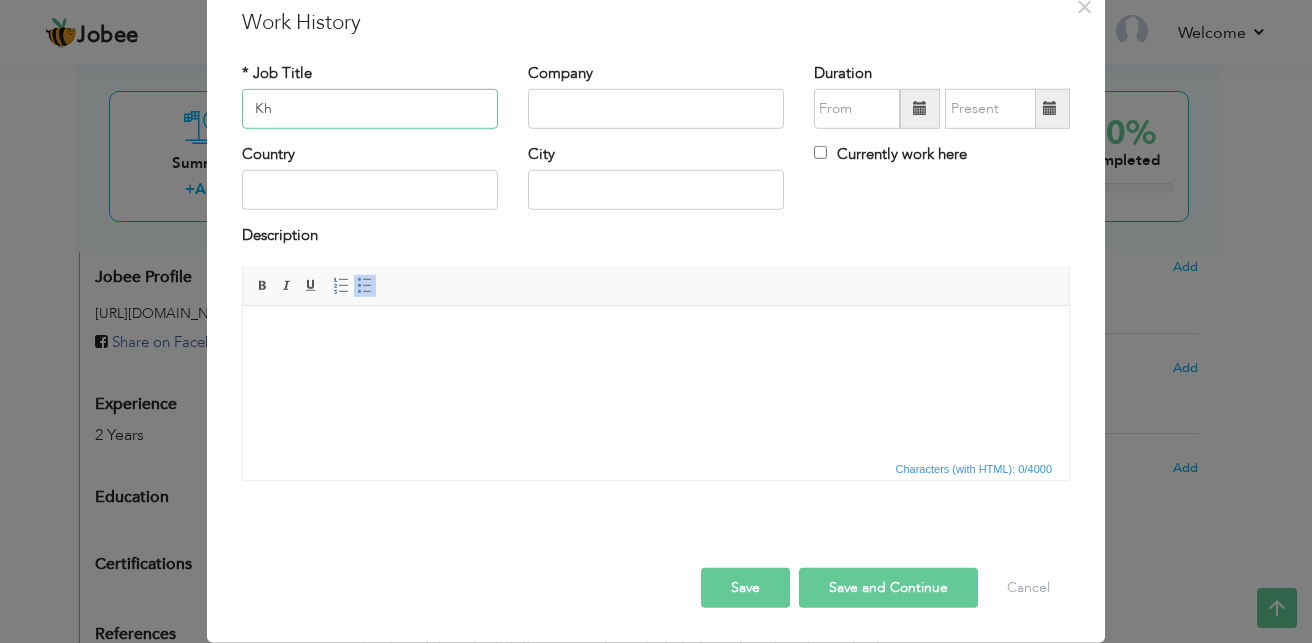 type on "K" 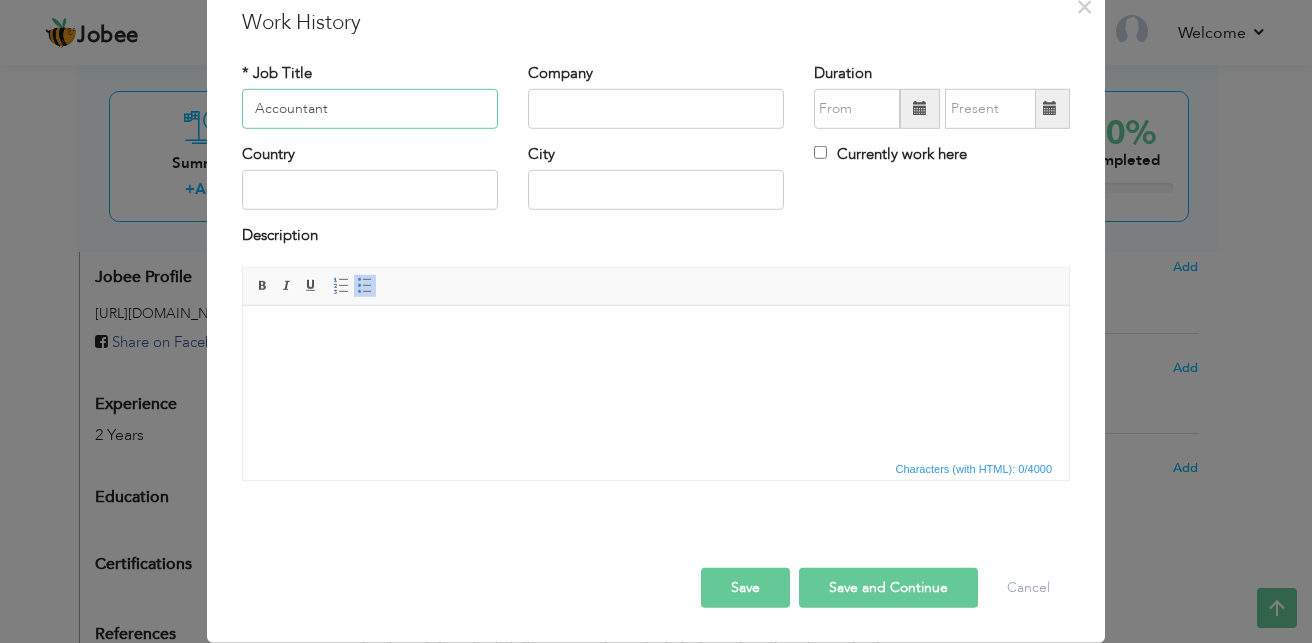 type on "Accountant" 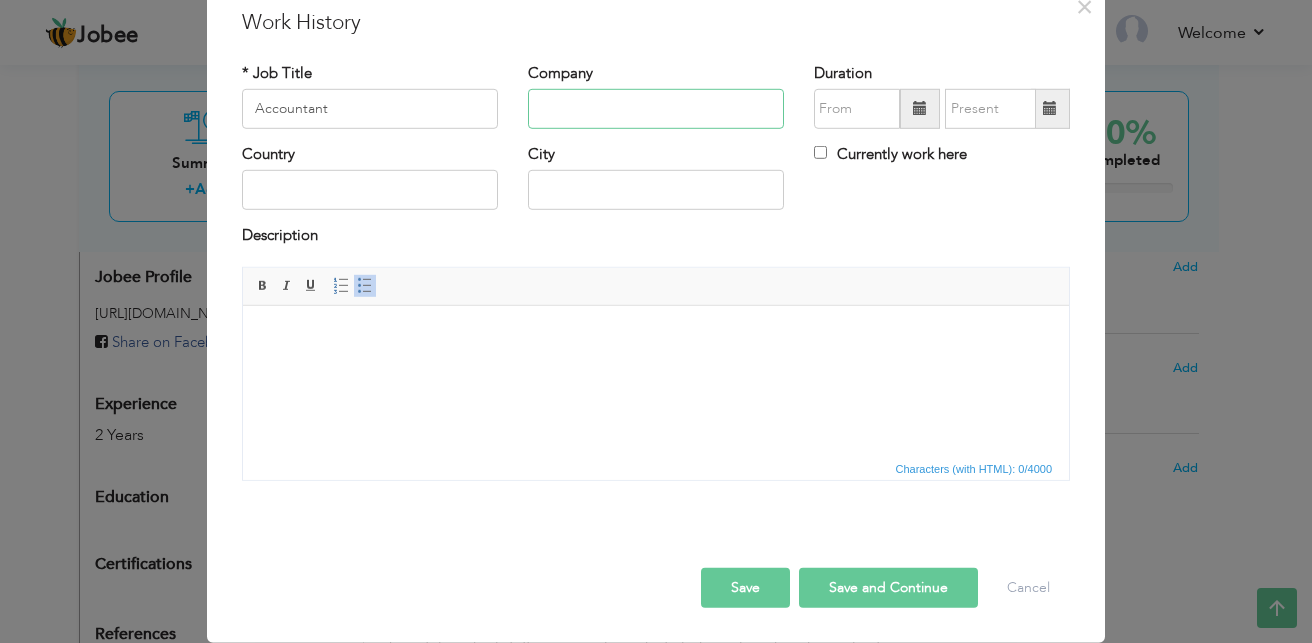 click at bounding box center [656, 109] 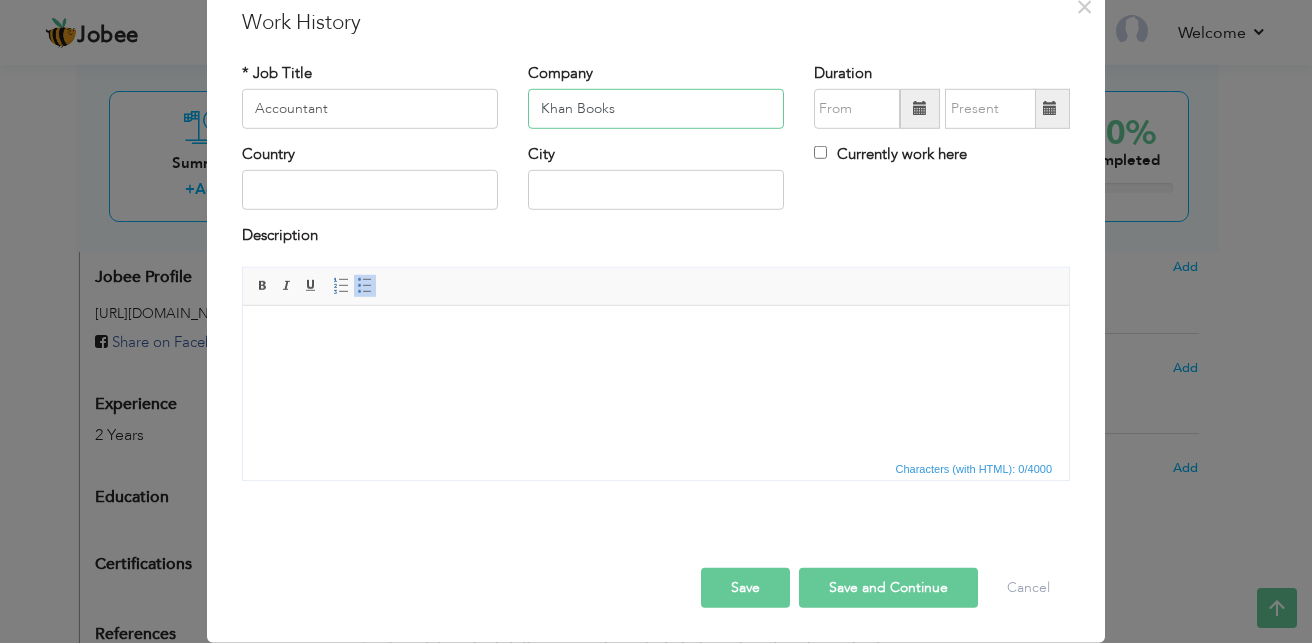 type on "Khan Books" 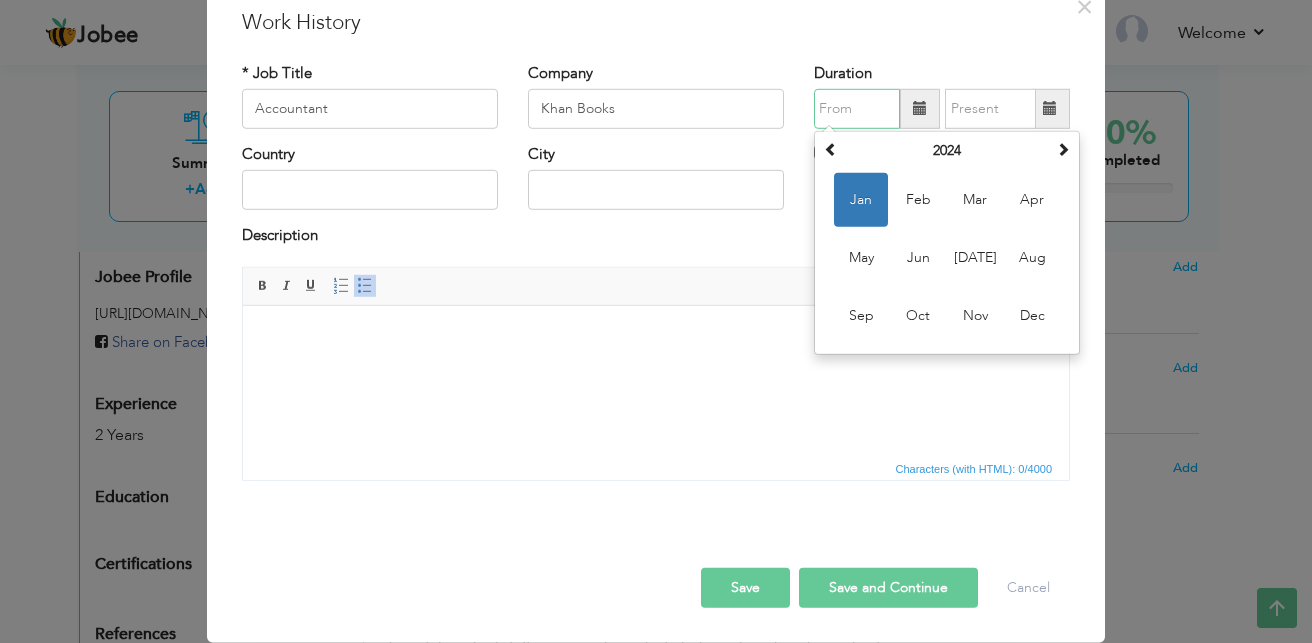 click at bounding box center [857, 109] 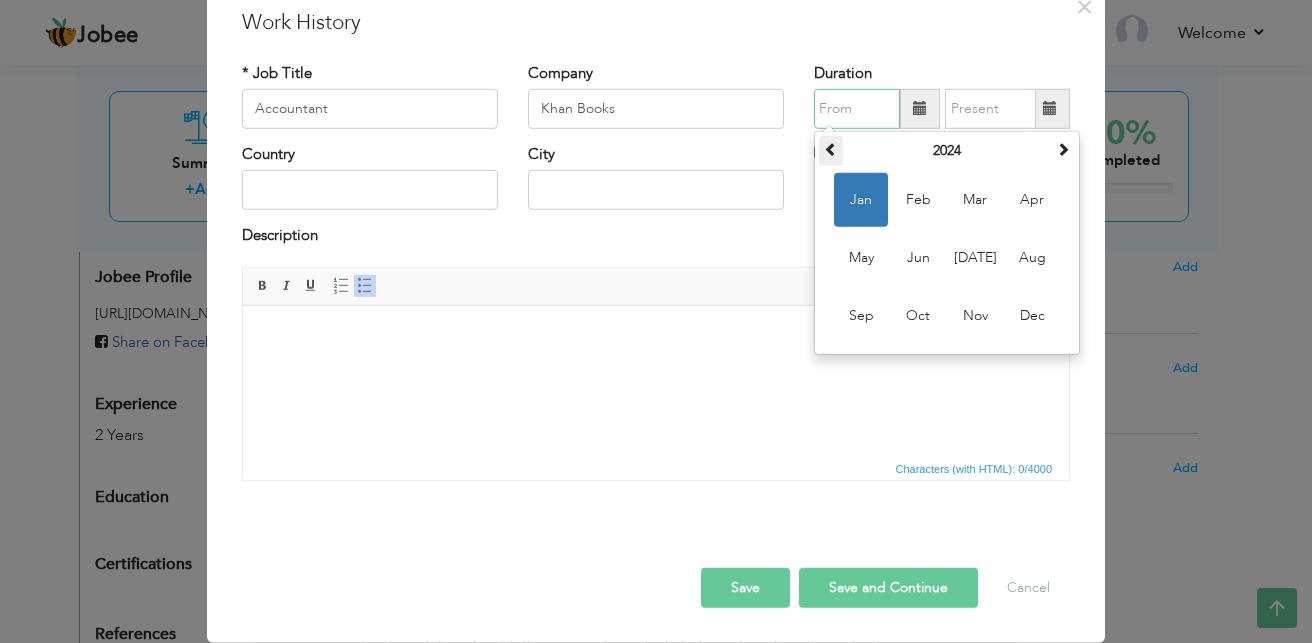 click at bounding box center [831, 151] 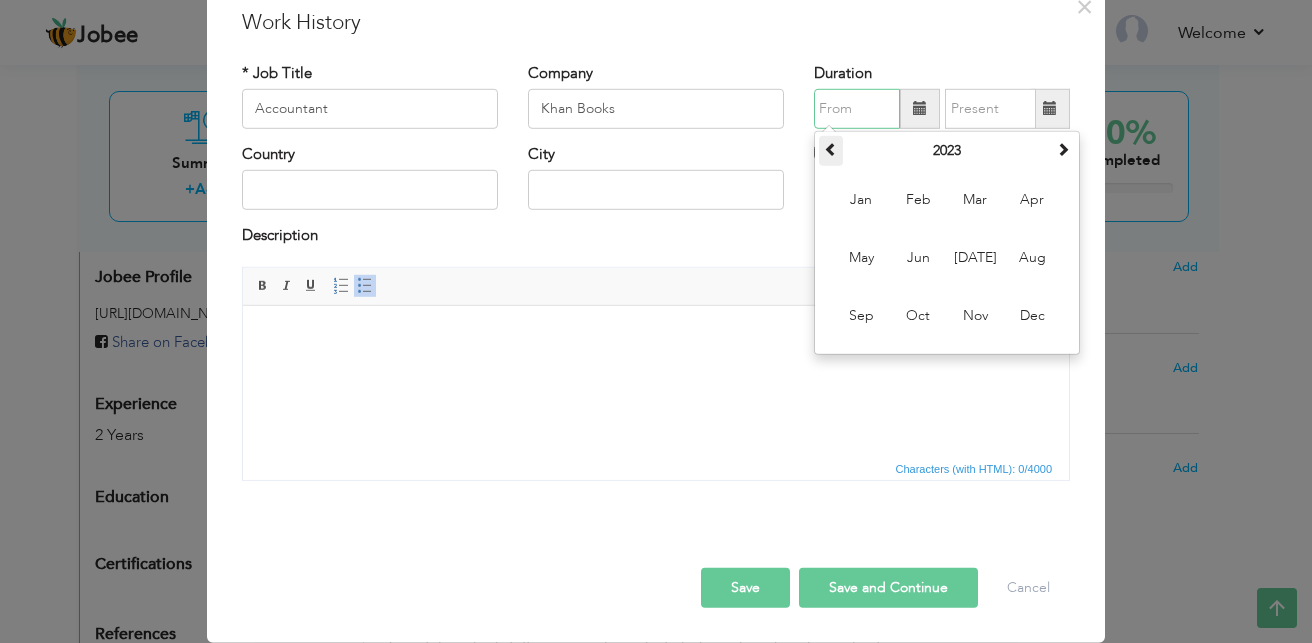 click at bounding box center [831, 149] 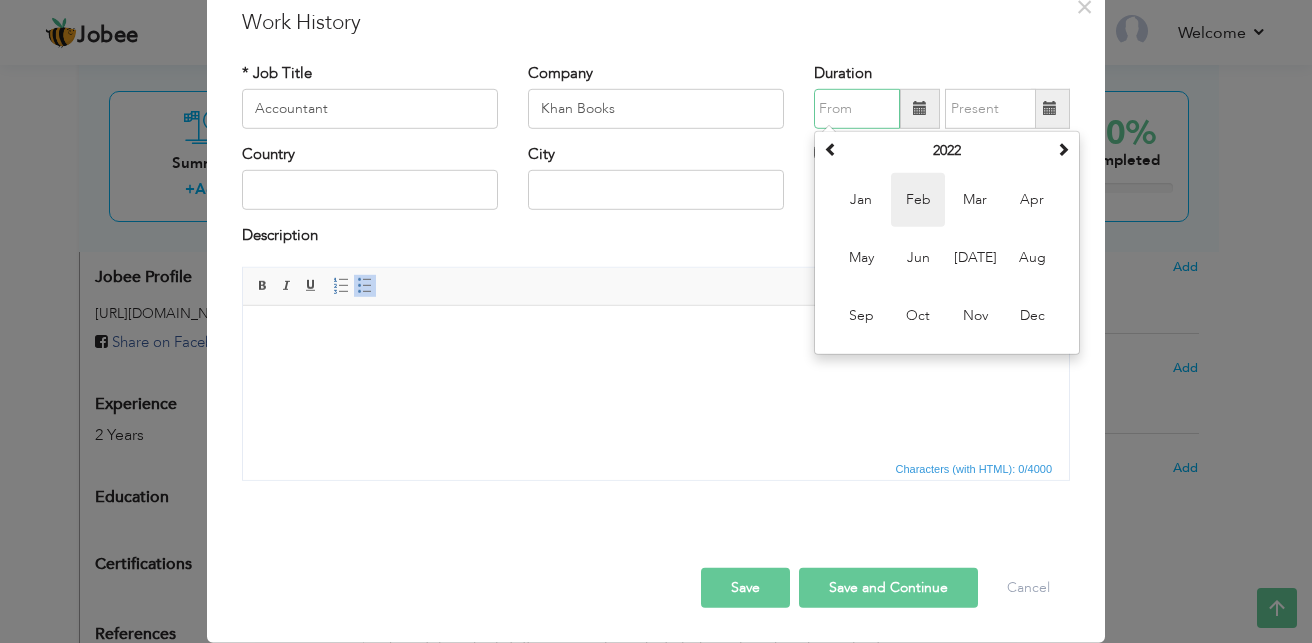 click on "Feb" at bounding box center [918, 200] 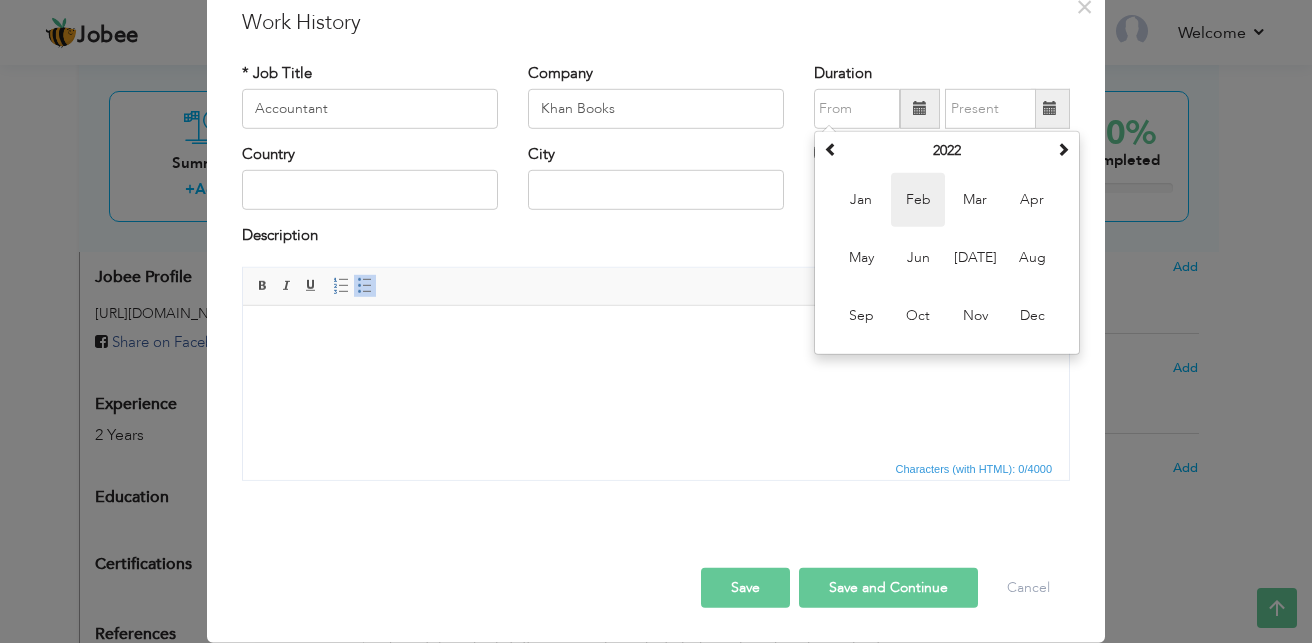 type on "02/2022" 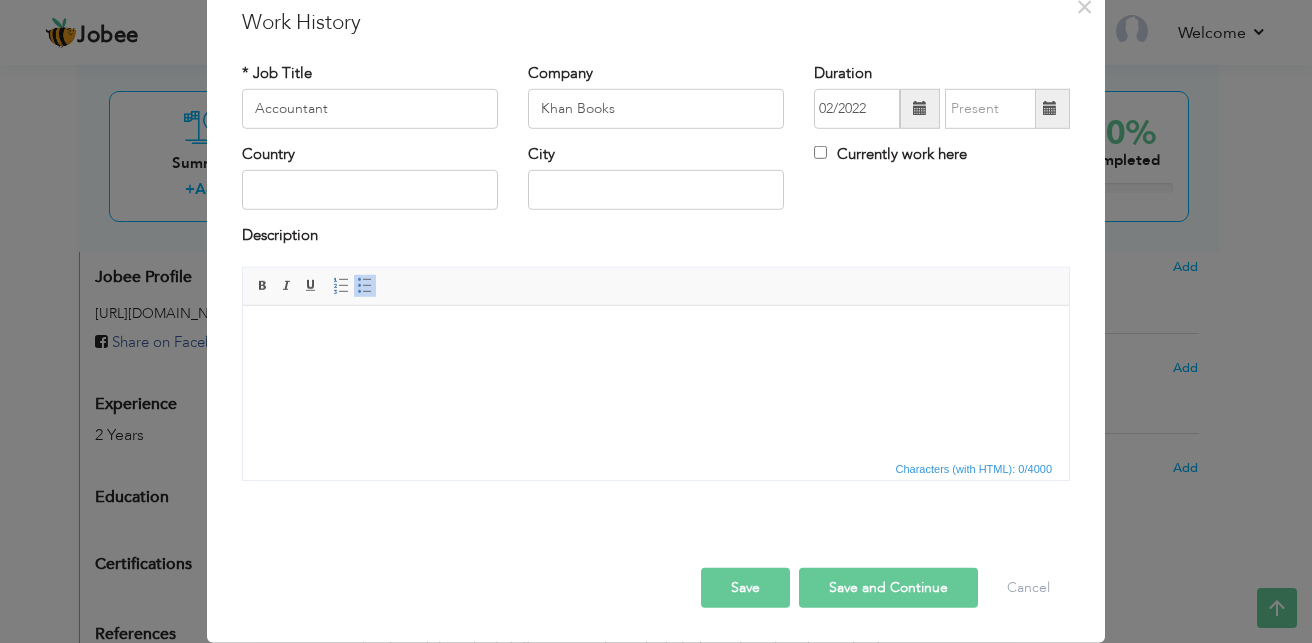 click at bounding box center (1050, 109) 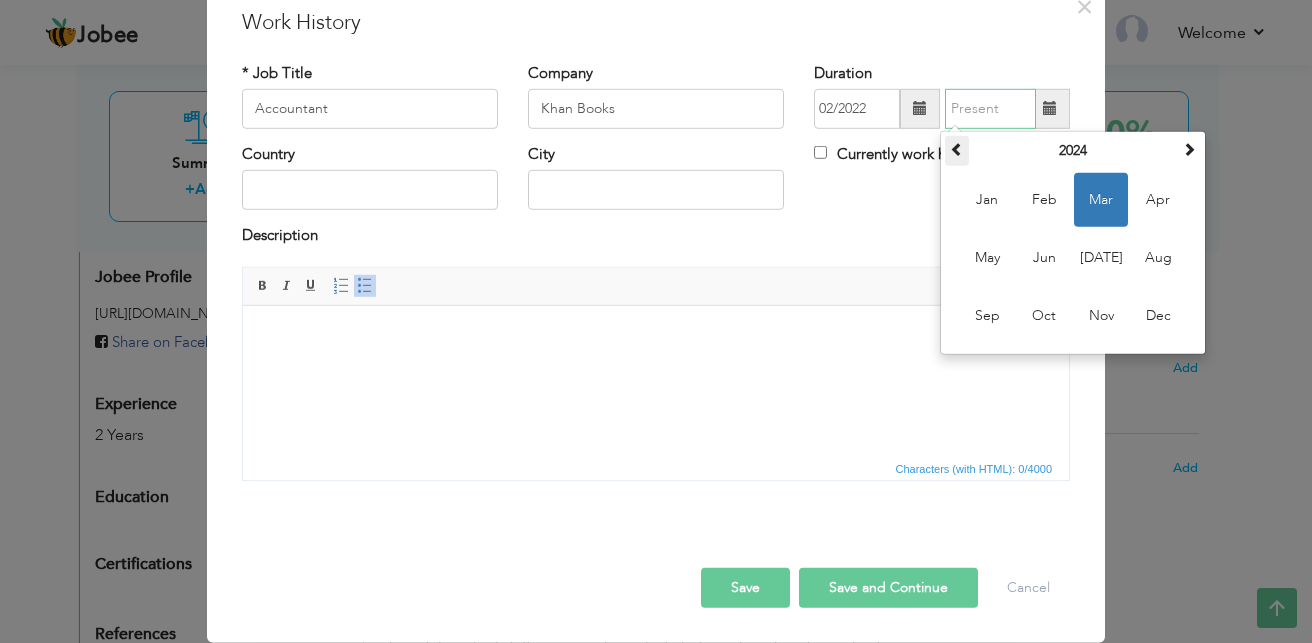 click at bounding box center [957, 149] 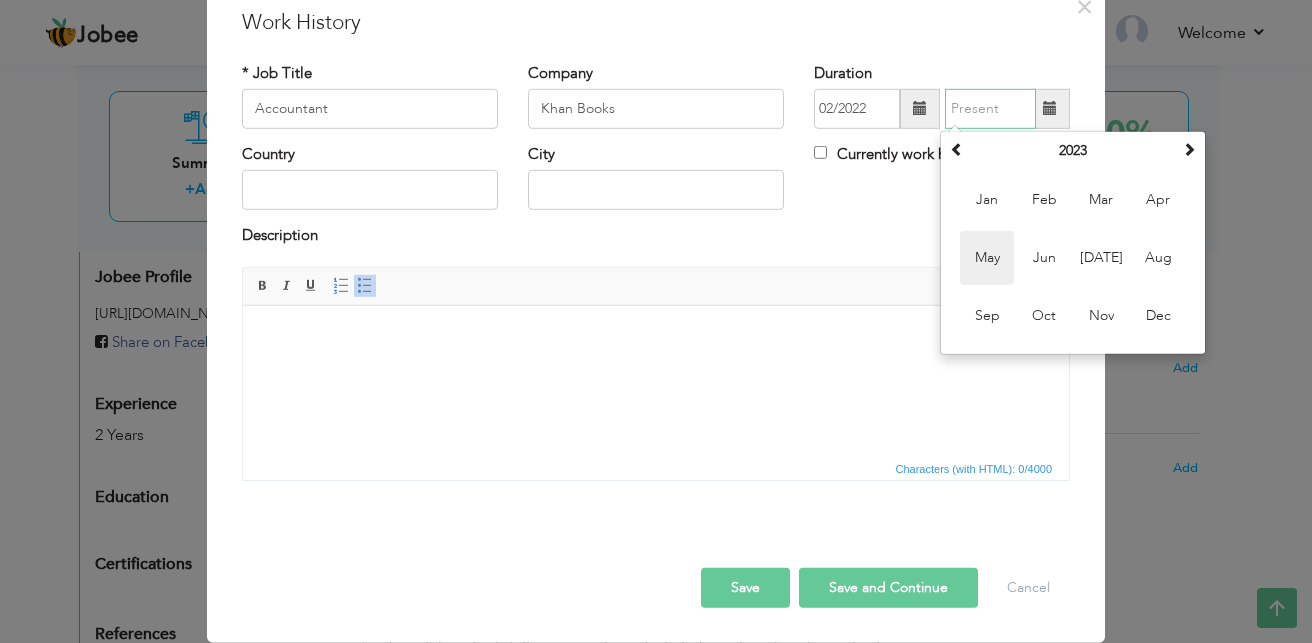 click on "May" at bounding box center (987, 258) 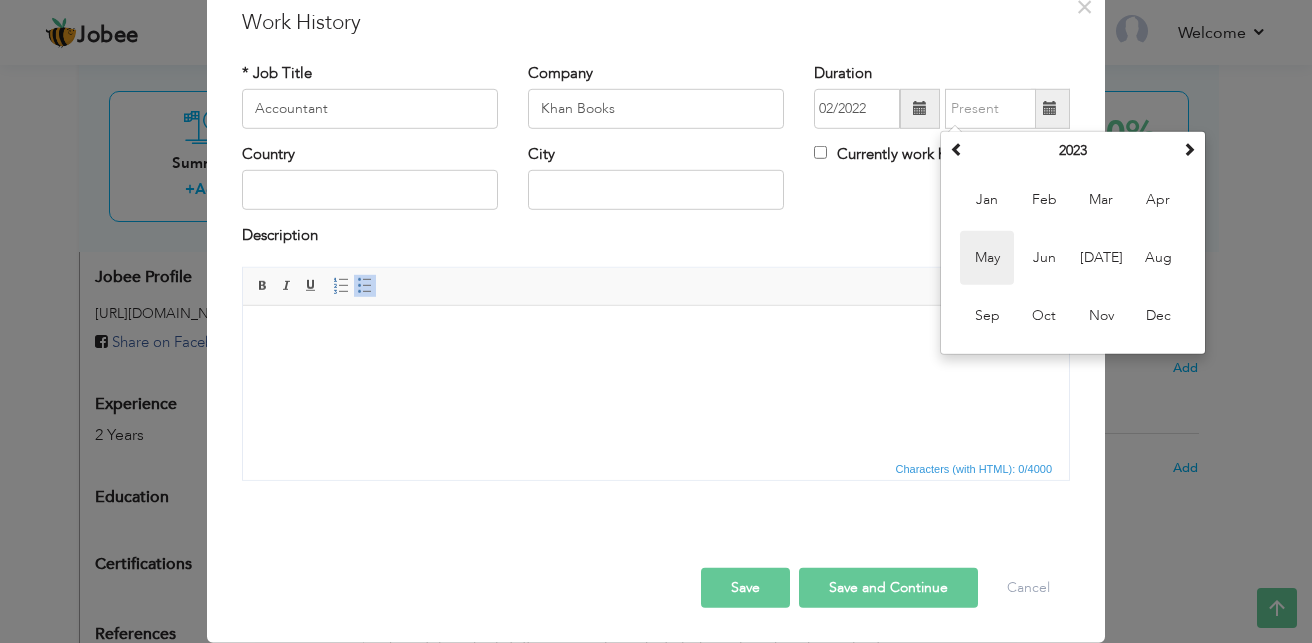 type on "05/2023" 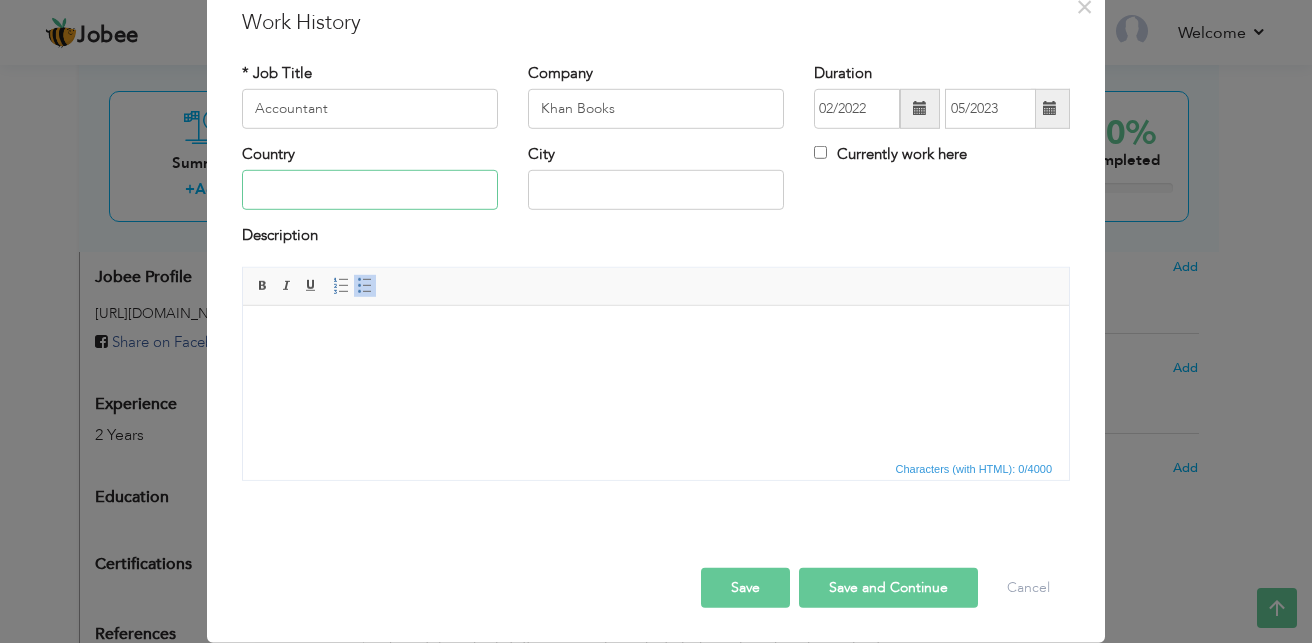 click at bounding box center [370, 190] 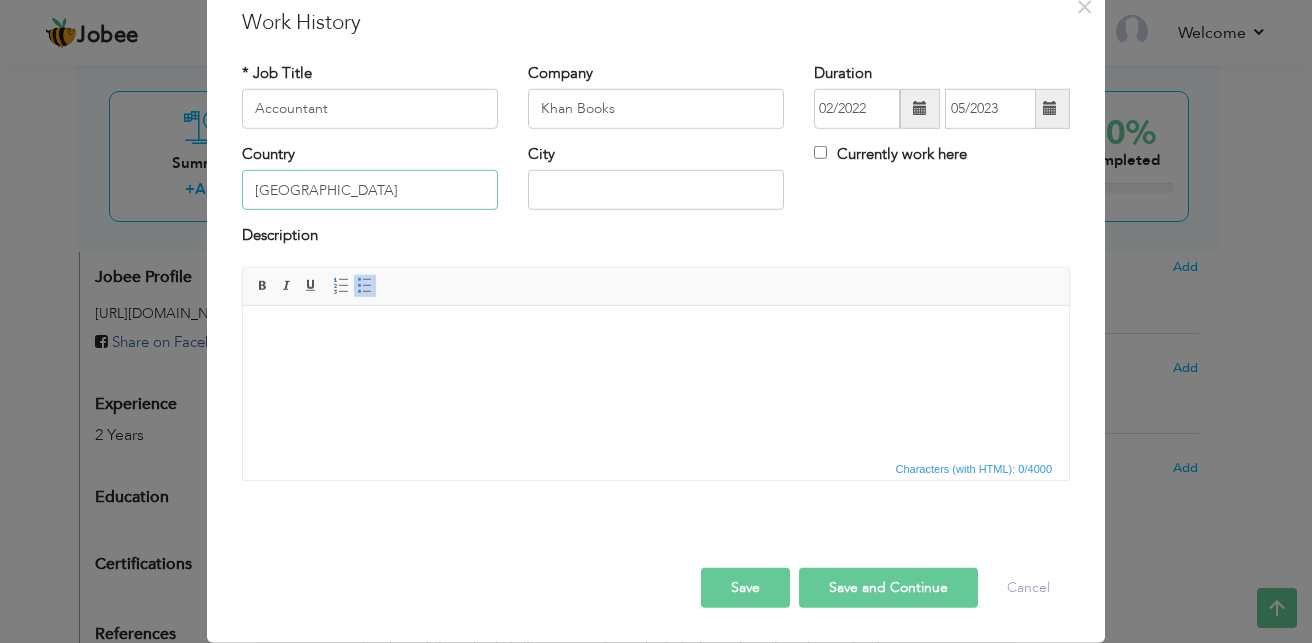 type on "Pakistan" 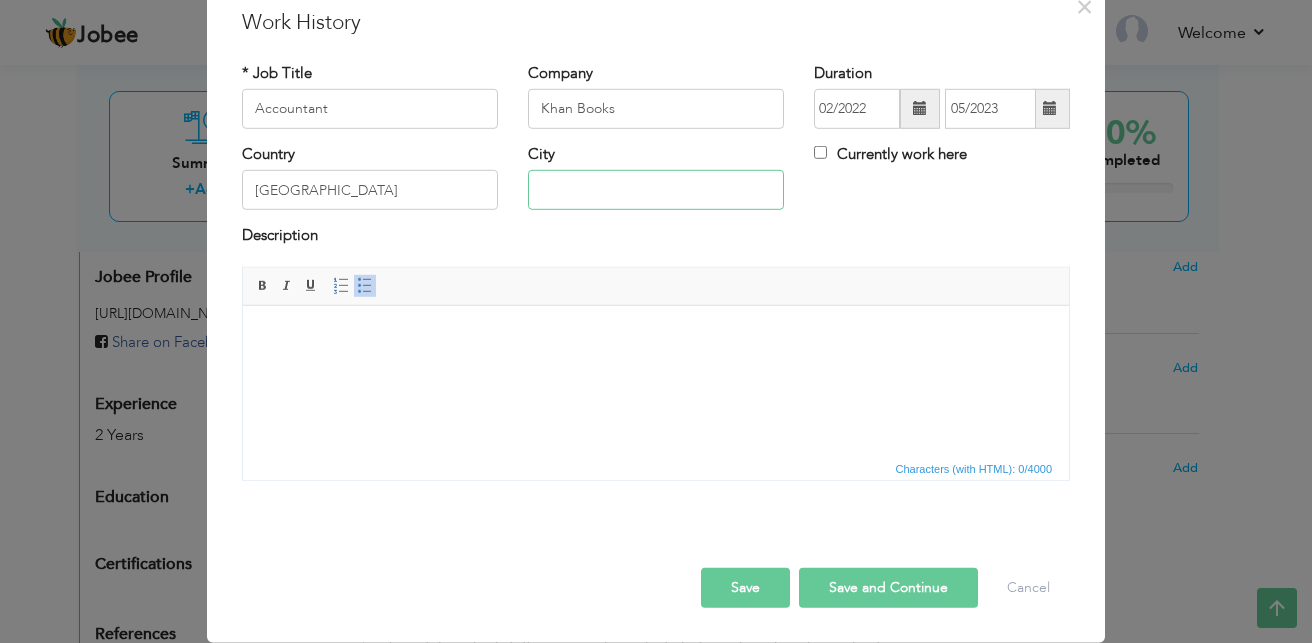 click at bounding box center [656, 190] 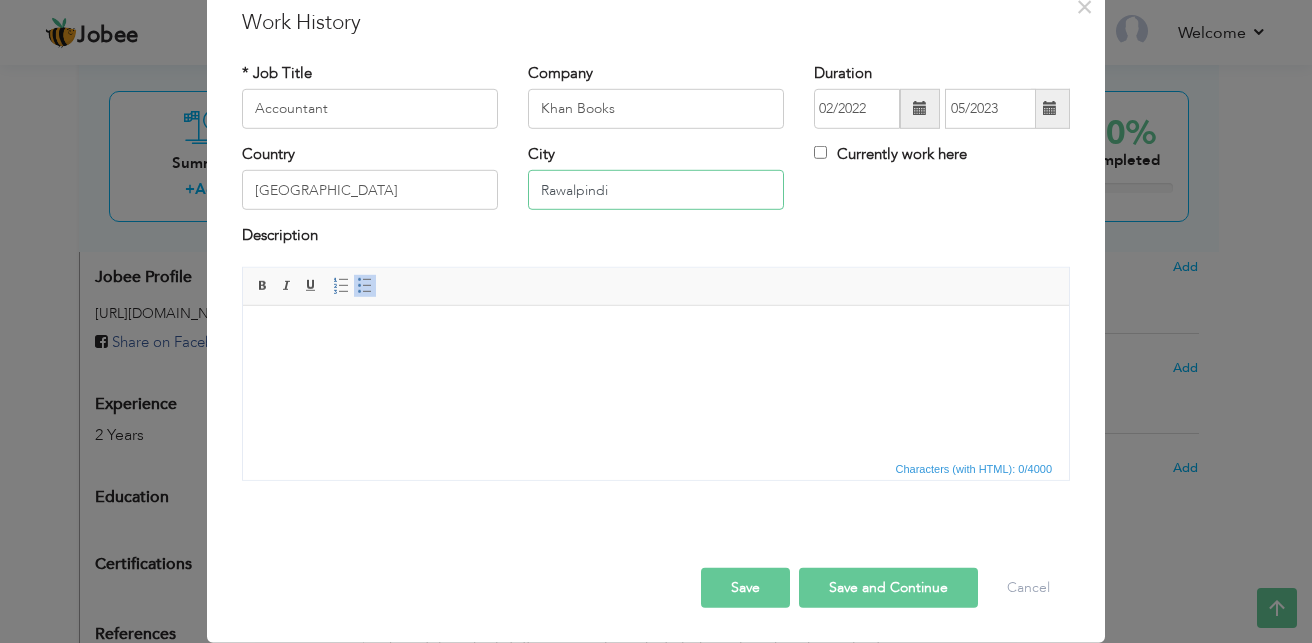 type on "Rawalpindi" 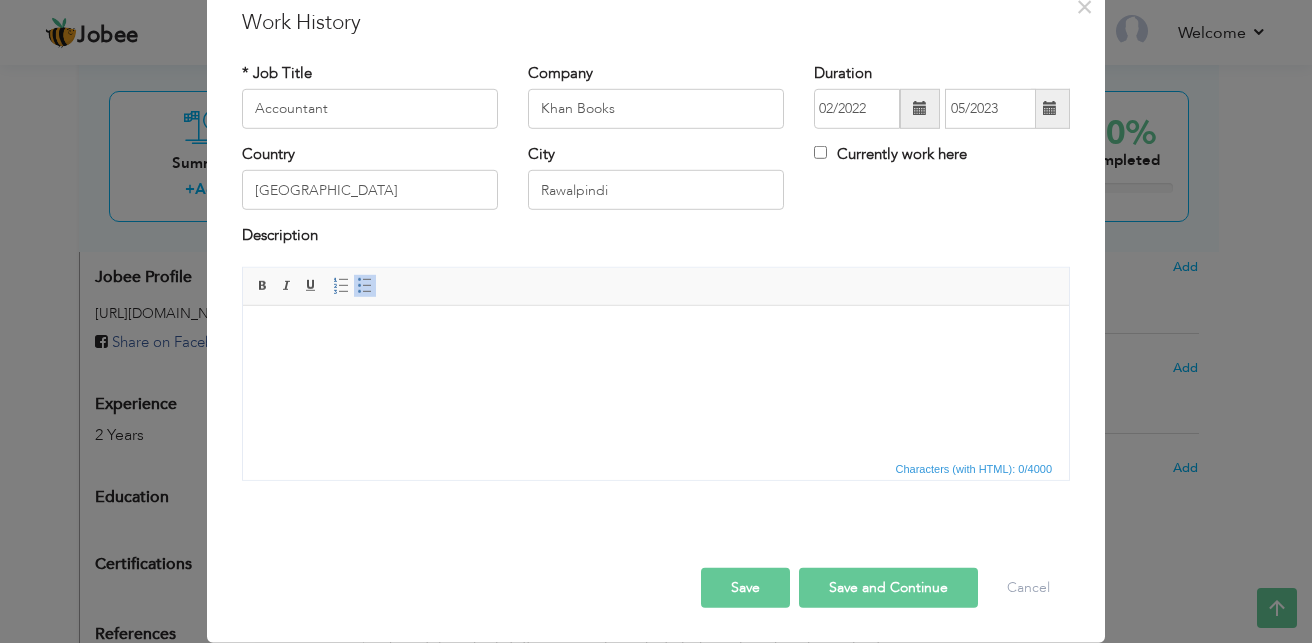 click at bounding box center [656, 335] 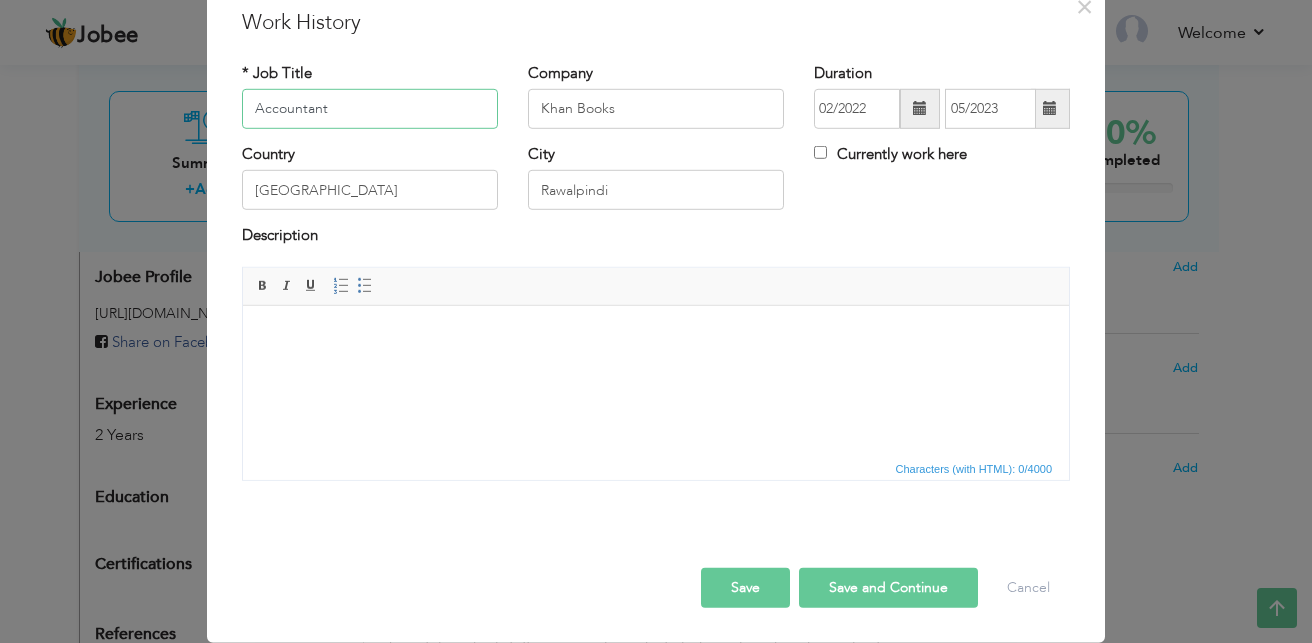 drag, startPoint x: 248, startPoint y: 104, endPoint x: 339, endPoint y: 113, distance: 91.44397 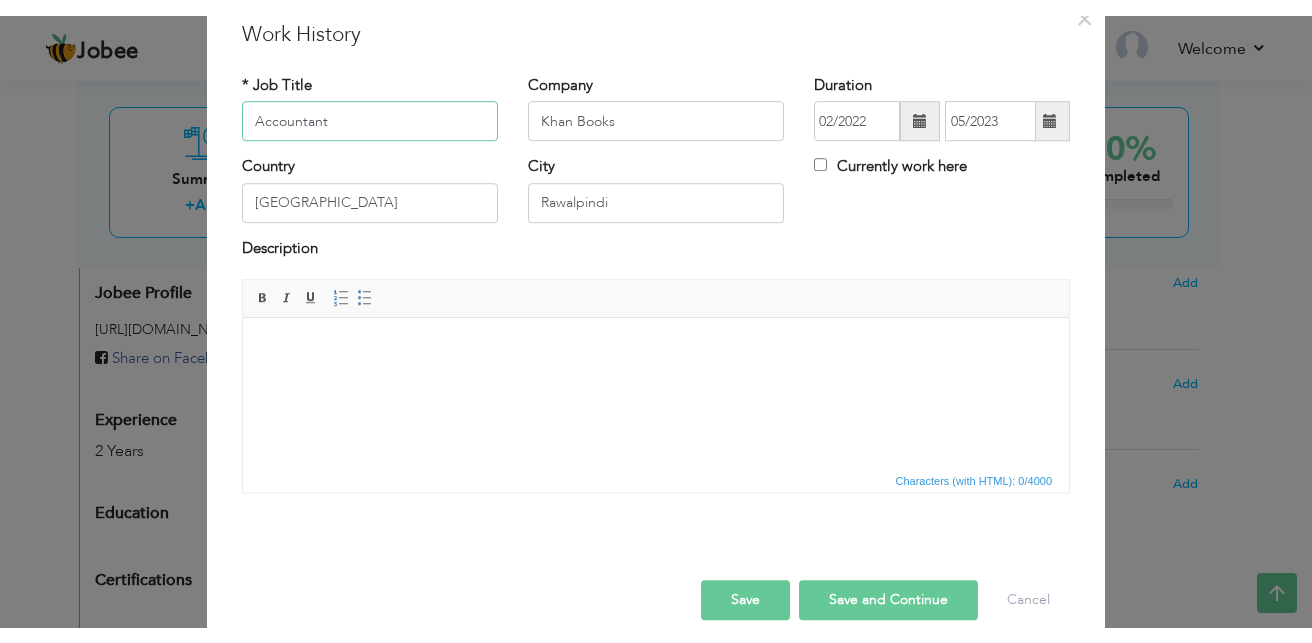 scroll, scrollTop: 78, scrollLeft: 0, axis: vertical 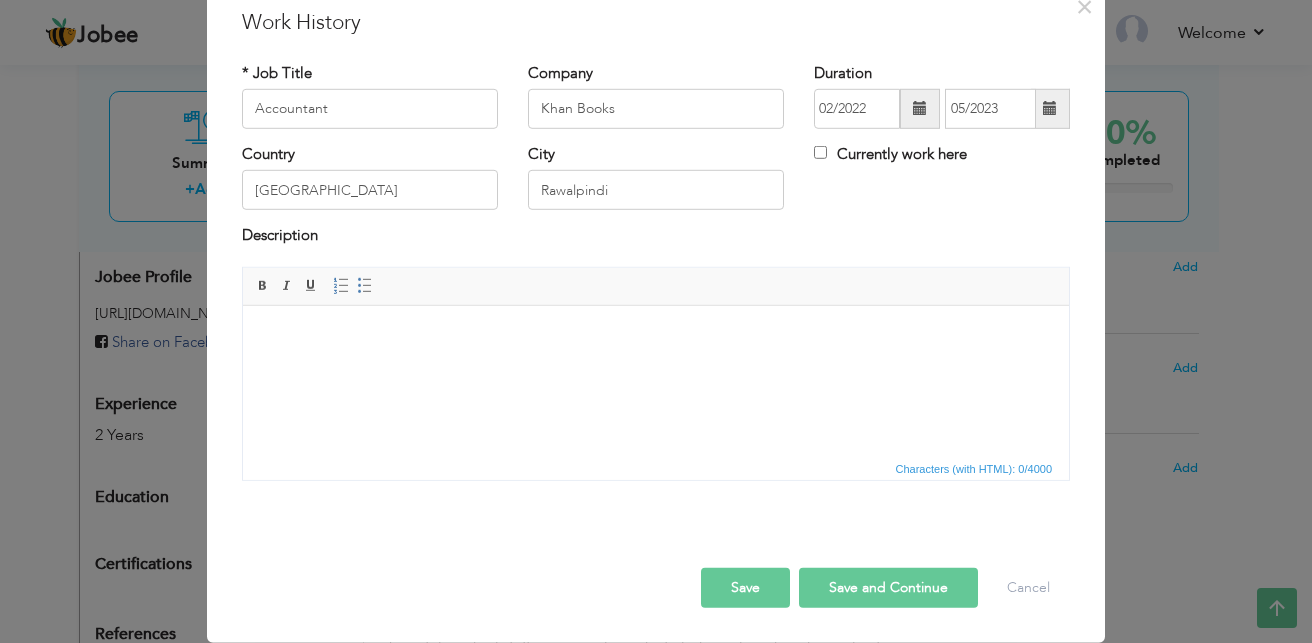 click at bounding box center (656, 335) 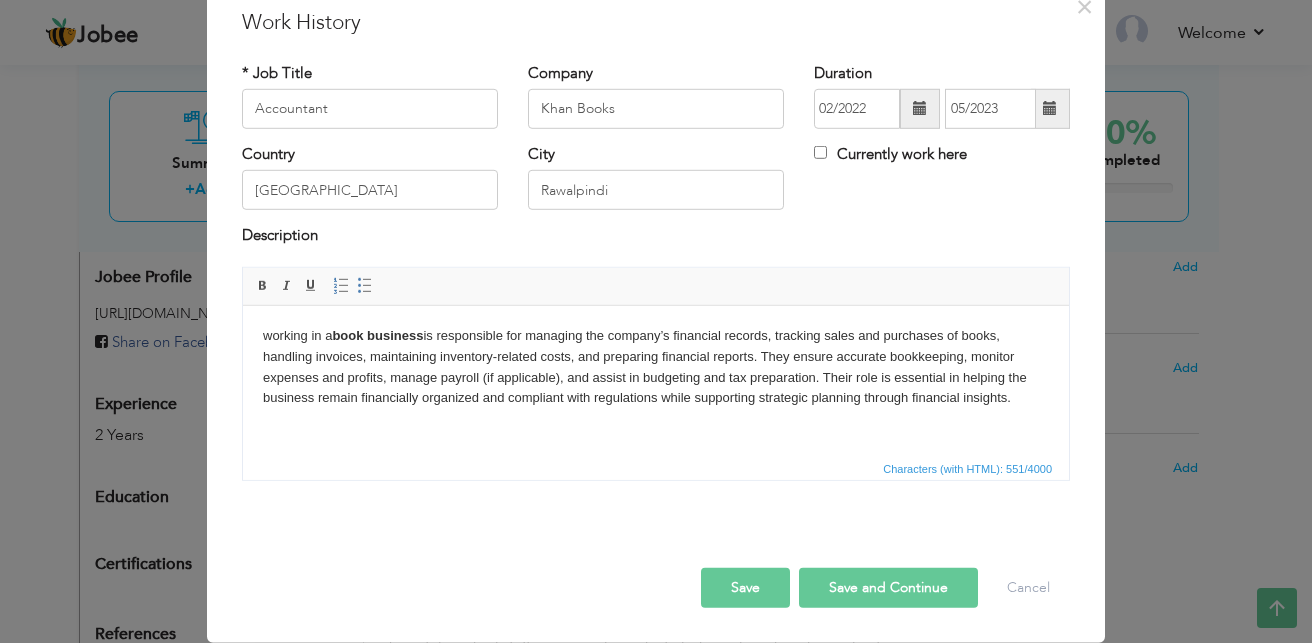 click on "book business" at bounding box center (377, 334) 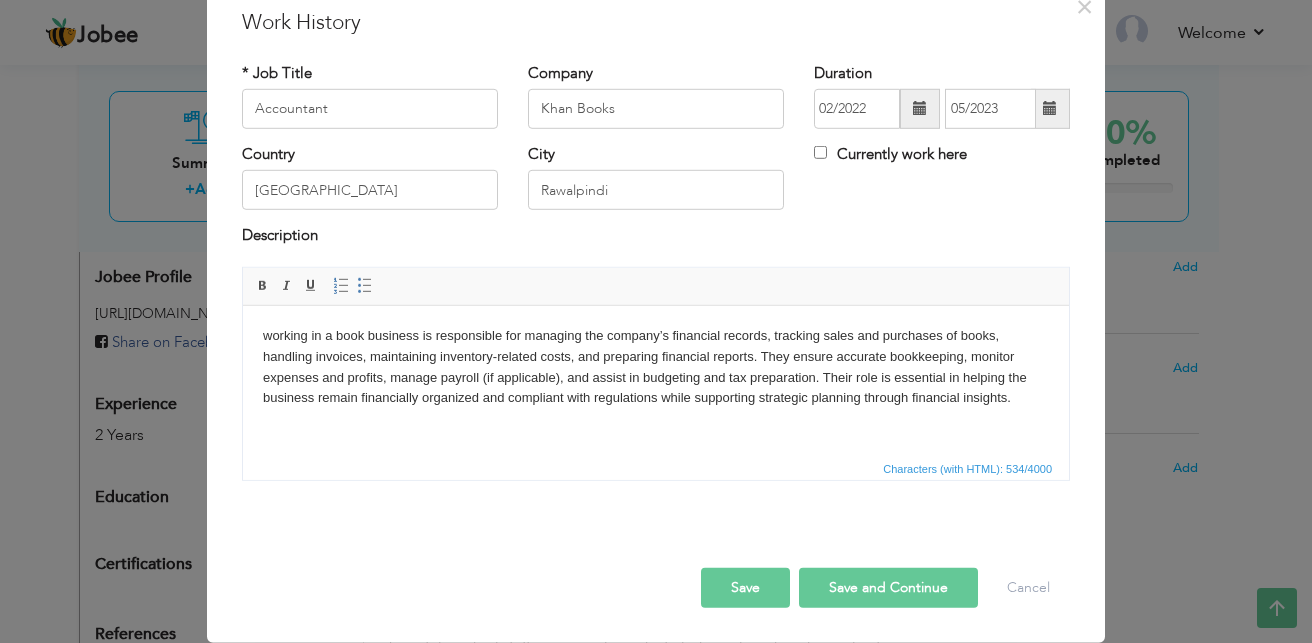 click on "working in a book business is responsible for managing the company’s financial records, tracking sales and purchases of books, handling invoices, maintaining inventory-related costs, and preparing financial reports. They ensure accurate bookkeeping, monitor expenses and profits, manage payroll (if applicable), and assist in budgeting and tax preparation. Their role is essential in helping the business remain financially organized and compliant with regulations while supporting strategic planning through financial insights." at bounding box center (656, 366) 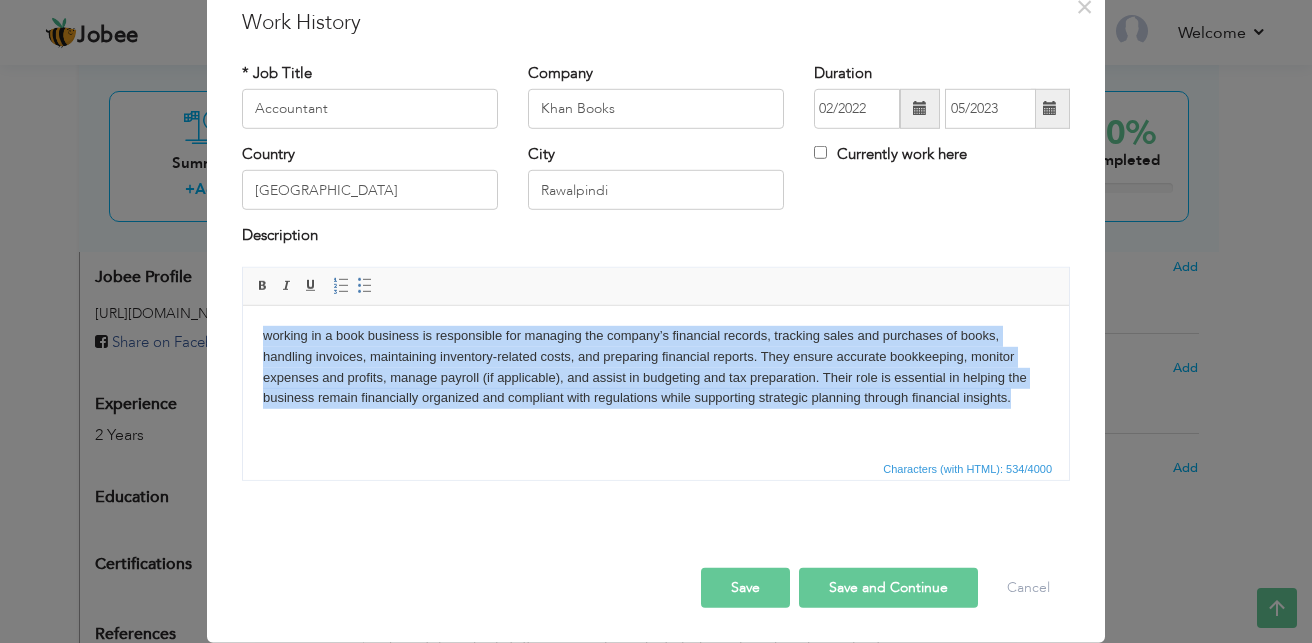 drag, startPoint x: 265, startPoint y: 334, endPoint x: 1040, endPoint y: 420, distance: 779.757 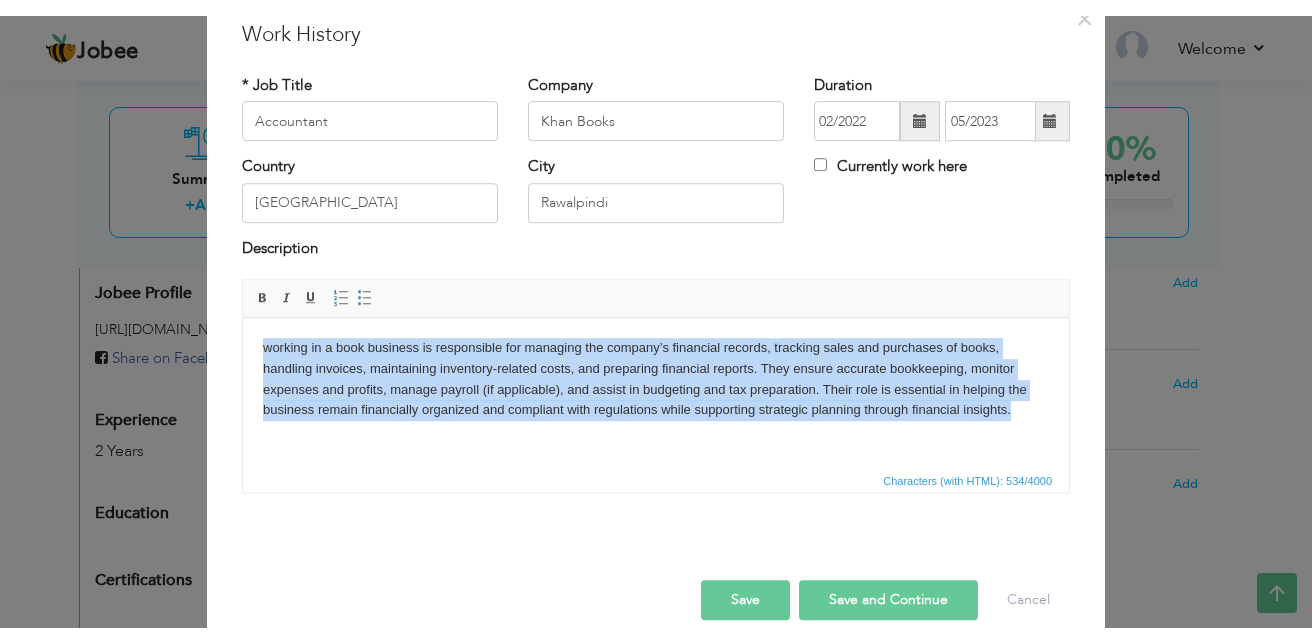 scroll, scrollTop: 78, scrollLeft: 0, axis: vertical 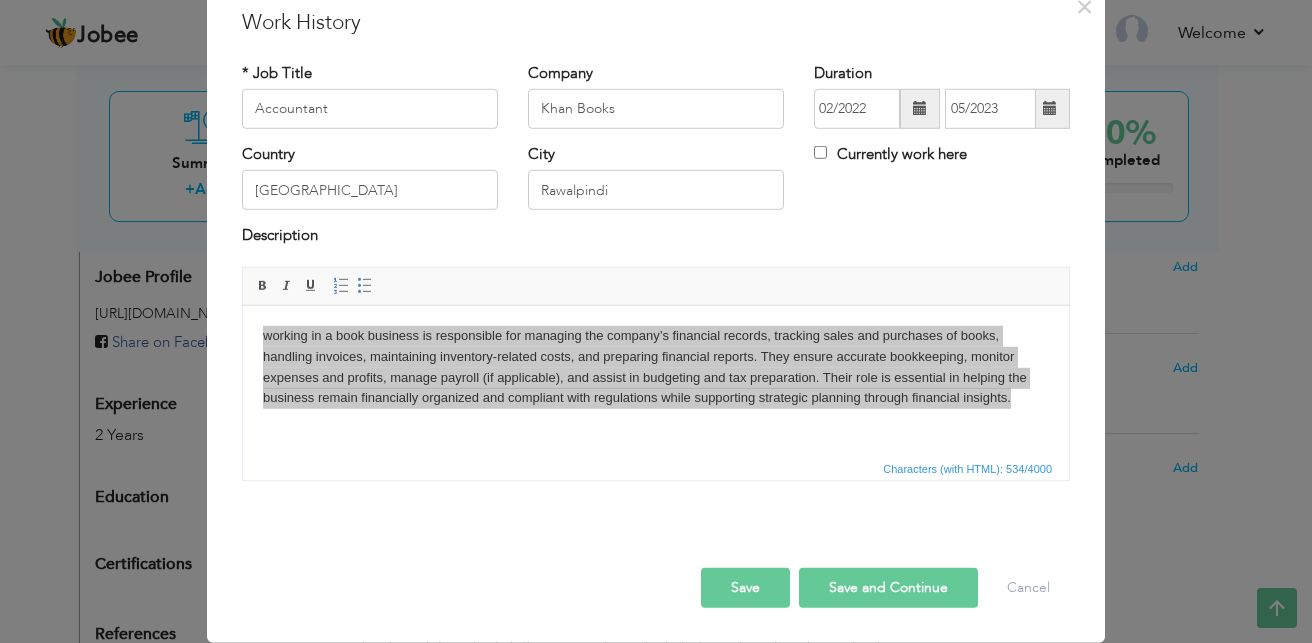 click on "* Job Title
Accountant
Company
Khan Books
Duration
02/2022" at bounding box center (656, 278) 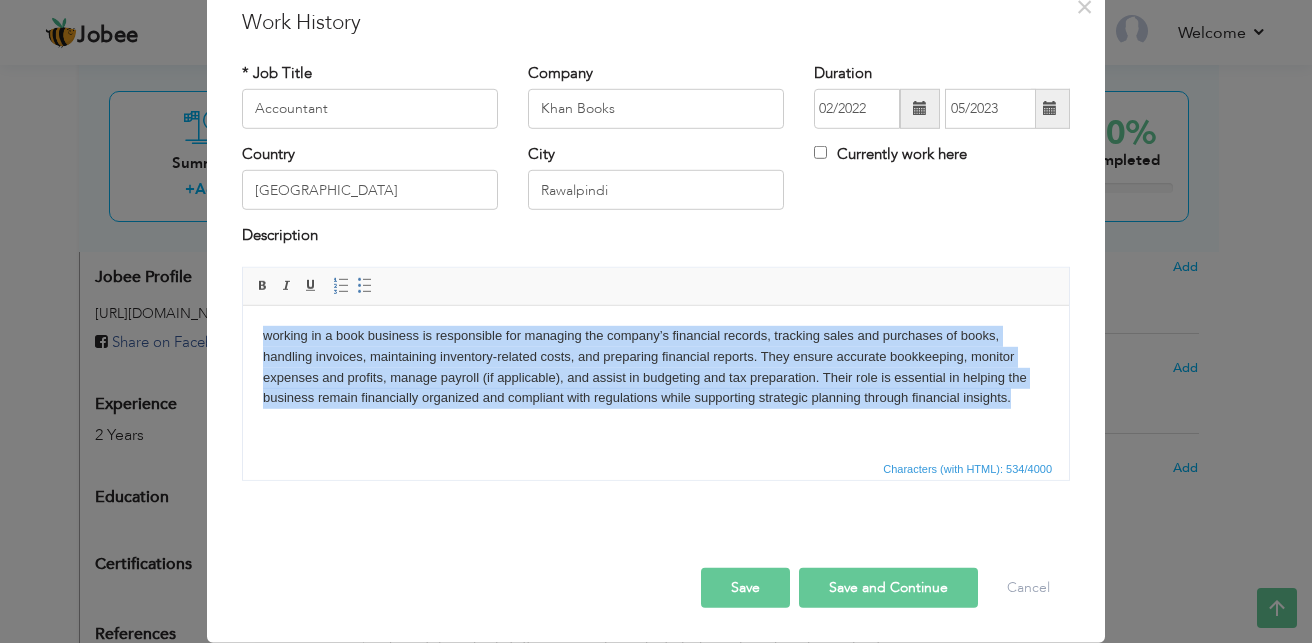 click on "working in a book business is responsible for managing the company’s financial records, tracking sales and purchases of books, handling invoices, maintaining inventory-related costs, and preparing financial reports. They ensure accurate bookkeeping, monitor expenses and profits, manage payroll (if applicable), and assist in budgeting and tax preparation. Their role is essential in helping the business remain financially organized and compliant with regulations while supporting strategic planning through financial insights." at bounding box center [656, 366] 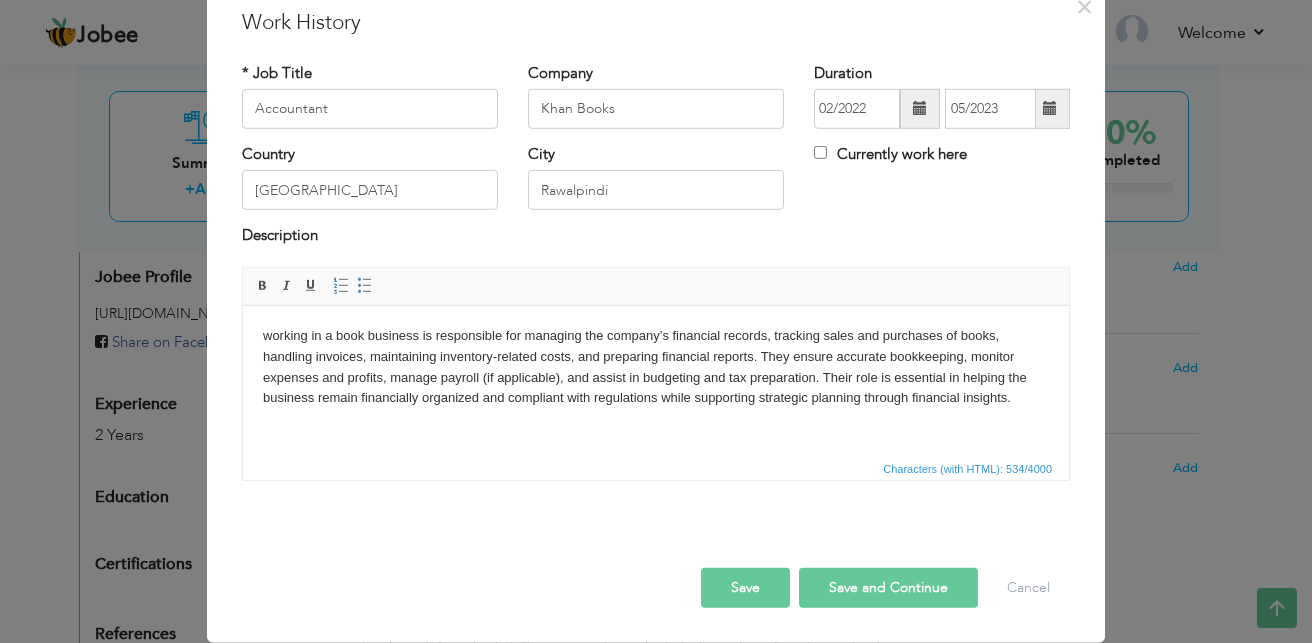 click on "working in a book business is responsible for managing the company’s financial records, tracking sales and purchases of books, handling invoices, maintaining inventory-related costs, and preparing financial reports. They ensure accurate bookkeeping, monitor expenses and profits, manage payroll (if applicable), and assist in budgeting and tax preparation. Their role is essential in helping the business remain financially organized and compliant with regulations while supporting strategic planning through financial insights." at bounding box center (656, 366) 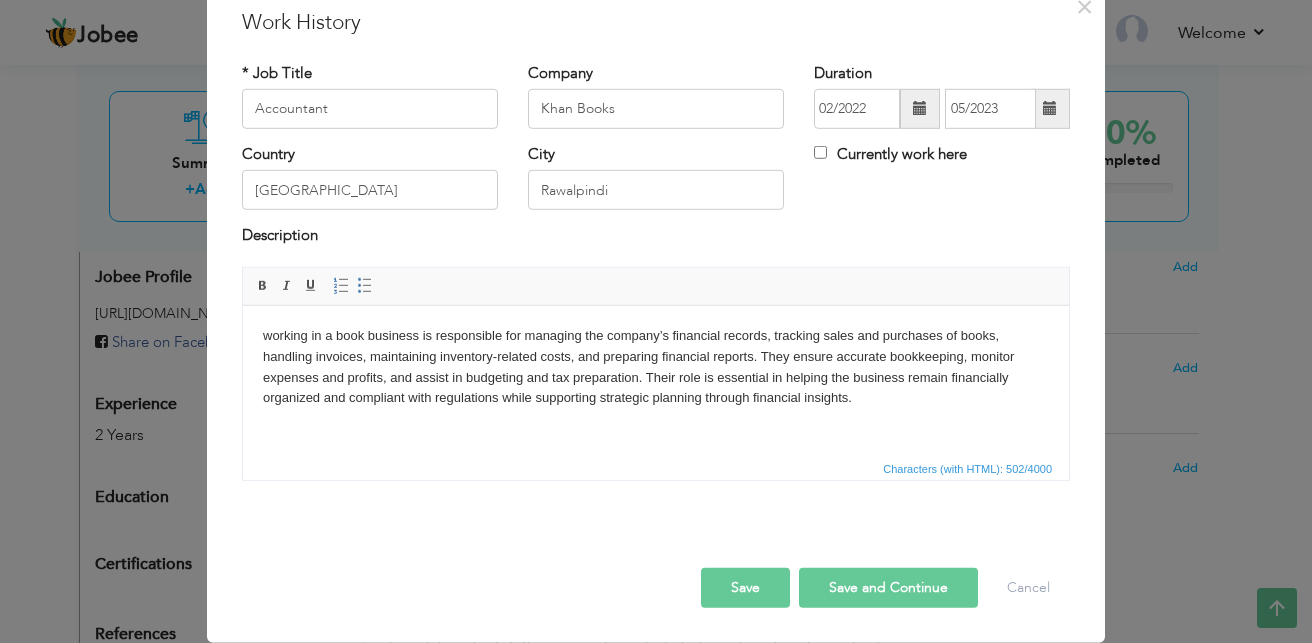 click on "working in a book business is responsible for managing the company’s financial records, tracking sales and purchases of books, handling invoices, maintaining inventory-related costs, and preparing financial reports. They ensure accurate bookkeeping, monitor expenses and profits, and assist in budgeting and tax preparation. Their role is essential in helping the business remain financially organized and compliant with regulations while supporting strategic planning through financial insights." at bounding box center (656, 366) 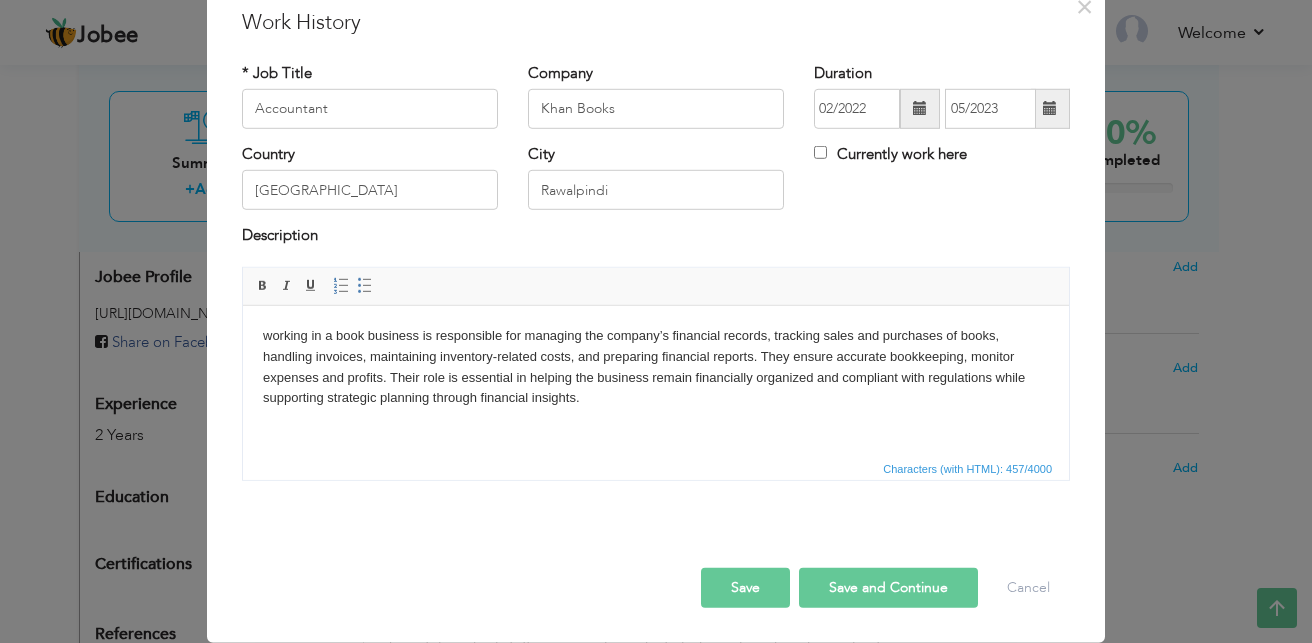 click on "Save and Continue" at bounding box center (888, 588) 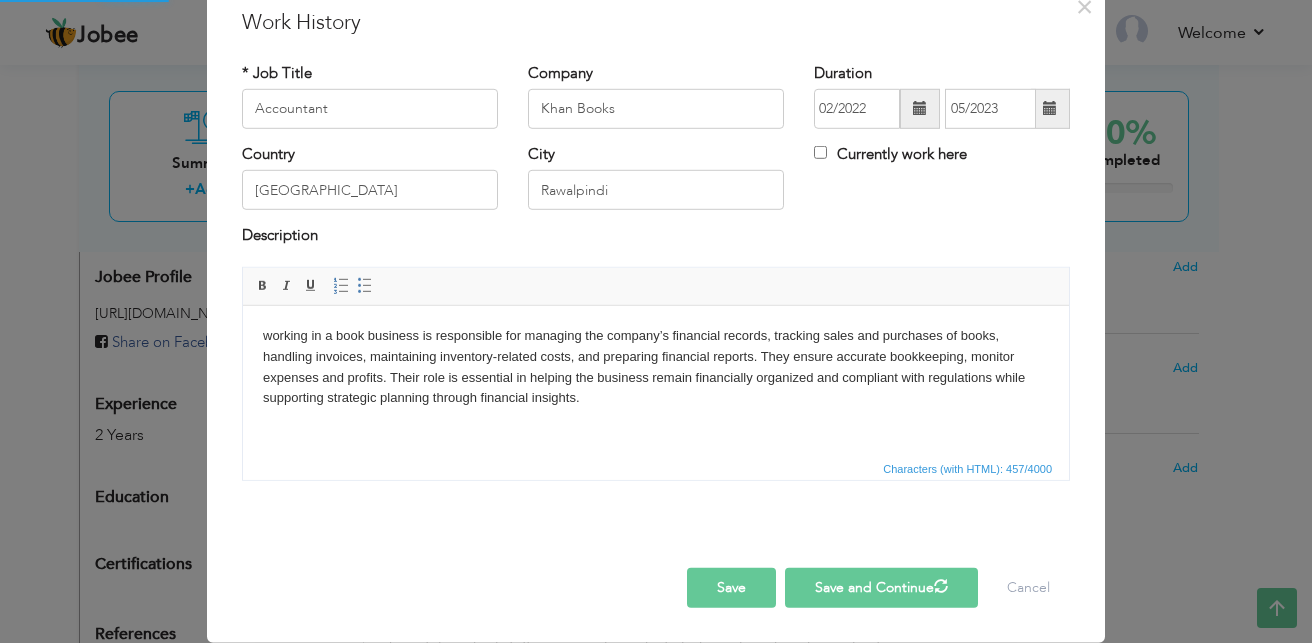 type 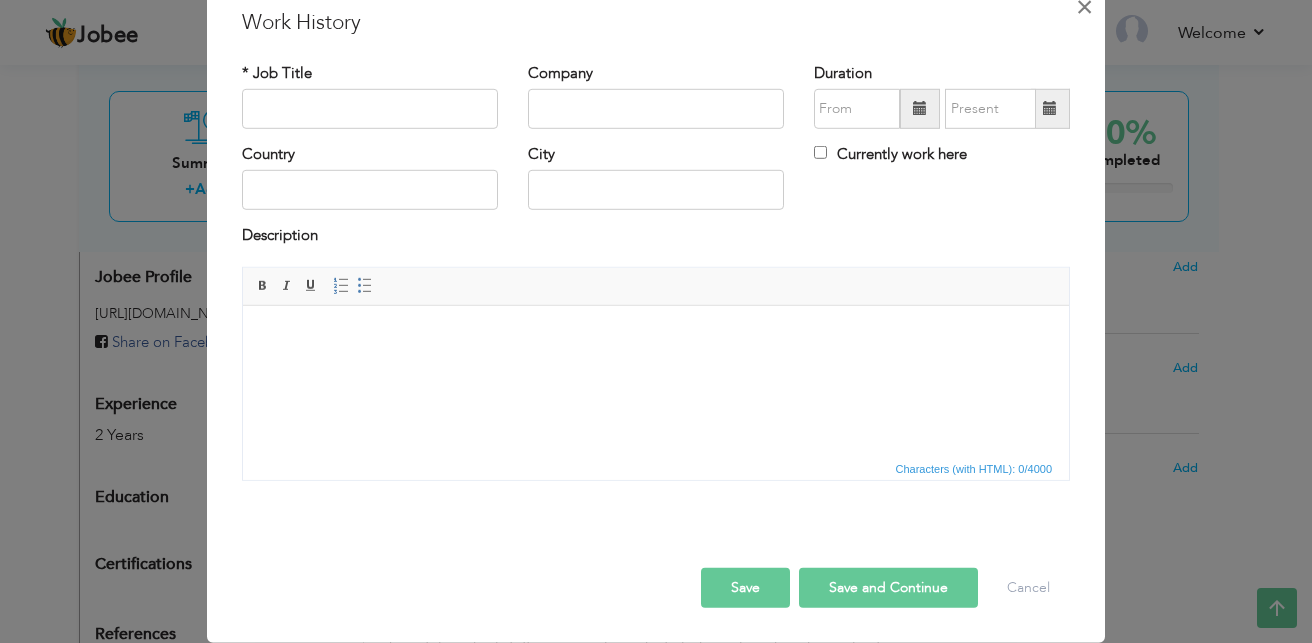 click on "×" at bounding box center [1084, 6] 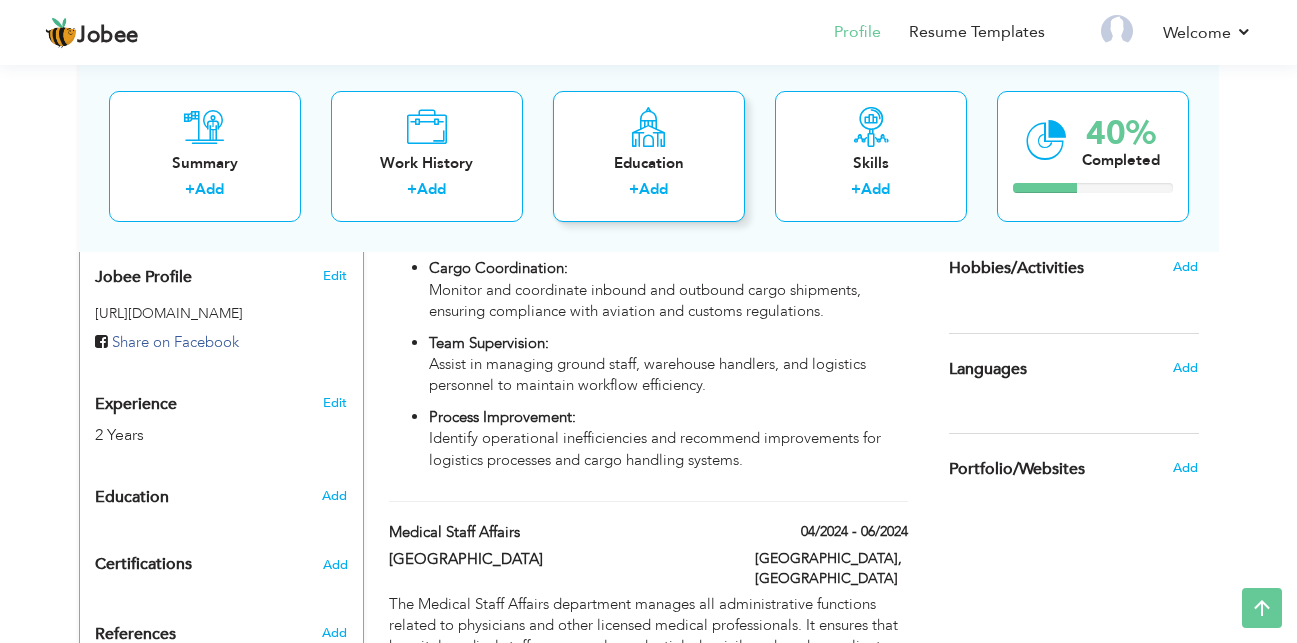 click on "Education" at bounding box center (649, 162) 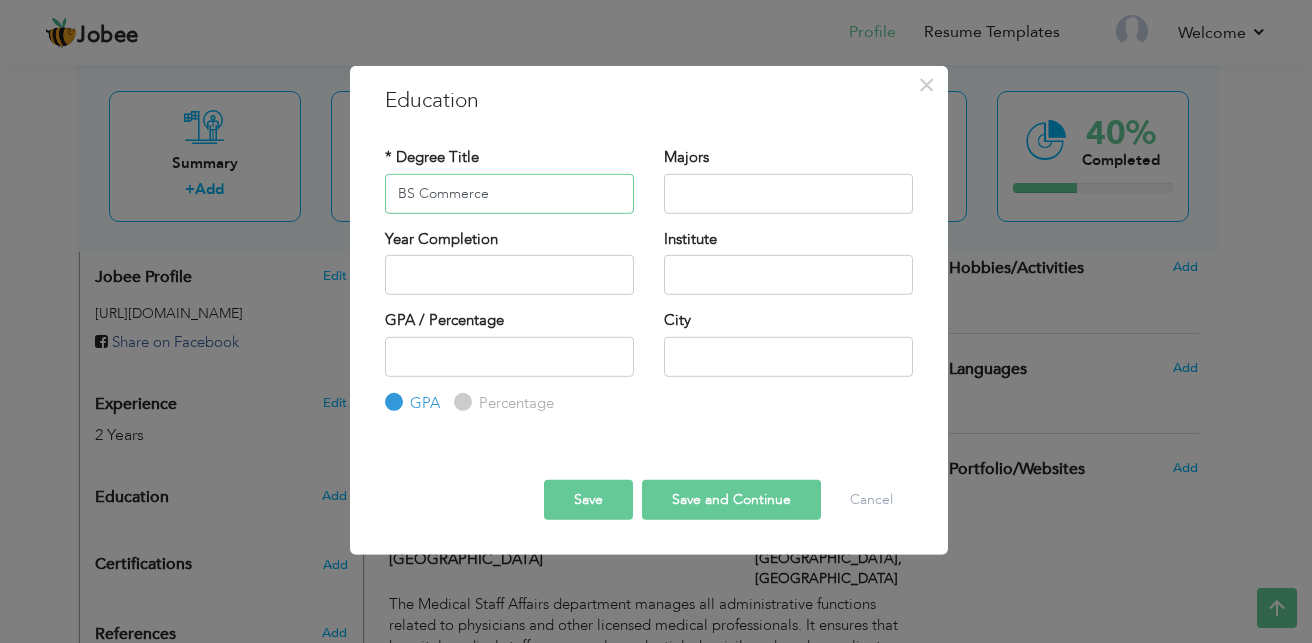 type on "BS Commerce" 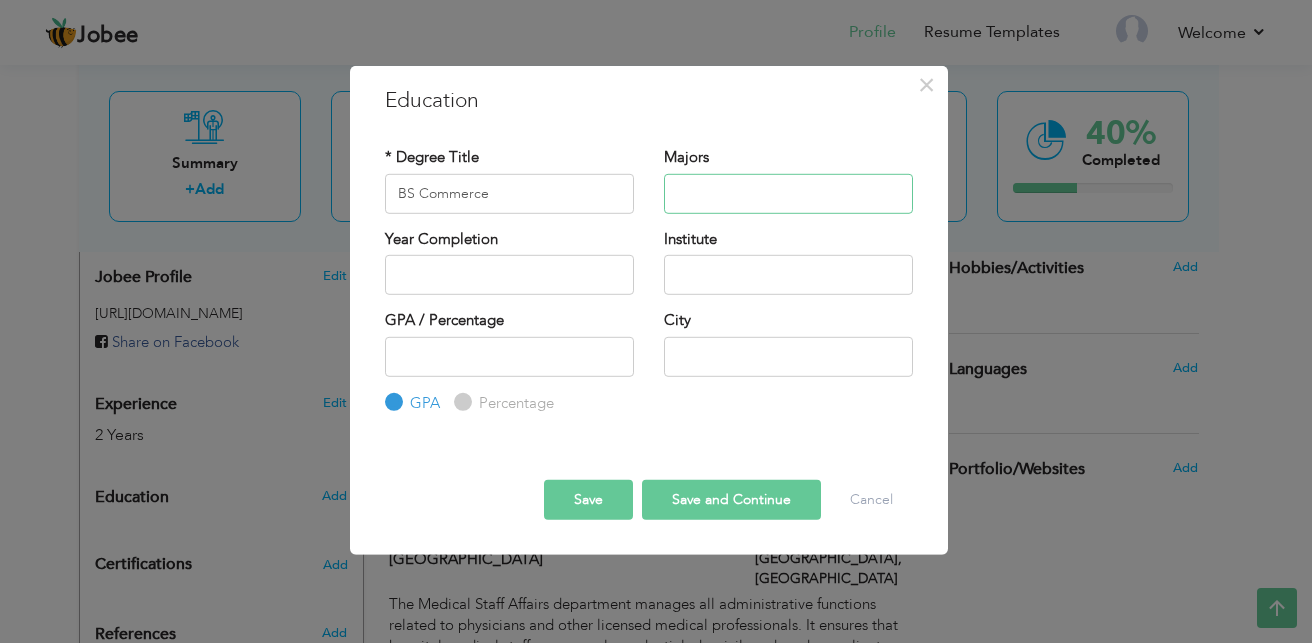 click at bounding box center (788, 193) 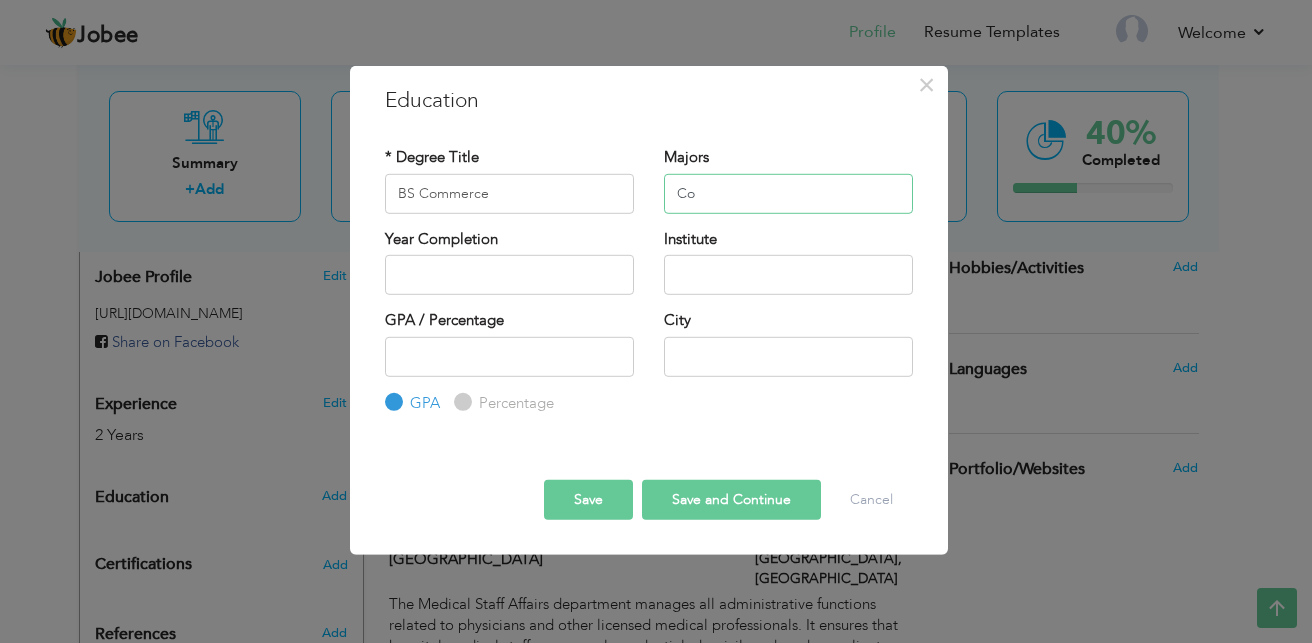 type on "C" 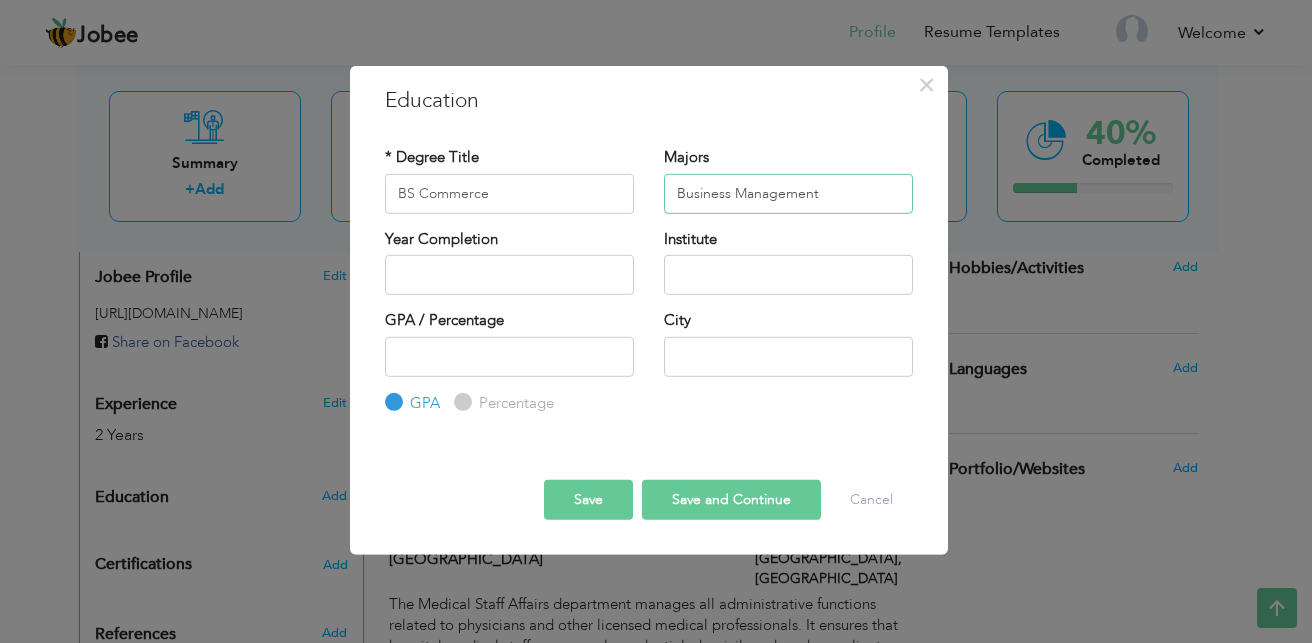 type on "Business Management" 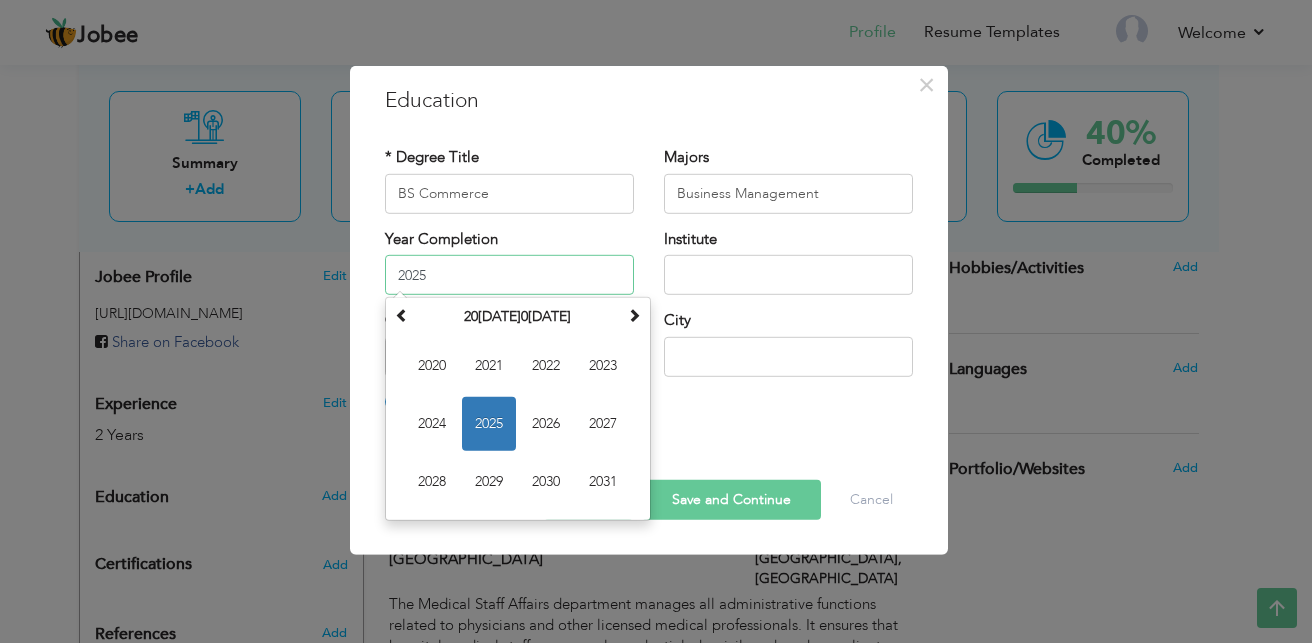 click on "2025" at bounding box center (509, 275) 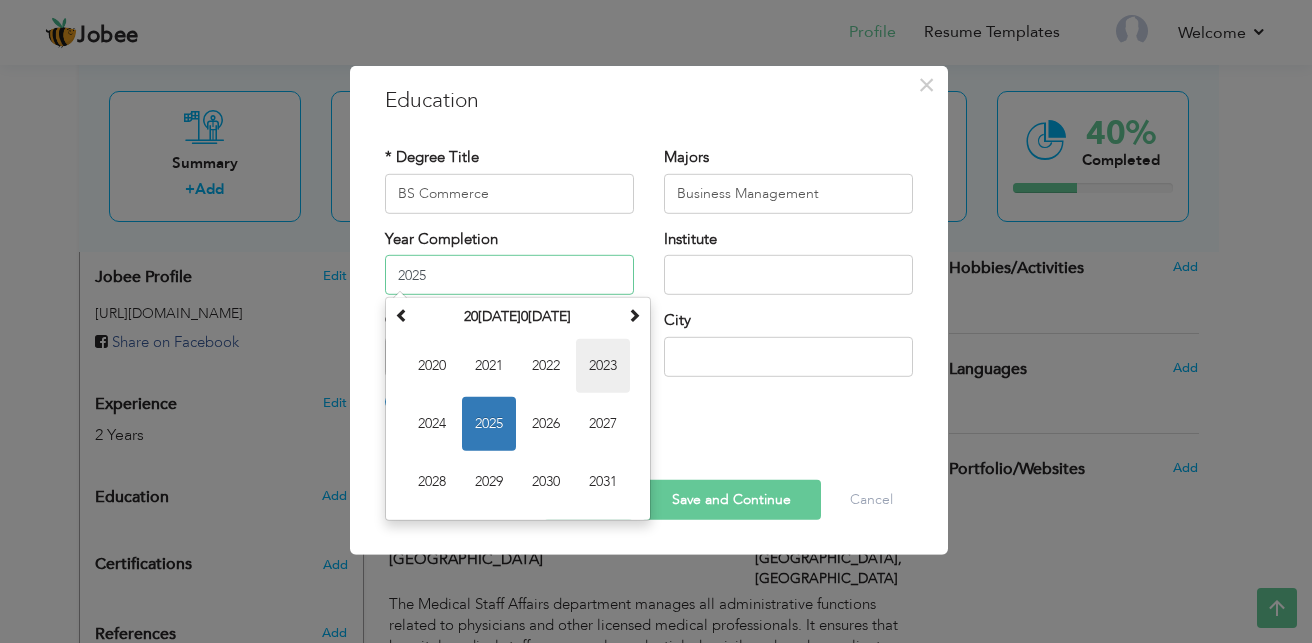 click on "2023" at bounding box center (603, 366) 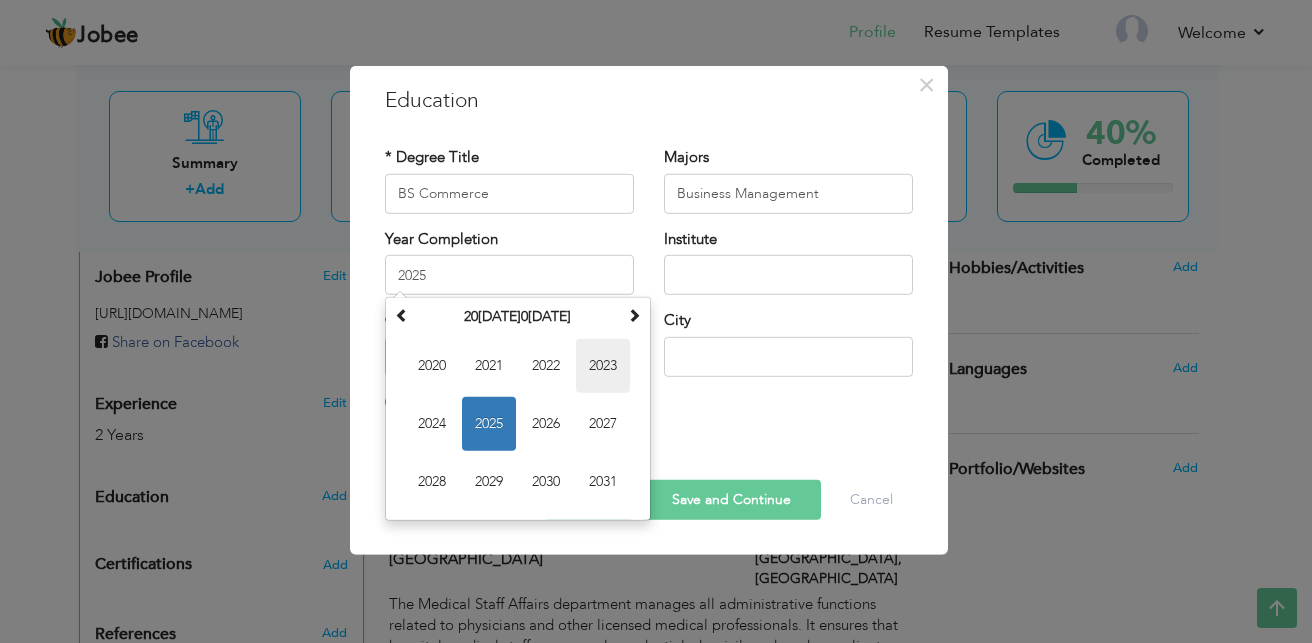 type on "2023" 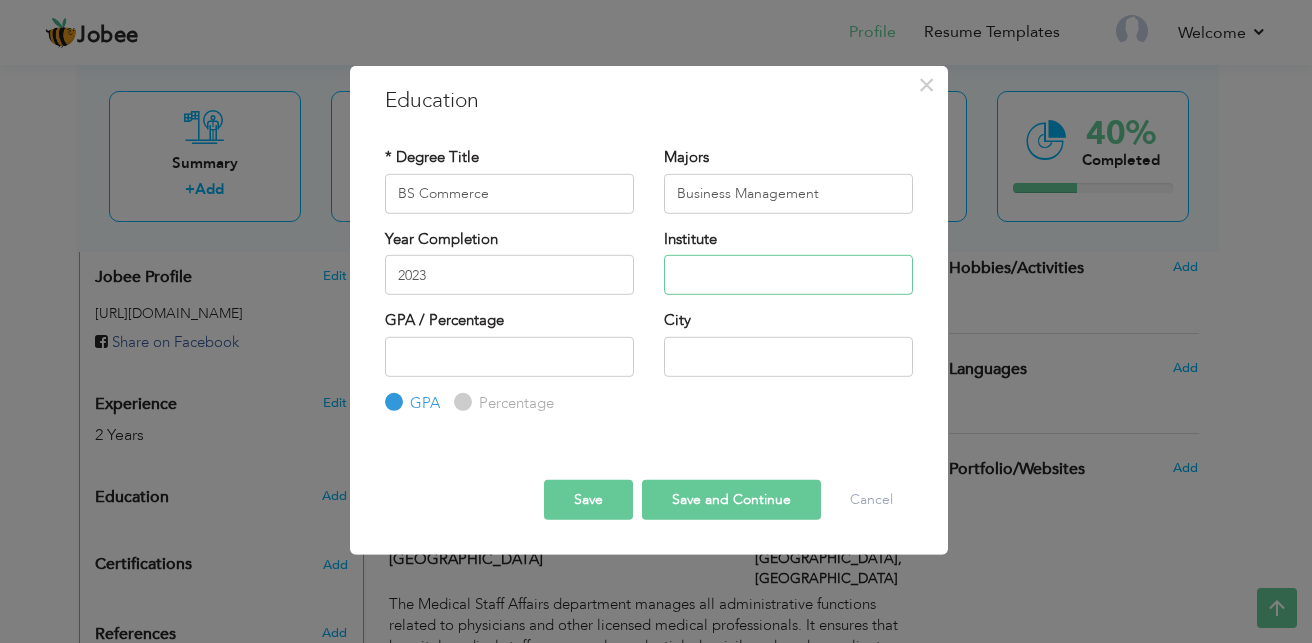 click at bounding box center [788, 275] 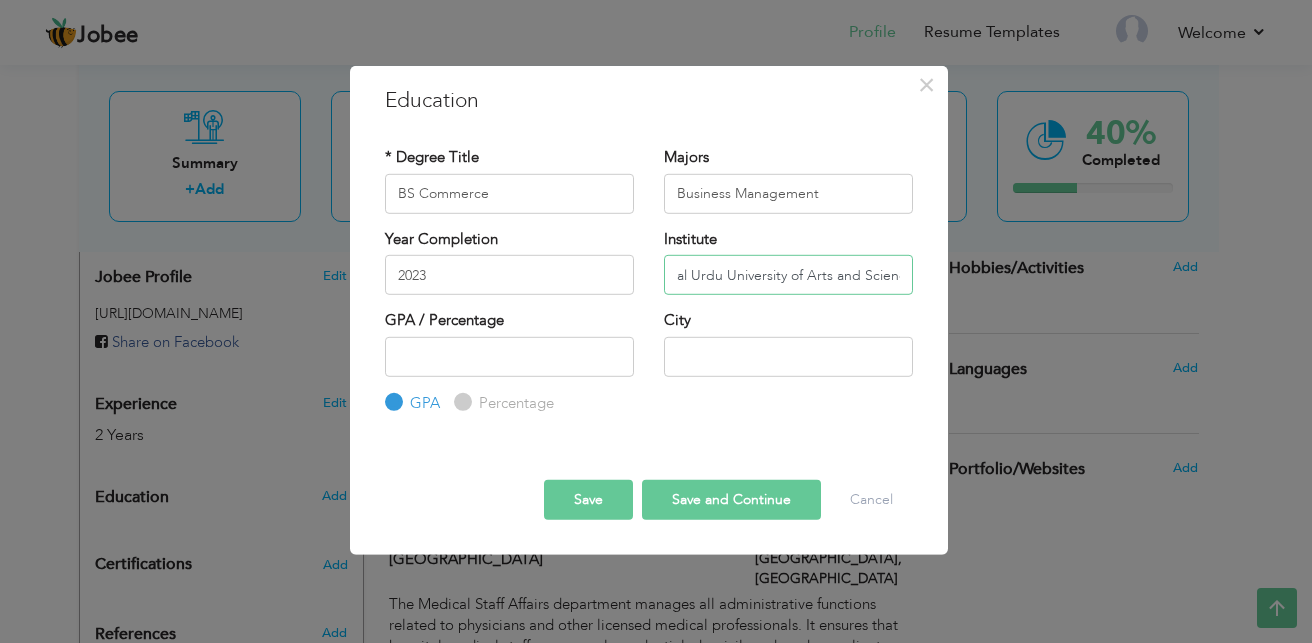 scroll, scrollTop: 0, scrollLeft: 45, axis: horizontal 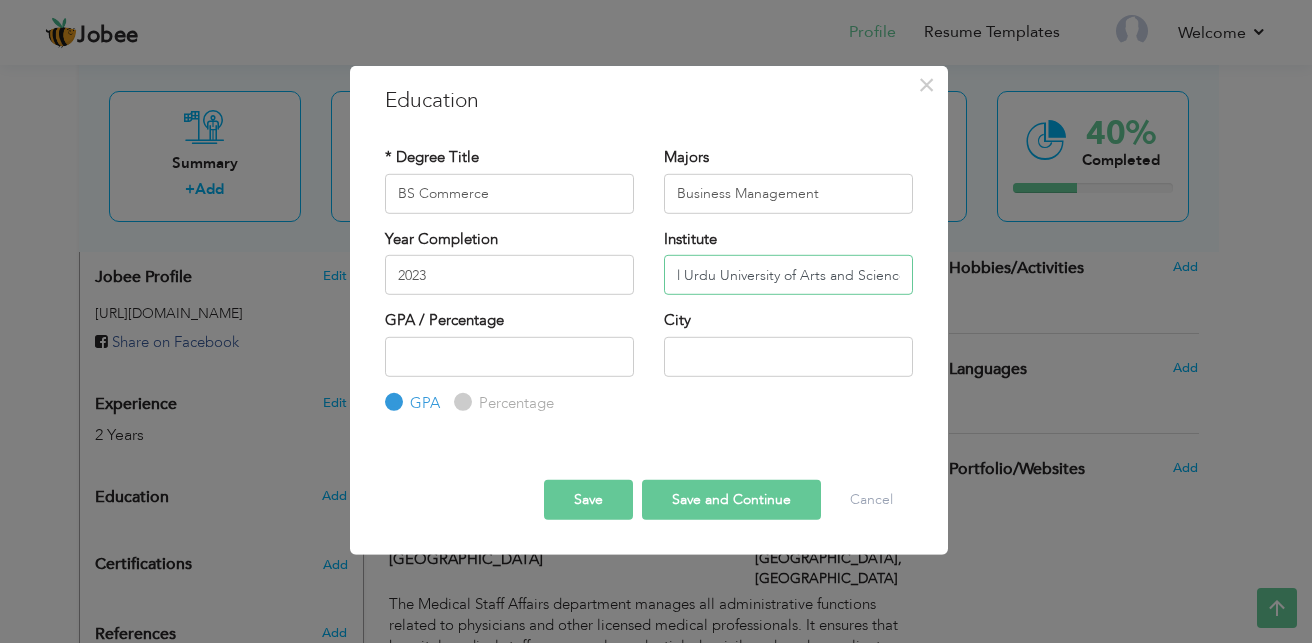 click on "Federal Urdu University of Arts and Science" at bounding box center [788, 275] 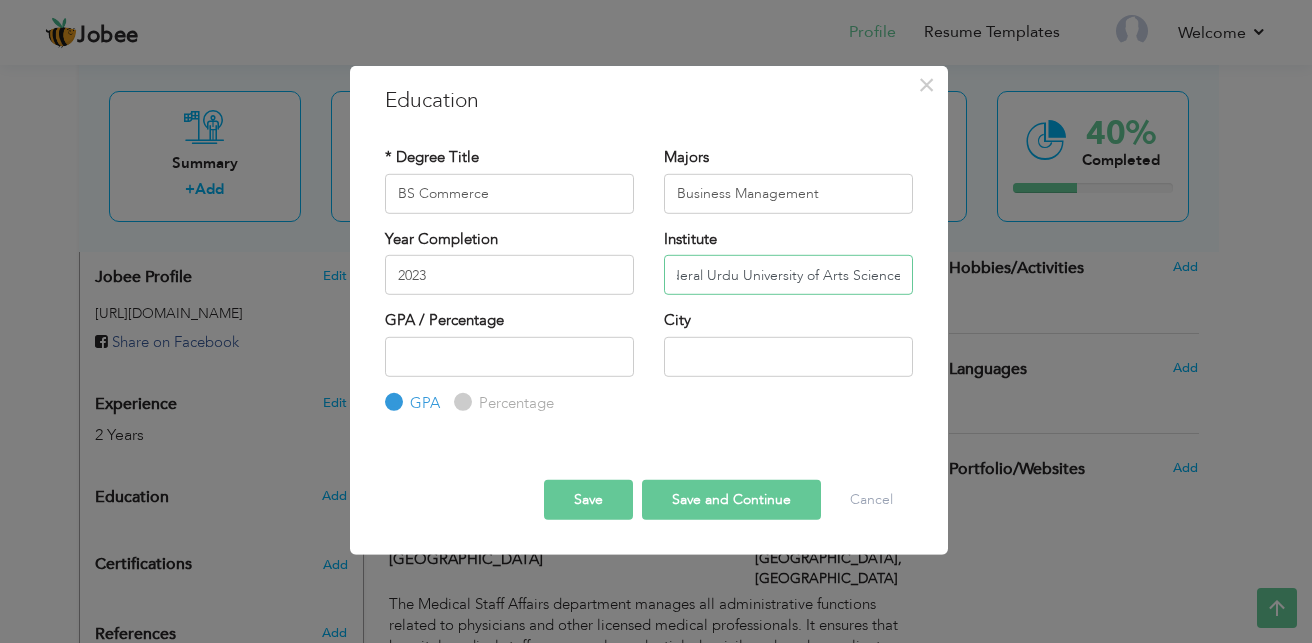 scroll, scrollTop: 0, scrollLeft: 18, axis: horizontal 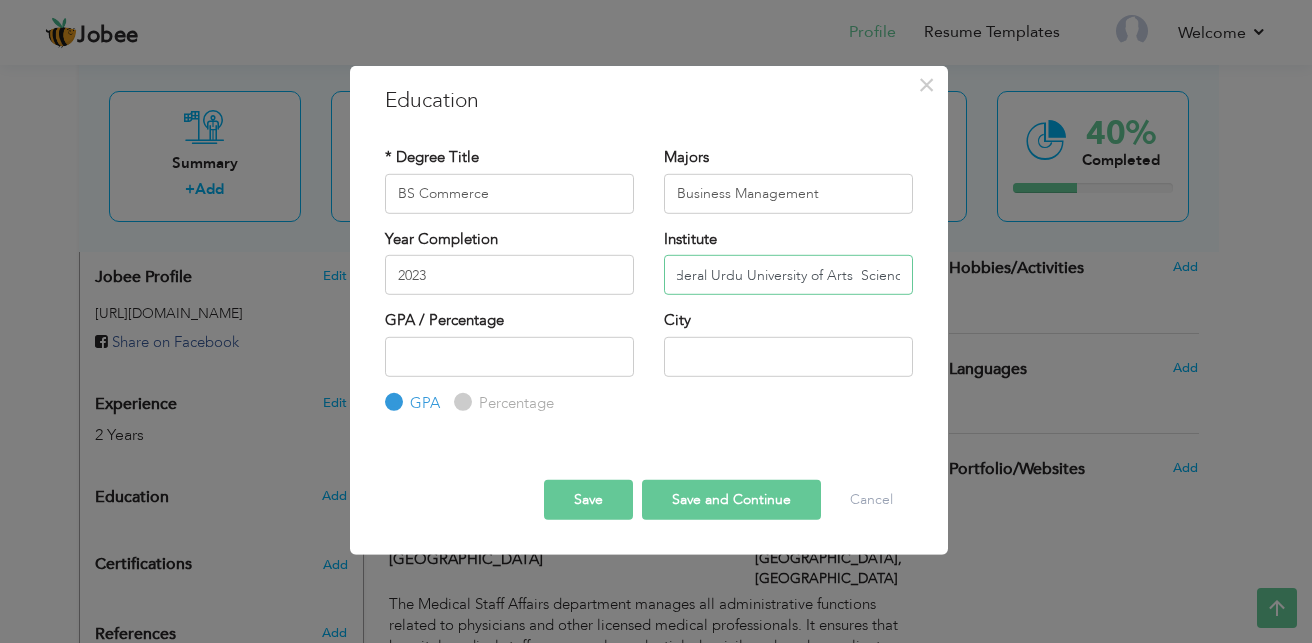 click on "Federal Urdu University of Arts  Science" at bounding box center (788, 275) 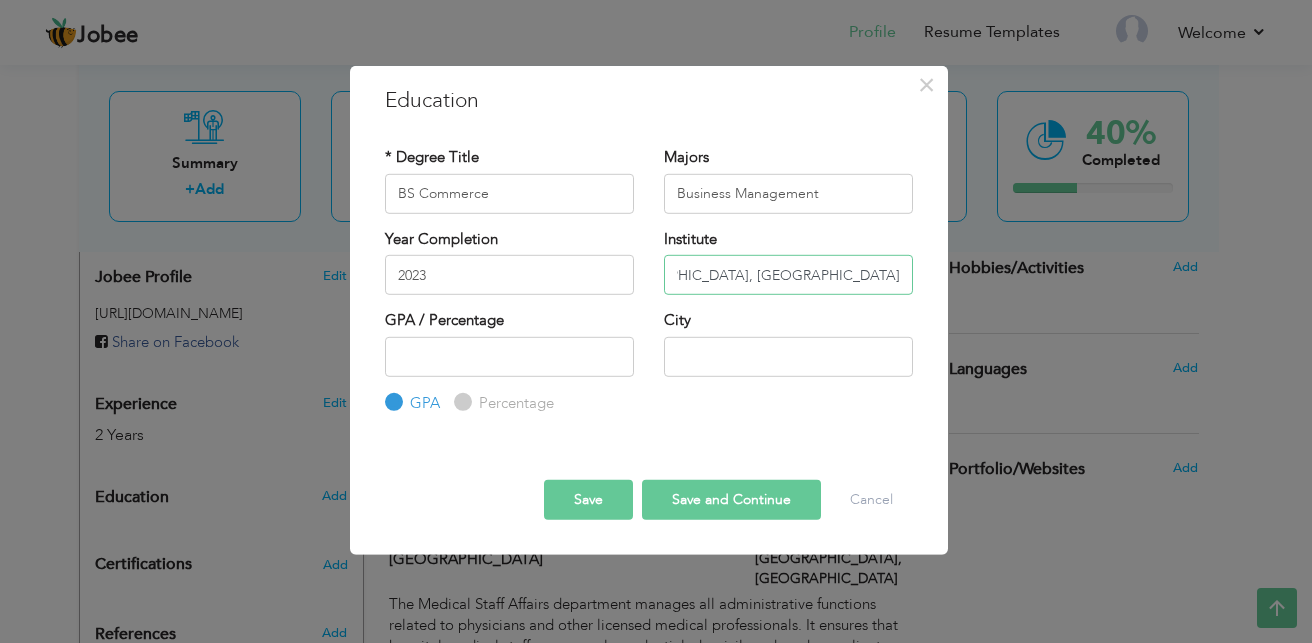 scroll, scrollTop: 0, scrollLeft: 180, axis: horizontal 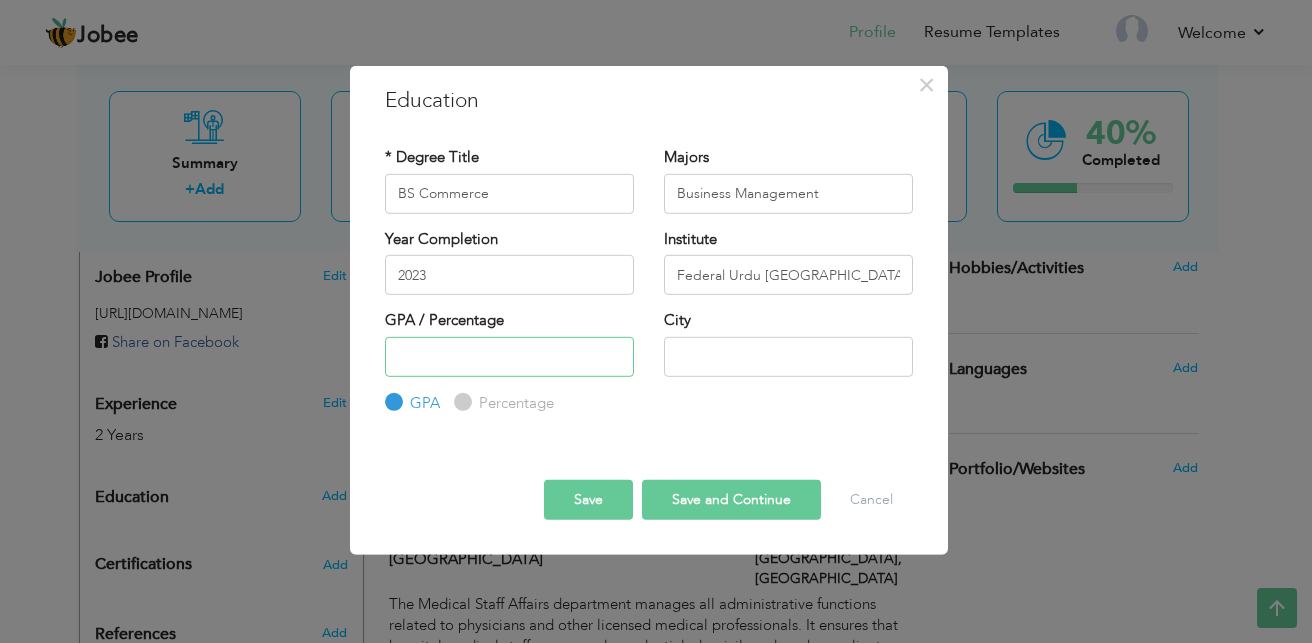 click at bounding box center [509, 356] 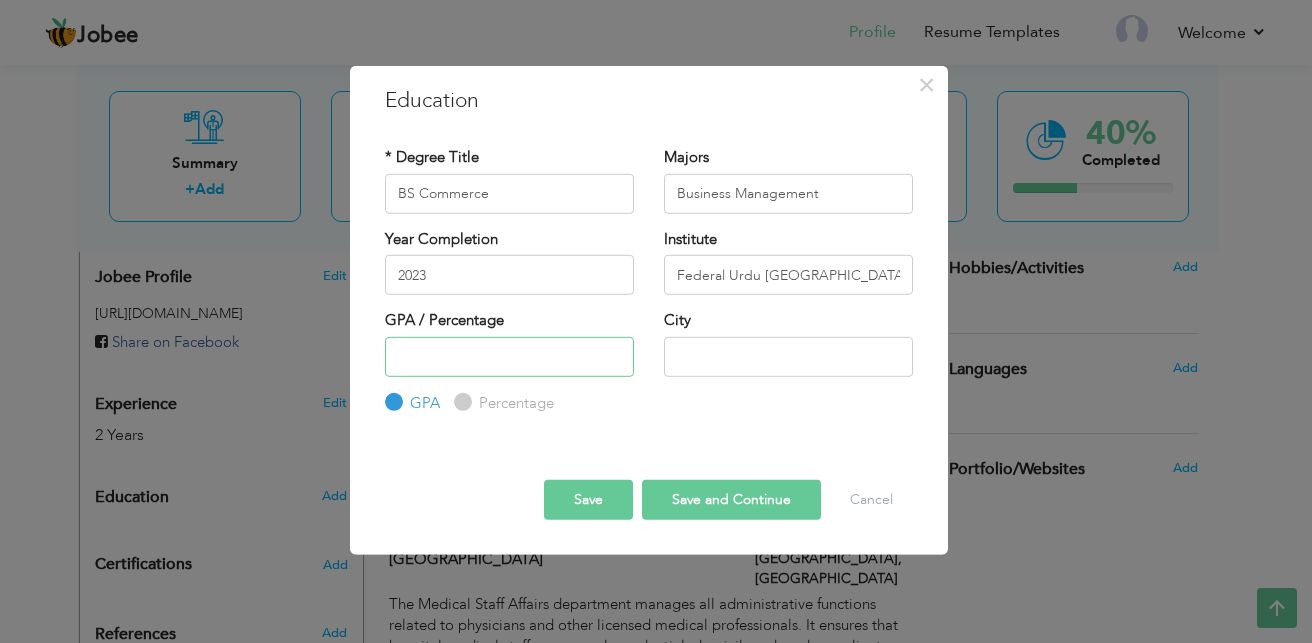 type on "2" 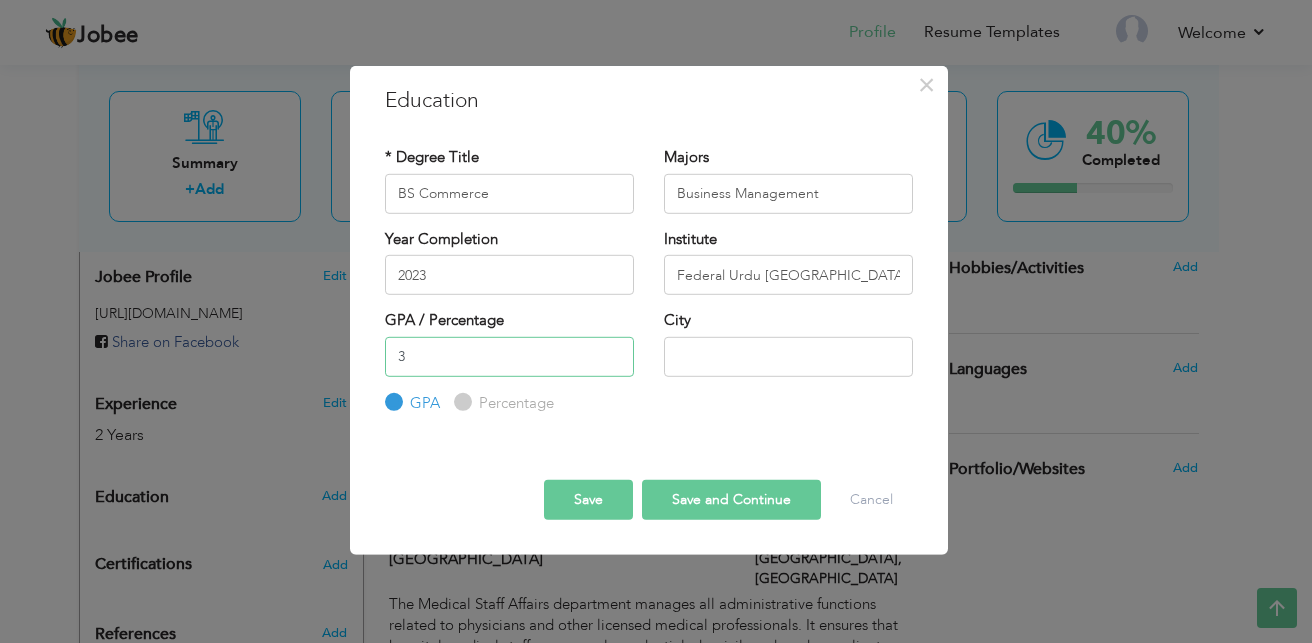type 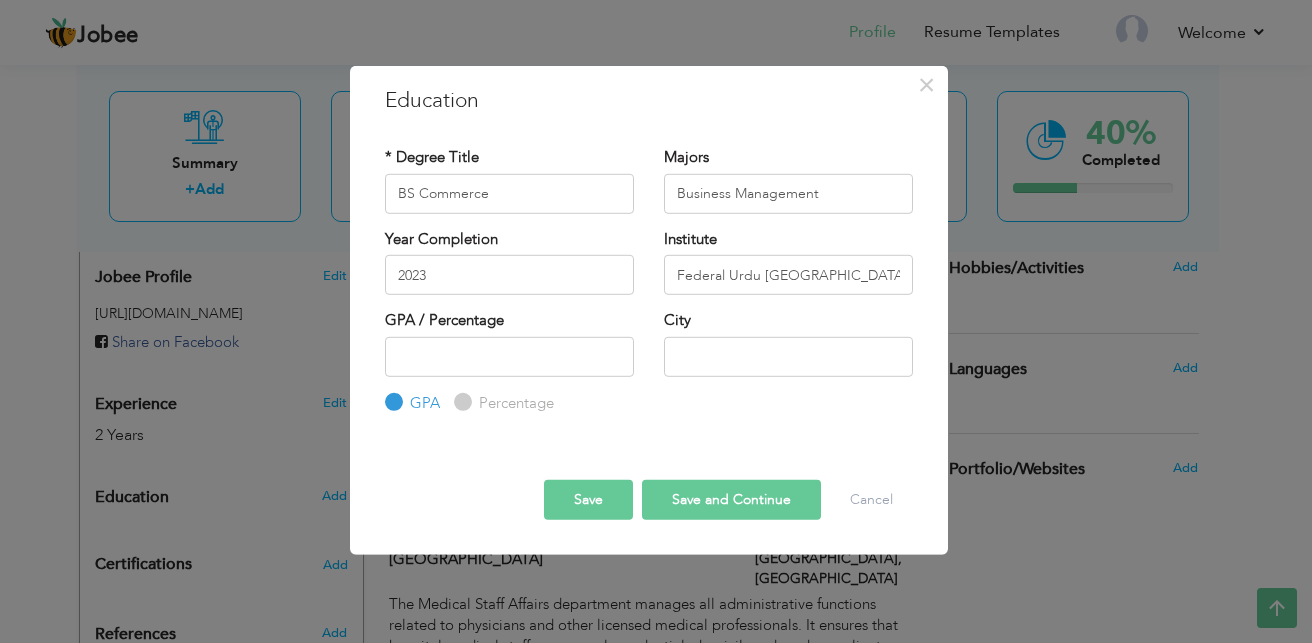 click on "Percentage" at bounding box center (460, 402) 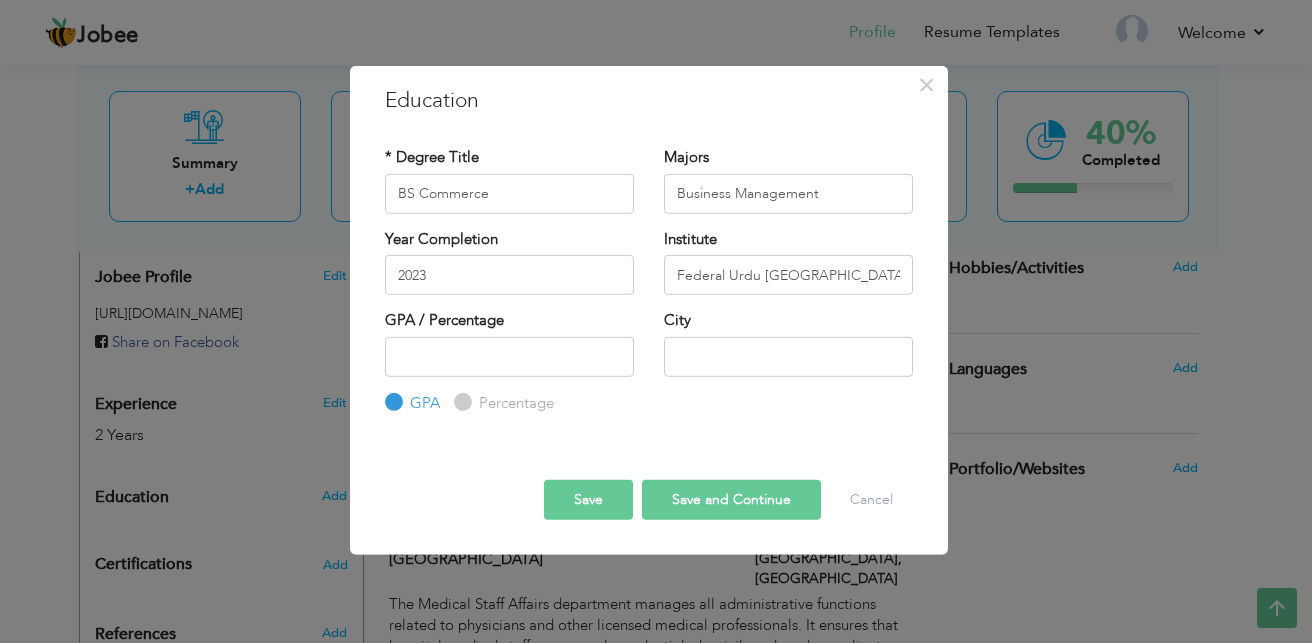 radio on "true" 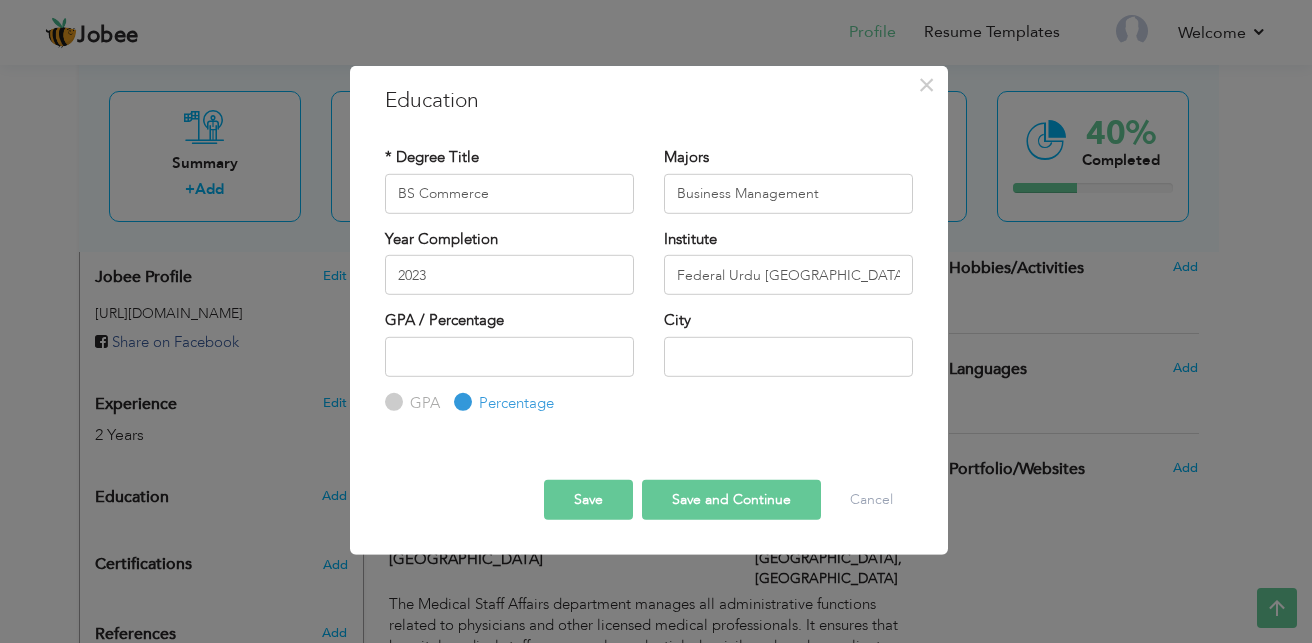 click on "GPA" at bounding box center (391, 402) 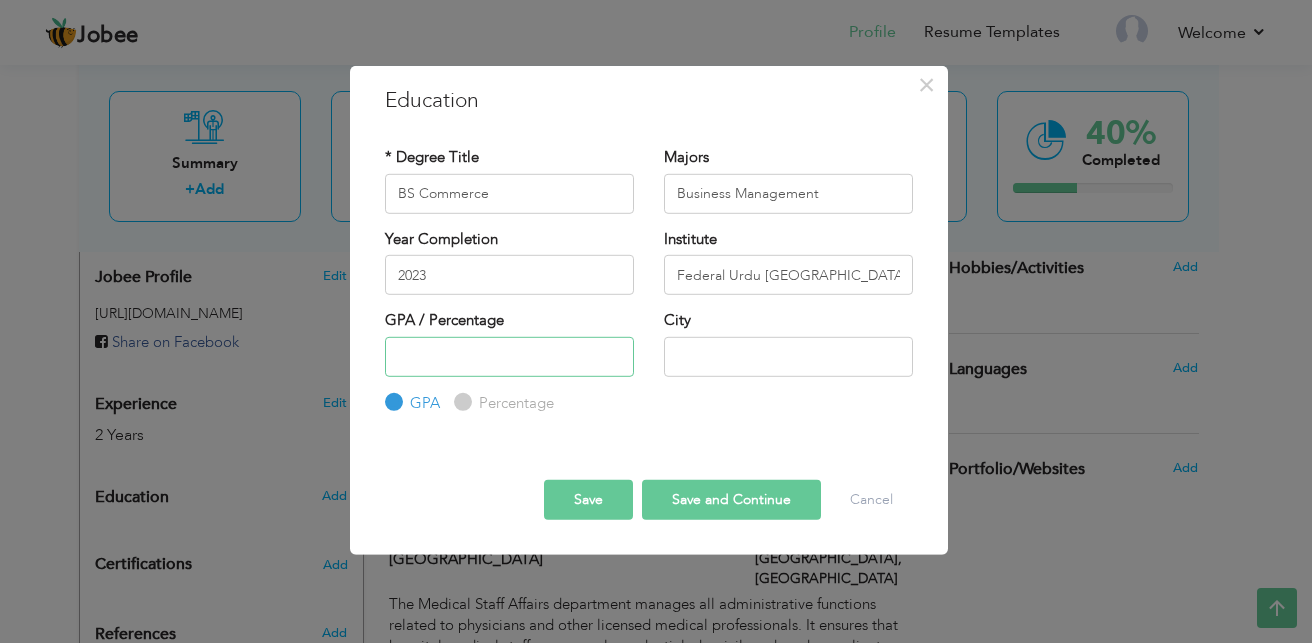 click at bounding box center [509, 356] 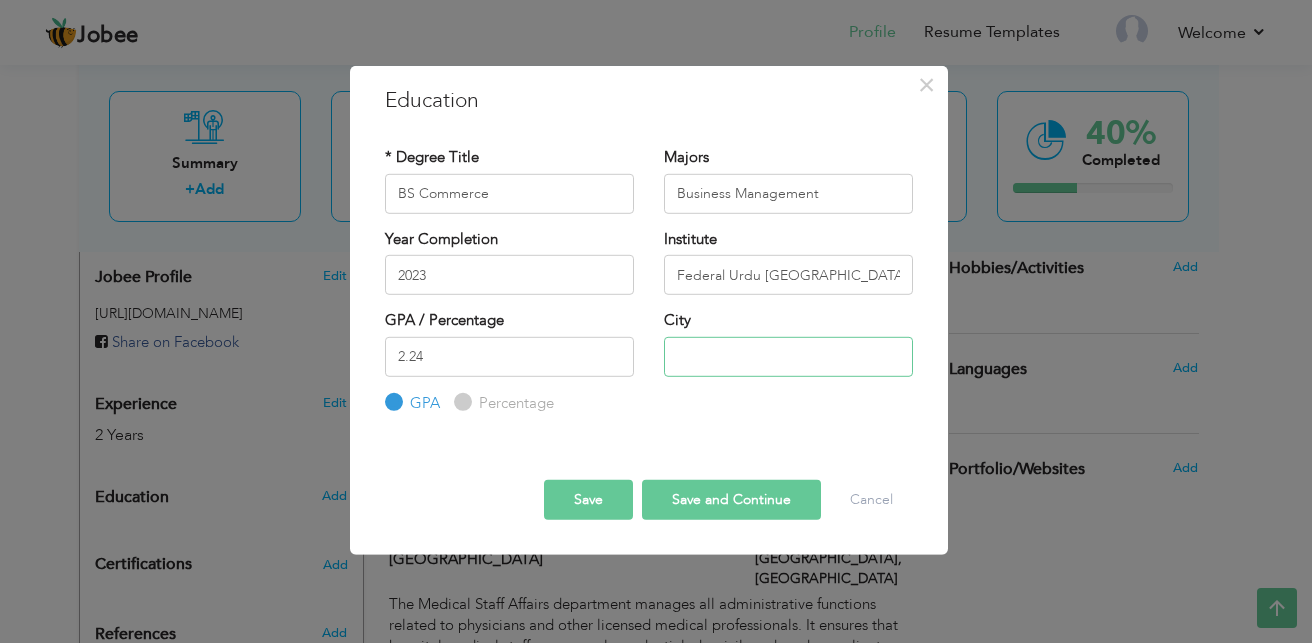 click at bounding box center (788, 356) 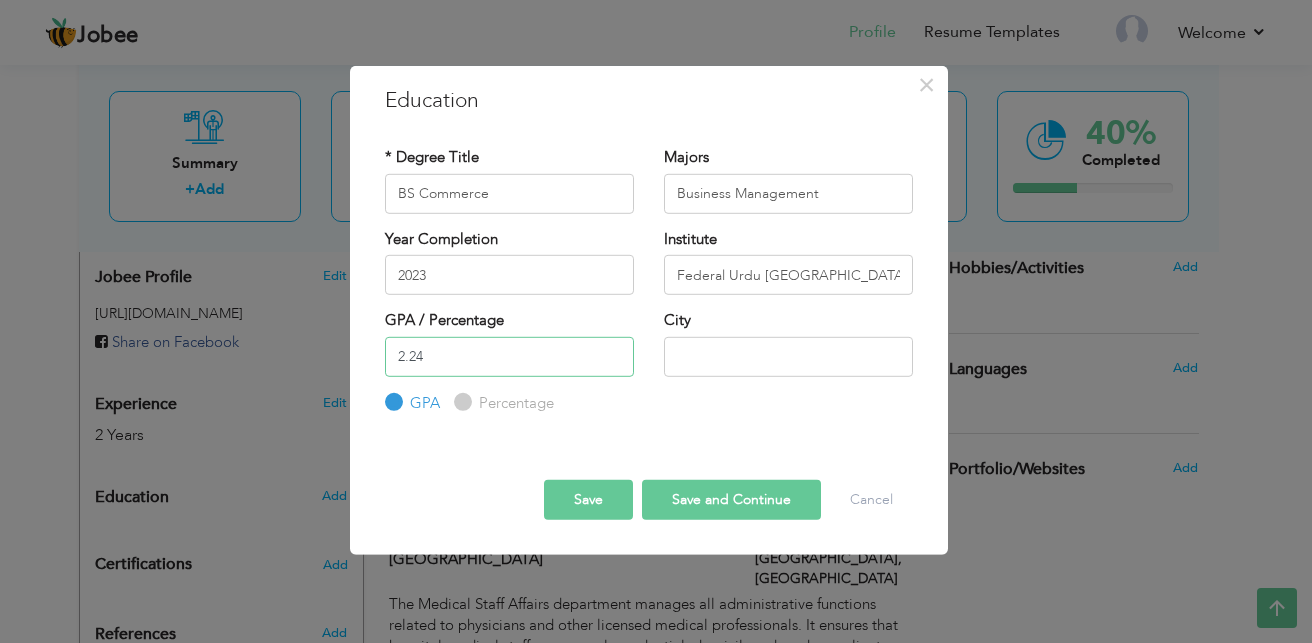 click on "2.24" at bounding box center [509, 356] 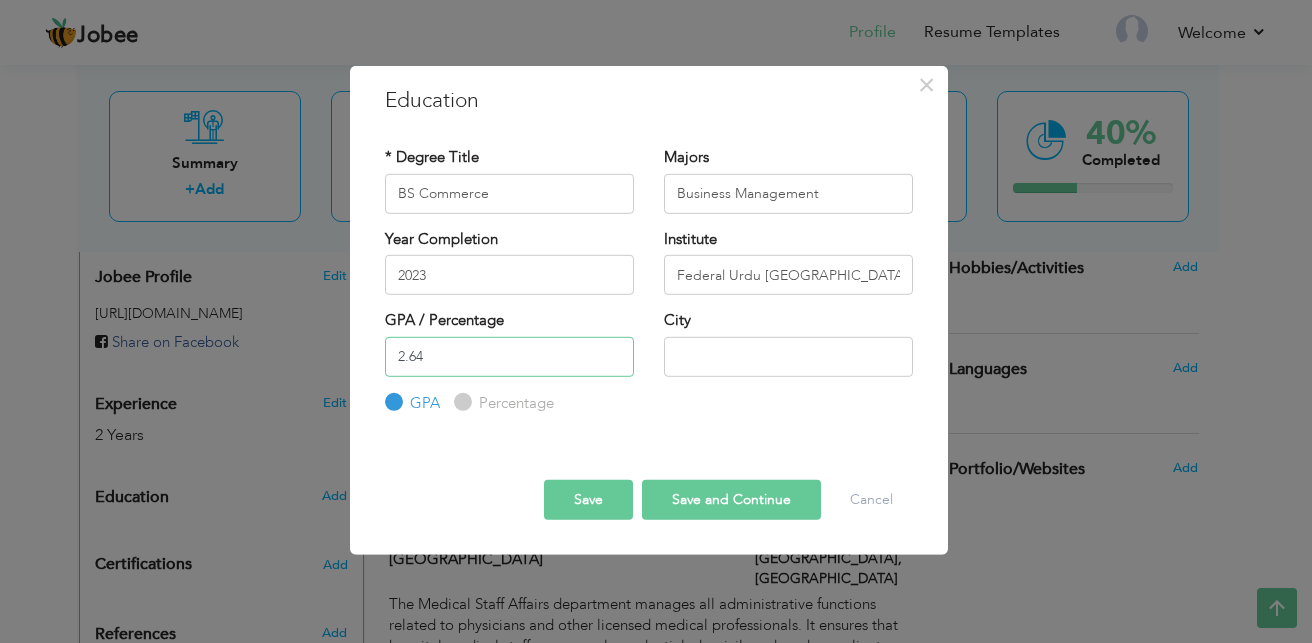 type on "2.64" 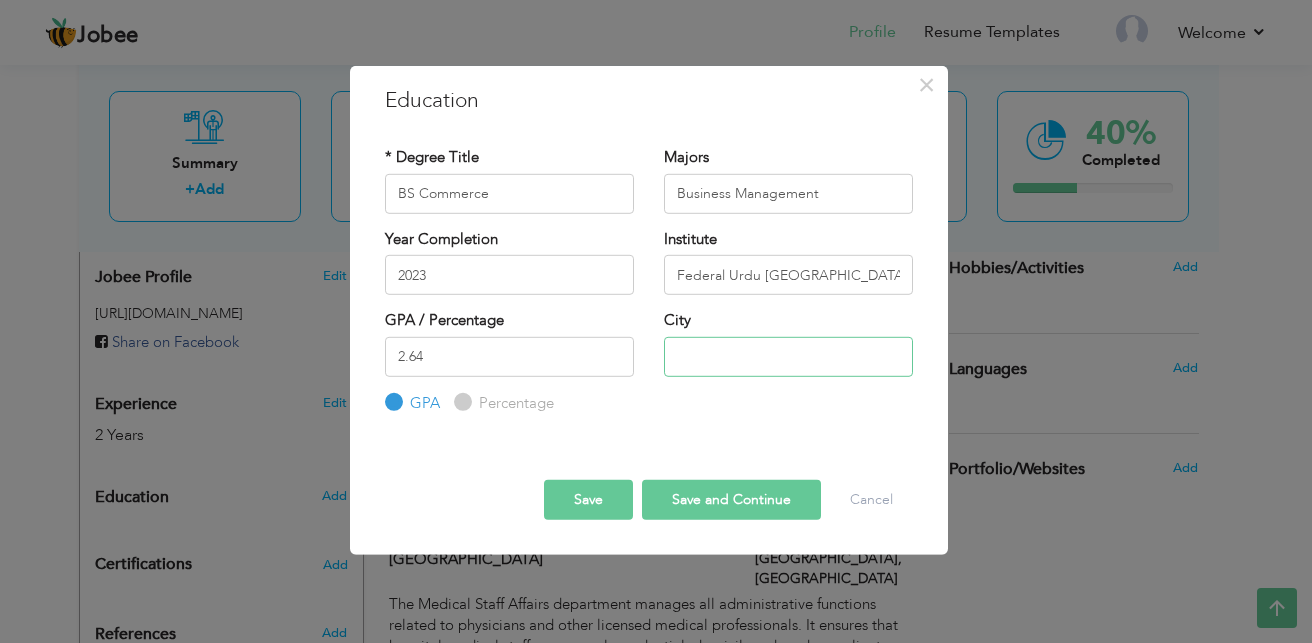 click at bounding box center (788, 356) 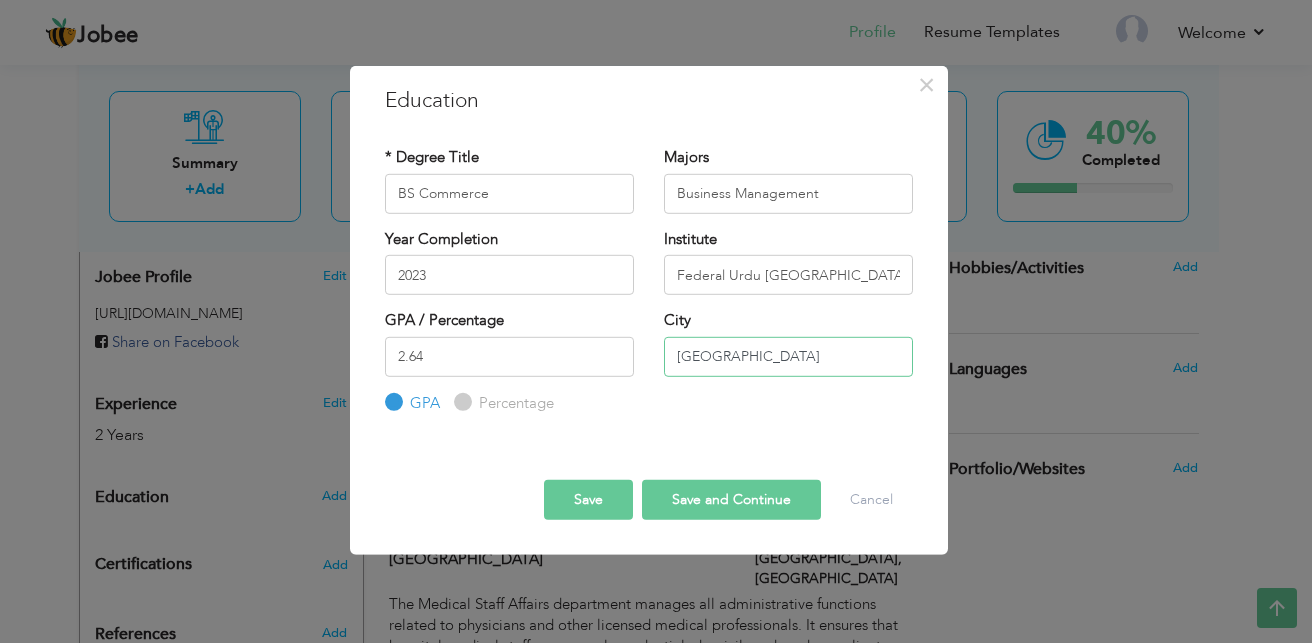 type on "Islamabad" 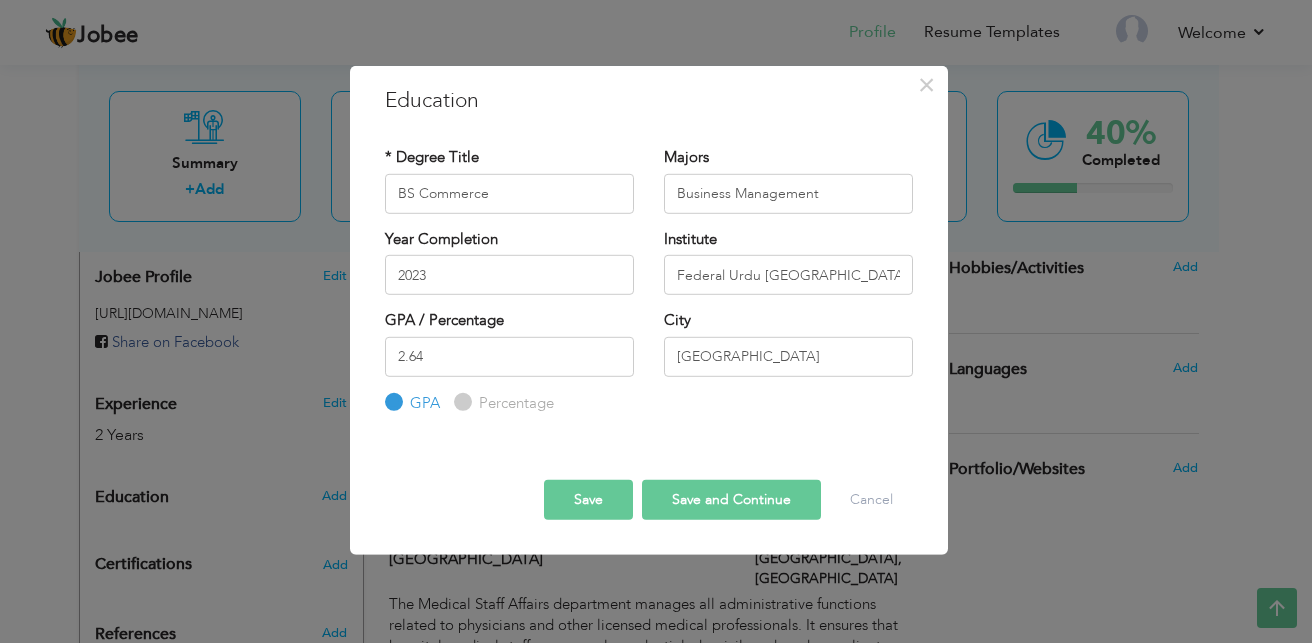click on "Save and Continue" at bounding box center [731, 500] 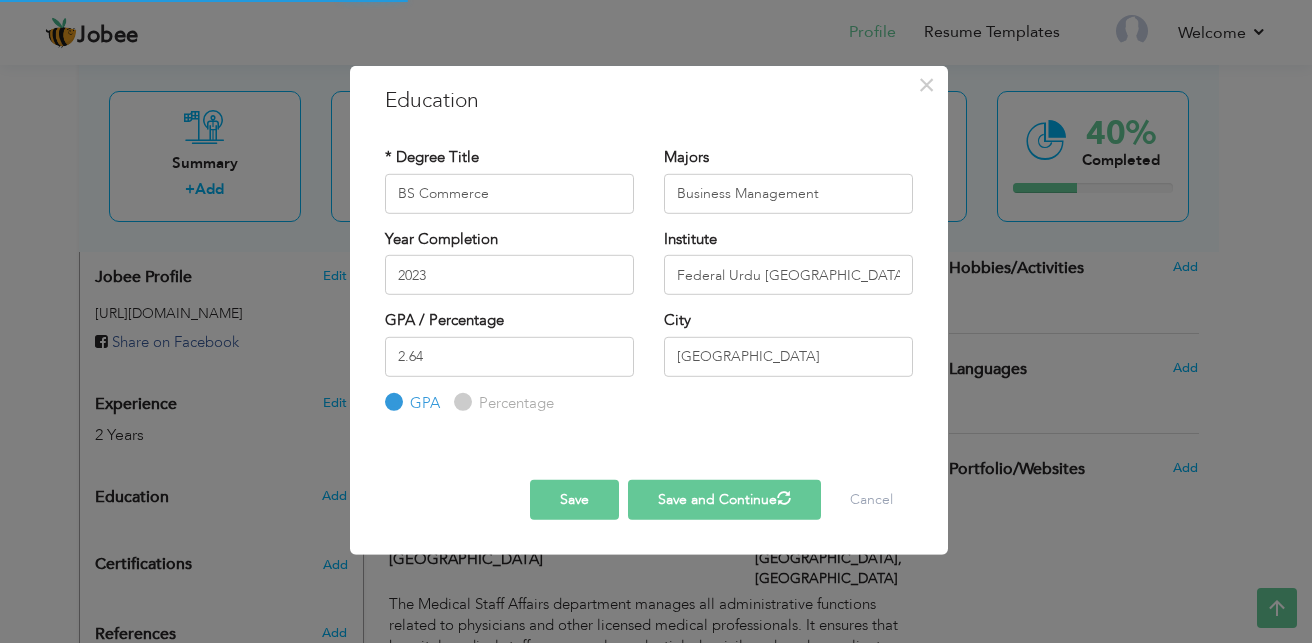 type 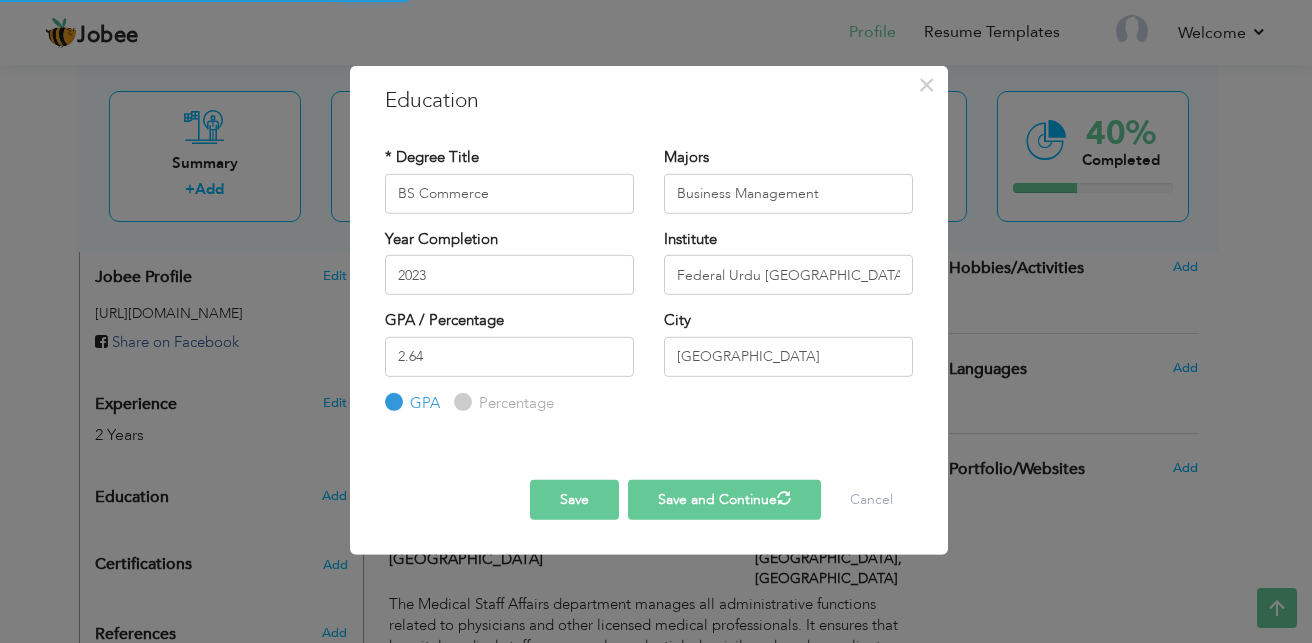 type 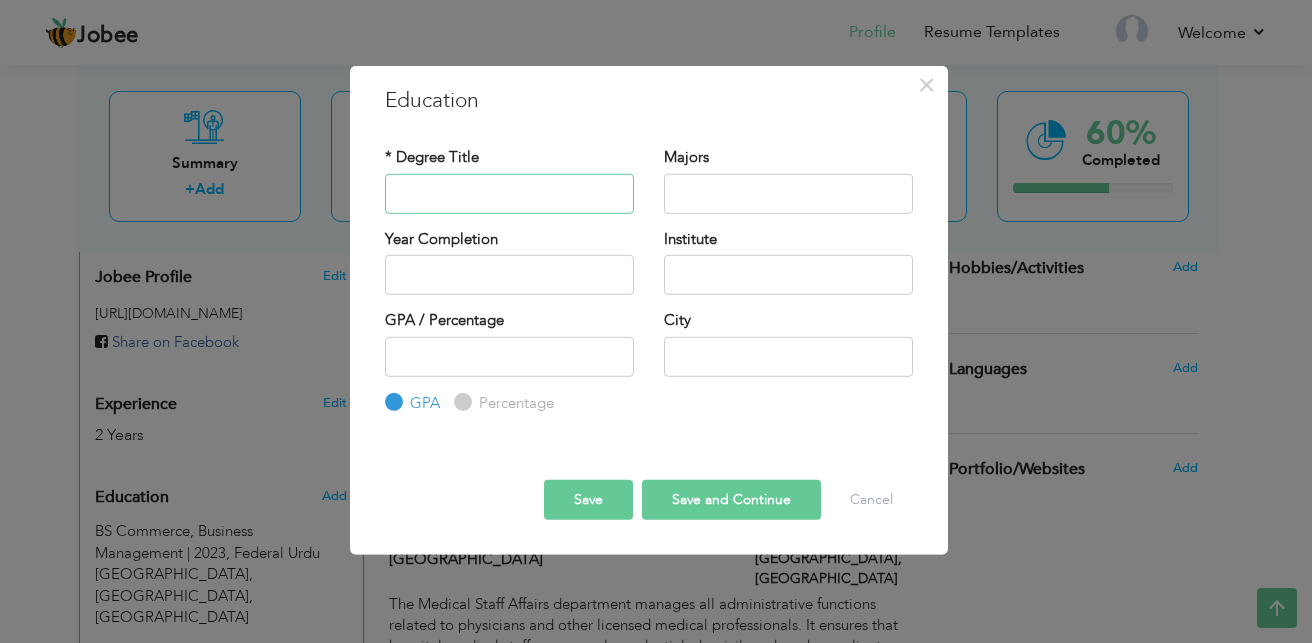 click at bounding box center (509, 193) 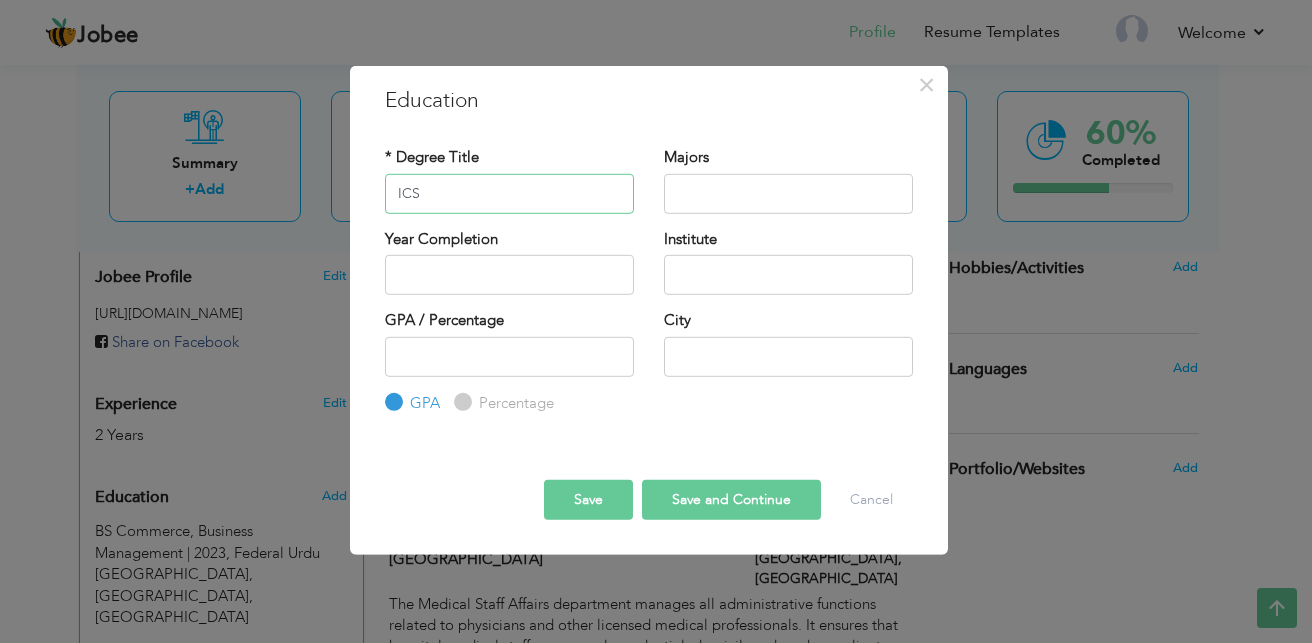 type on "ICS" 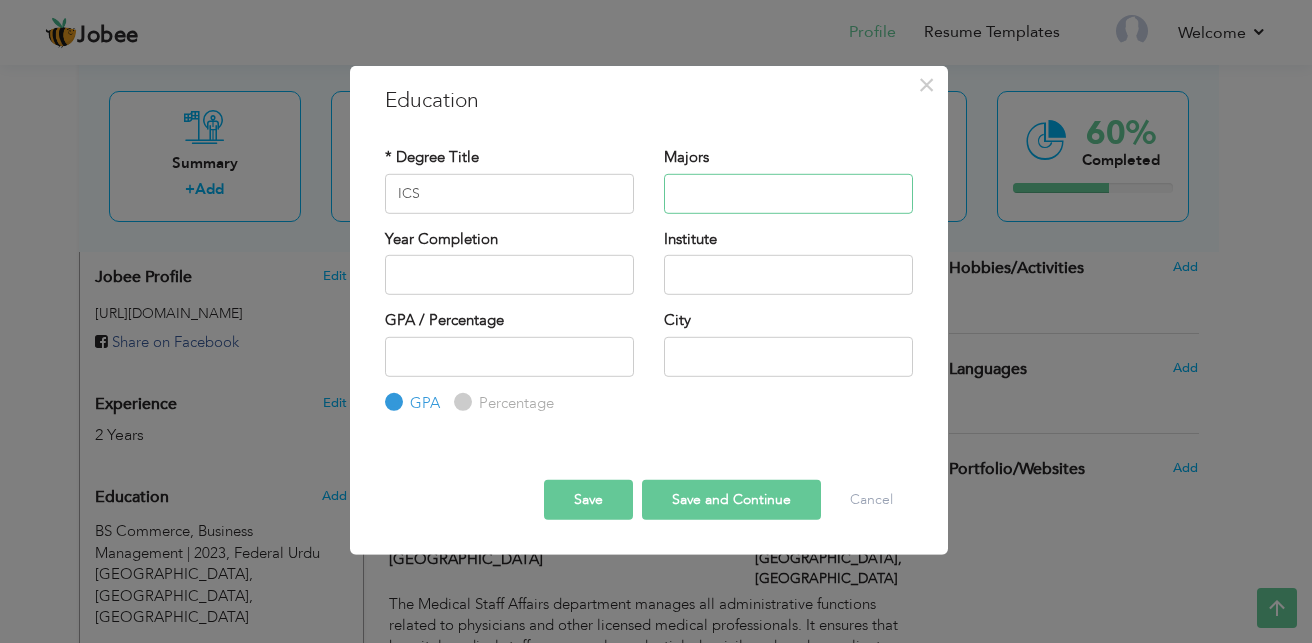 click at bounding box center (788, 193) 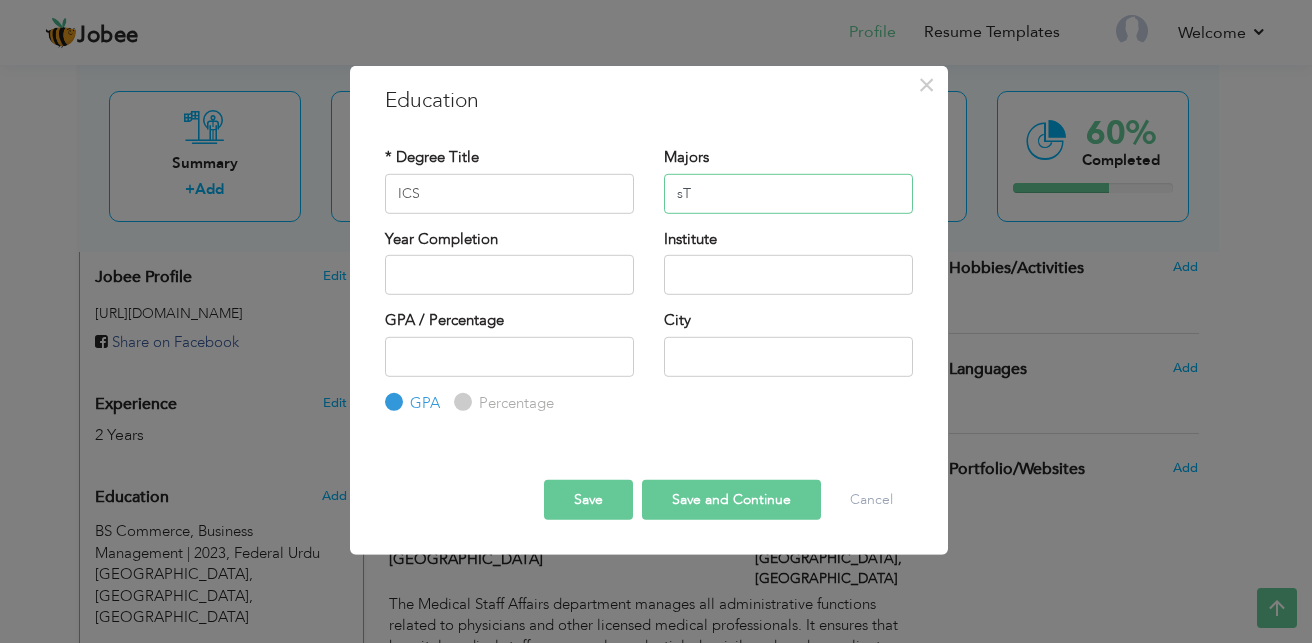 type on "s" 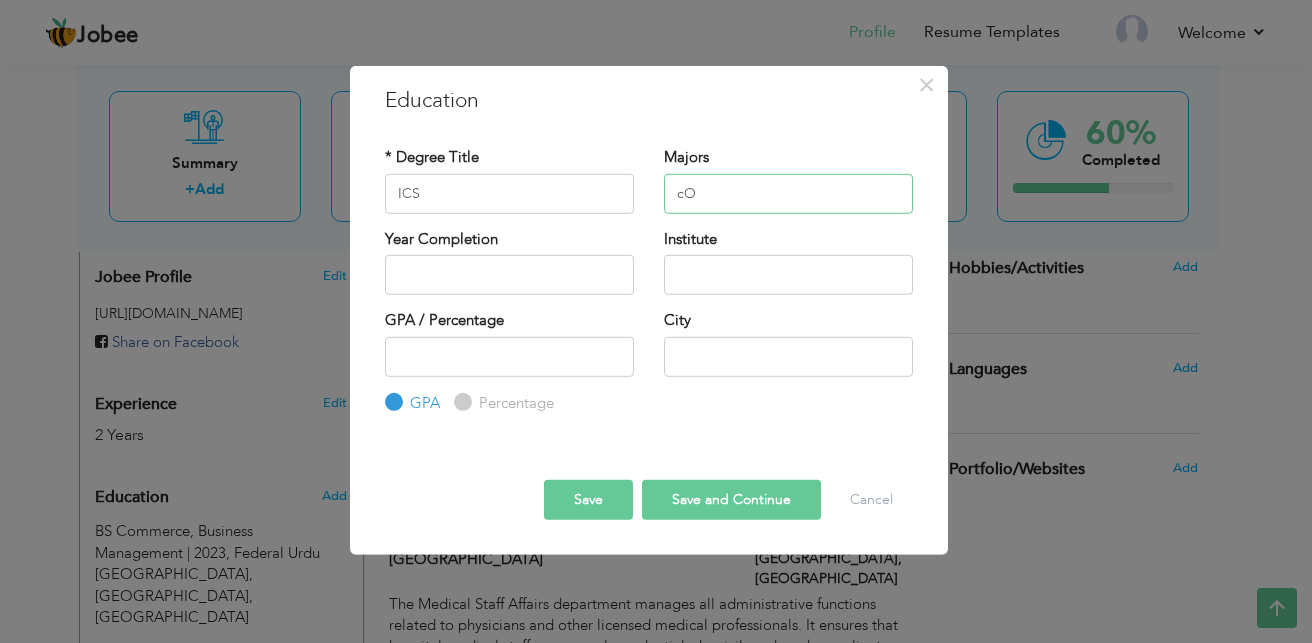 type on "c" 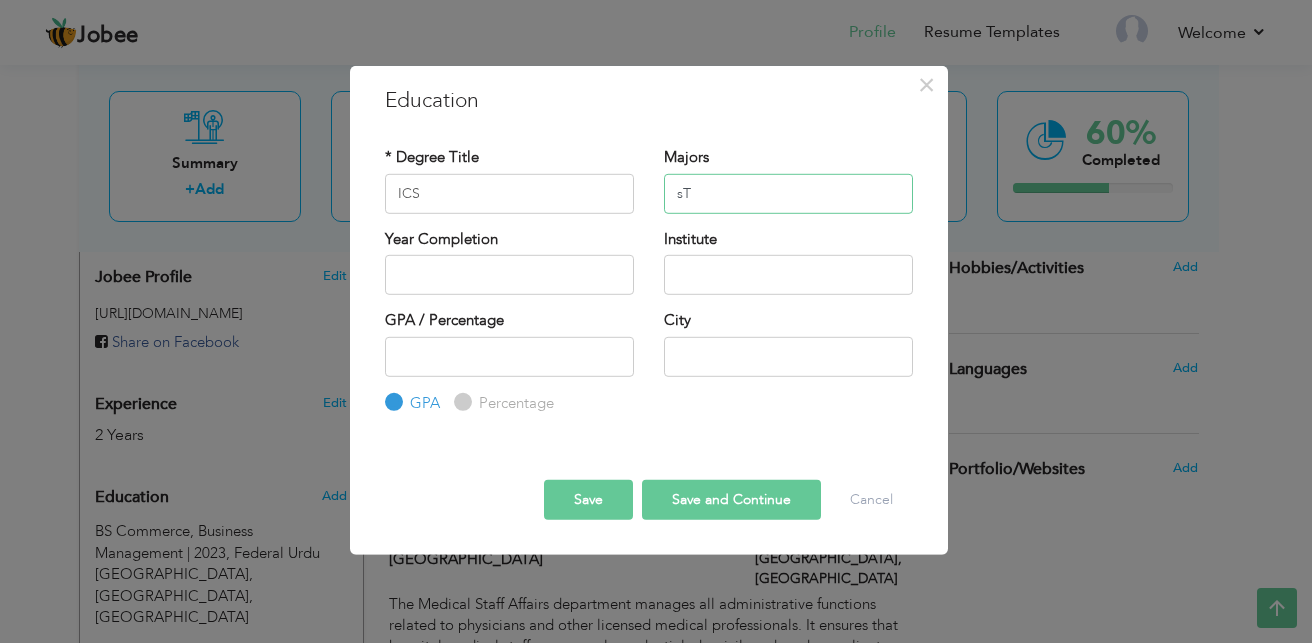 type on "s" 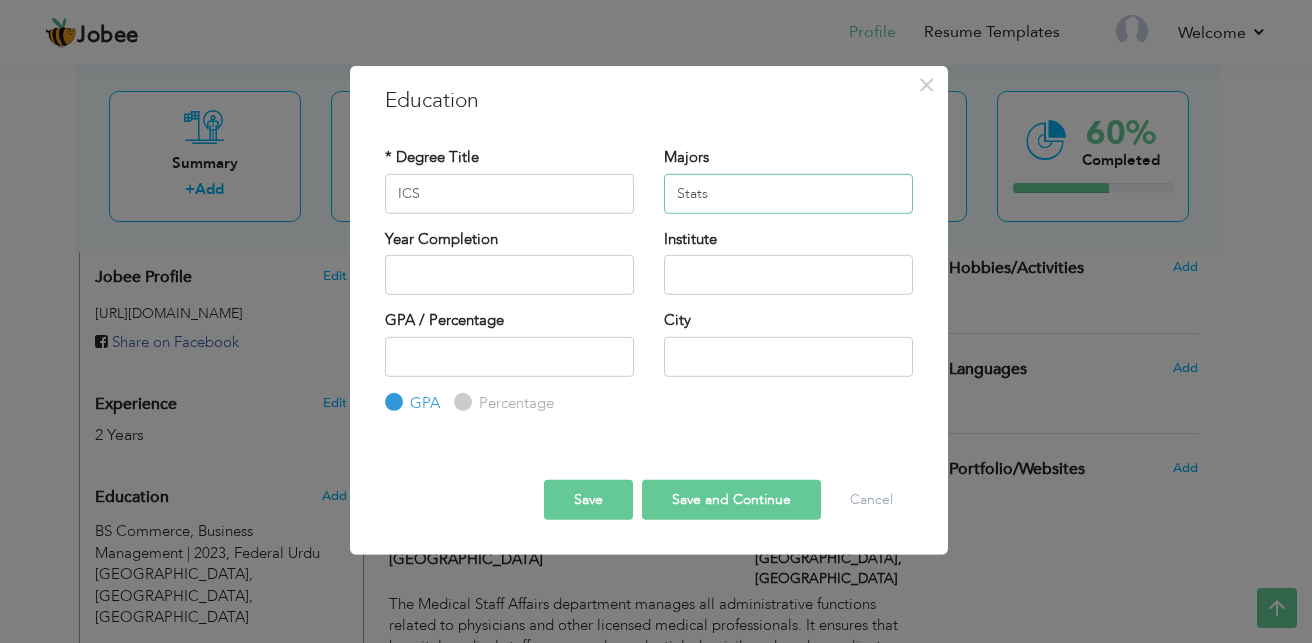 type on "Stats" 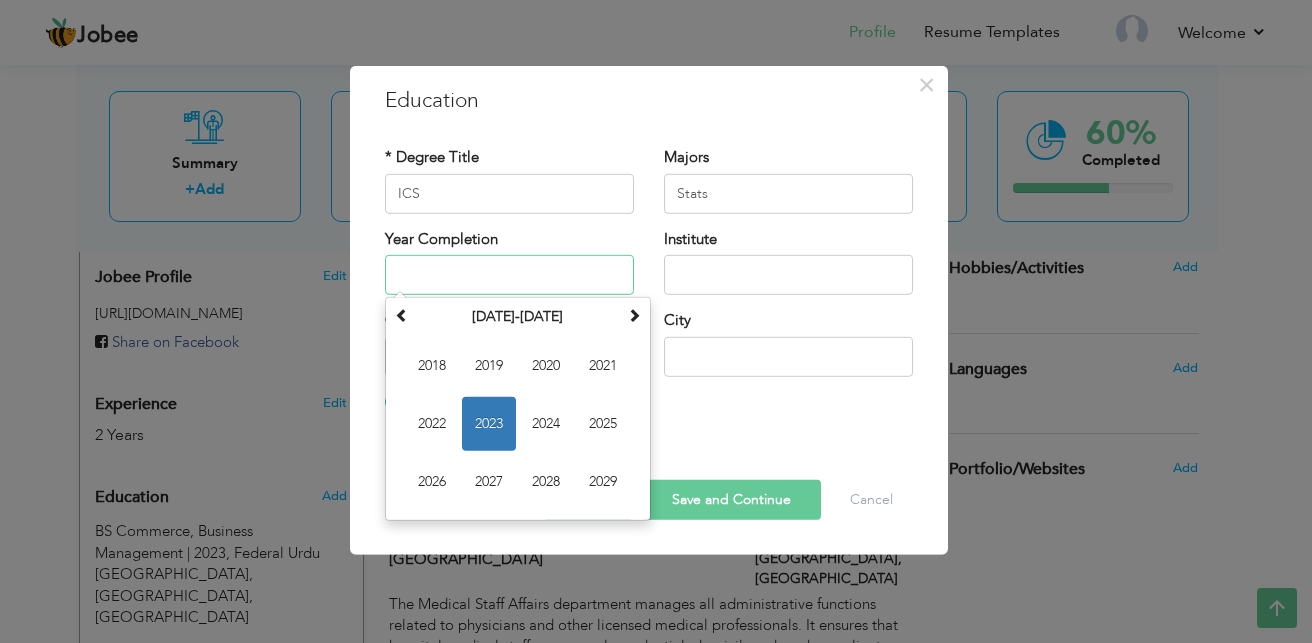click at bounding box center [509, 275] 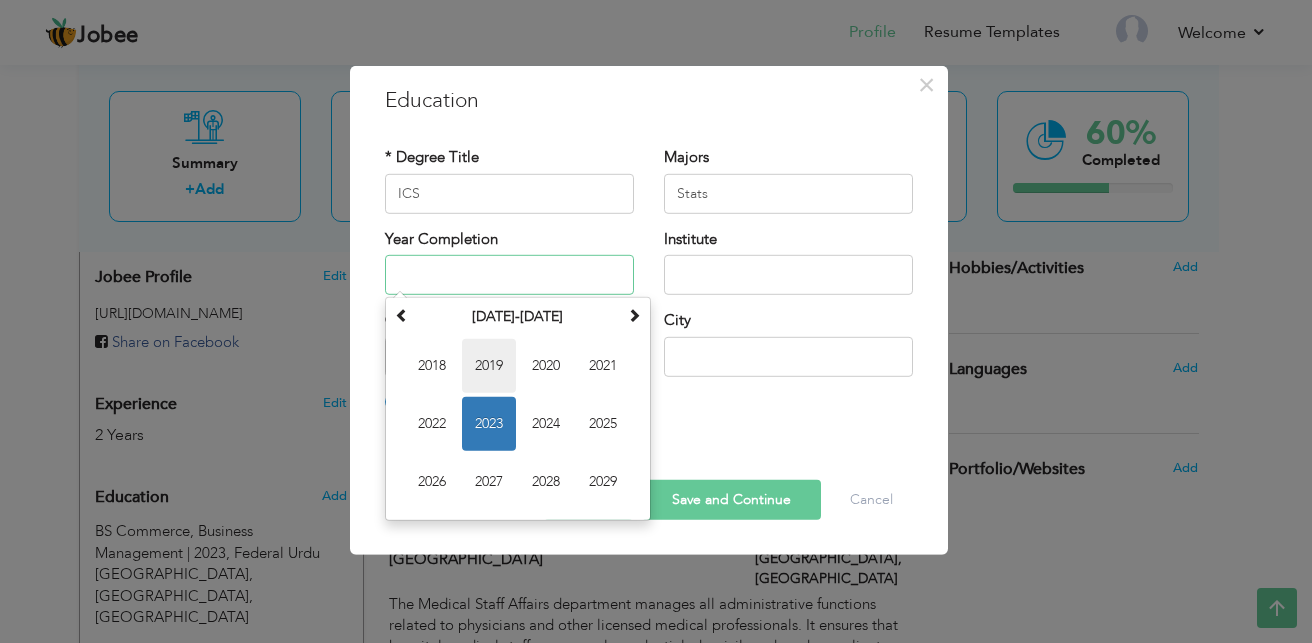 click on "2019" at bounding box center [489, 366] 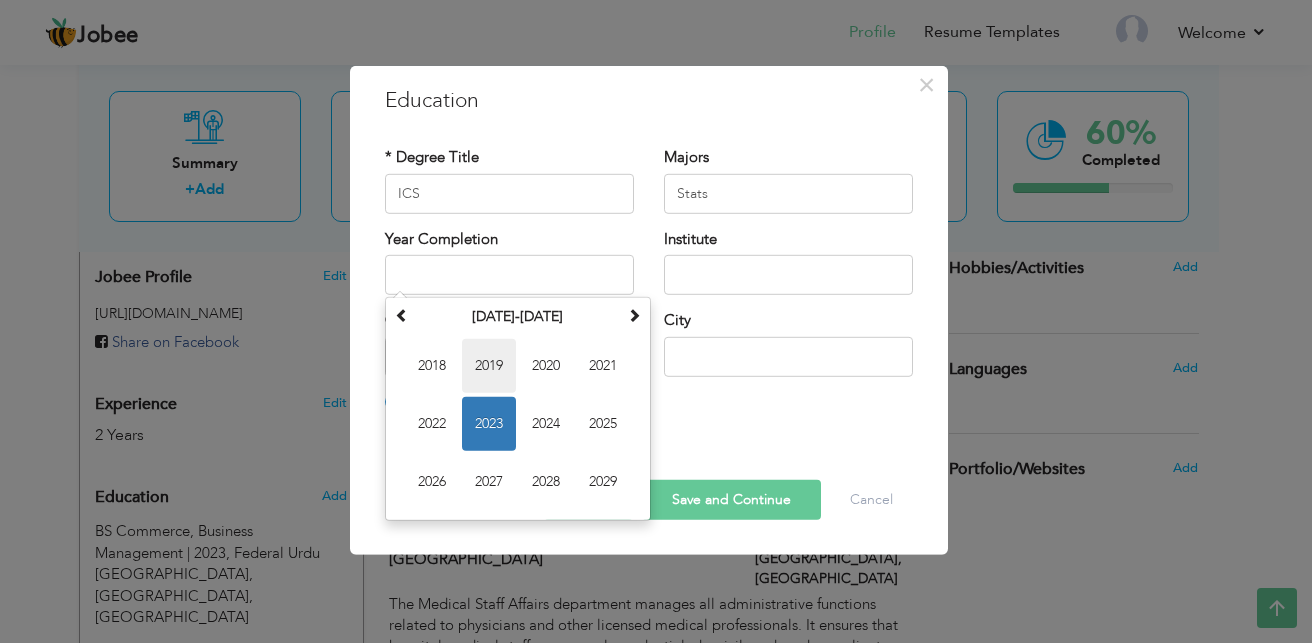 type on "2019" 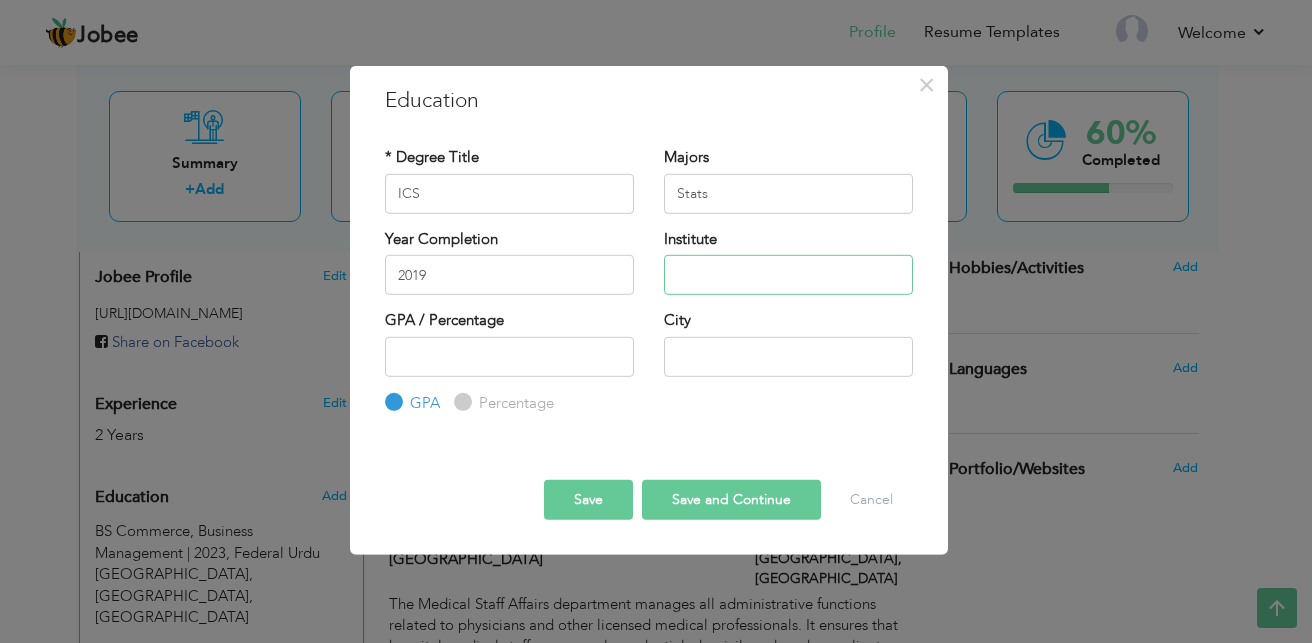 click at bounding box center [788, 275] 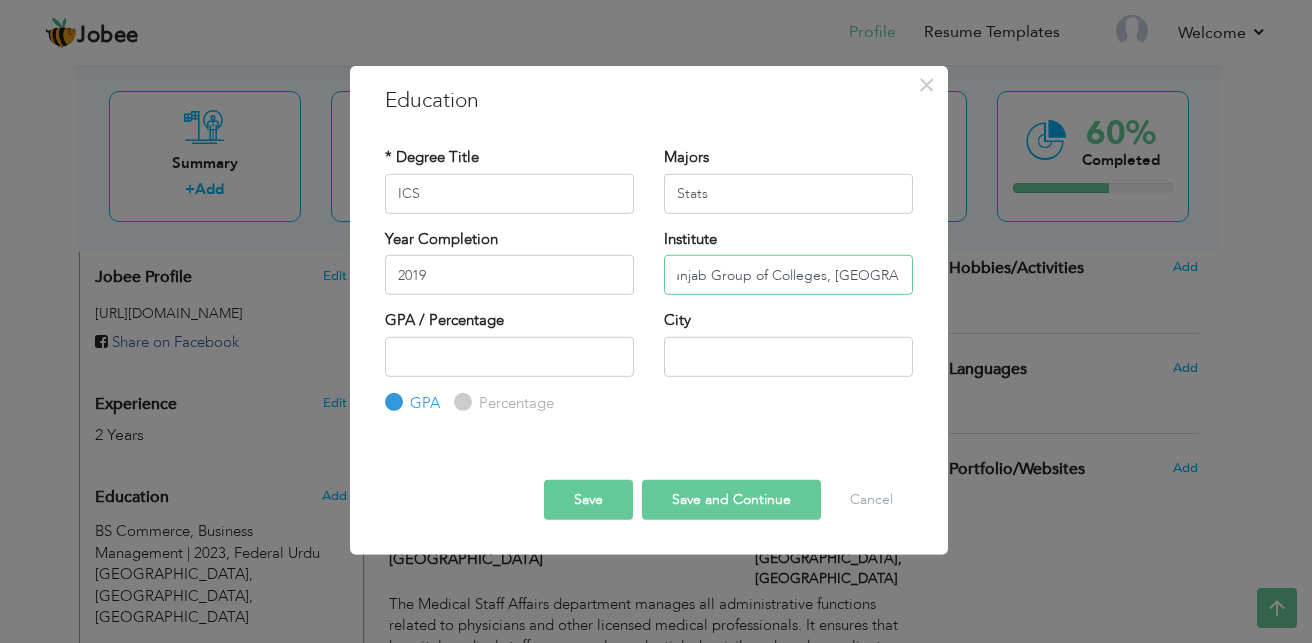 scroll, scrollTop: 0, scrollLeft: 17, axis: horizontal 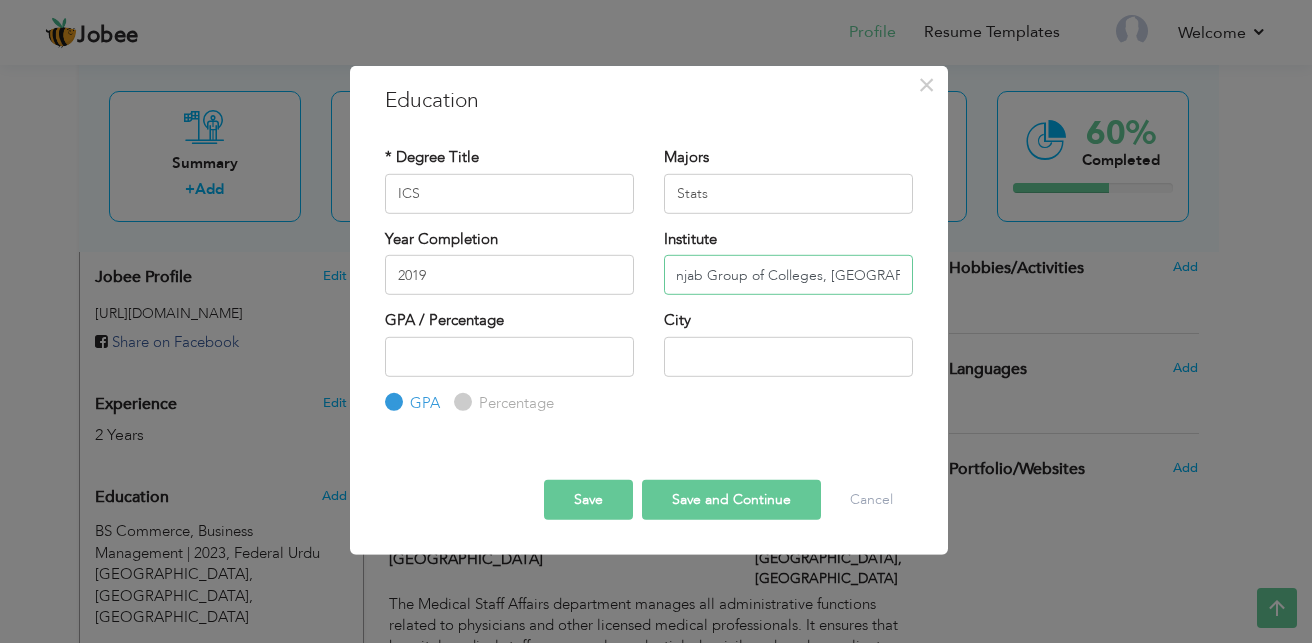 type on "Punjab Group of Colleges, Rawalpindi." 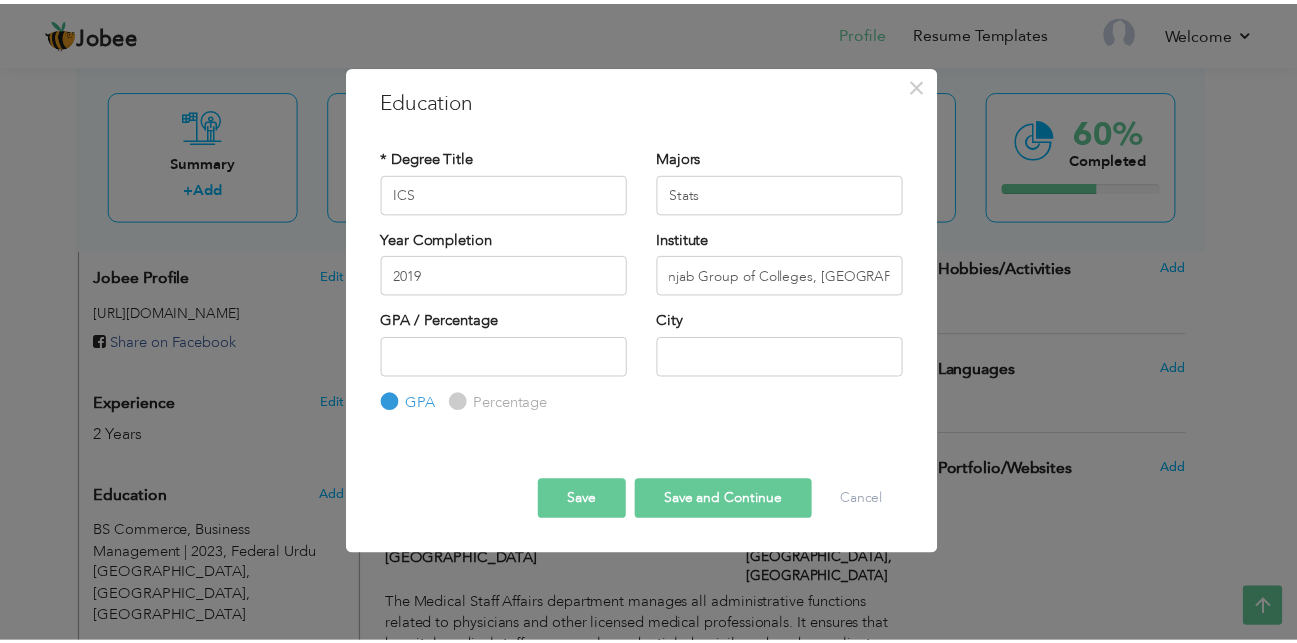 scroll, scrollTop: 0, scrollLeft: 0, axis: both 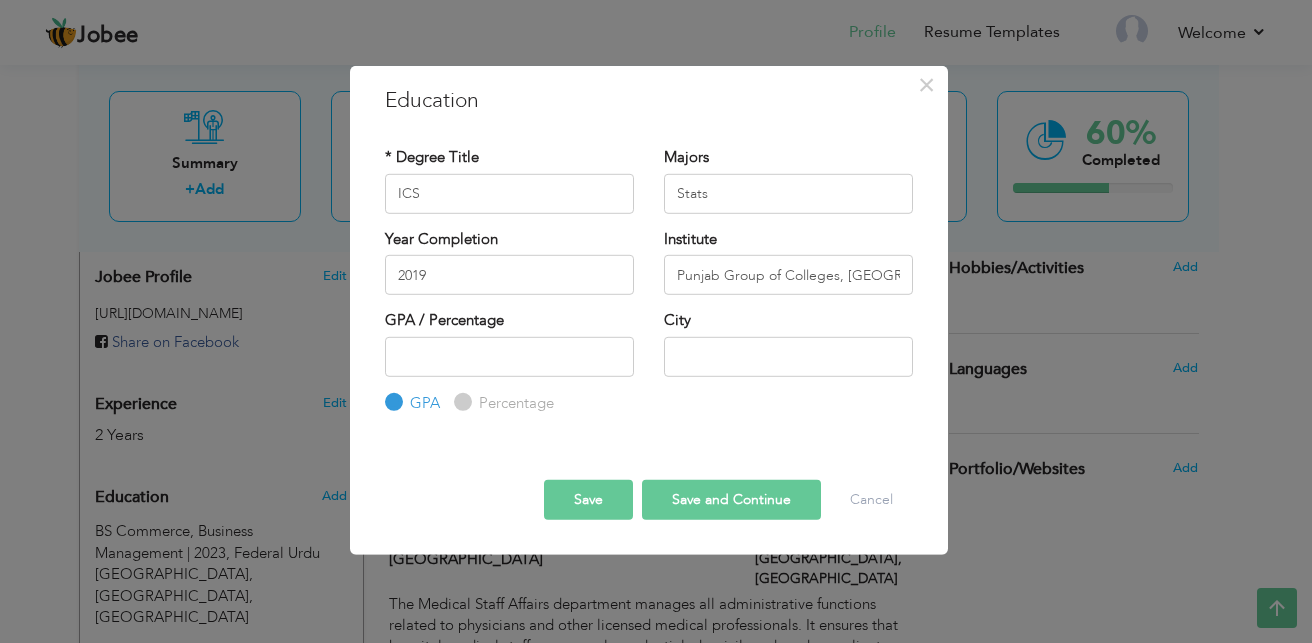 click on "Percentage" at bounding box center (460, 402) 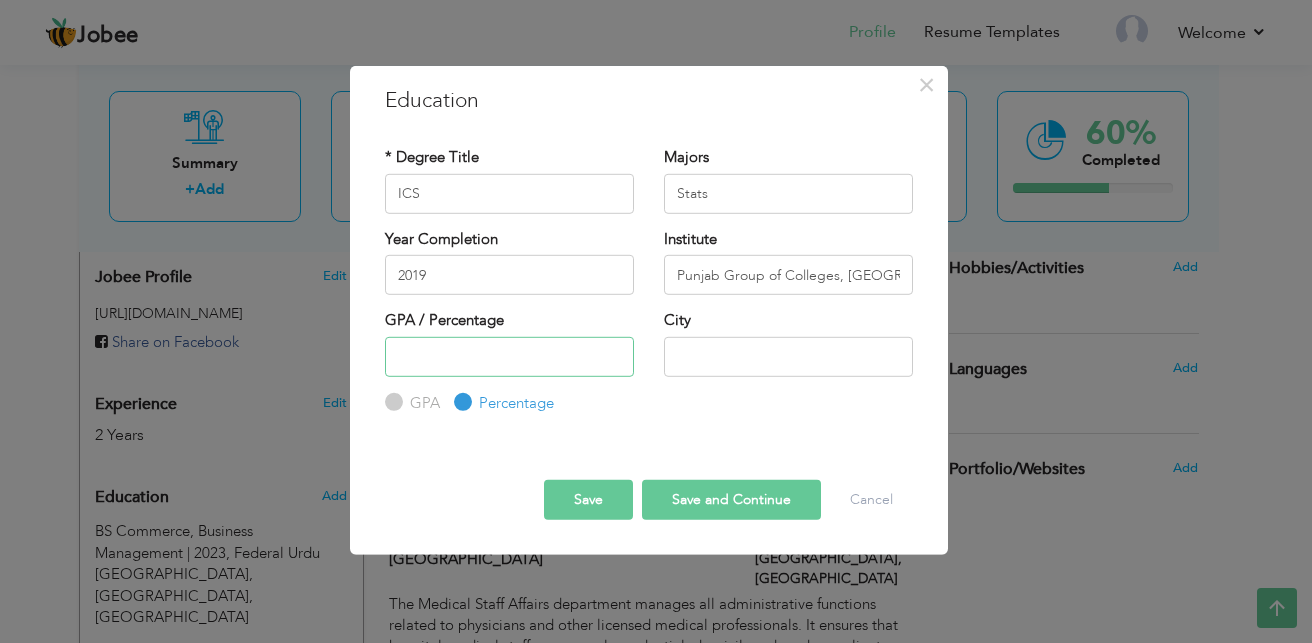 click at bounding box center [509, 356] 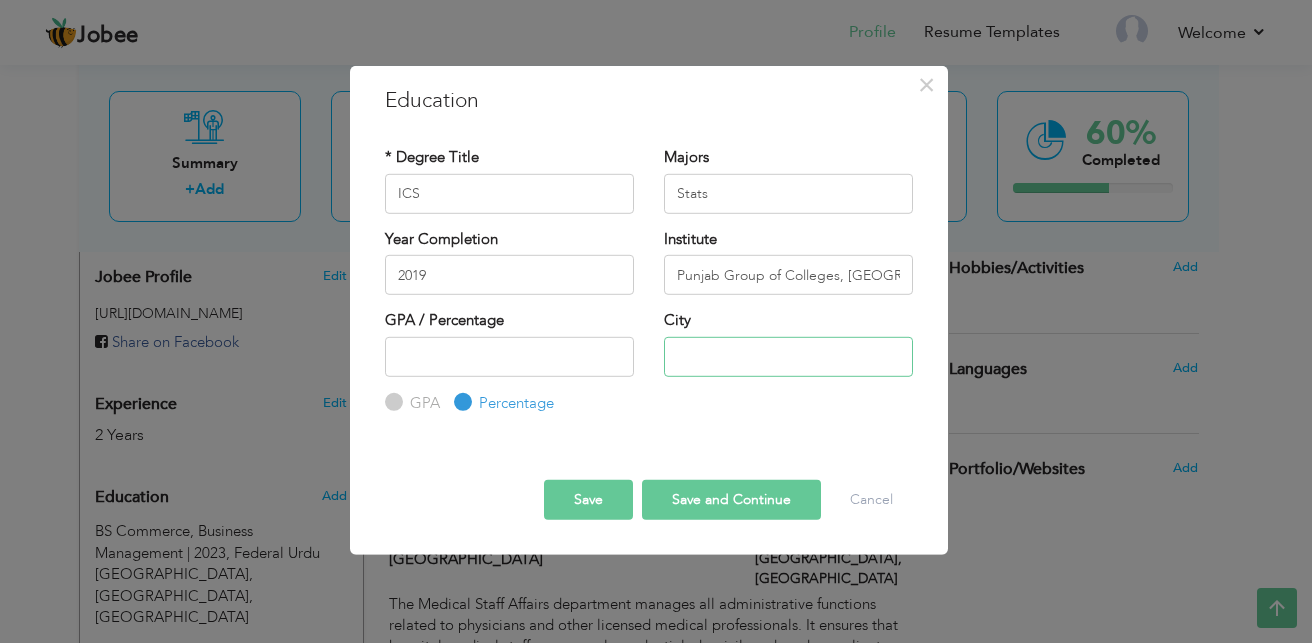 click at bounding box center (788, 356) 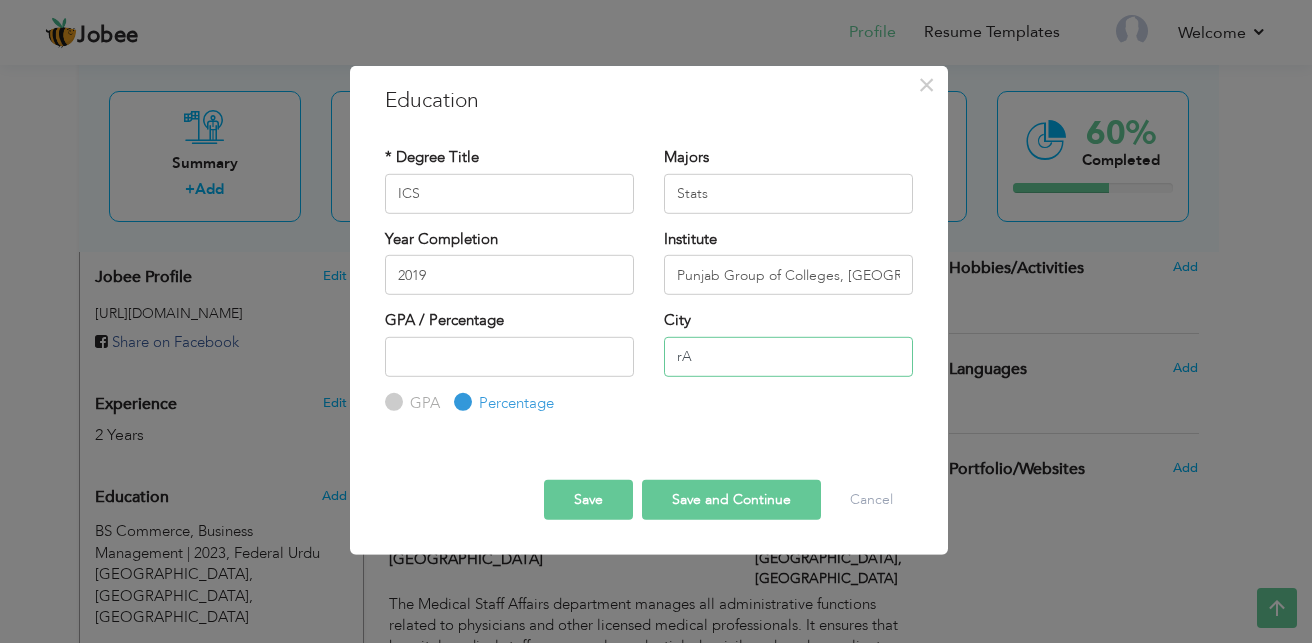 type on "r" 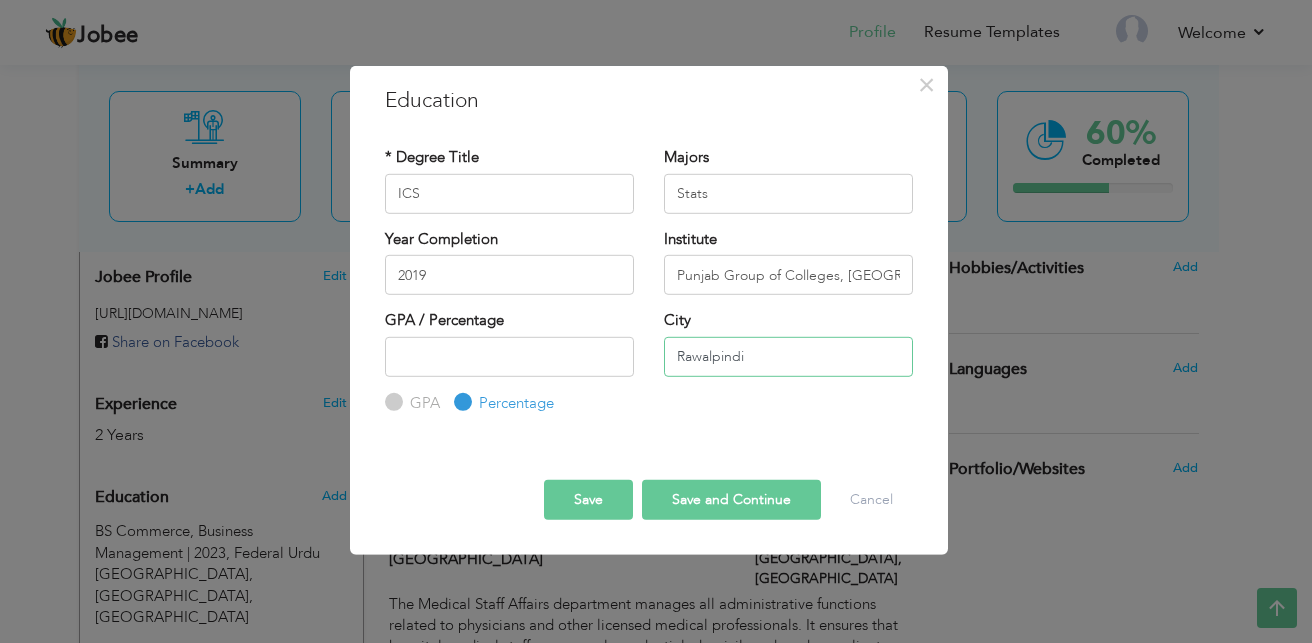 type on "Rawalpindi" 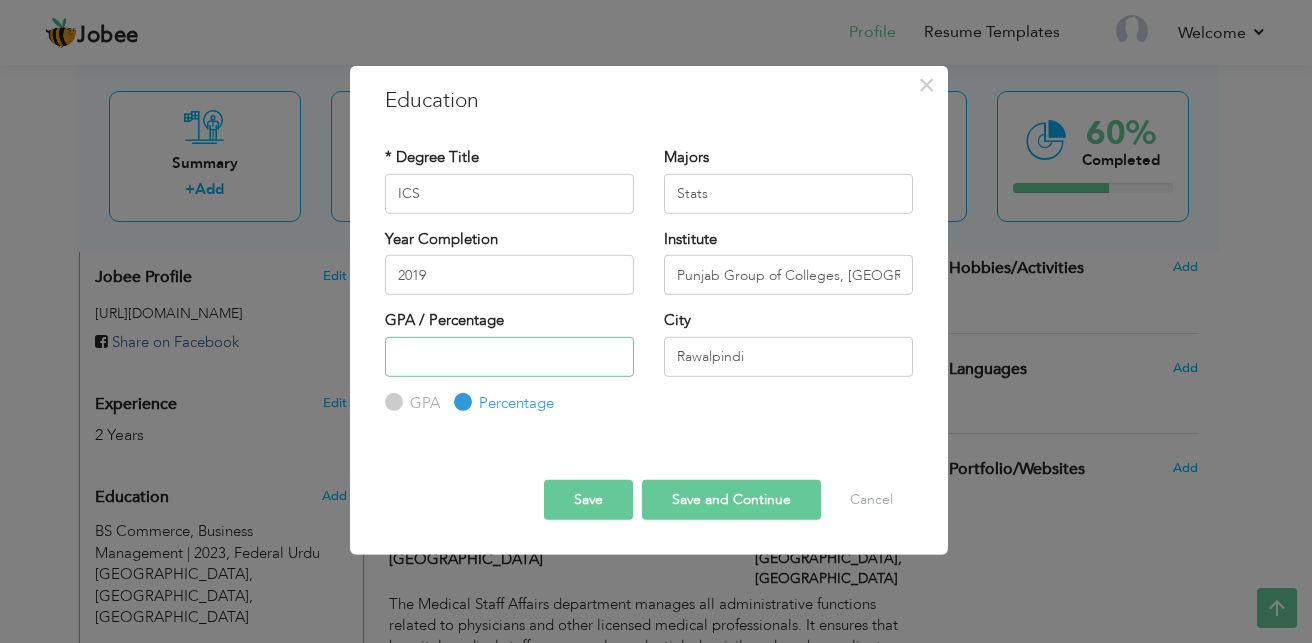 click at bounding box center (509, 356) 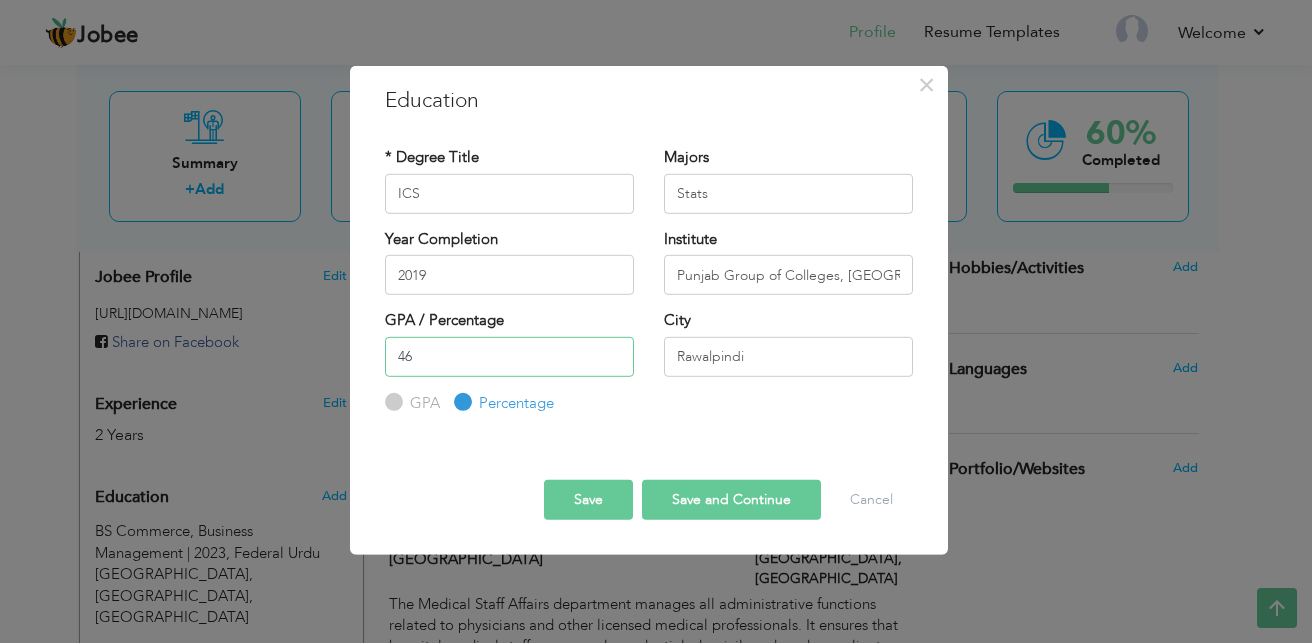 type on "46" 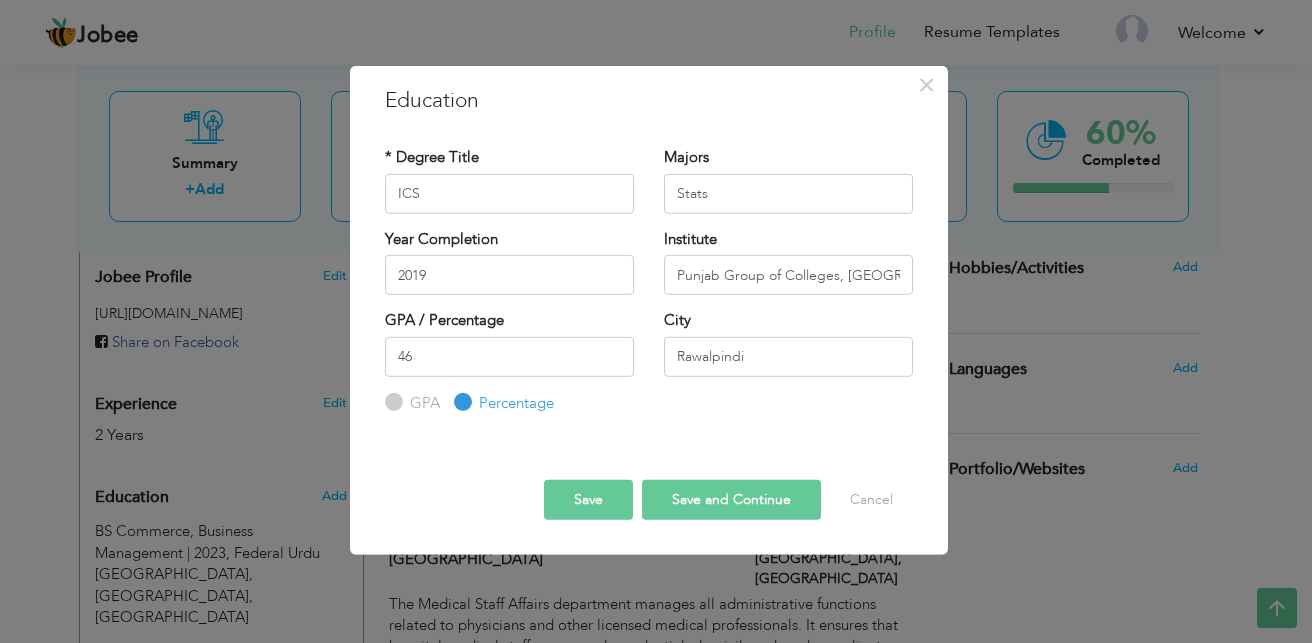 click on "Save and Continue" at bounding box center (731, 500) 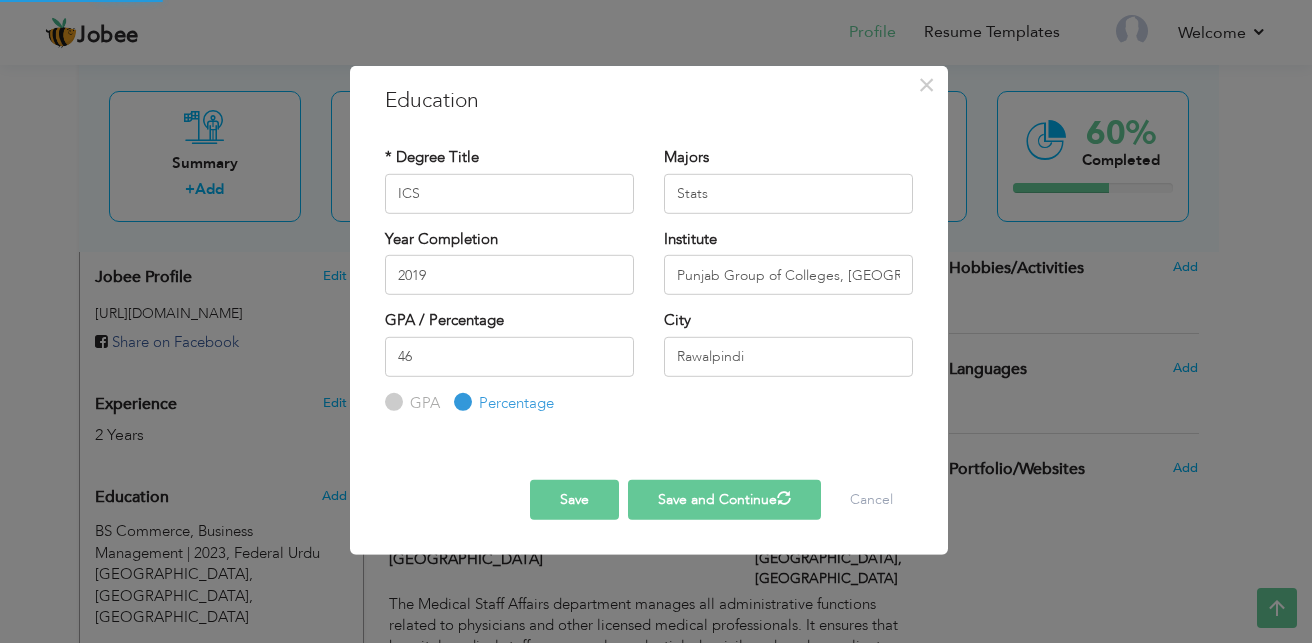 type 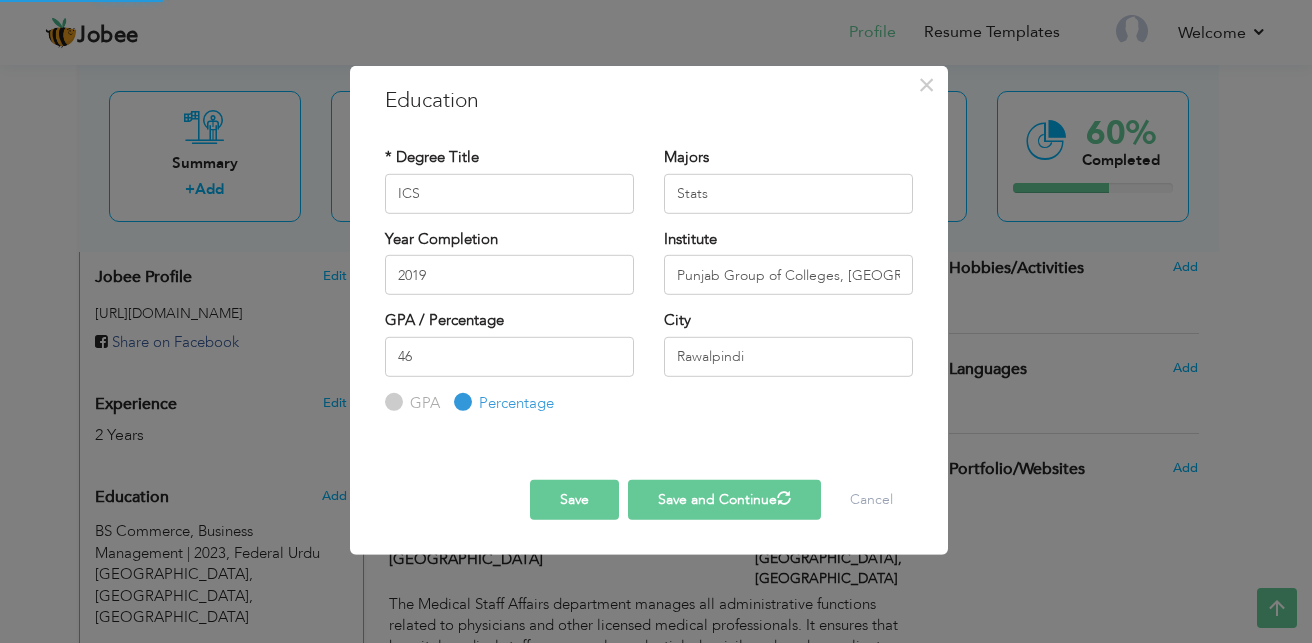 type 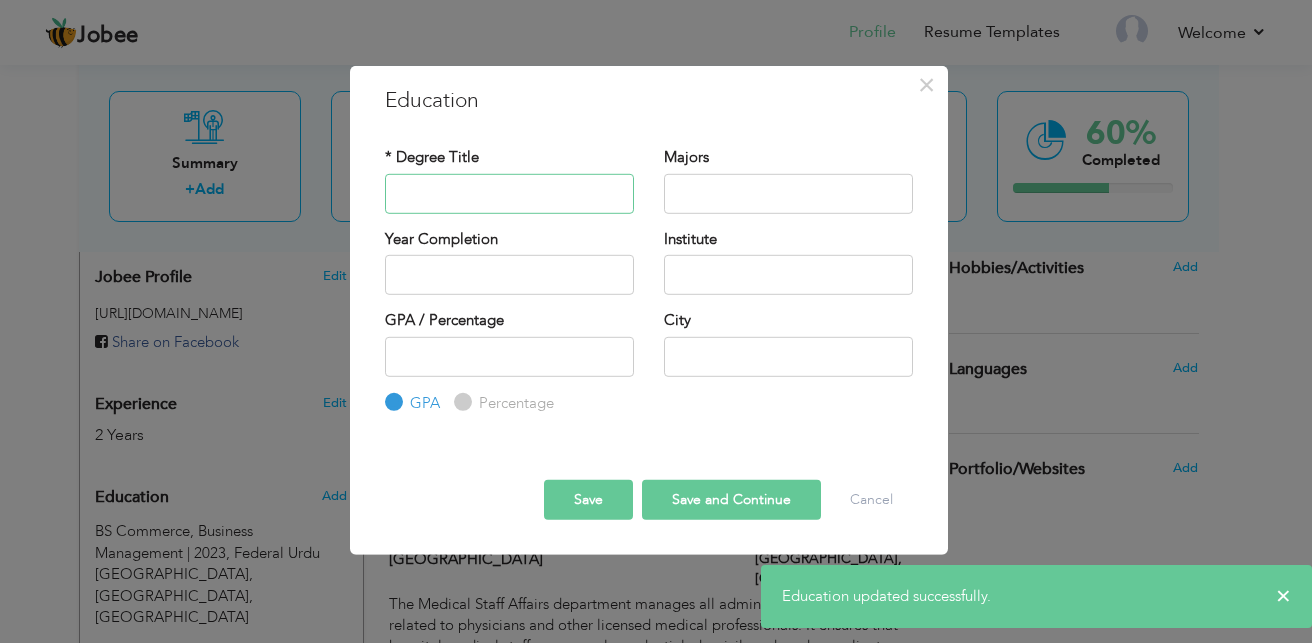 click at bounding box center [509, 193] 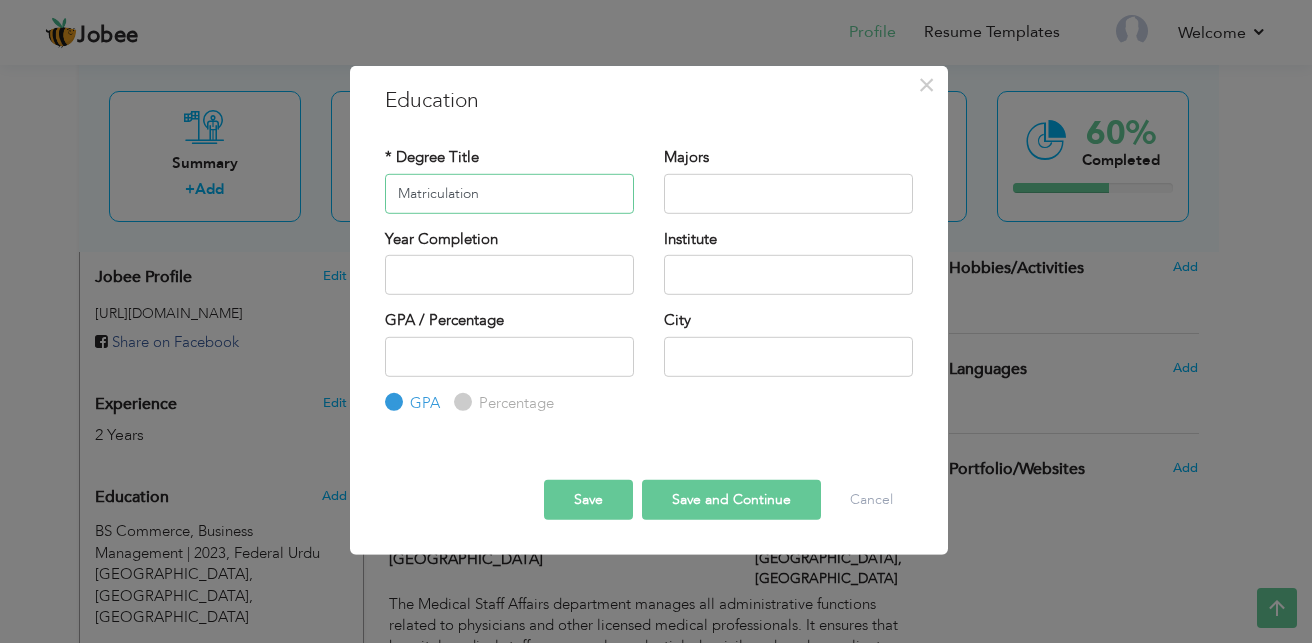 type on "Matriculation" 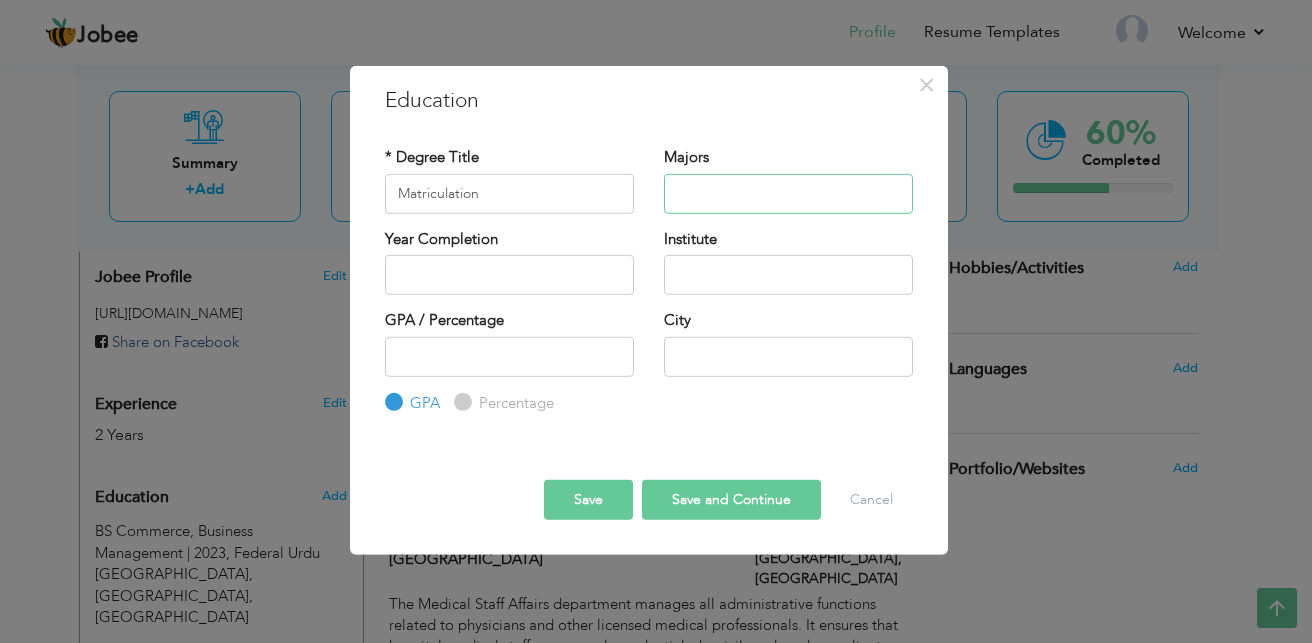 click at bounding box center (788, 193) 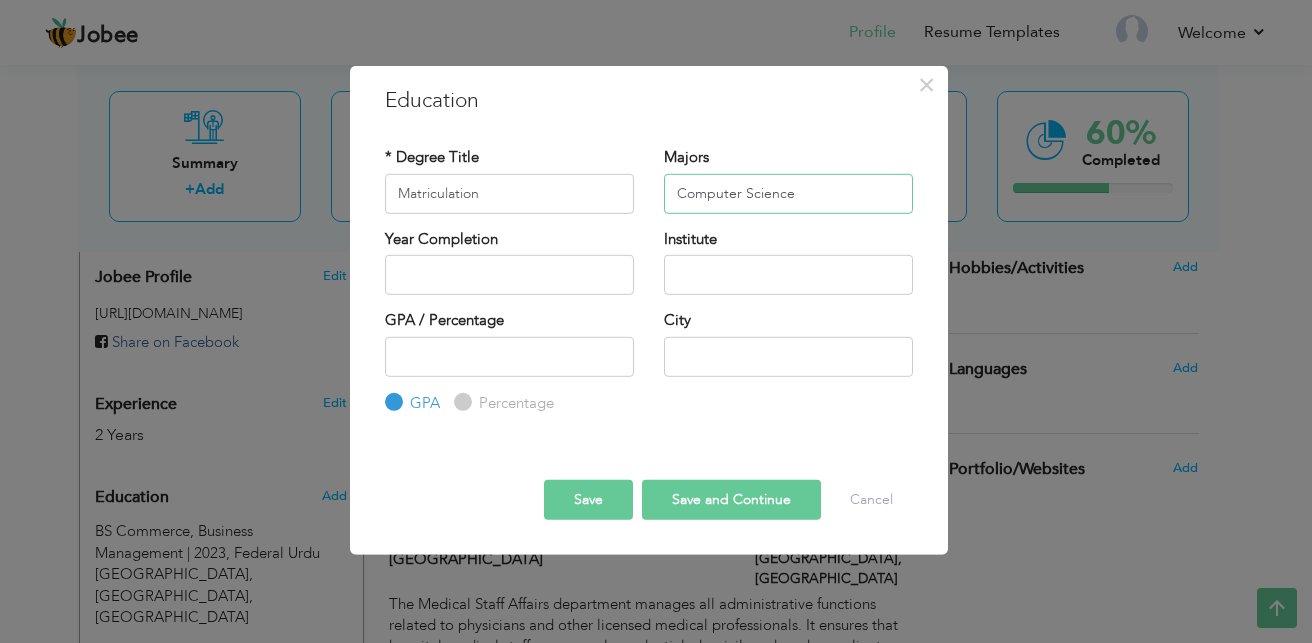 type on "Computer Science" 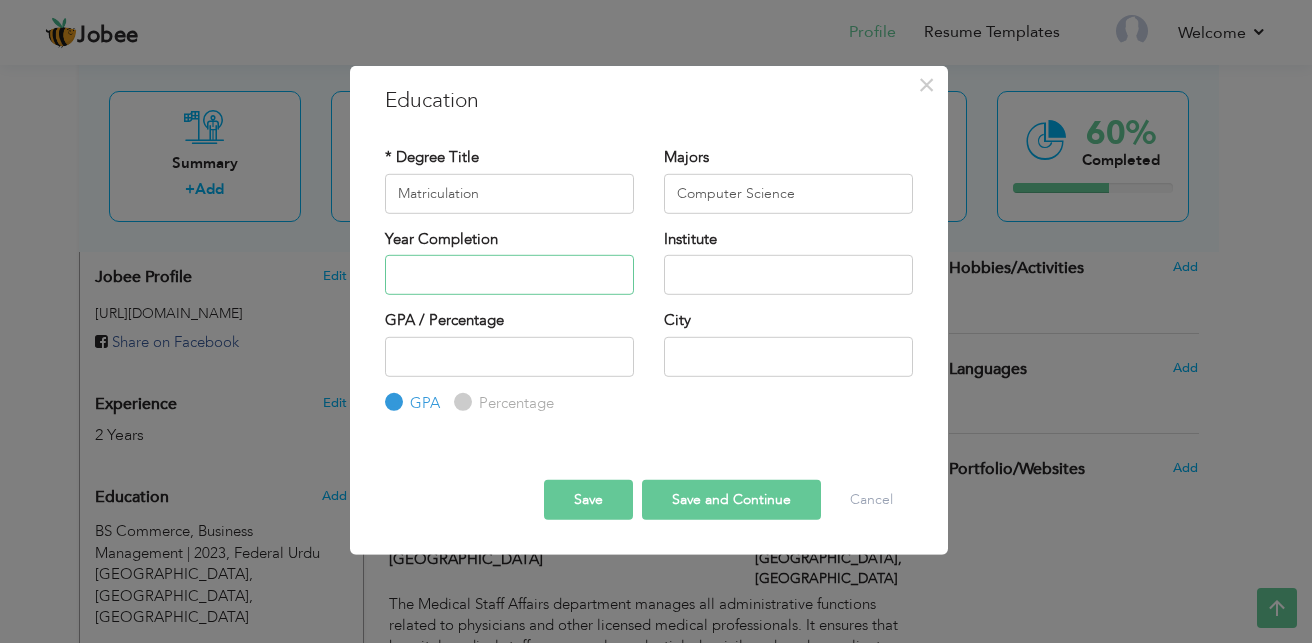 click at bounding box center (509, 275) 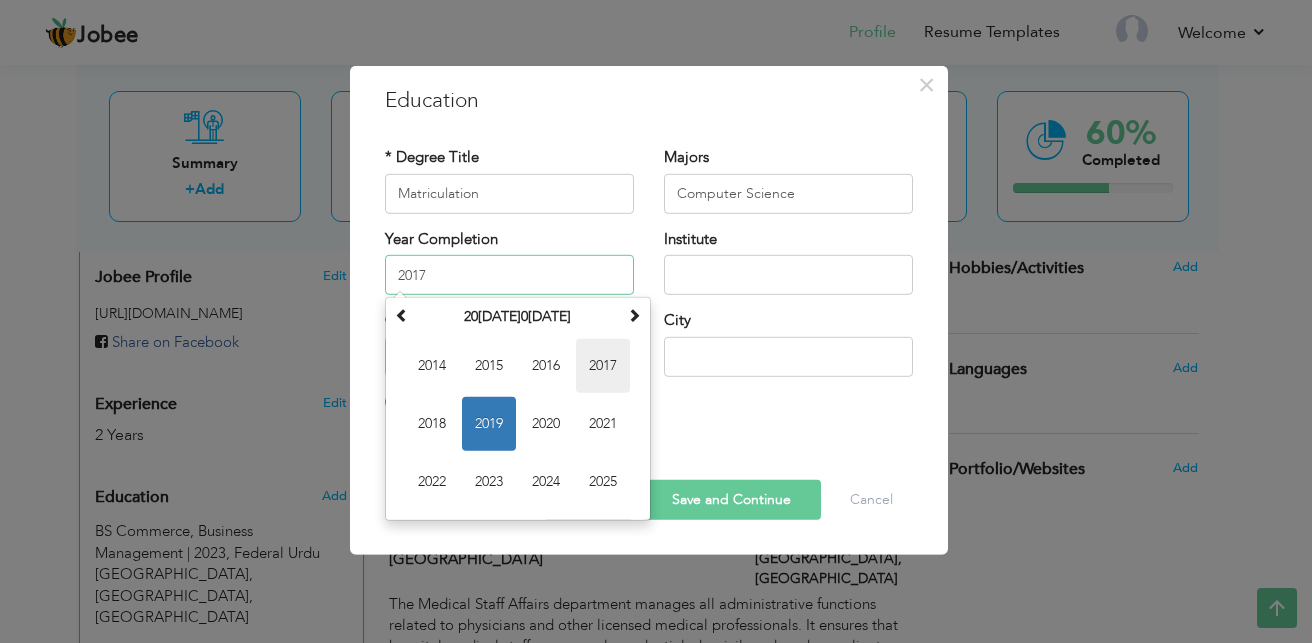 click on "2017" at bounding box center (603, 366) 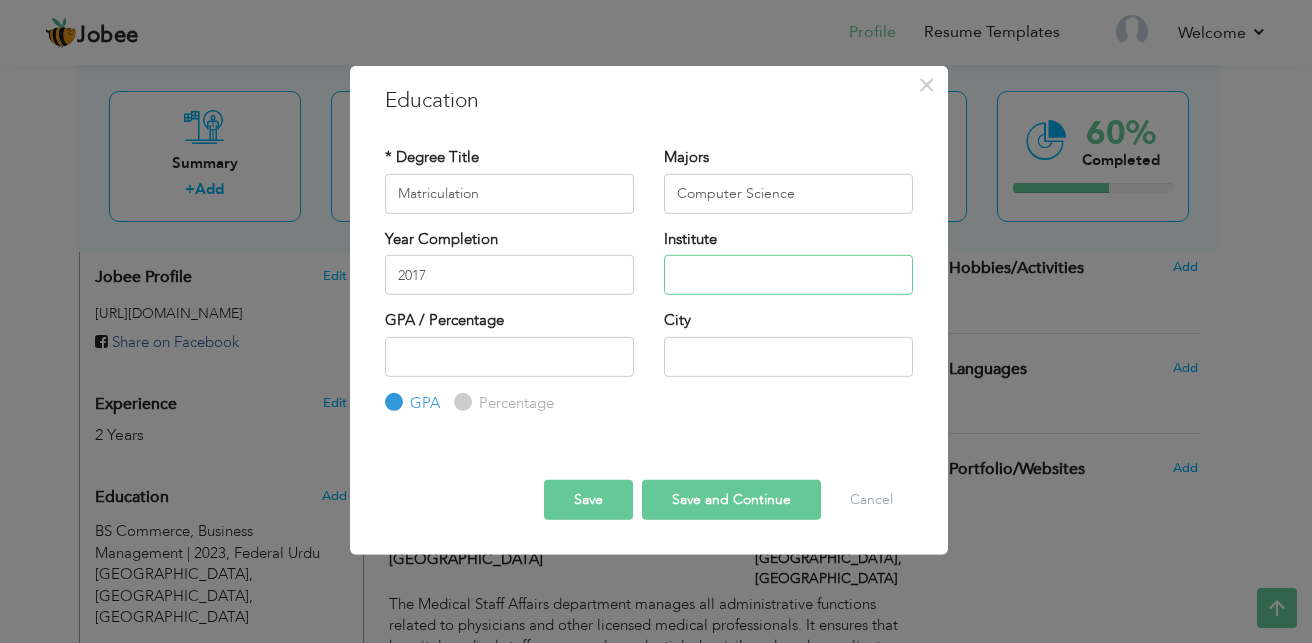 click at bounding box center (788, 275) 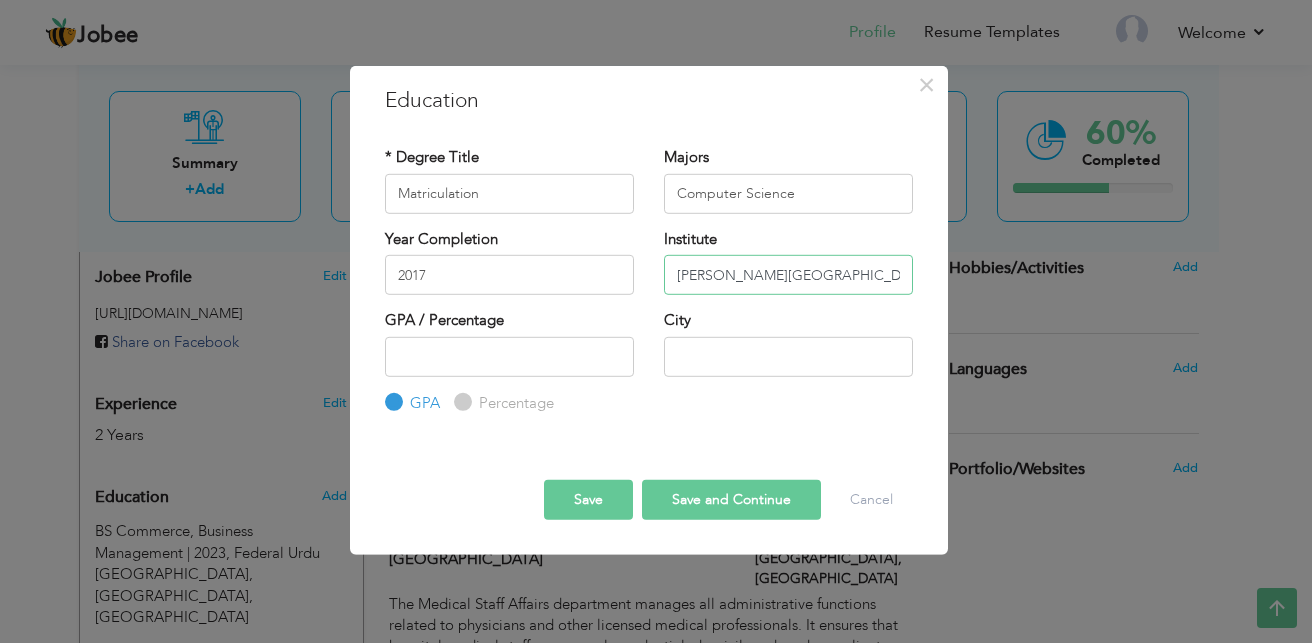 type on "Sir Syed Public School, Rawalpindi" 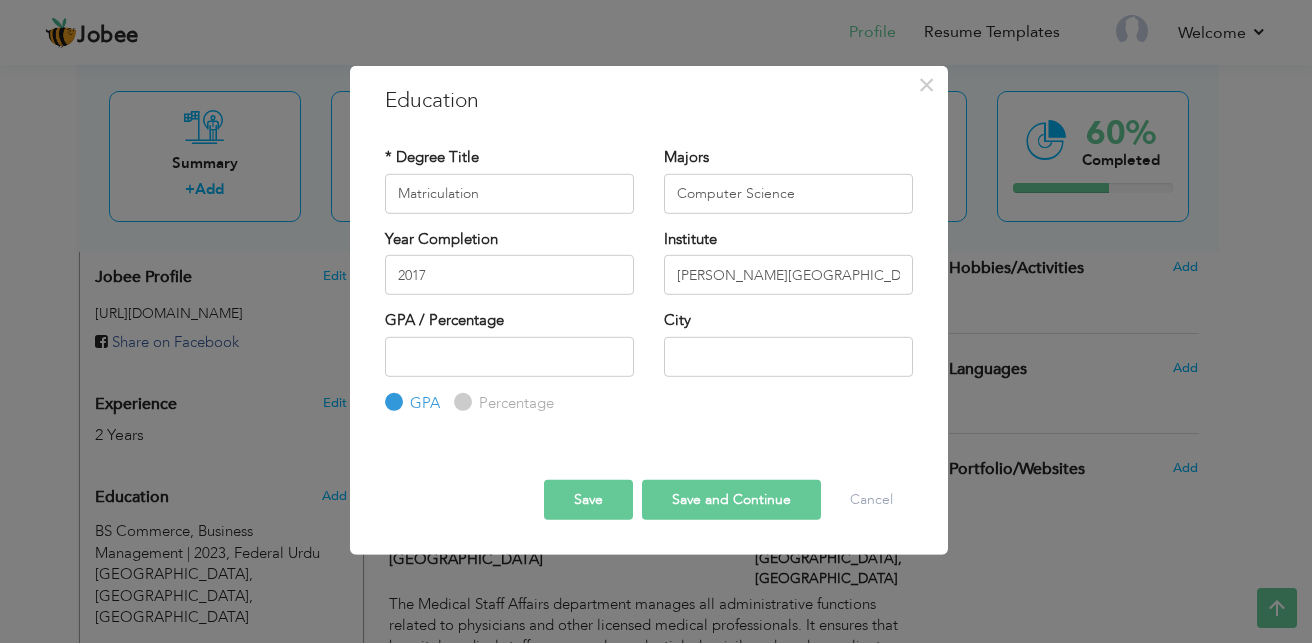 click on "Percentage" at bounding box center (460, 402) 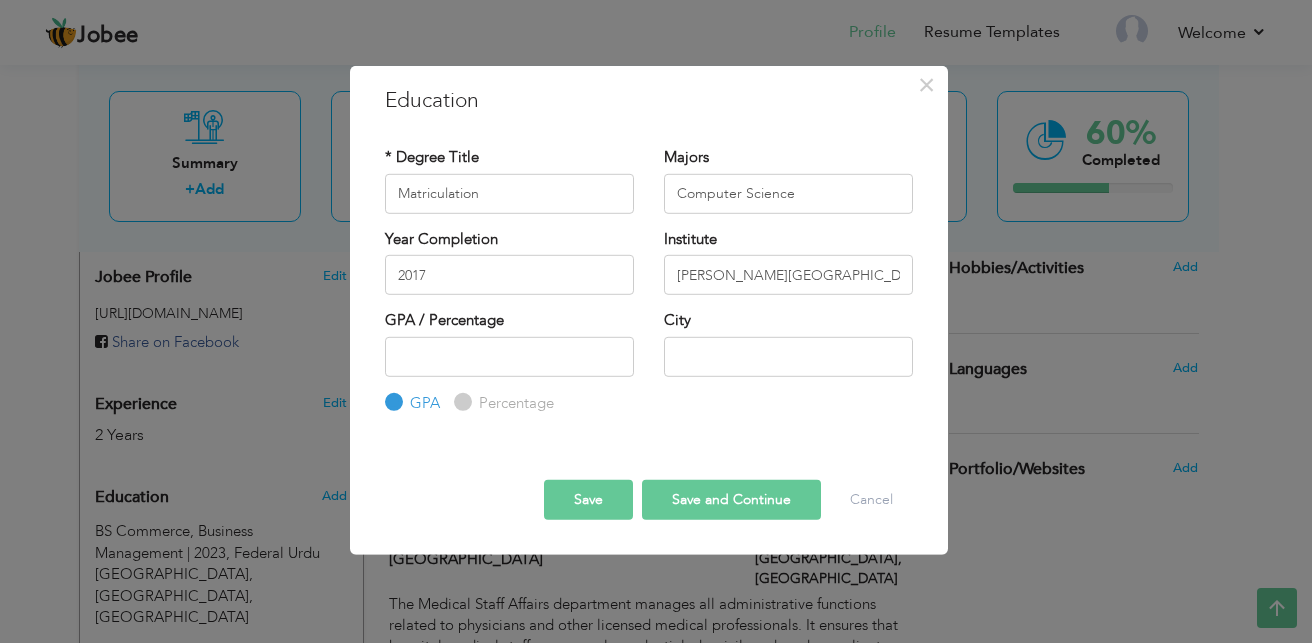 radio on "true" 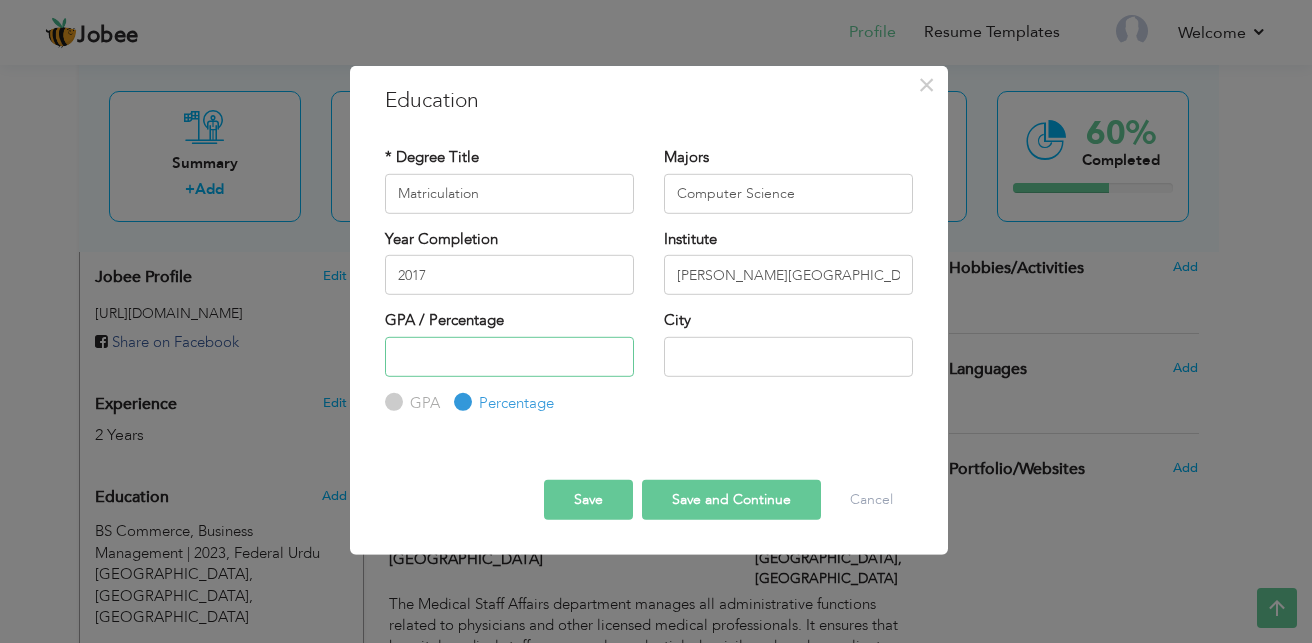 click at bounding box center [509, 356] 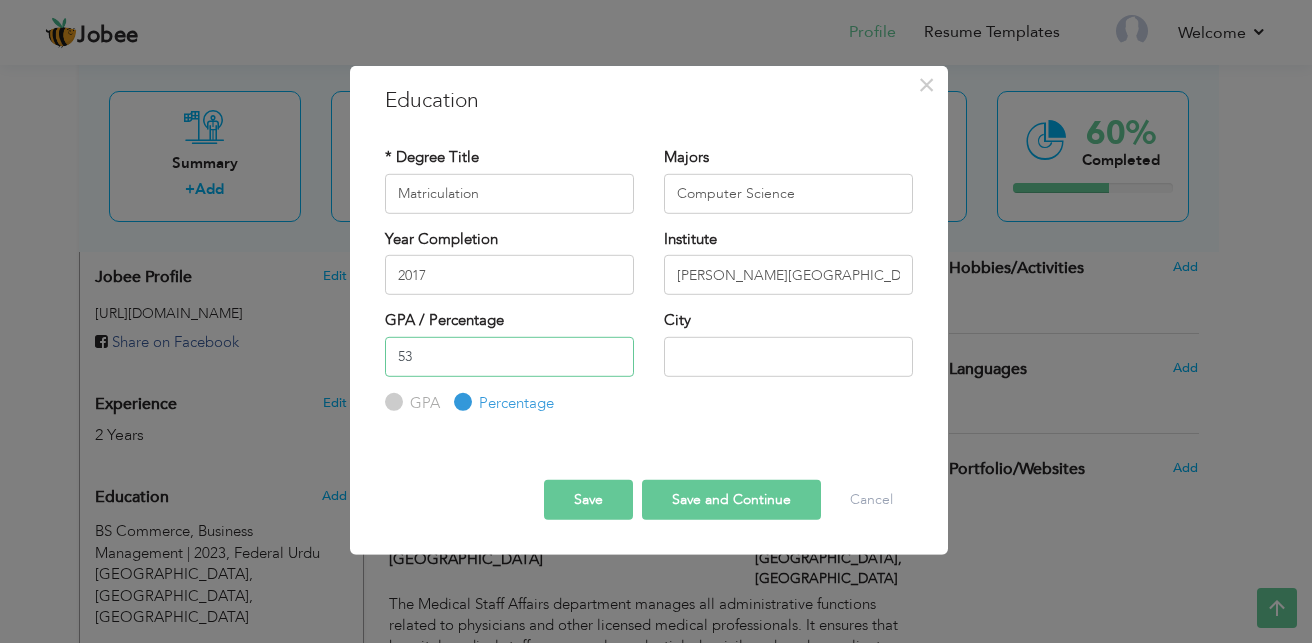 type on "53" 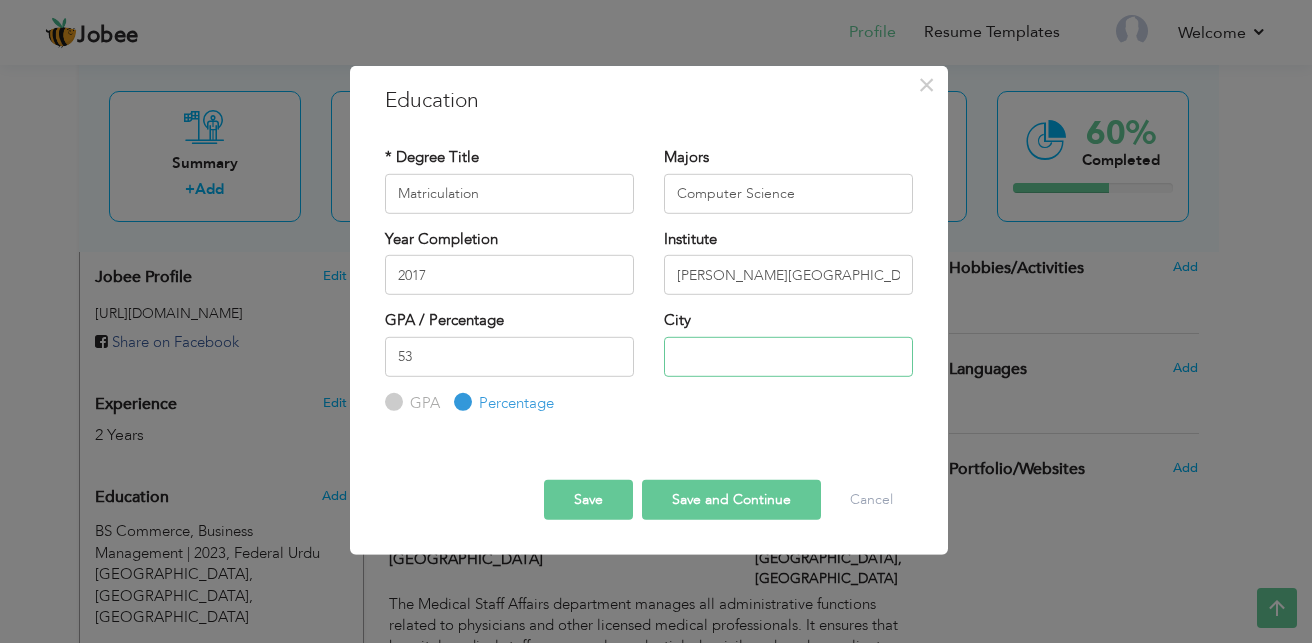 click at bounding box center (788, 356) 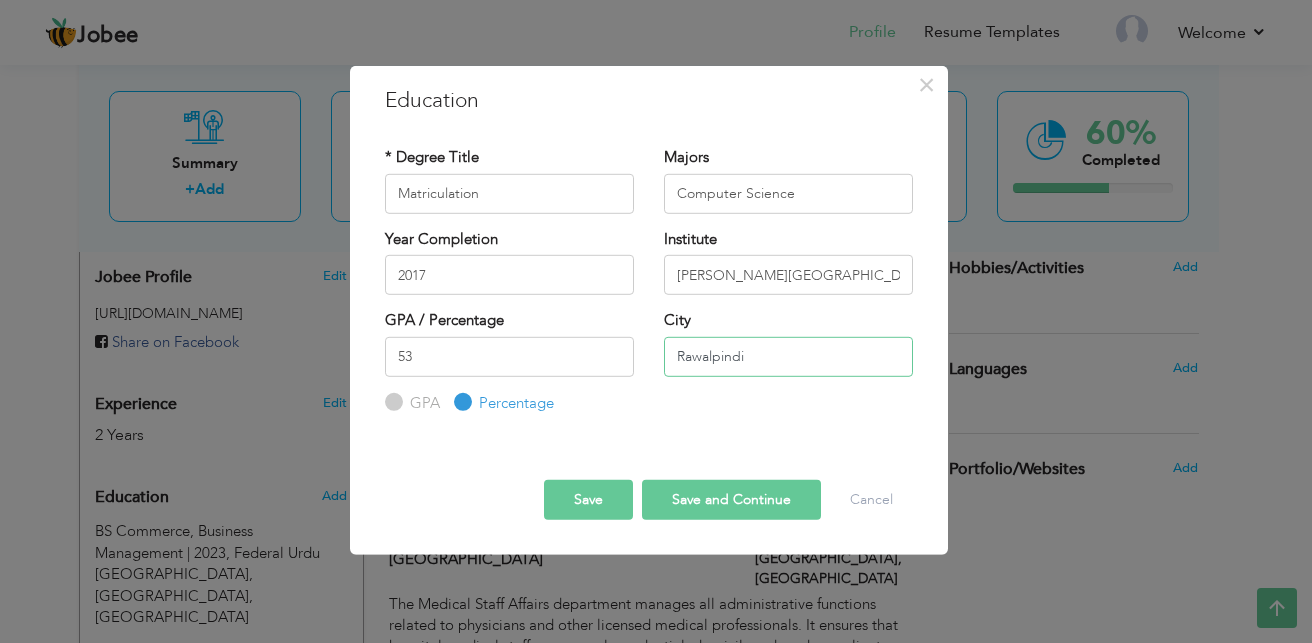 type on "Rawalpindi" 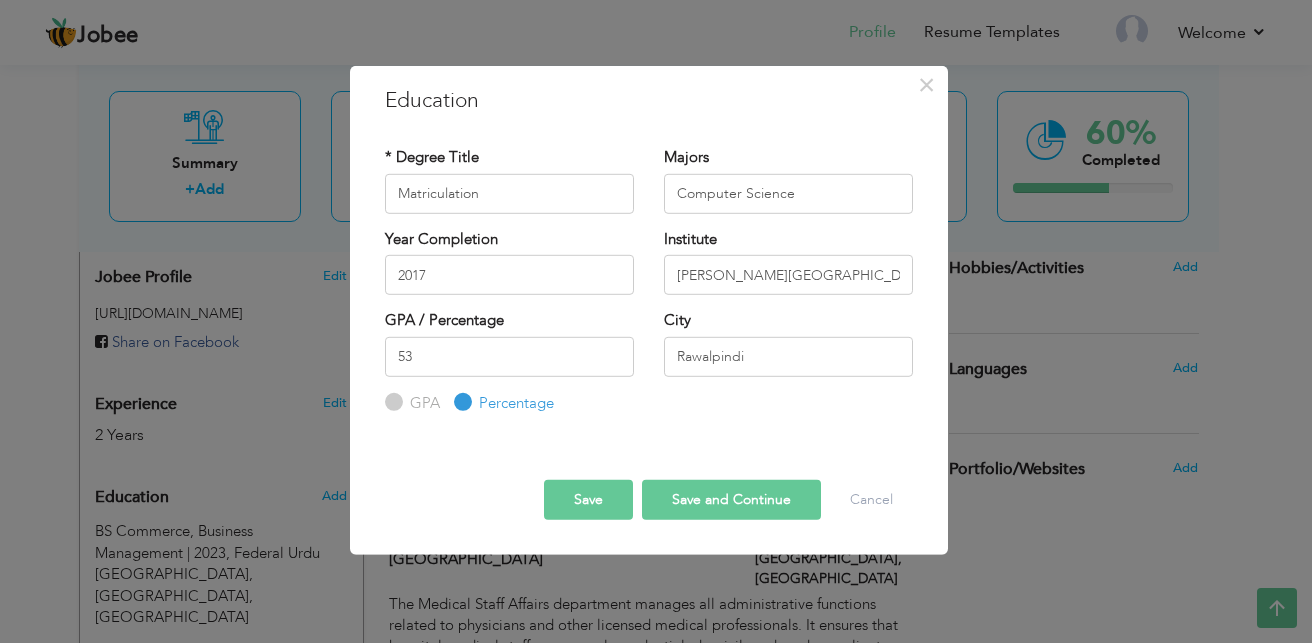 click on "Save and Continue" at bounding box center (731, 500) 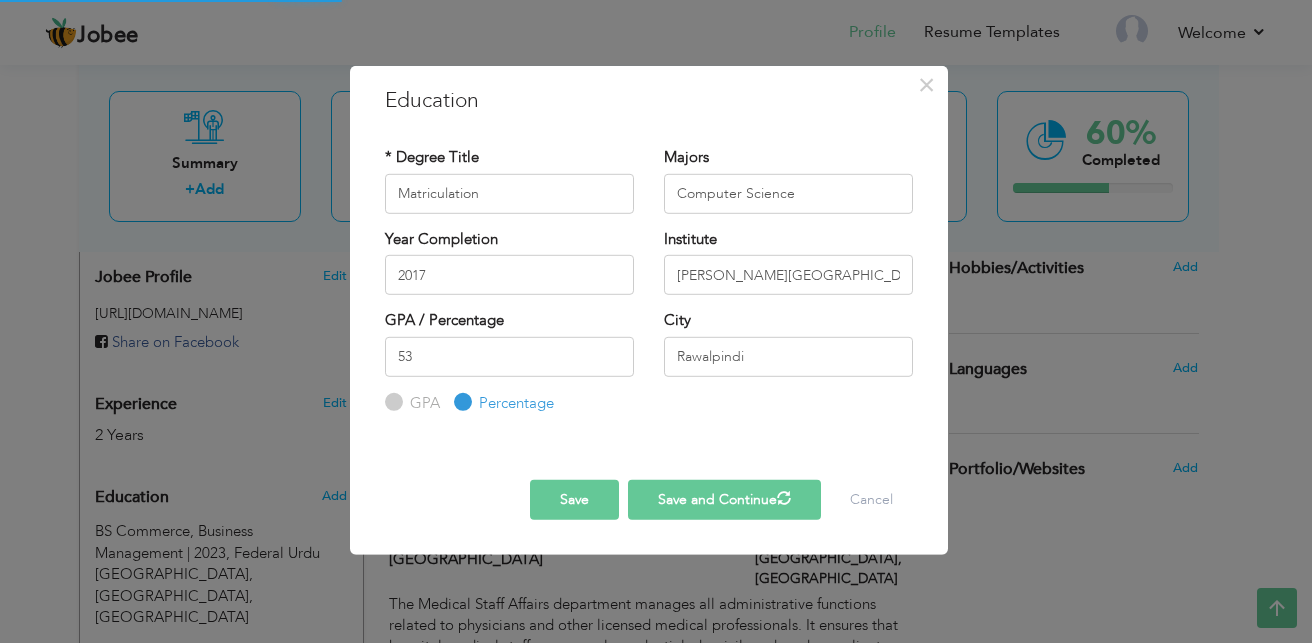 type 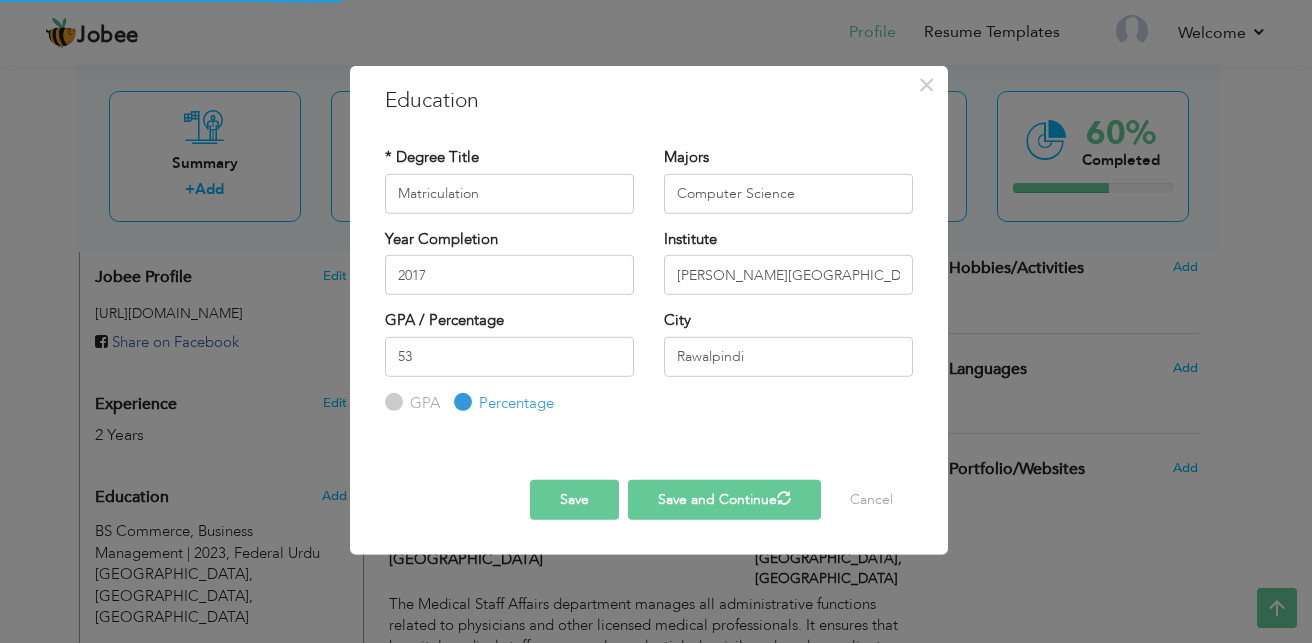 type 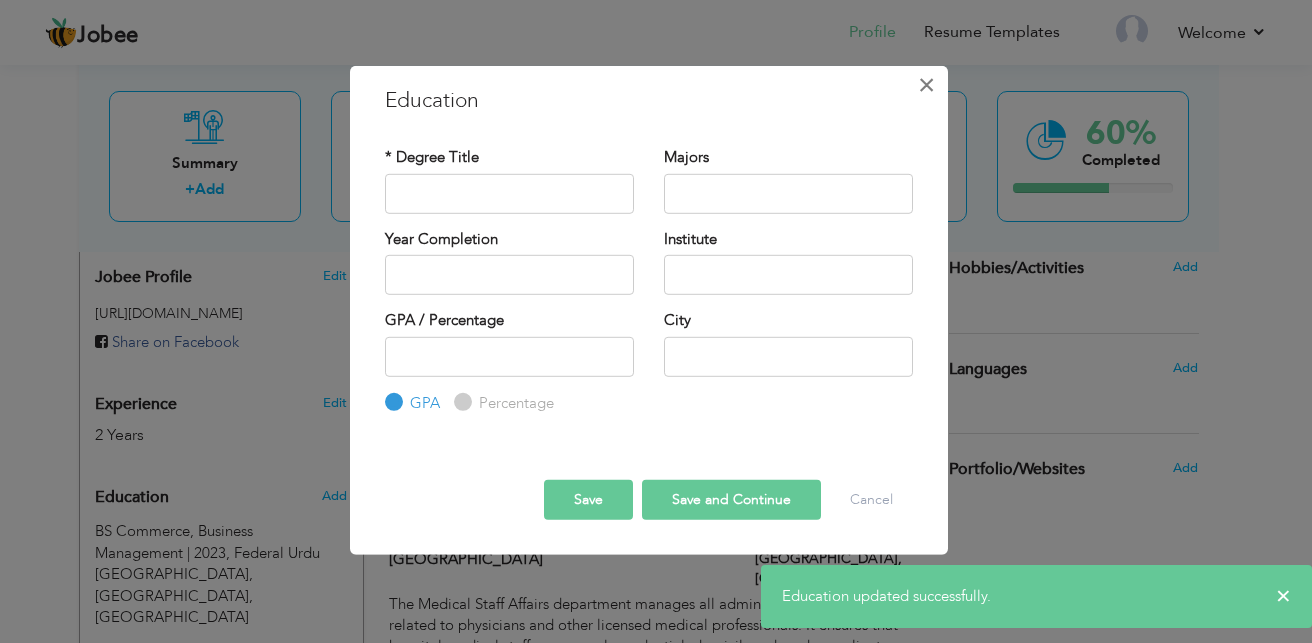 click on "×" at bounding box center (926, 84) 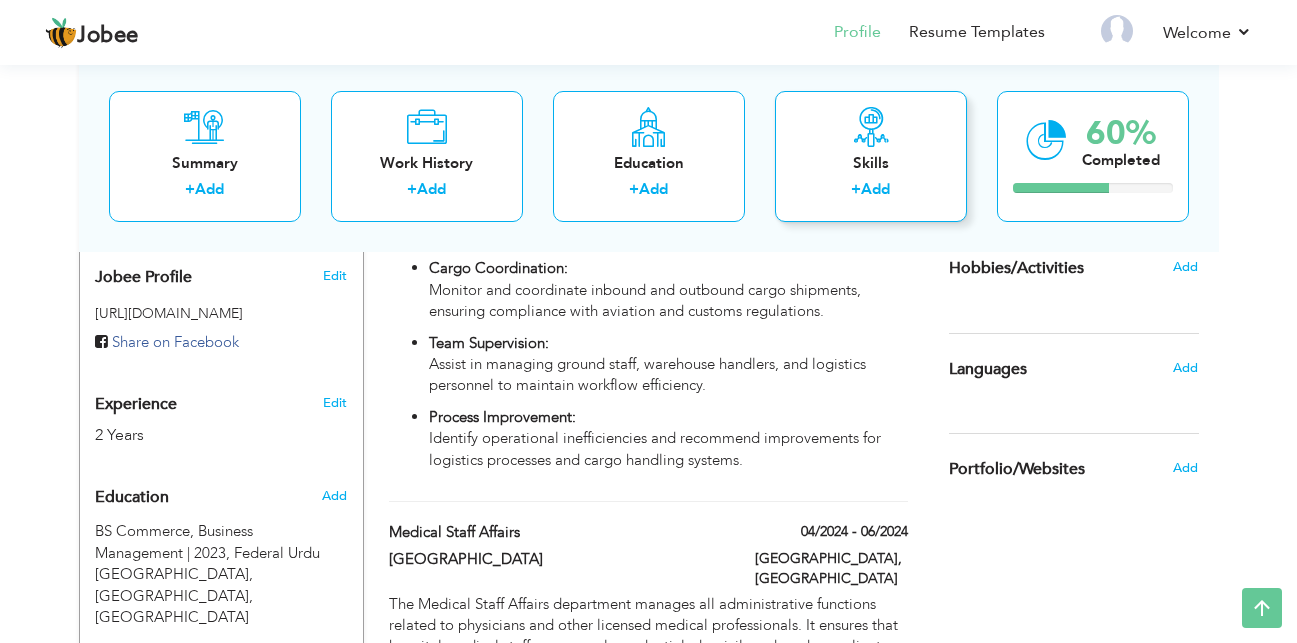 click on "Add" at bounding box center [875, 189] 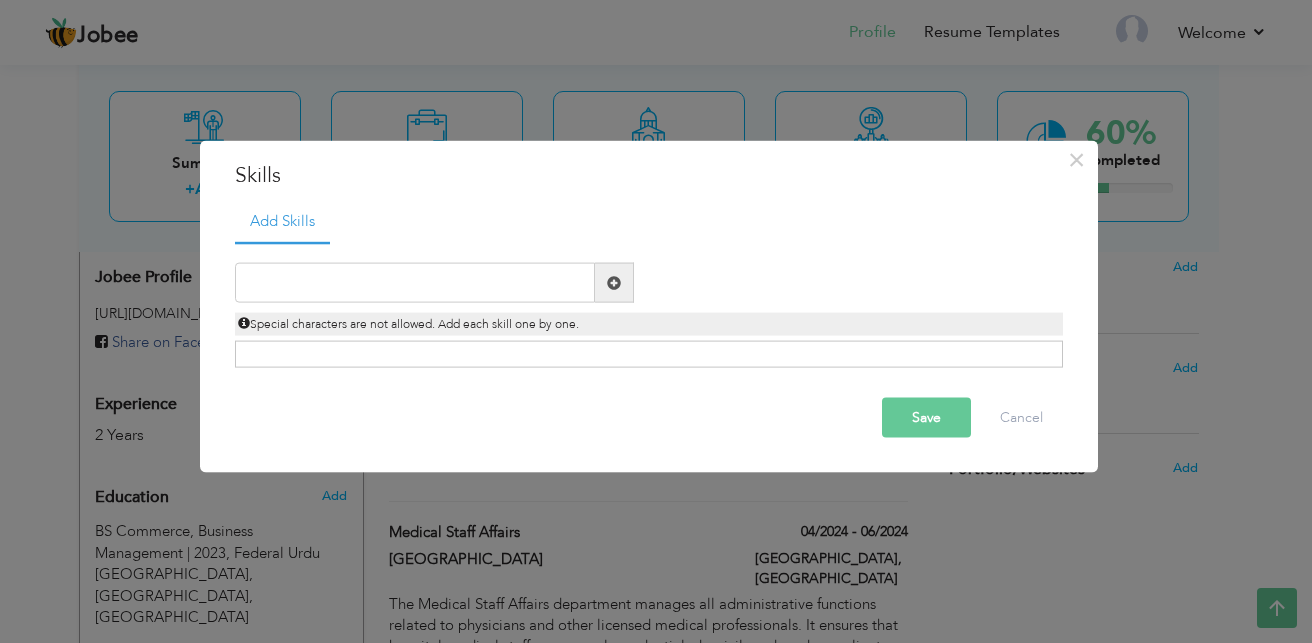 click at bounding box center (614, 283) 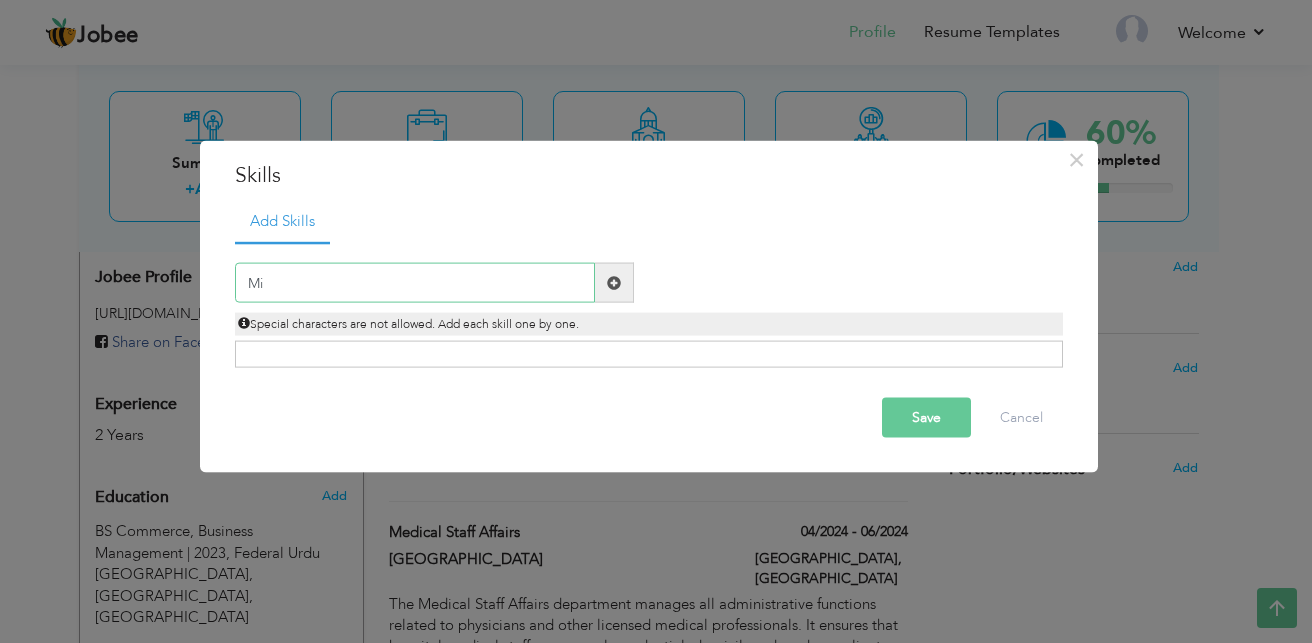 type on "M" 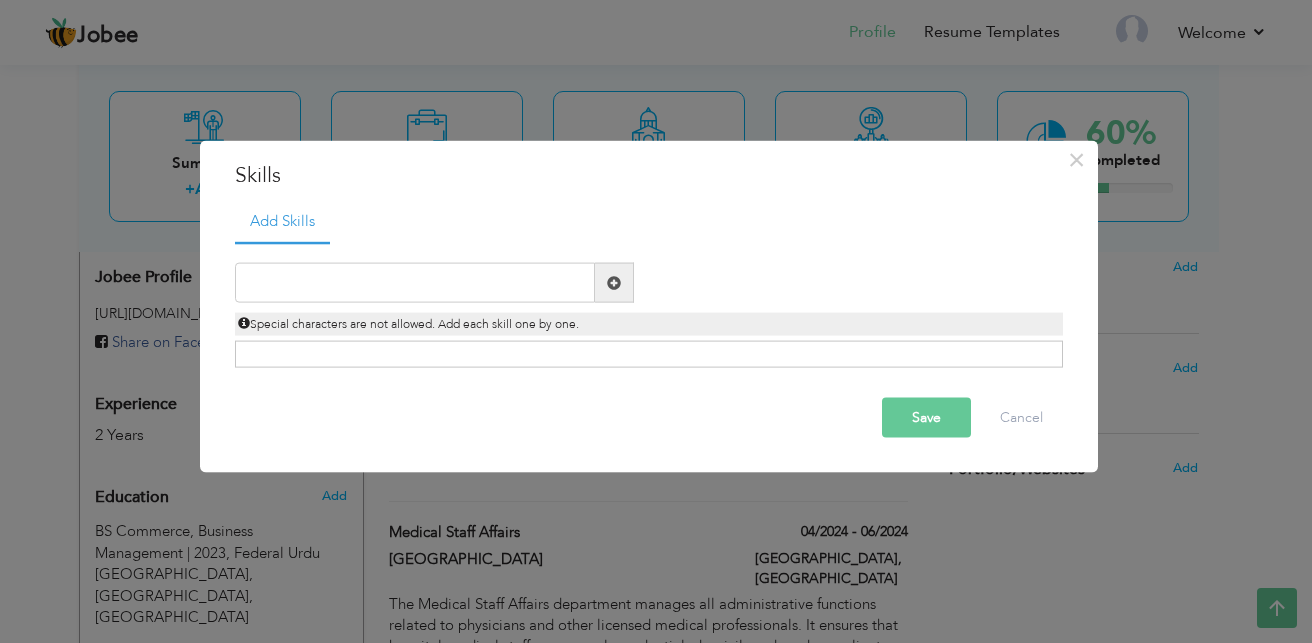 click on "Click on  , to mark skill as primary." at bounding box center [649, 354] 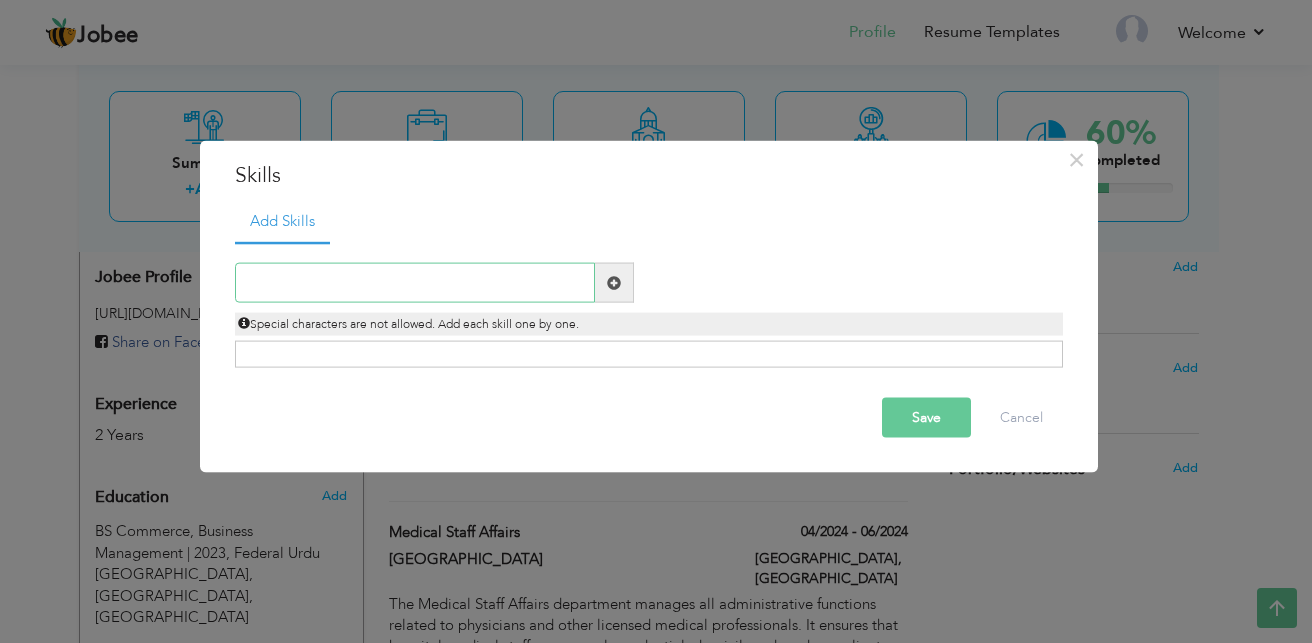 click at bounding box center (415, 283) 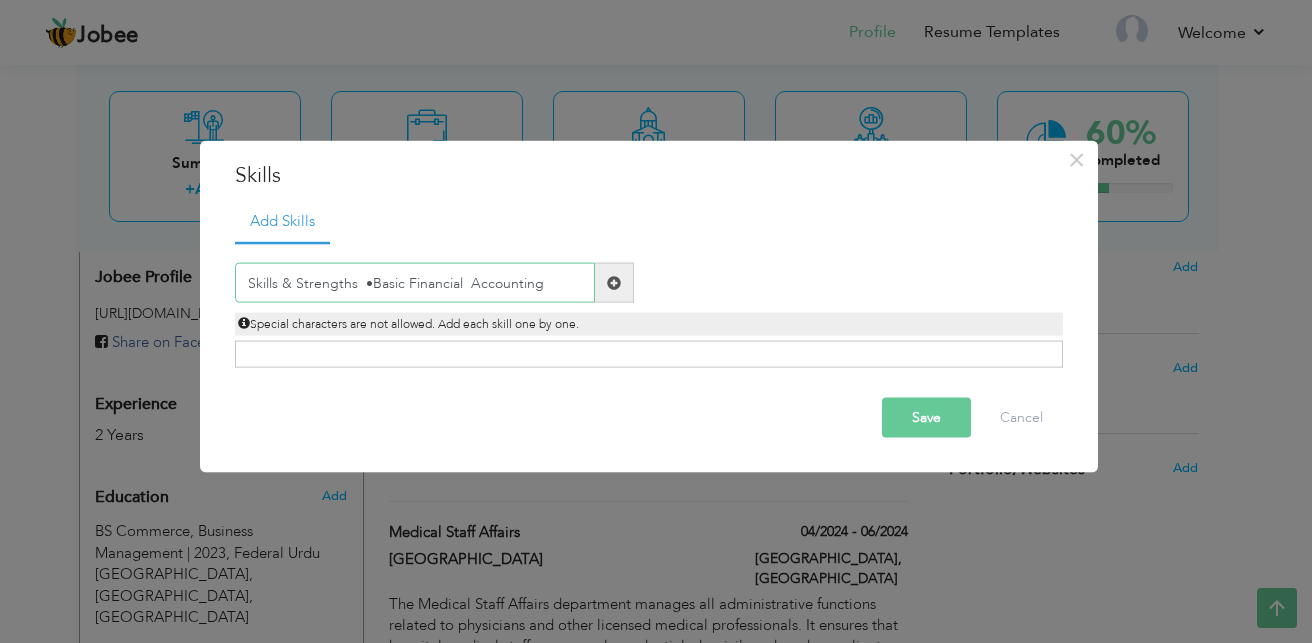 type on "Skills & Strengths  •Basic Financial  Accounting" 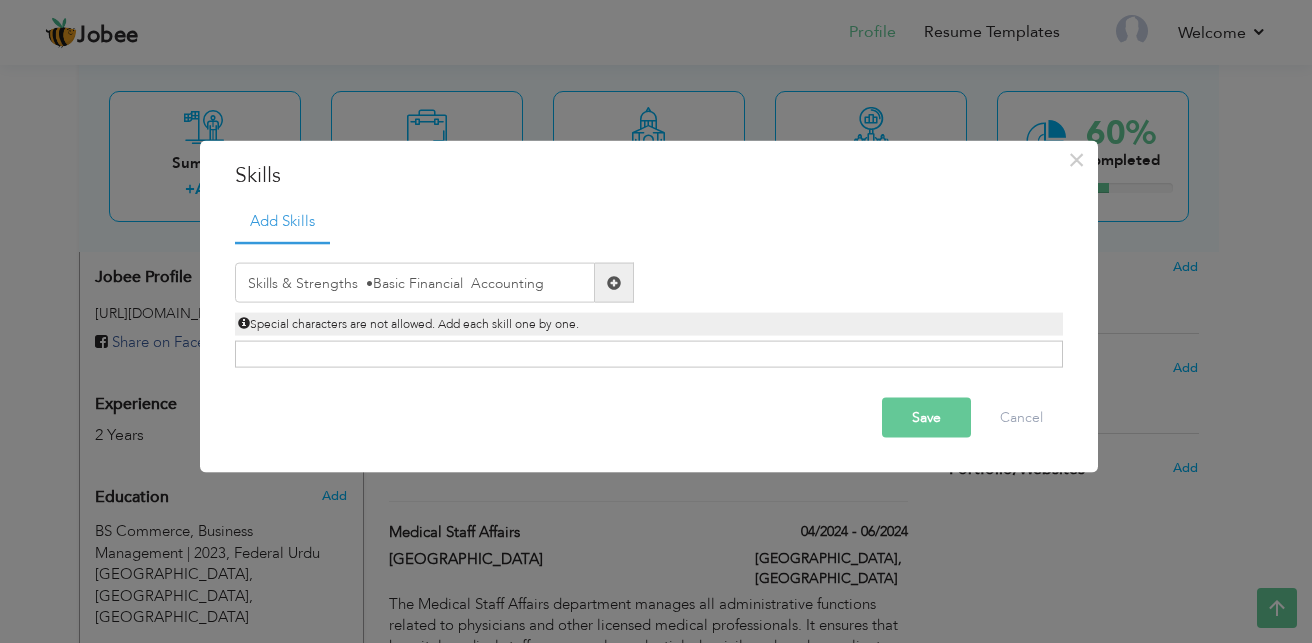 click on "Click on  , to mark skill as primary." at bounding box center (649, 354) 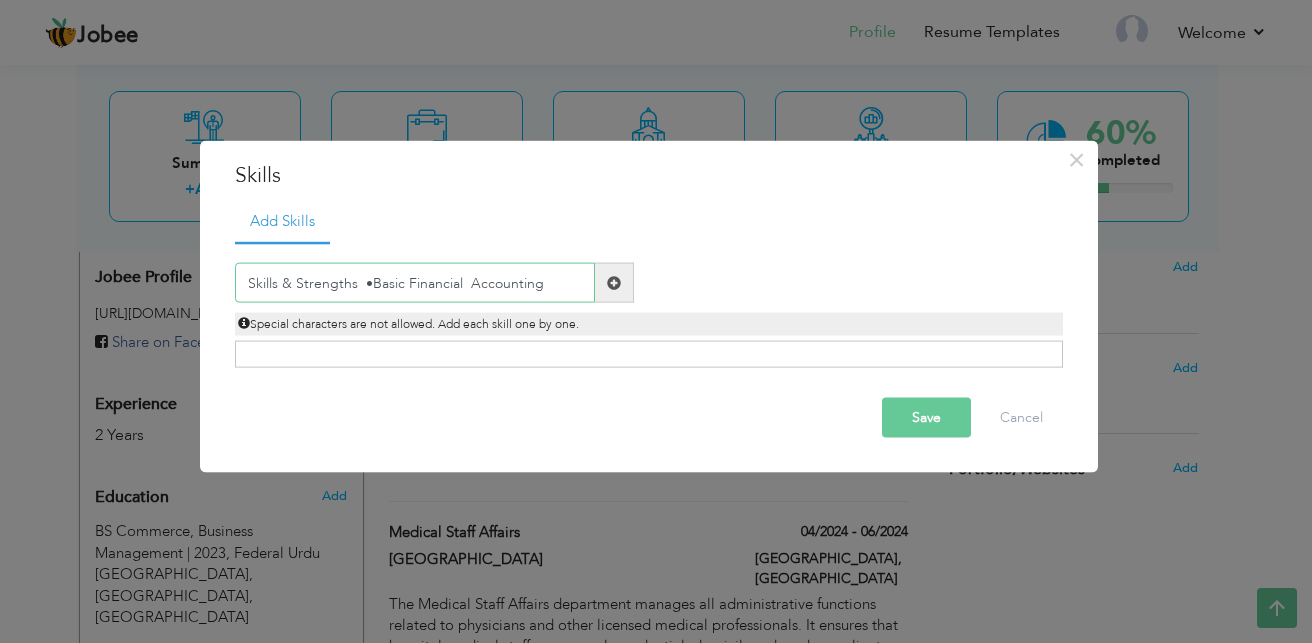 click on "Skills & Strengths  •Basic Financial  Accounting" at bounding box center (415, 283) 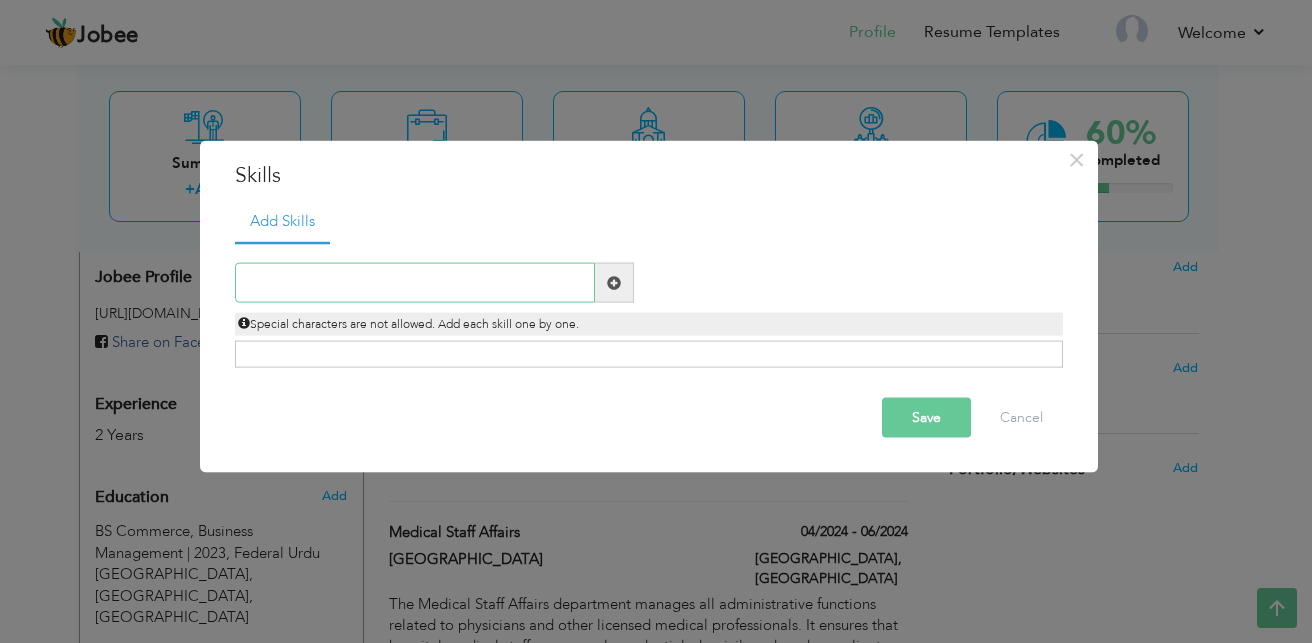 paste on "Skills & Strengths  •Basic Financial  Accounting" 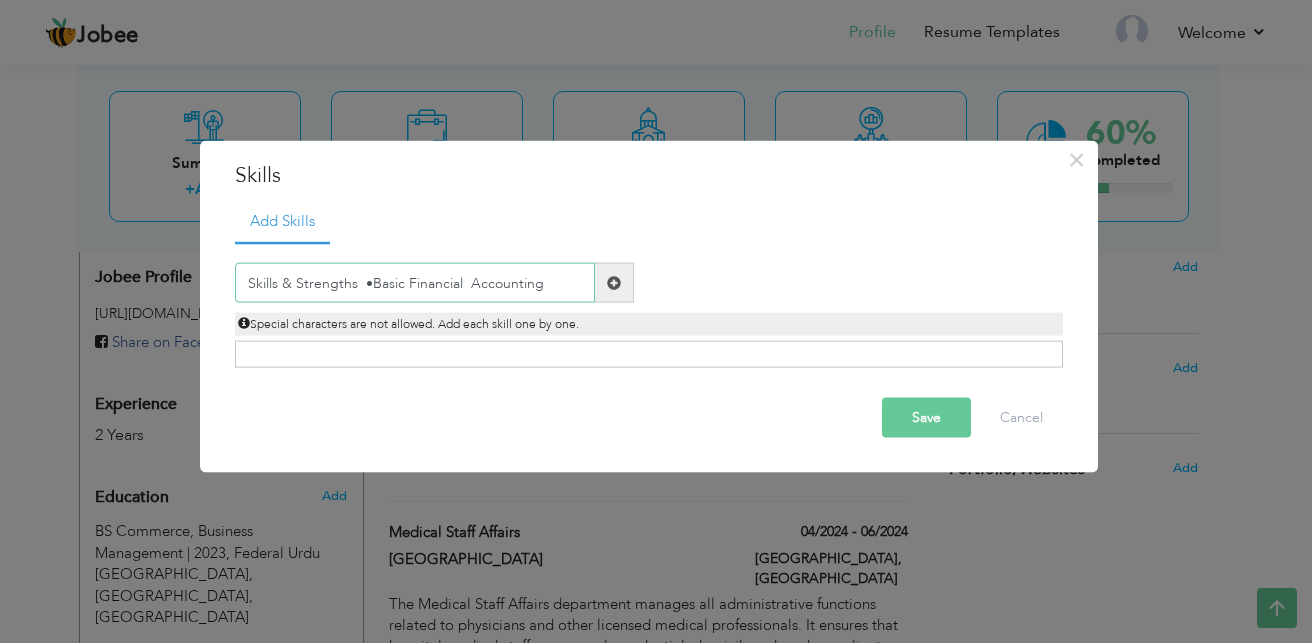 type on "Skills & Strengths  •Basic Financial  Accounting" 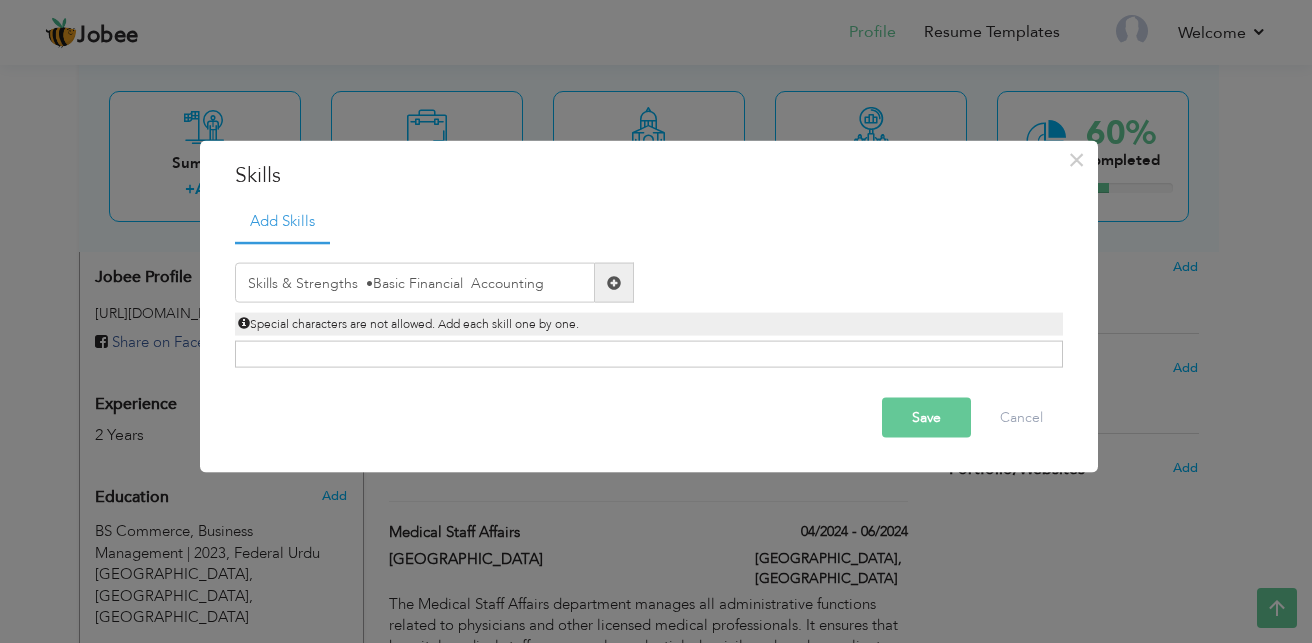 click at bounding box center [614, 282] 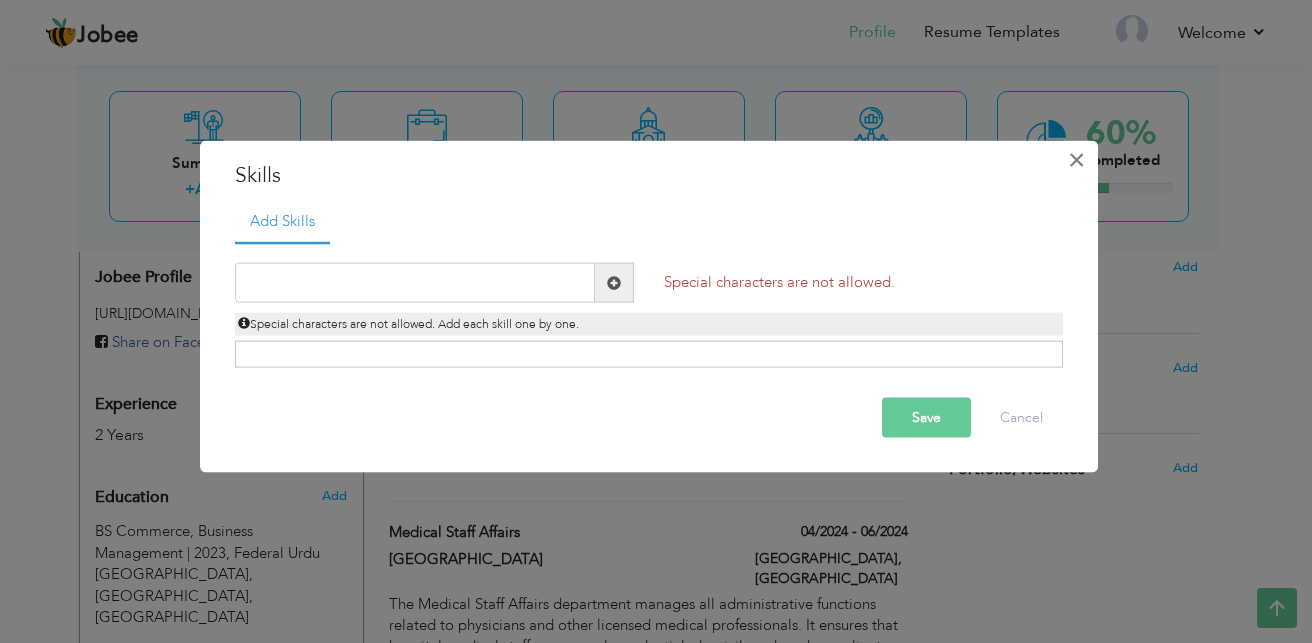 click on "×" at bounding box center [1076, 159] 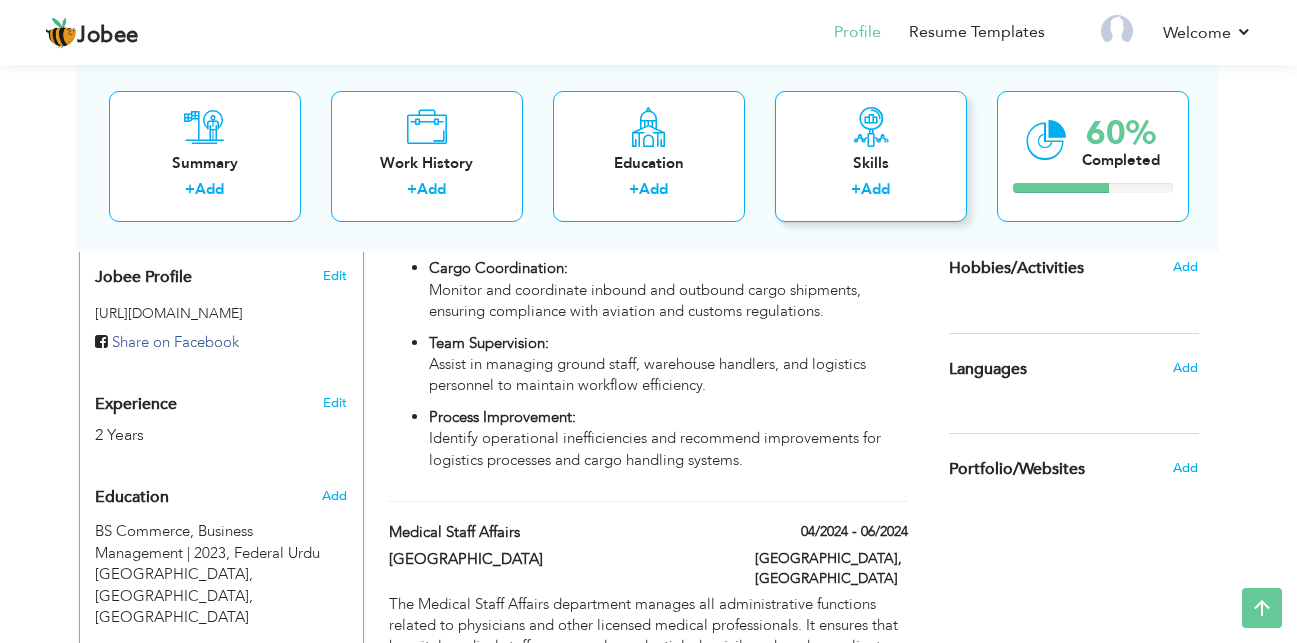 click on "+  Add" at bounding box center (871, 192) 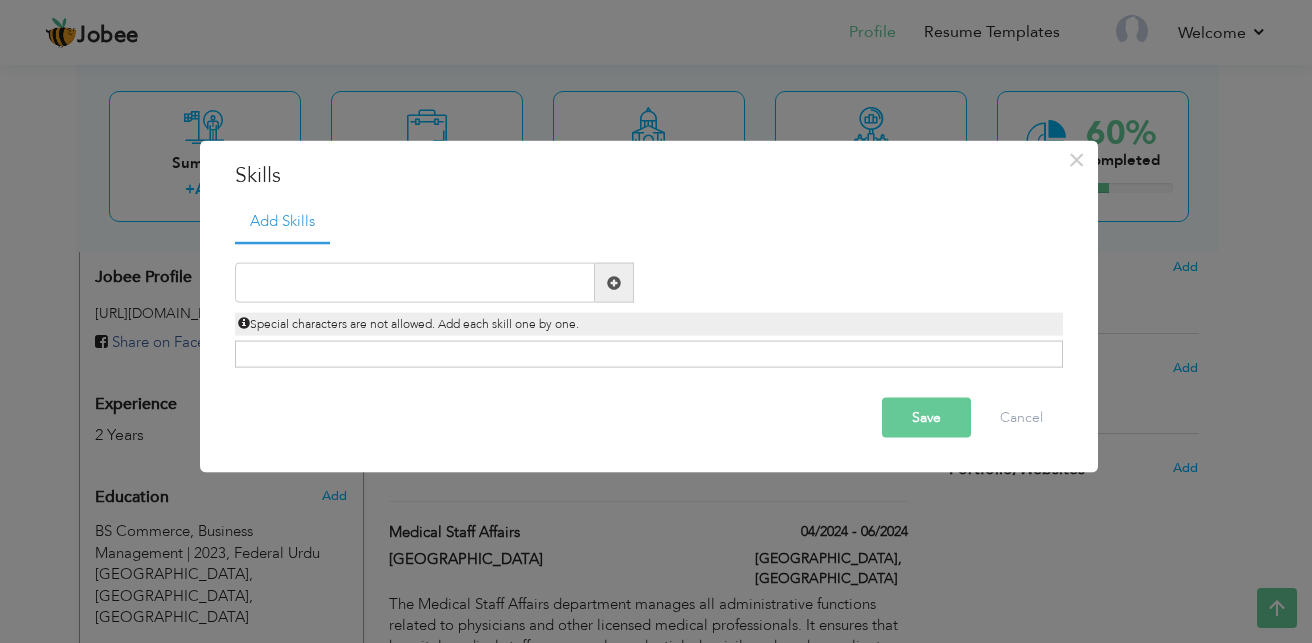 click on "Click on  , to mark skill as primary." at bounding box center [649, 354] 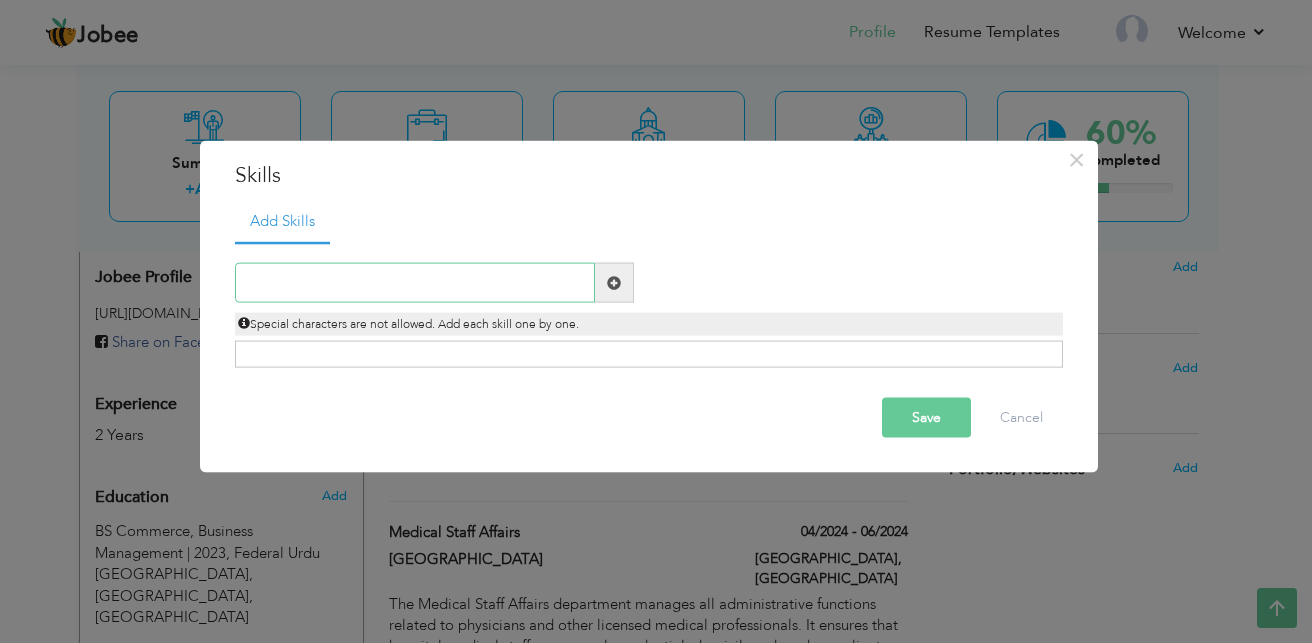 click at bounding box center [415, 283] 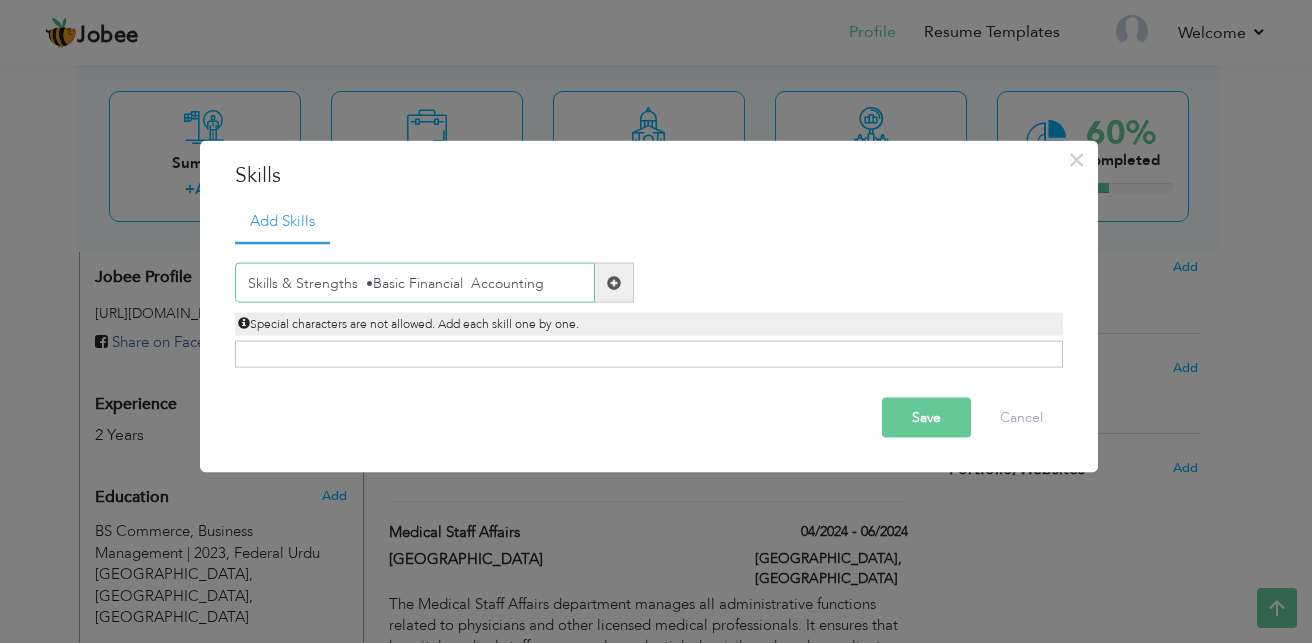 type on "Skills & Strengths  •Basic Financial  Accounting" 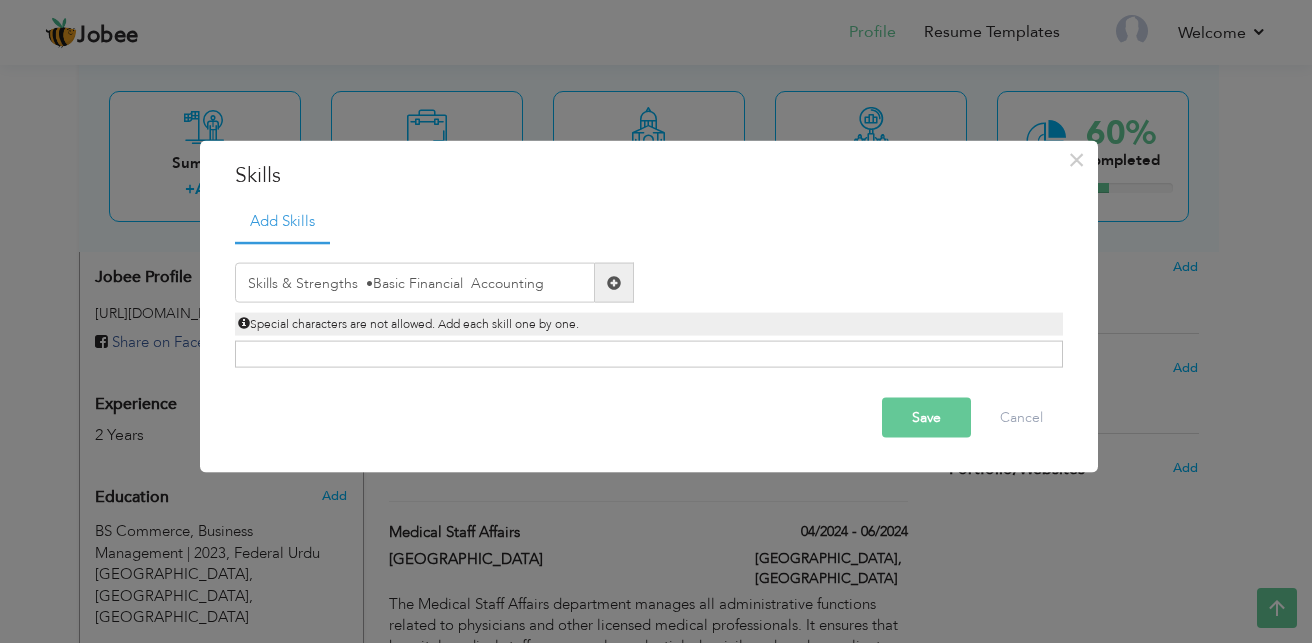 click on "Save" at bounding box center (926, 418) 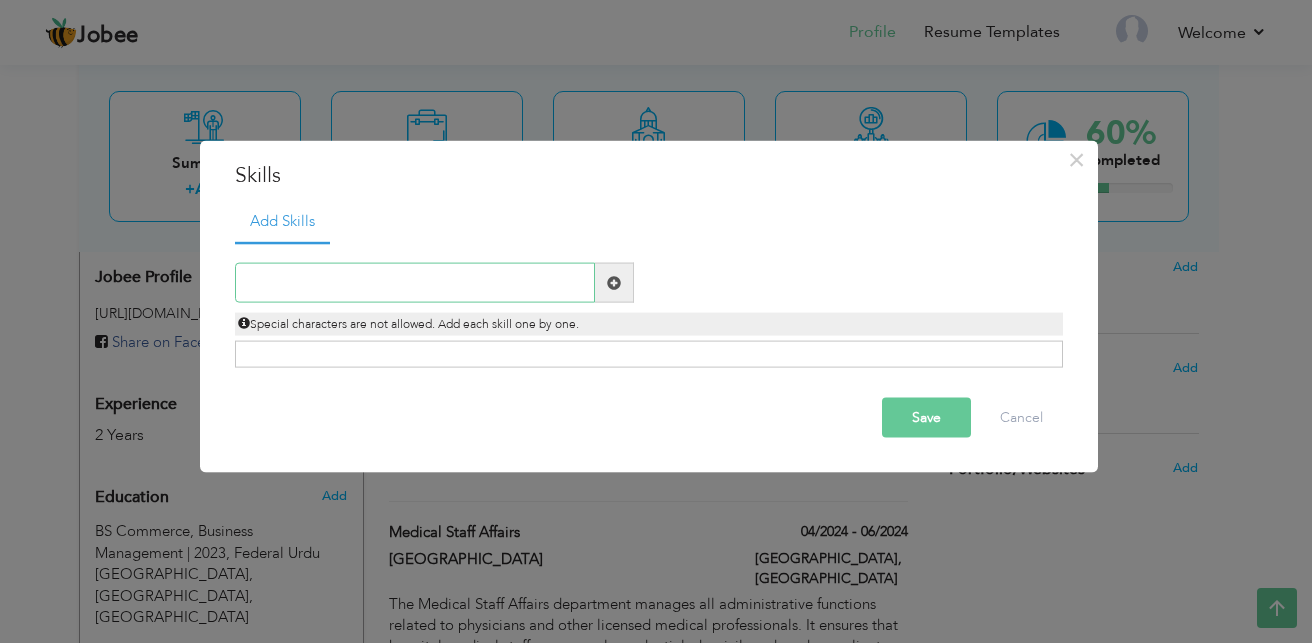 paste on "Skills & Strengths  •Basic Financial  Accounting" 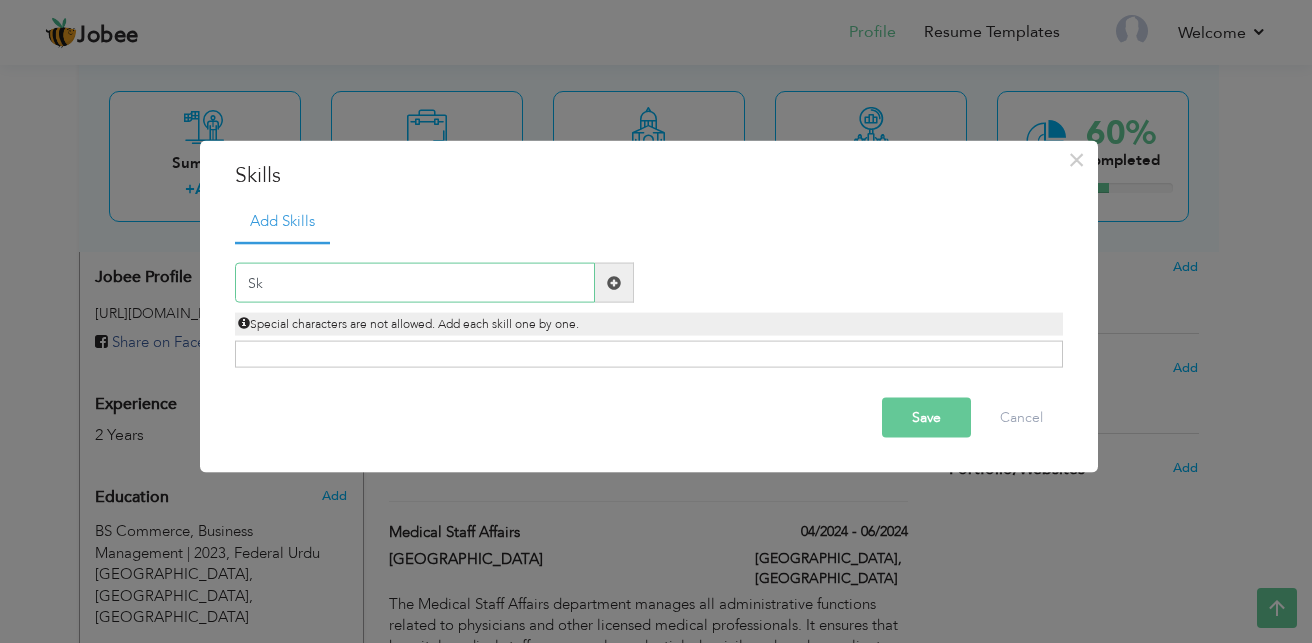 type on "S" 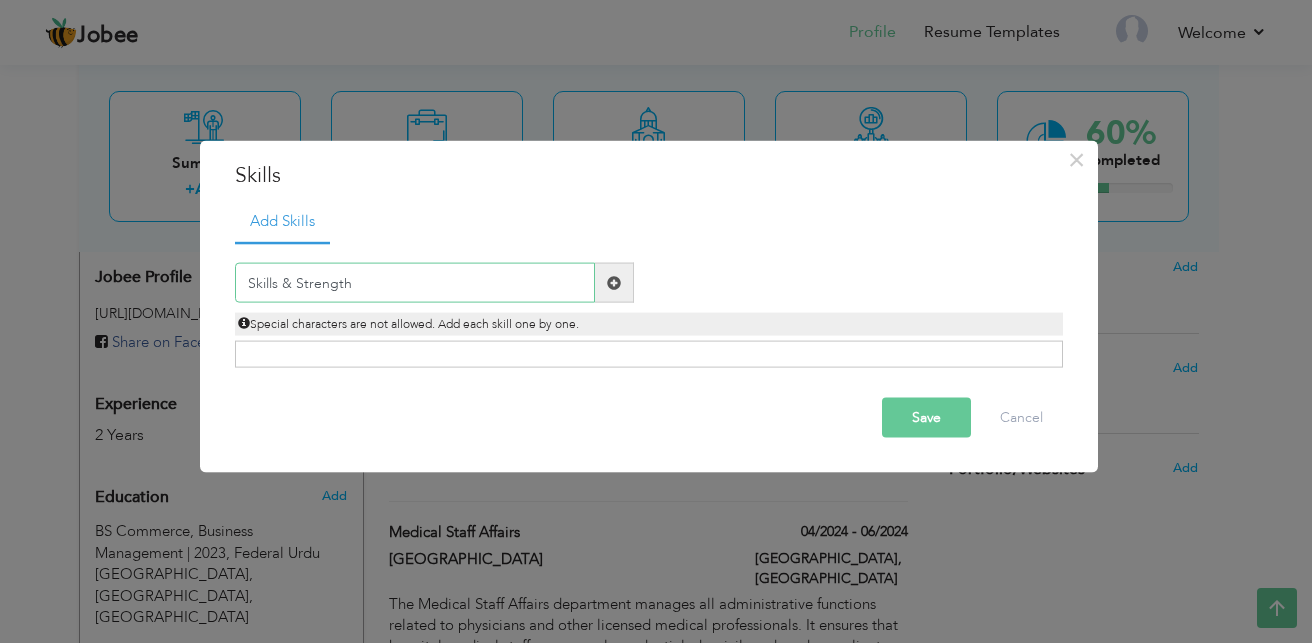 type on "Skills & Strength" 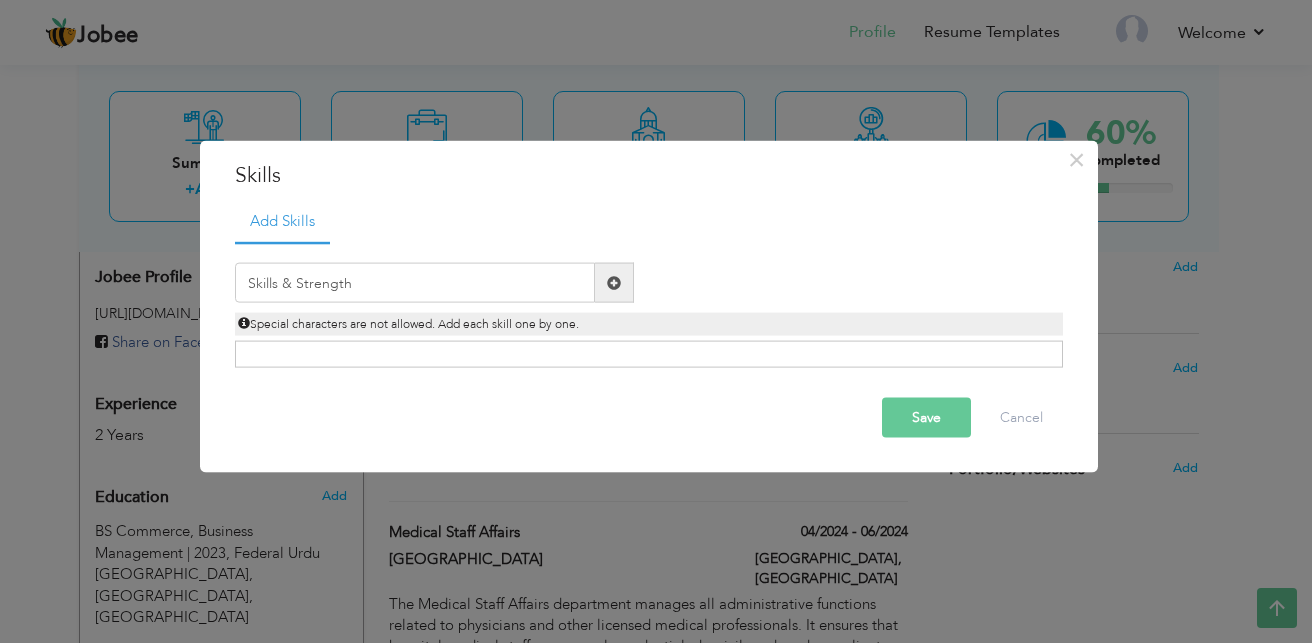 drag, startPoint x: 279, startPoint y: 369, endPoint x: 934, endPoint y: 419, distance: 656.90564 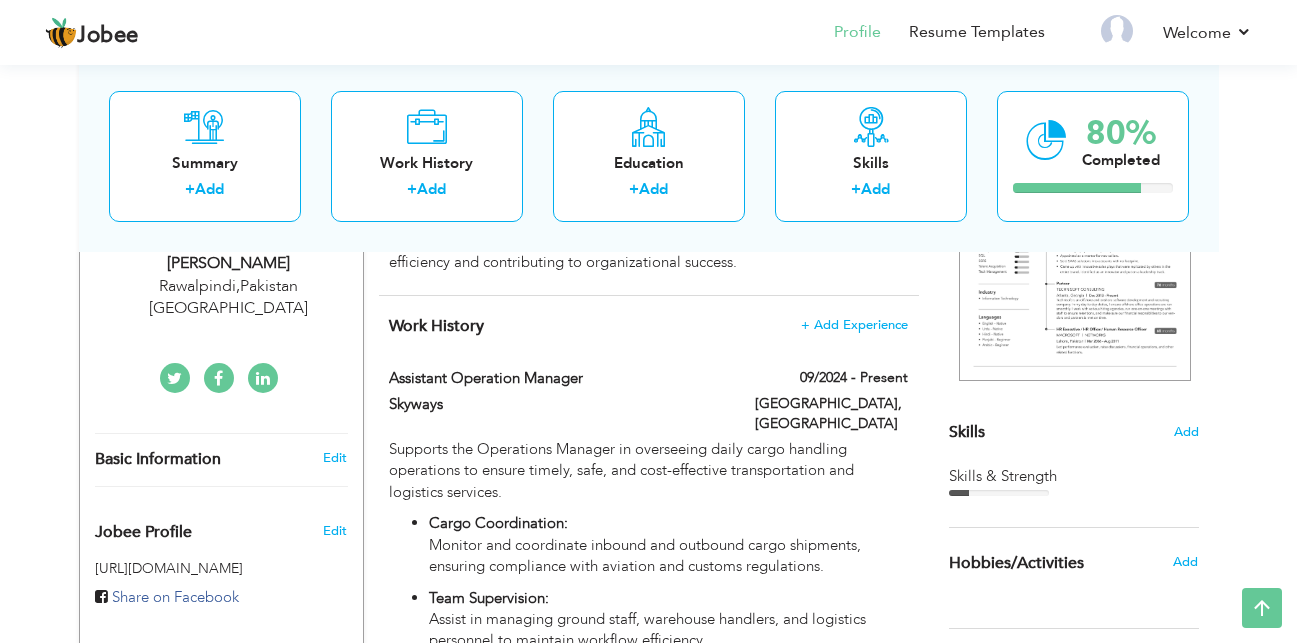 scroll, scrollTop: 332, scrollLeft: 0, axis: vertical 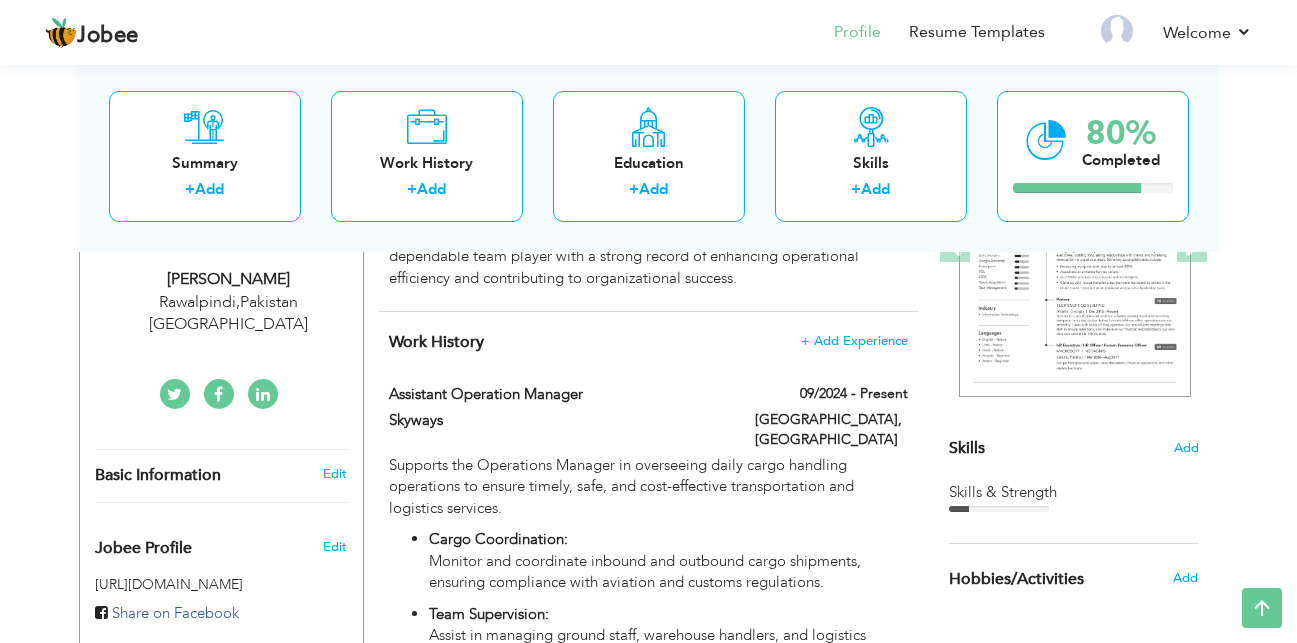 click on "Skills
Add" at bounding box center [1074, 252] 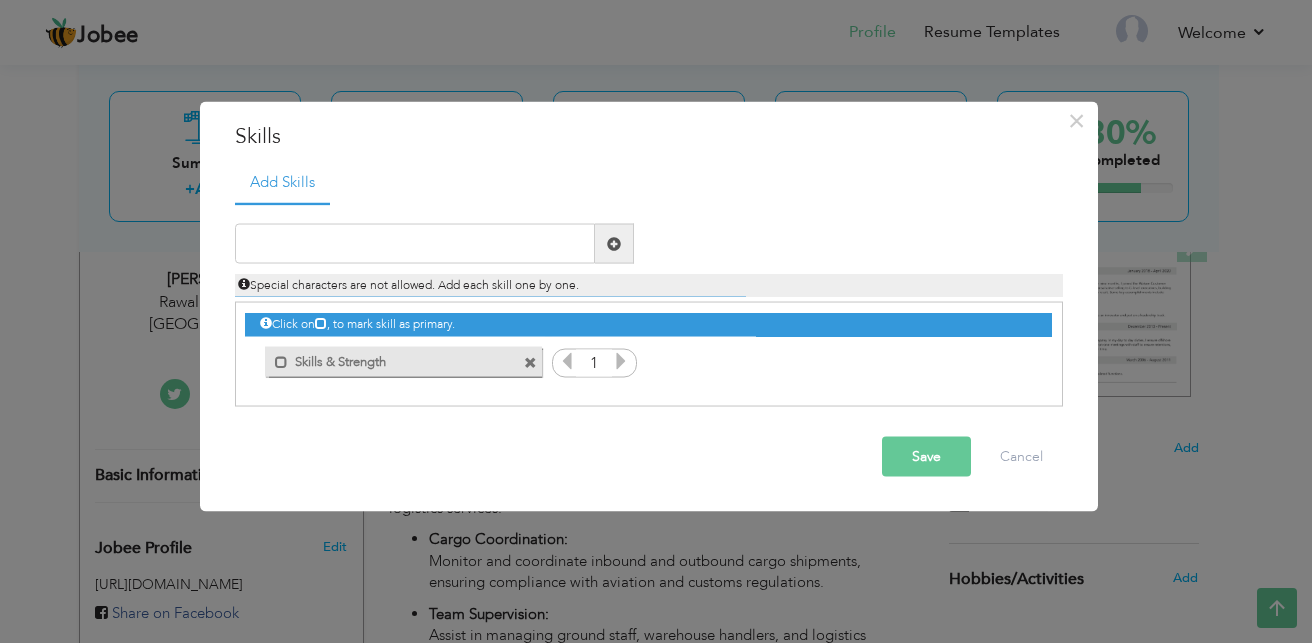 click on "Click on  , to mark skill as primary." at bounding box center [649, 354] 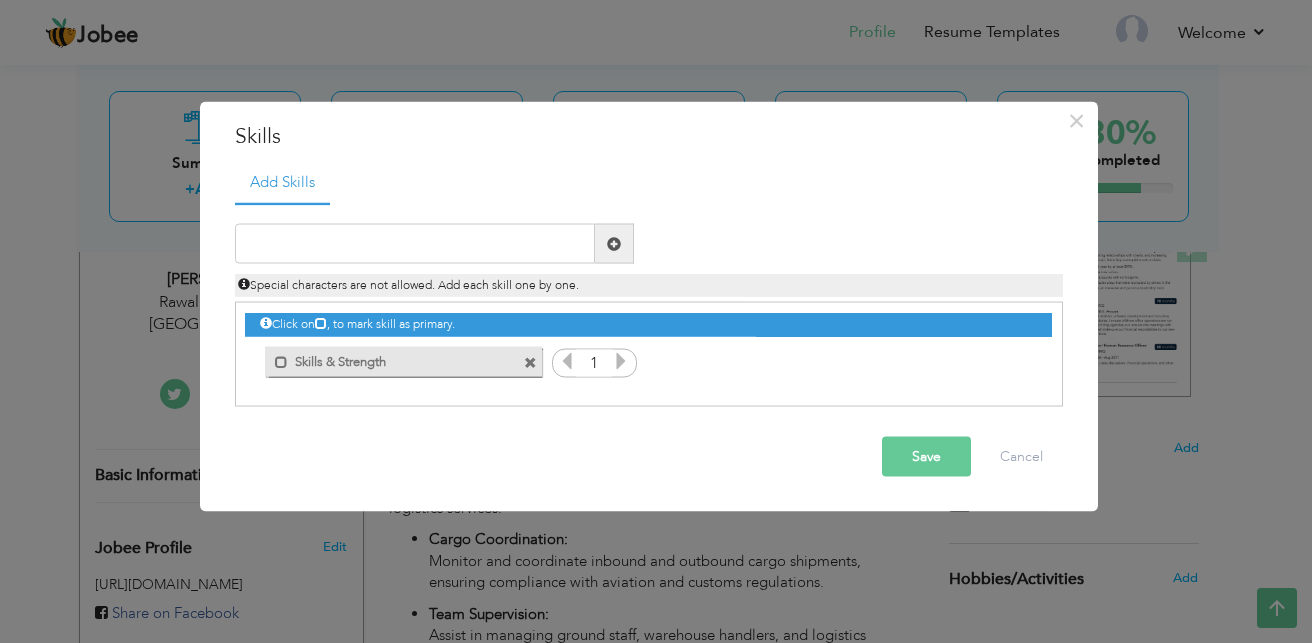 drag, startPoint x: 319, startPoint y: 399, endPoint x: 537, endPoint y: 358, distance: 221.822 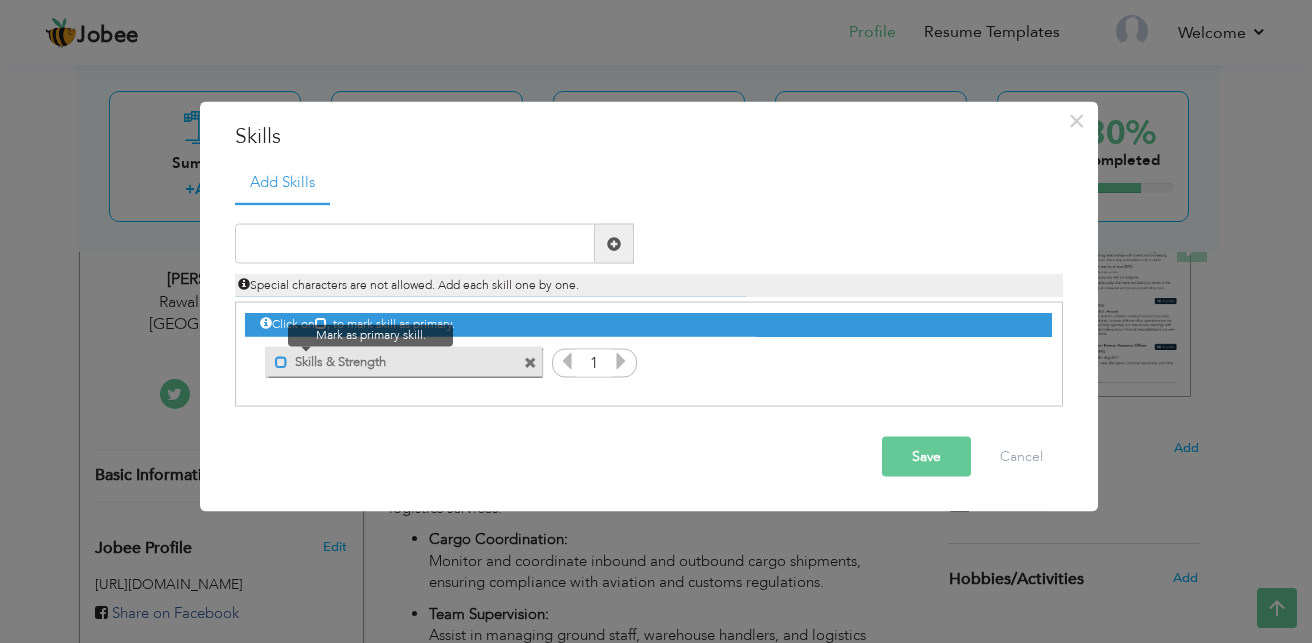 click at bounding box center (281, 361) 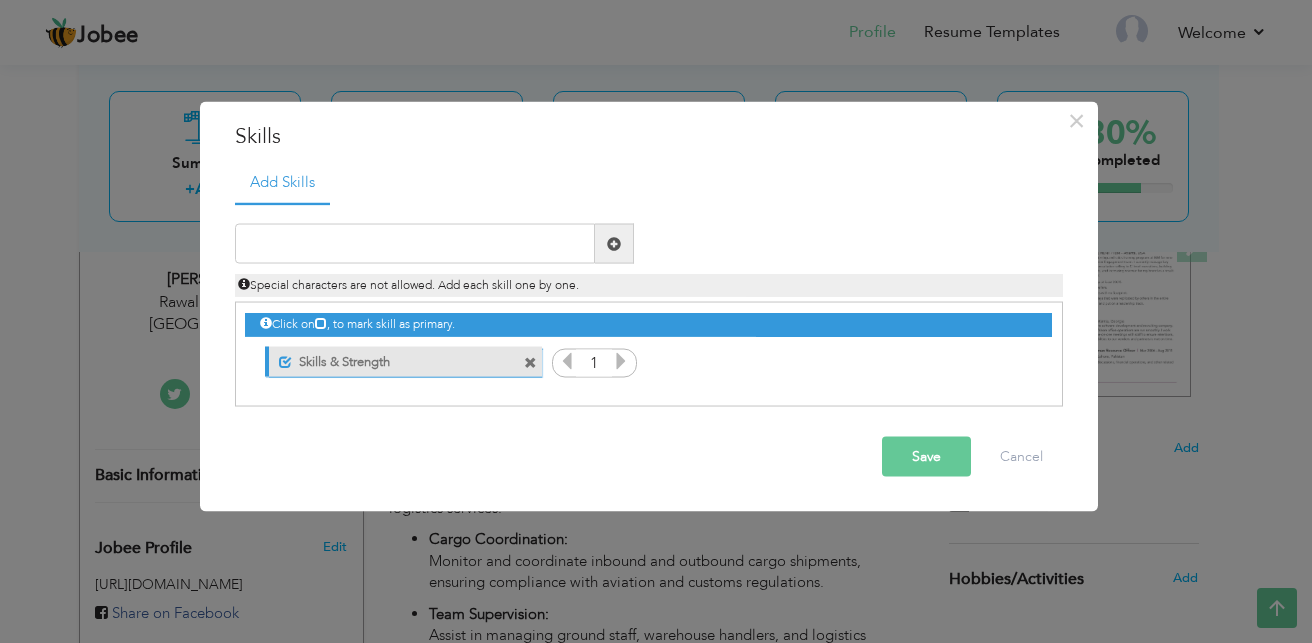 click at bounding box center [321, 323] 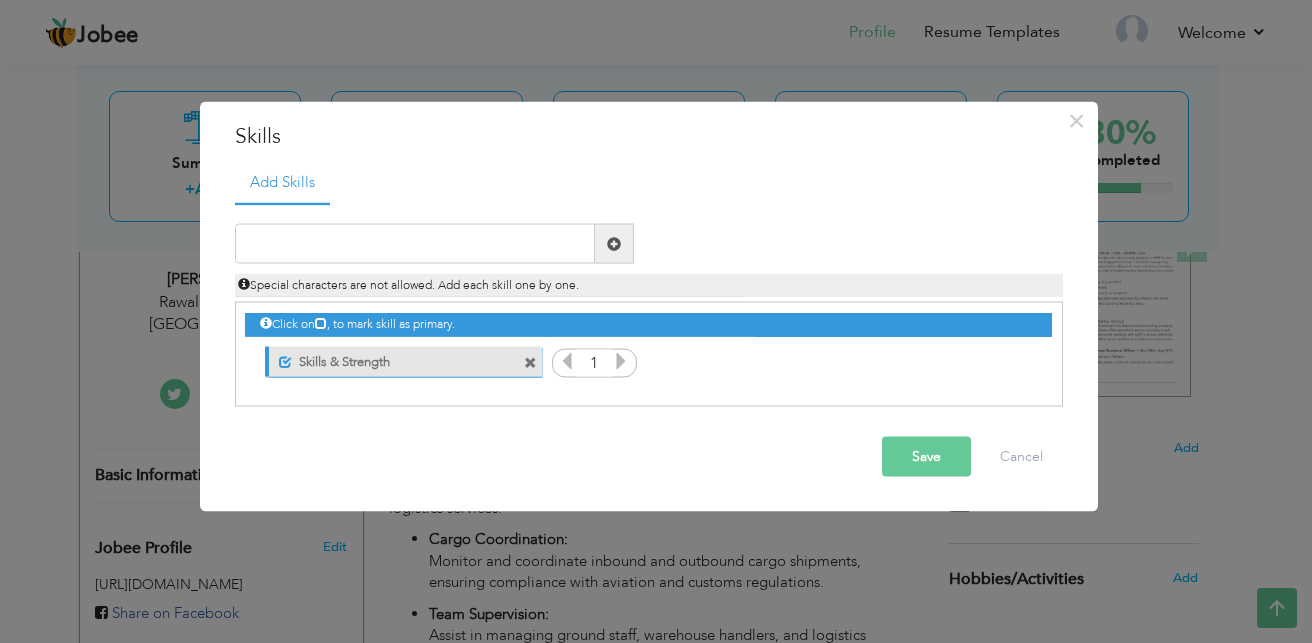 click on "Click on  , to mark skill as primary." at bounding box center (648, 324) 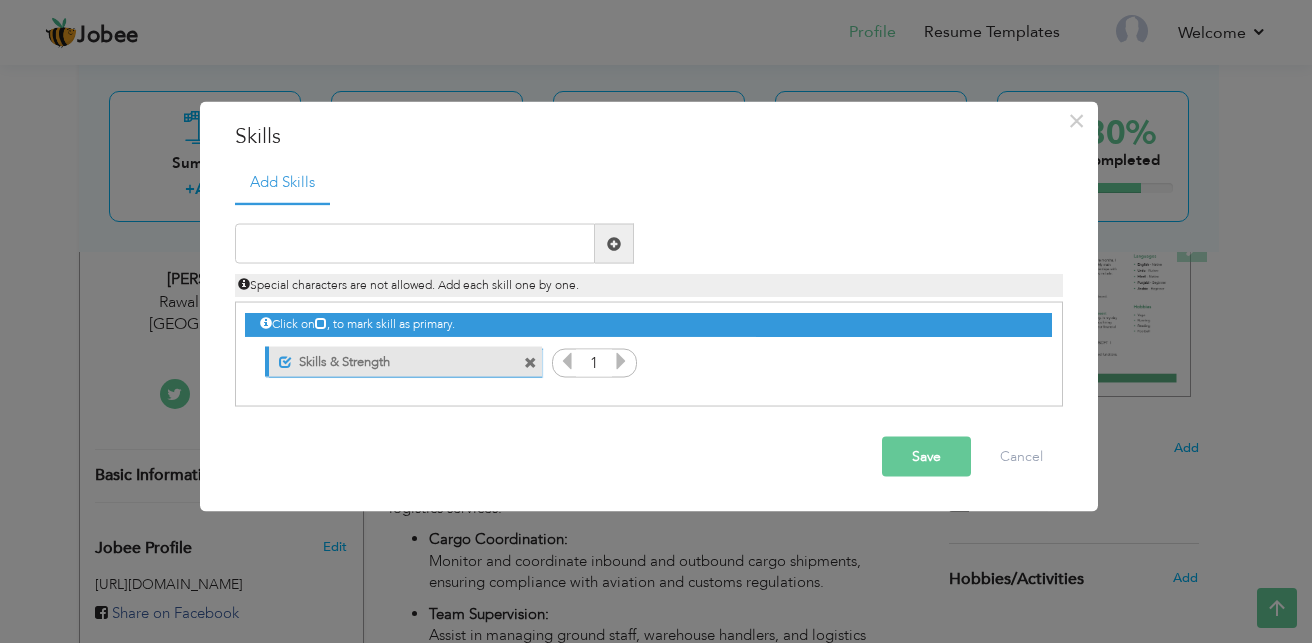 click at bounding box center (321, 323) 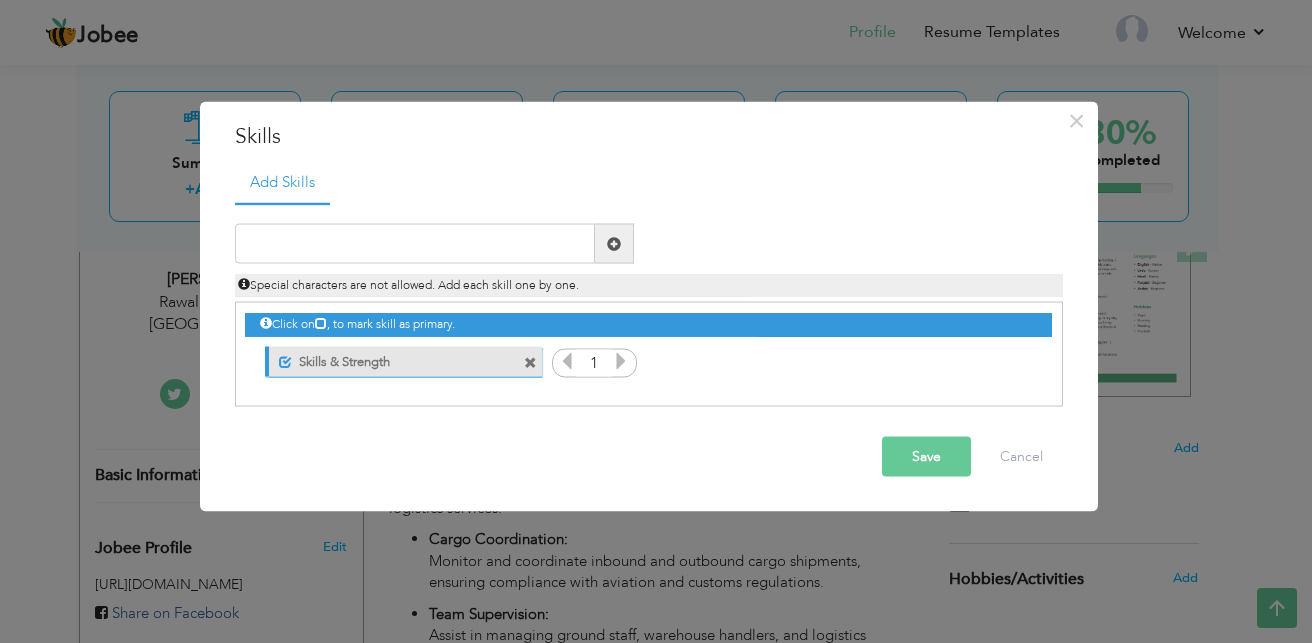 click at bounding box center [530, 362] 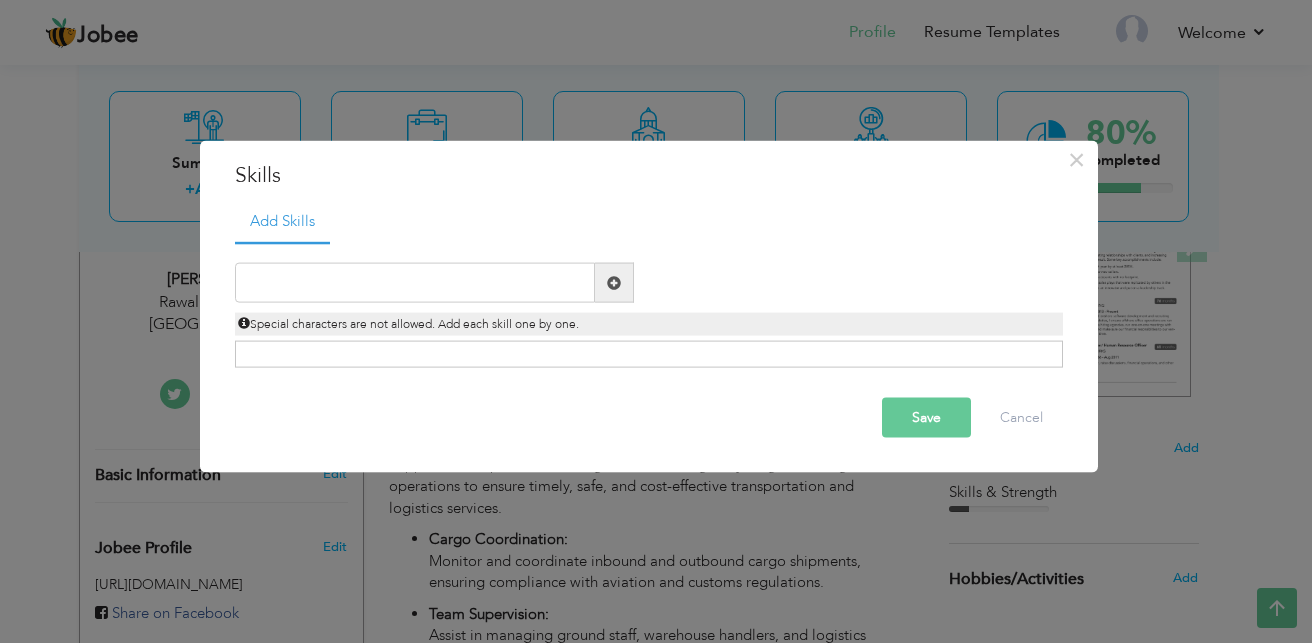 click on "Click on  , to mark skill as primary." at bounding box center [649, 354] 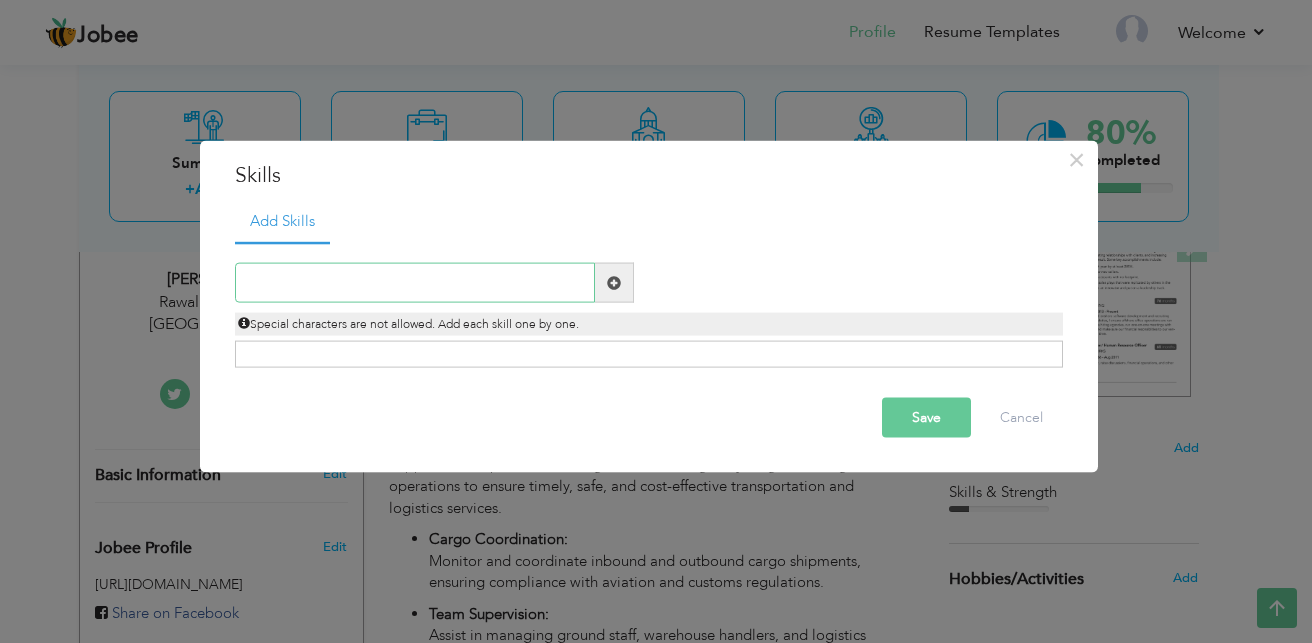 click at bounding box center (415, 283) 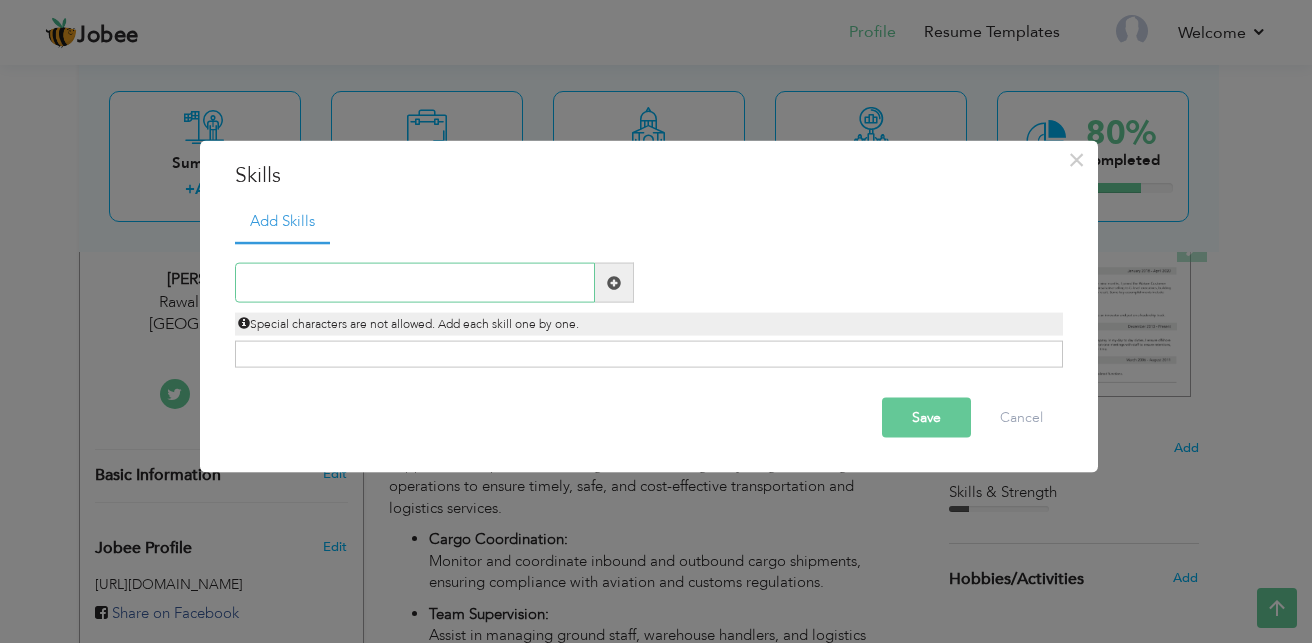 paste on "Basic Financial  Accounting" 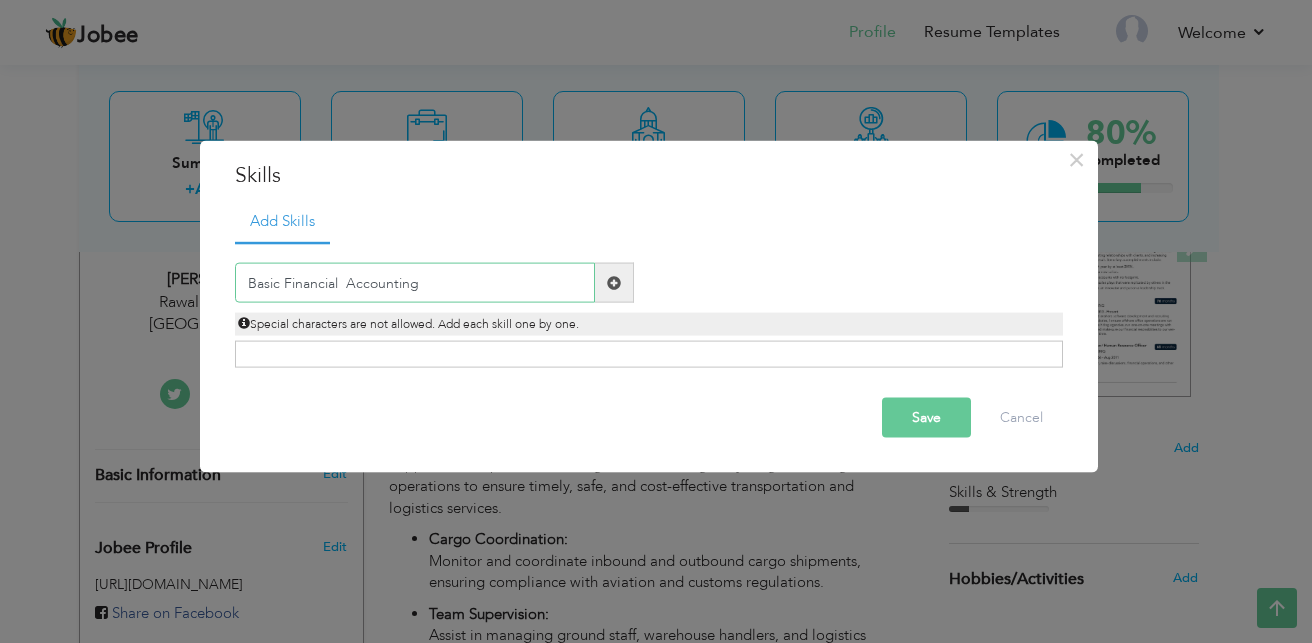 type on "Basic Financial  Accounting" 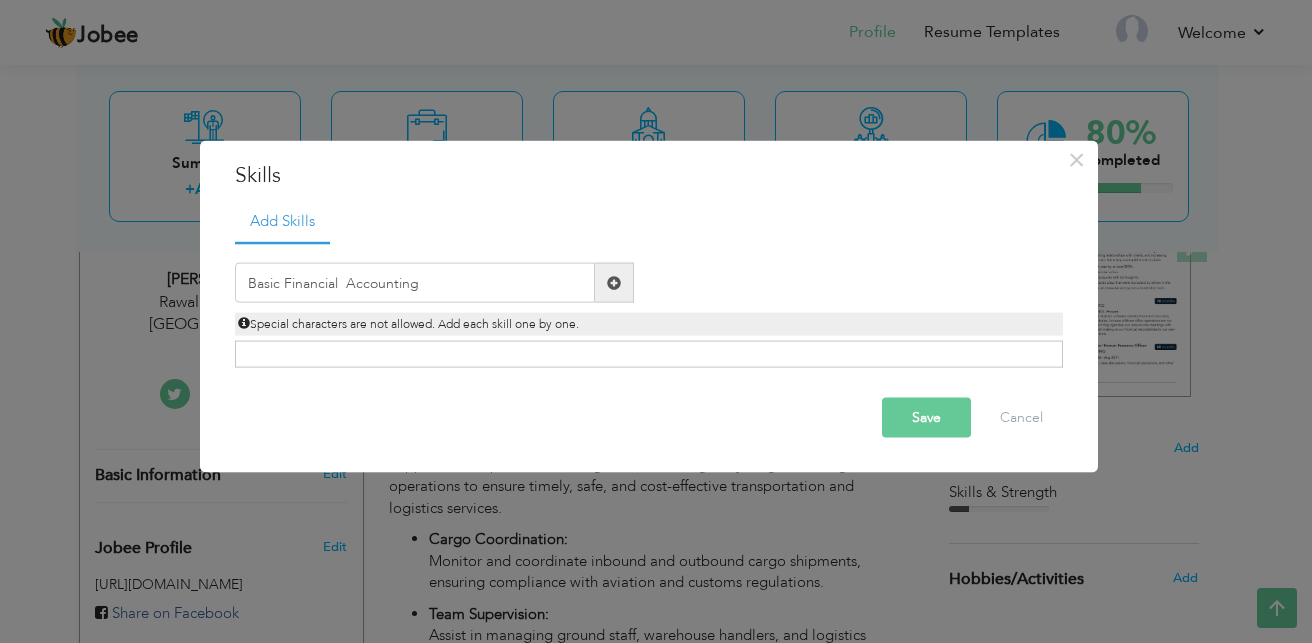 click at bounding box center (614, 282) 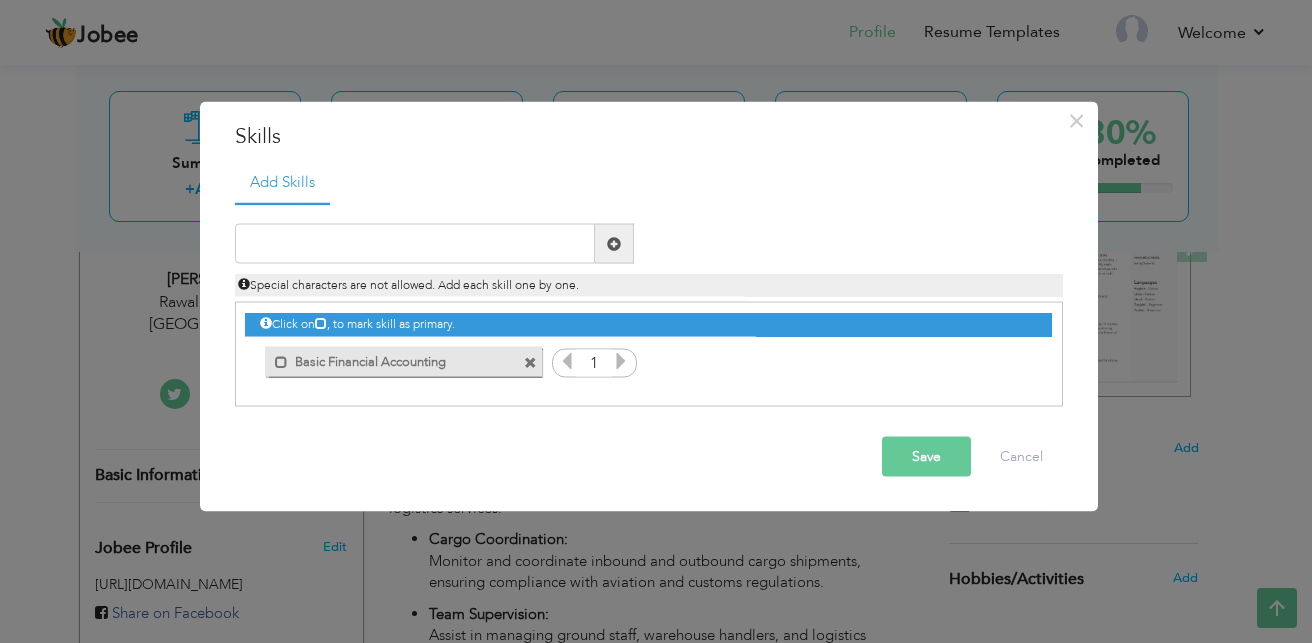 click on "Save" at bounding box center (926, 457) 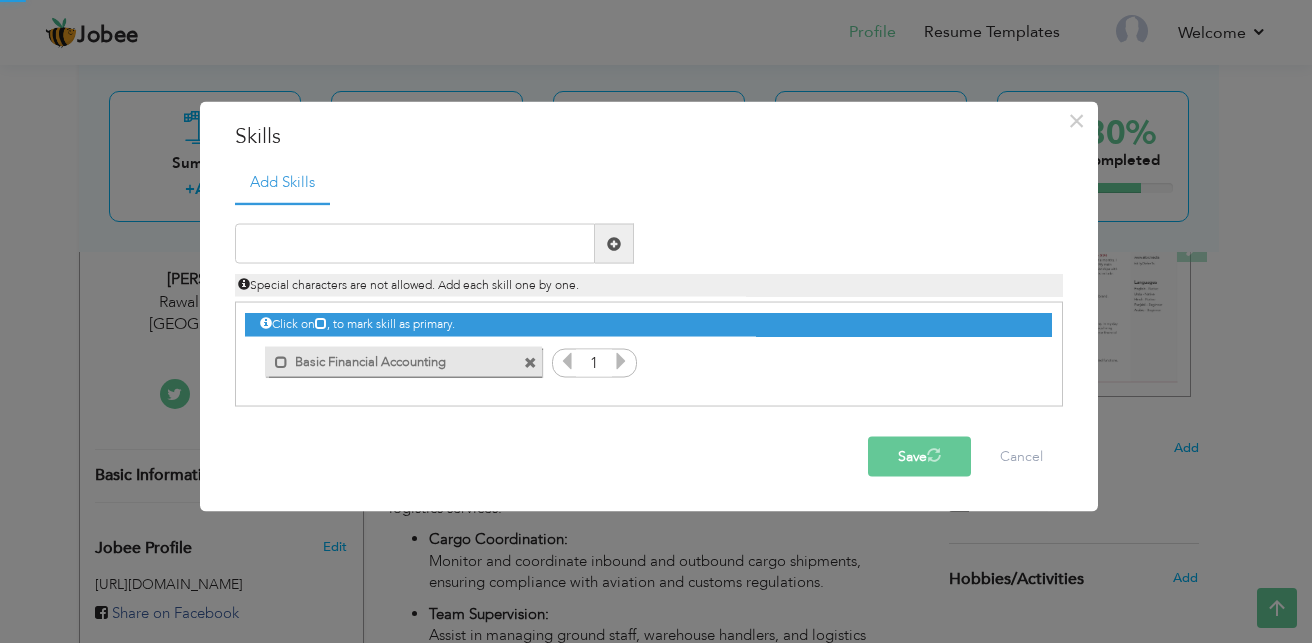 click on "Save" at bounding box center [919, 457] 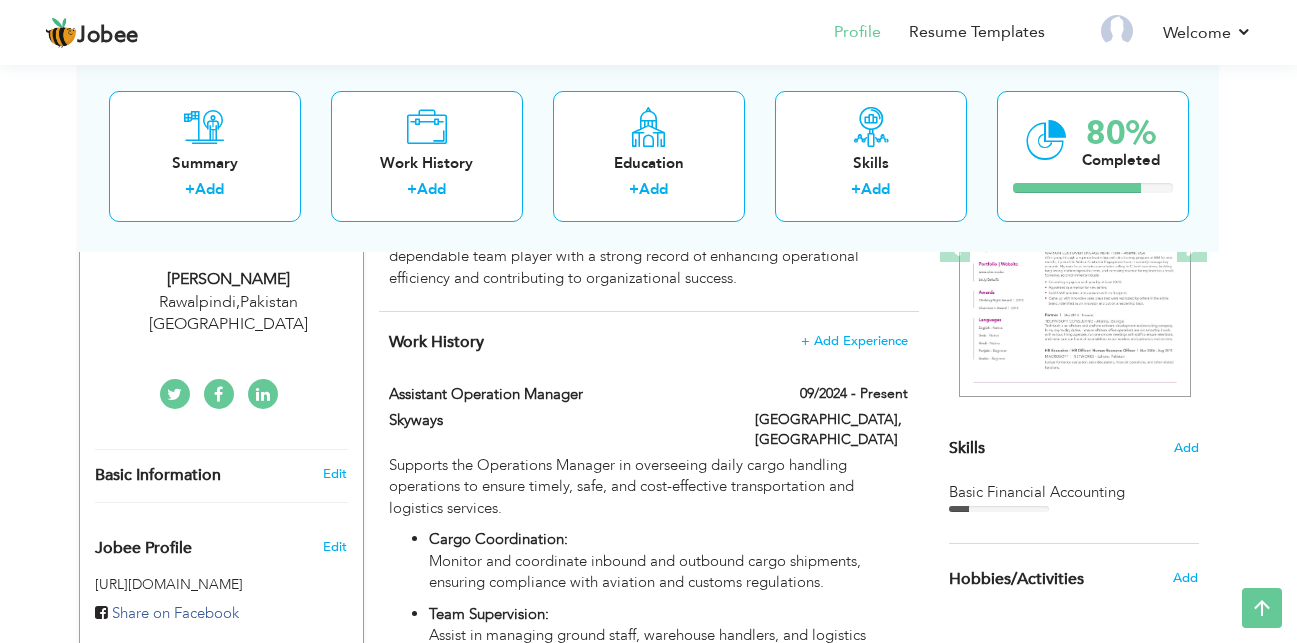 click on "Jobee
Profile
Resume Templates
Resume Templates
Cover Letters
About
My Resume
Welcome
Settings
Log off
Welcome" at bounding box center [648, 896] 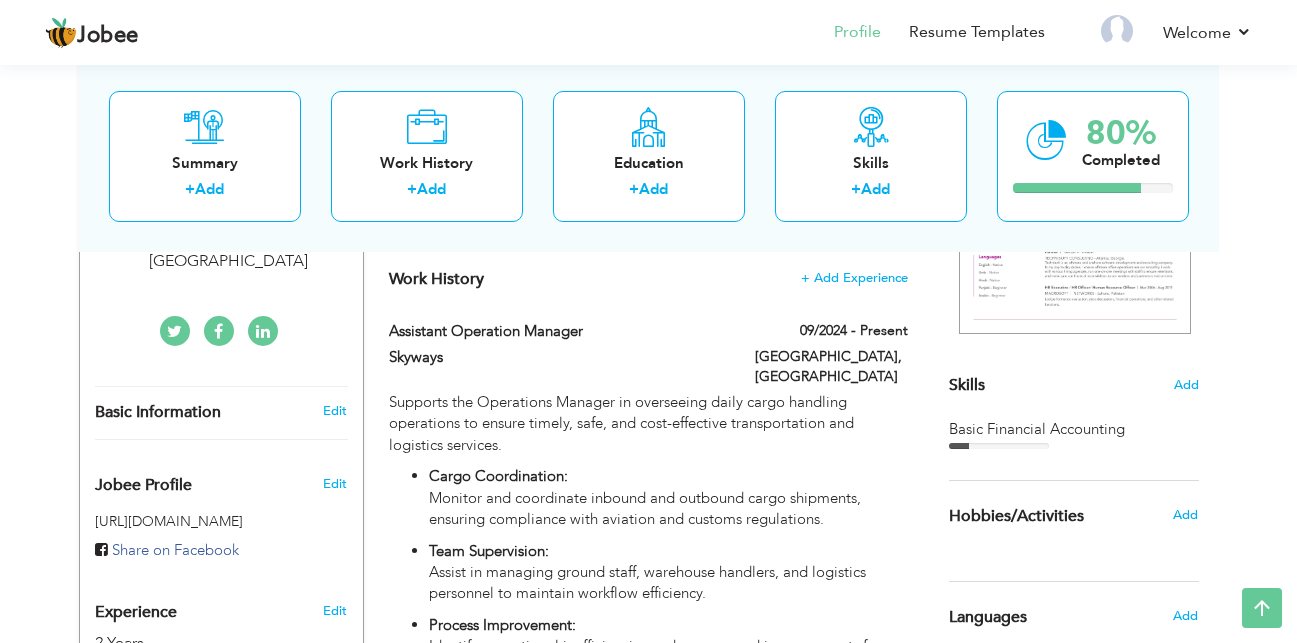 scroll, scrollTop: 412, scrollLeft: 0, axis: vertical 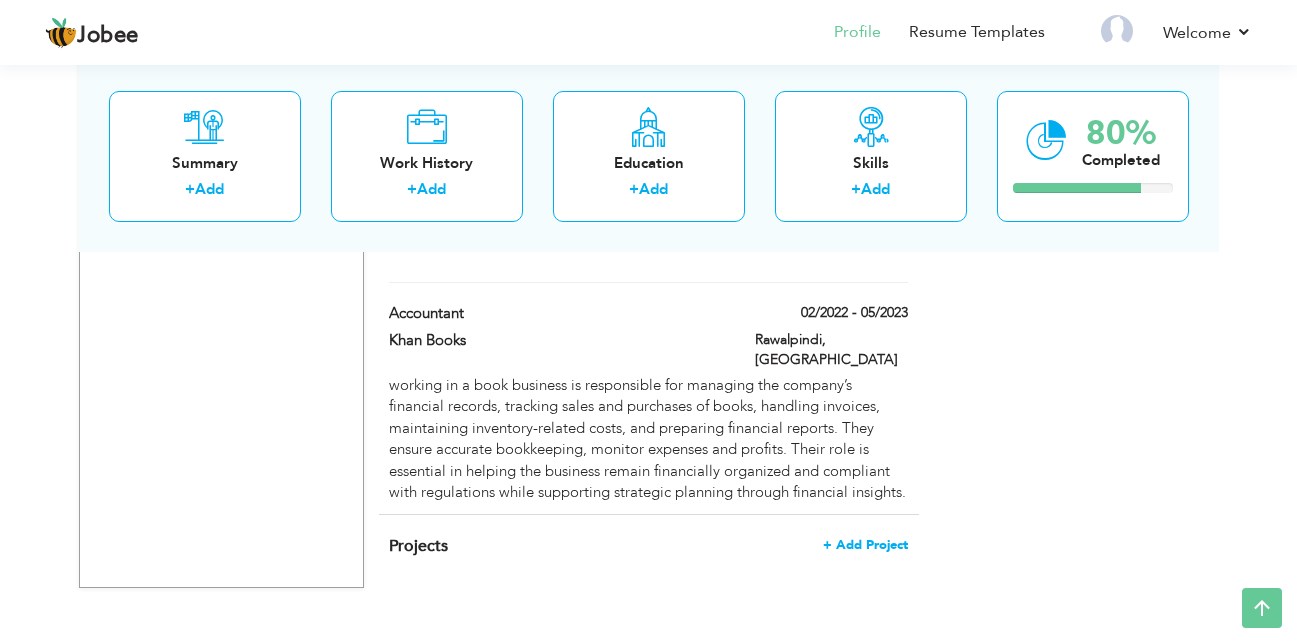 click on "+ Add Project" at bounding box center (865, 545) 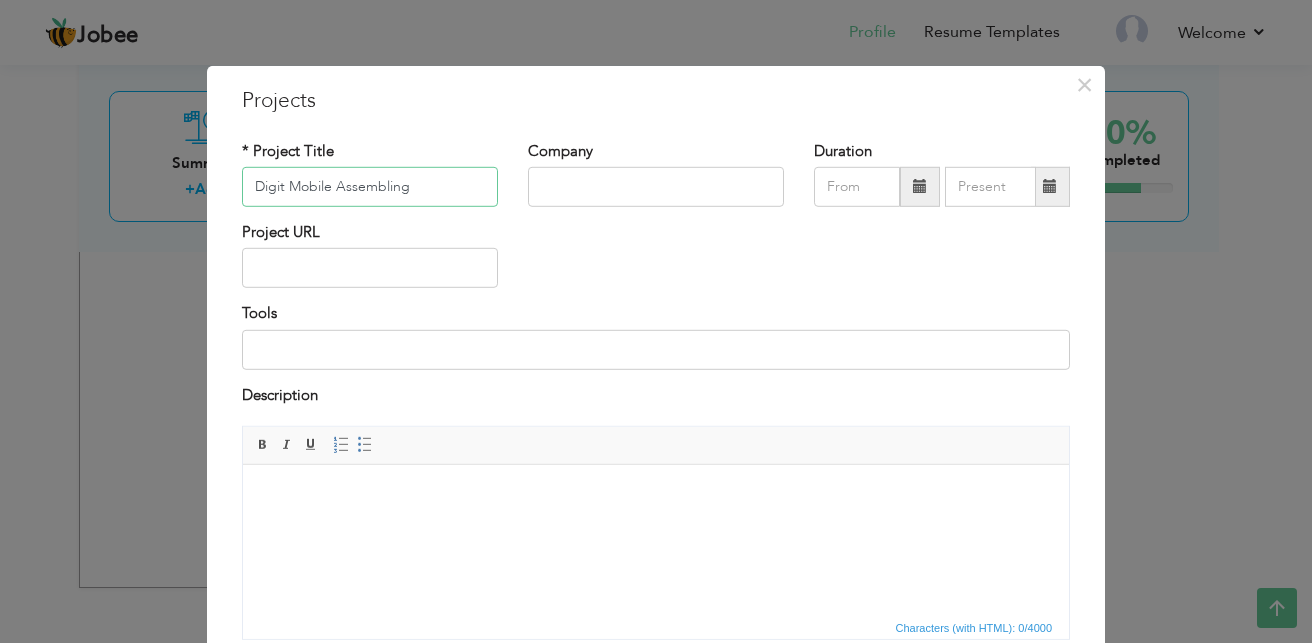 type on "Digit Mobile Assembling" 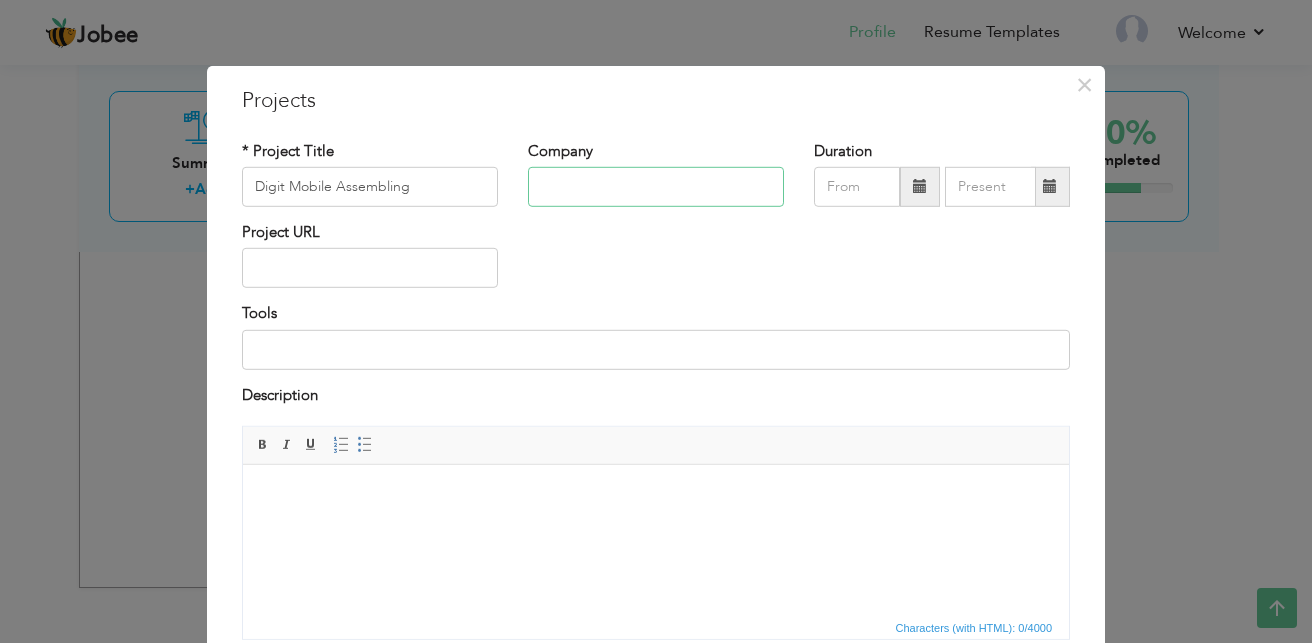 click at bounding box center [656, 187] 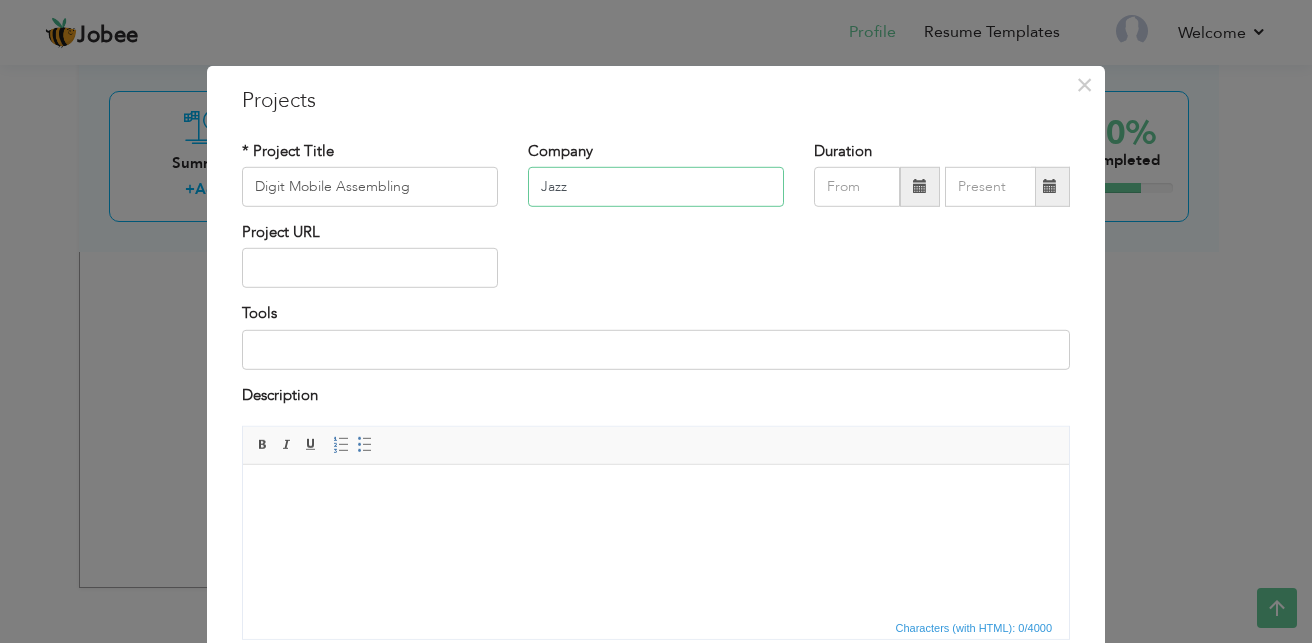 type on "Jazz" 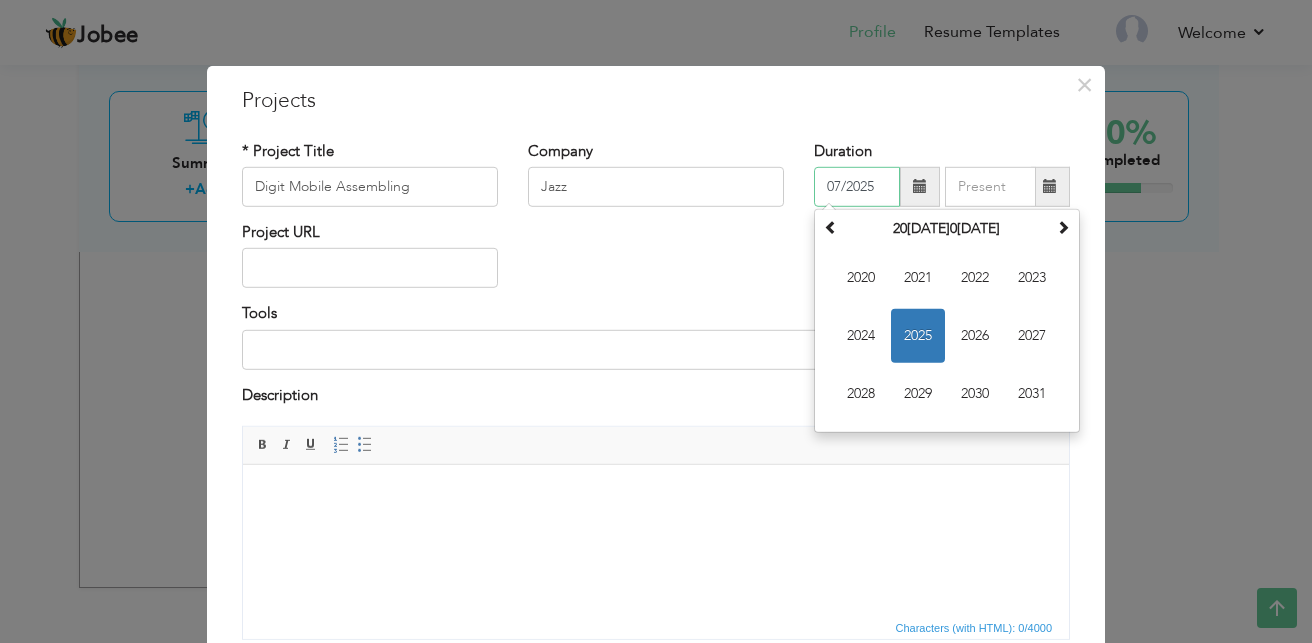 click on "07/2025" at bounding box center [857, 187] 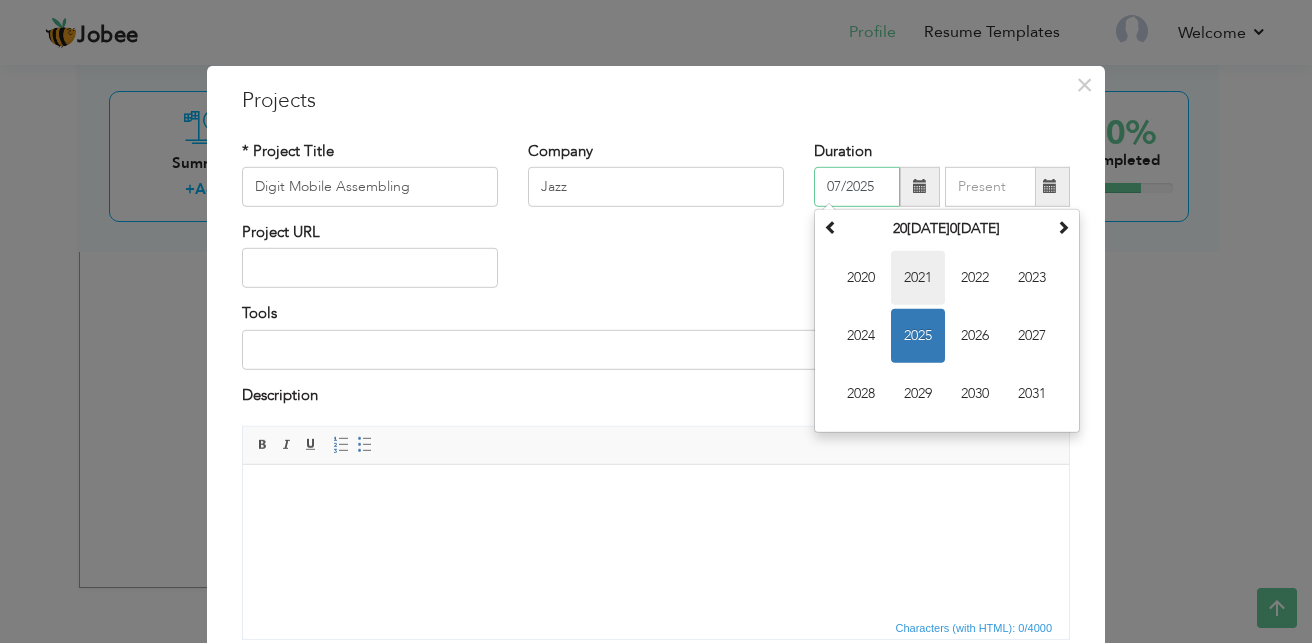 click on "2021" at bounding box center (918, 278) 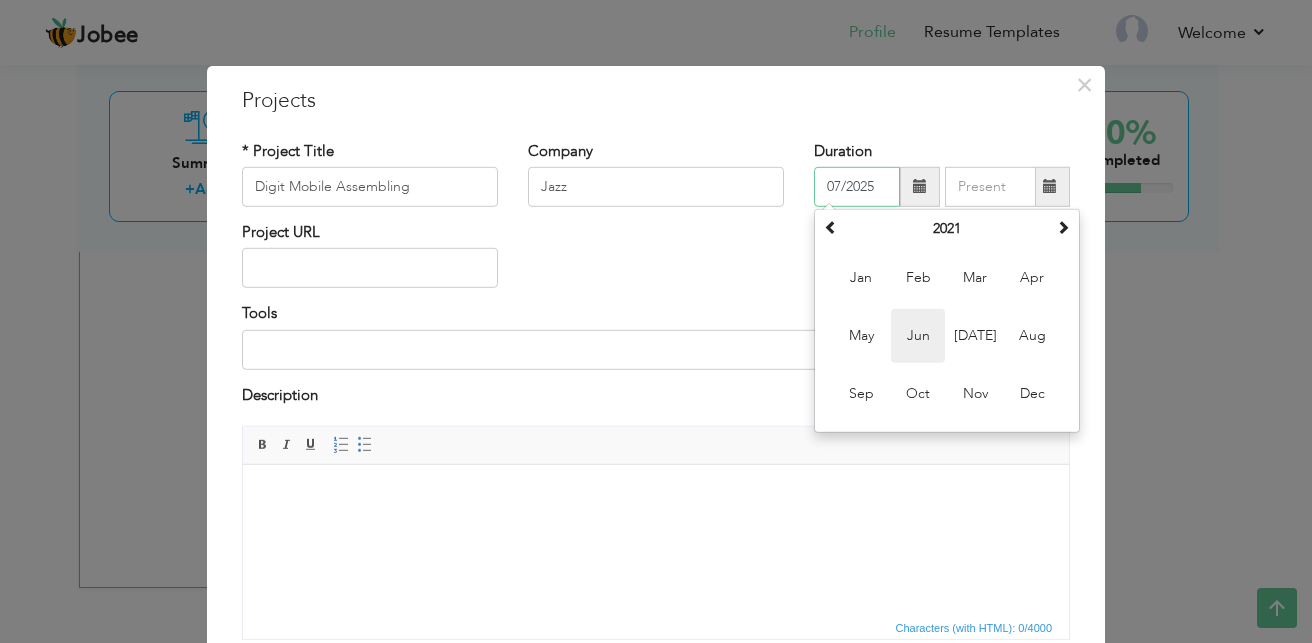 click on "Jun" at bounding box center (918, 336) 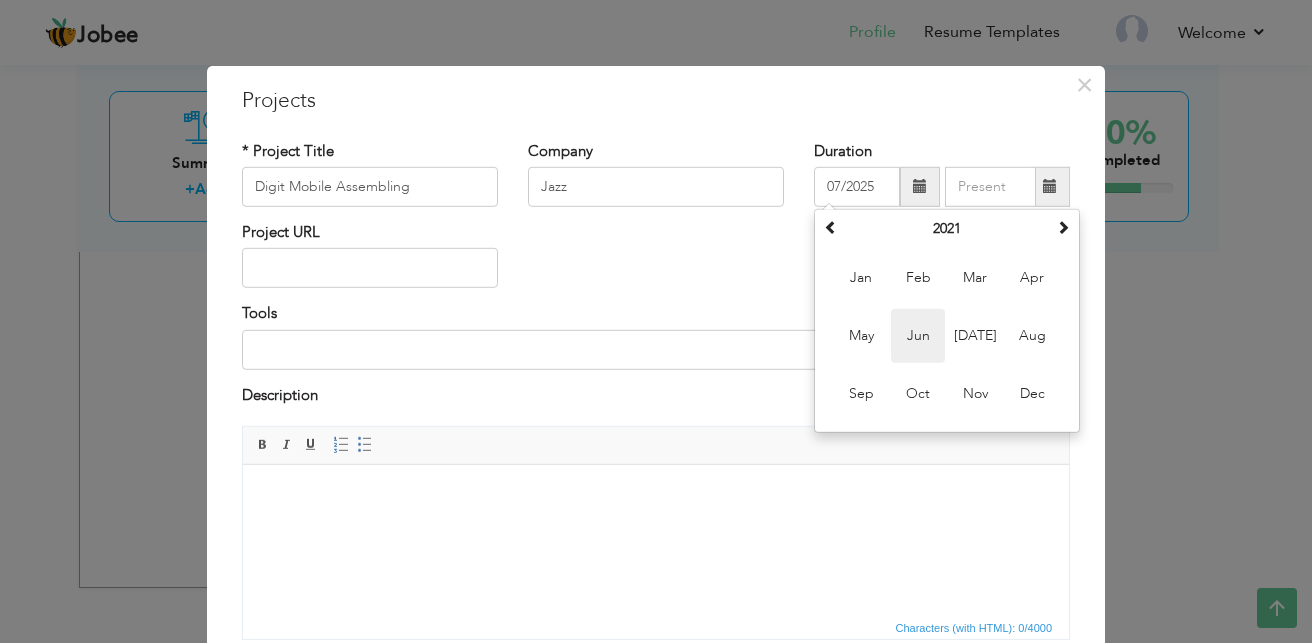 type on "06/2021" 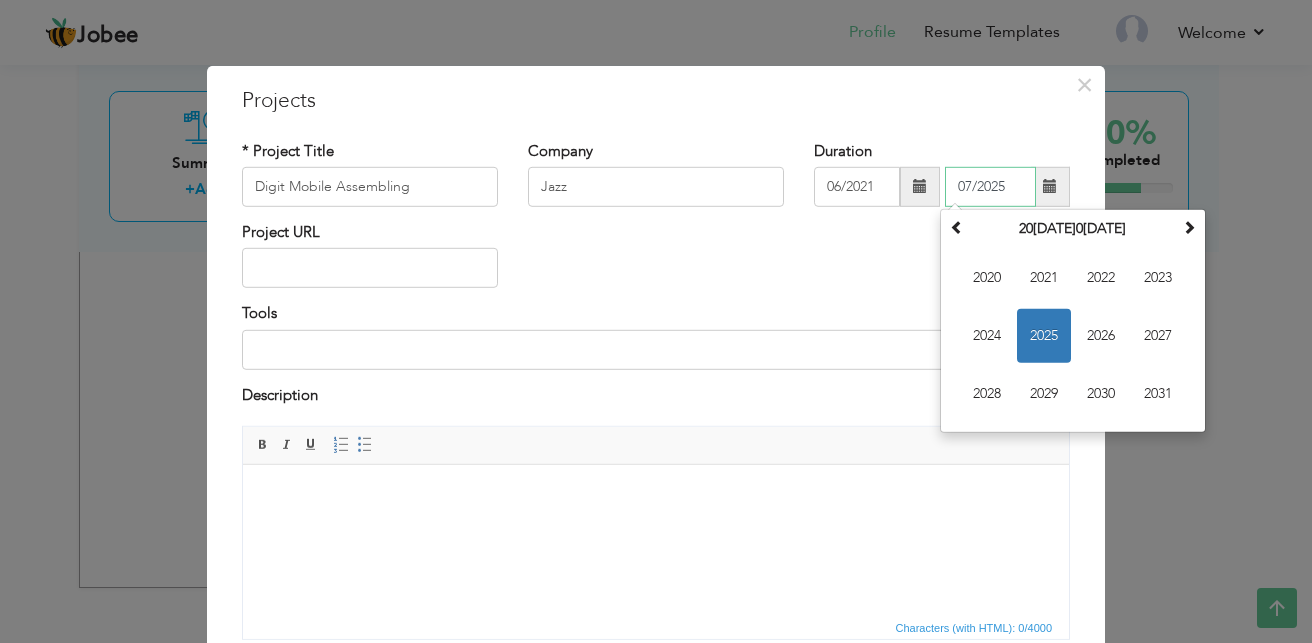 click on "07/2025" at bounding box center [990, 187] 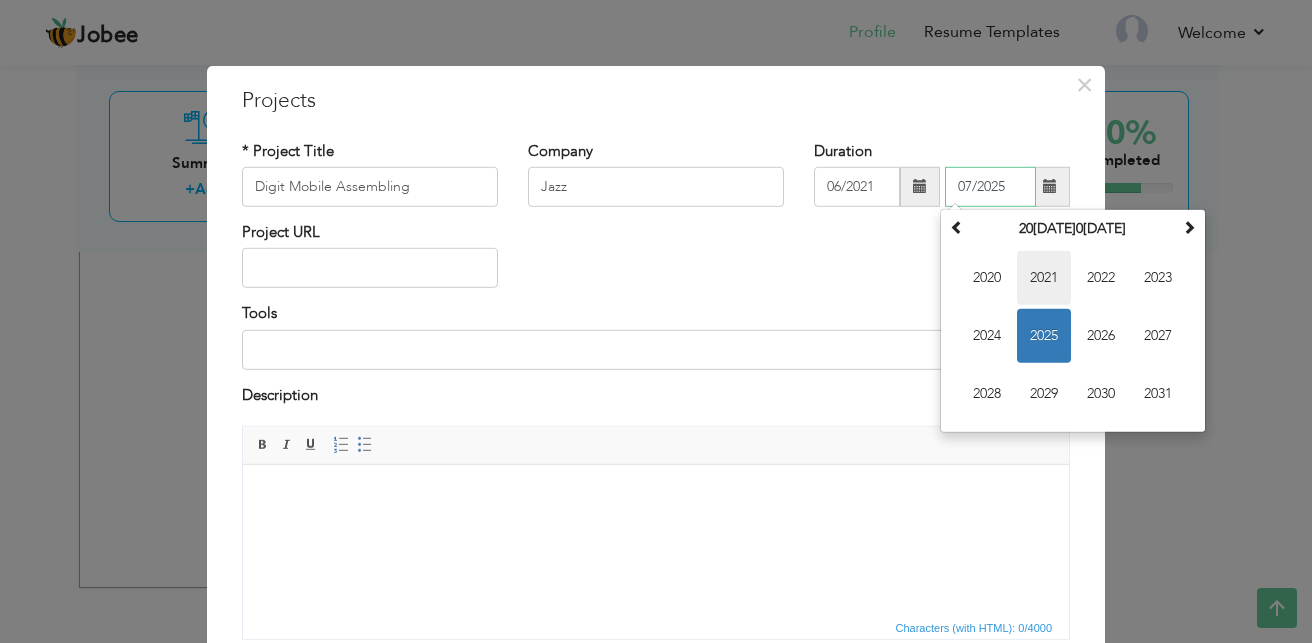 click on "2021" at bounding box center (1044, 278) 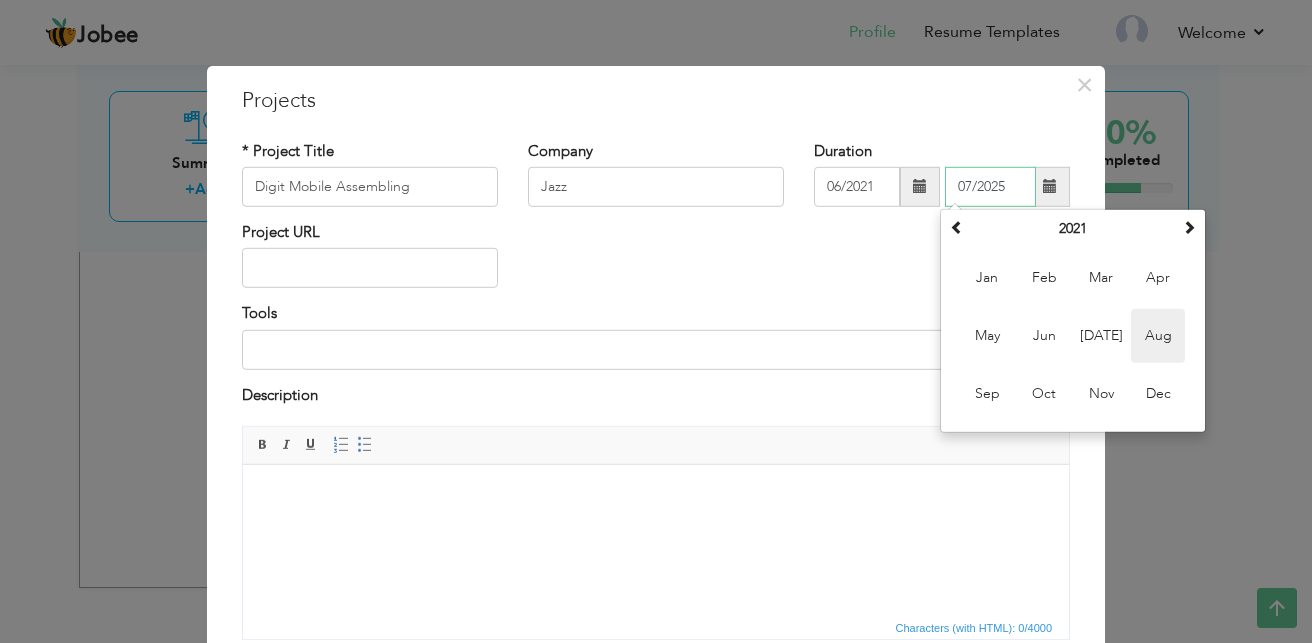 click on "Aug" at bounding box center (1158, 336) 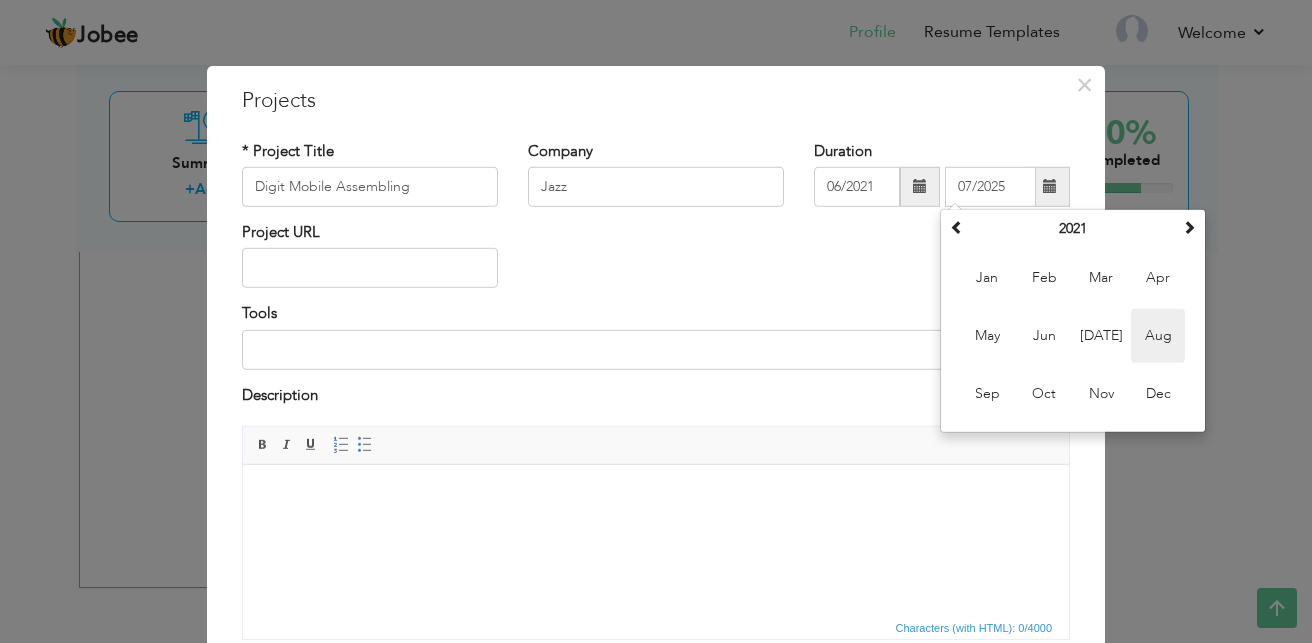 type on "08/2021" 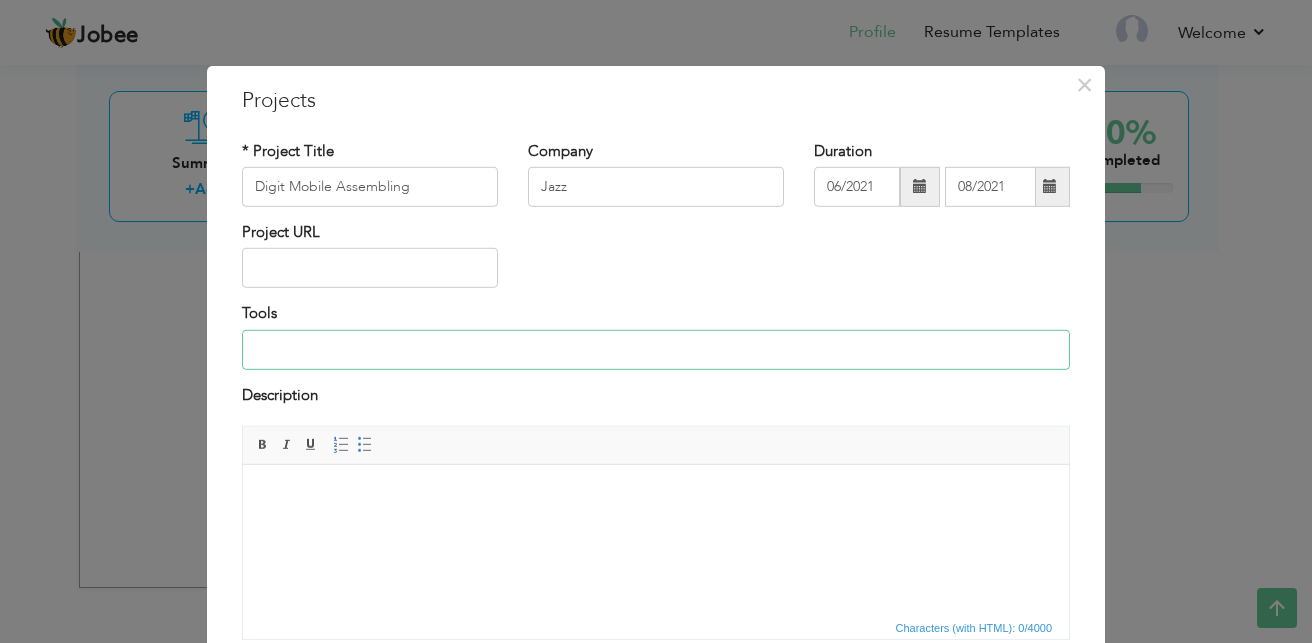 click at bounding box center [656, 350] 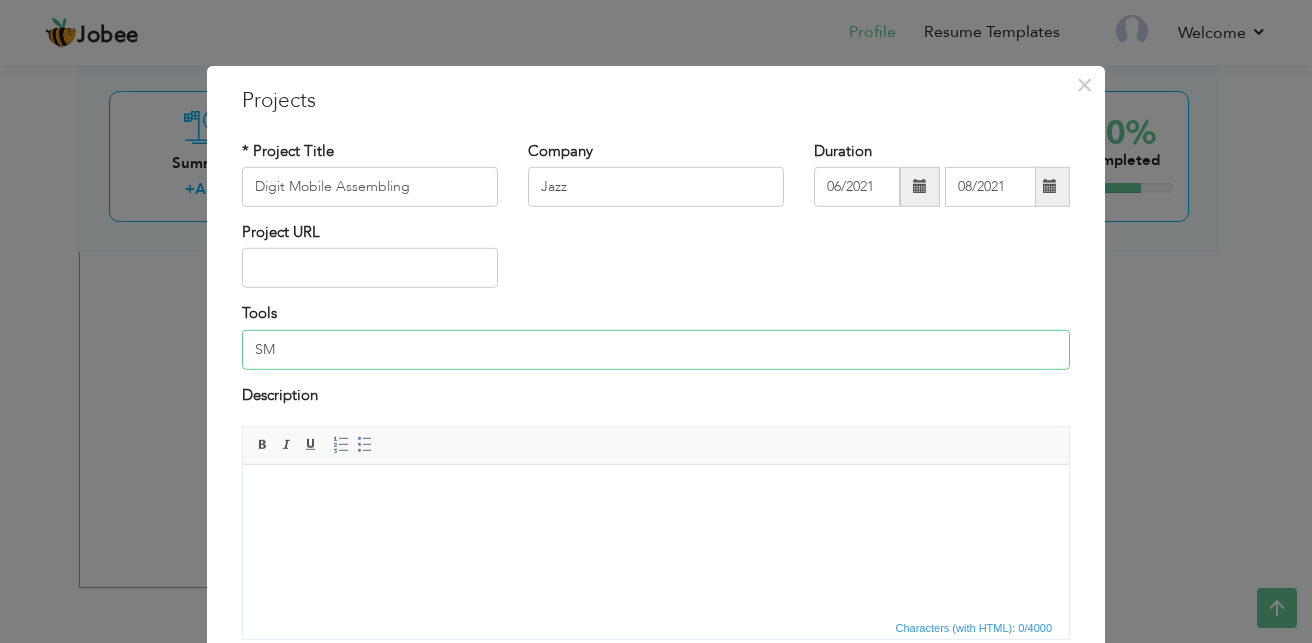 type on "S" 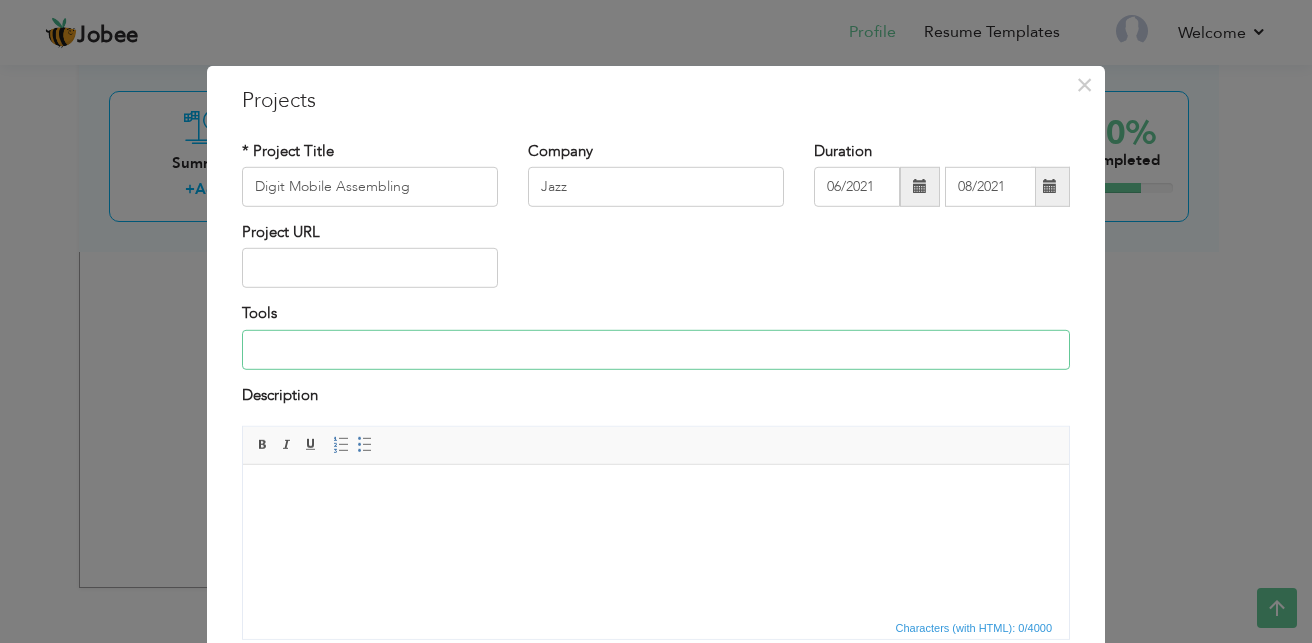 type on "m" 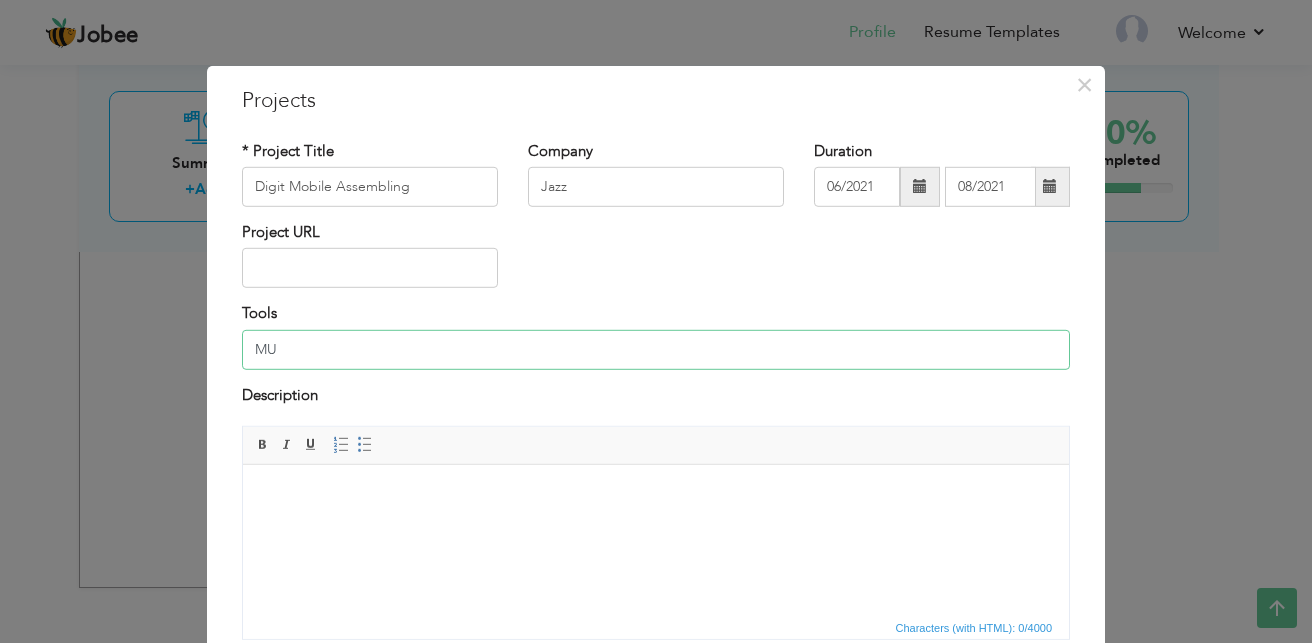type on "M" 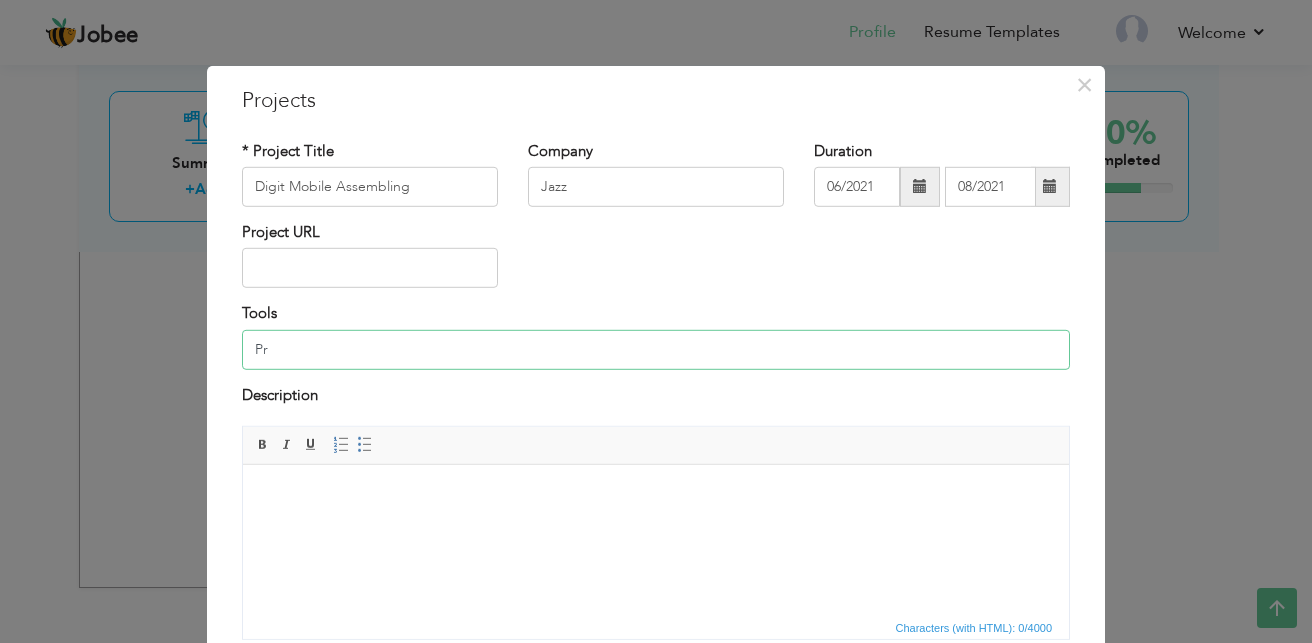 type on "P" 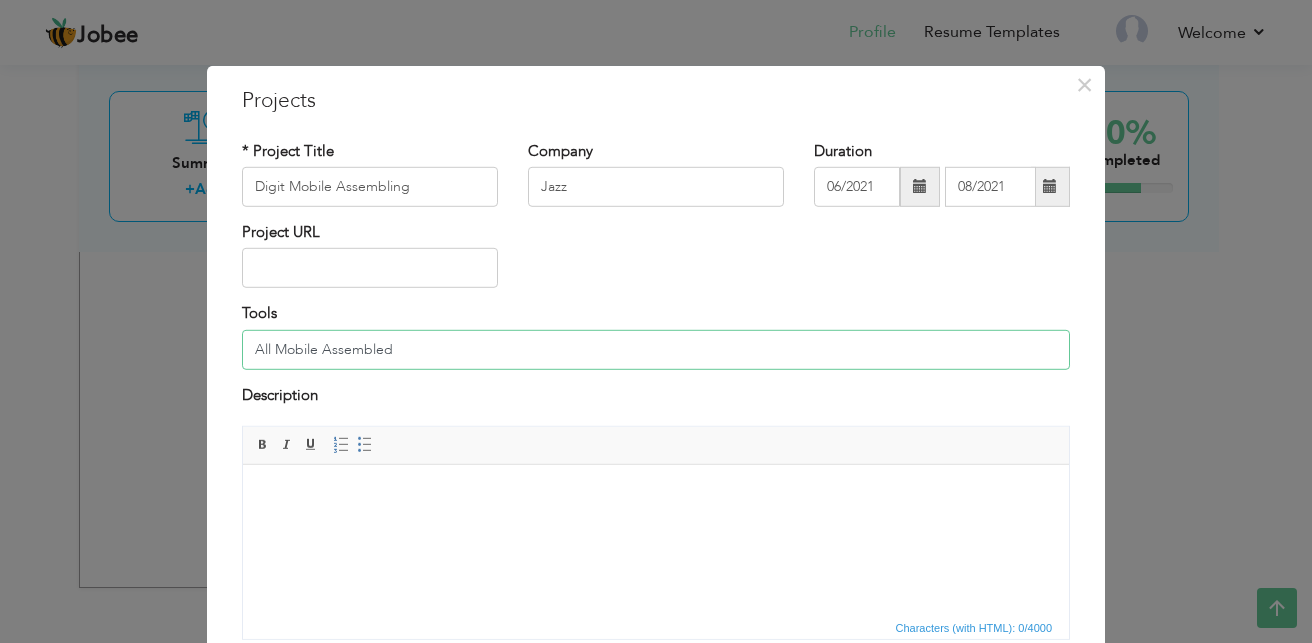 type on "All Mobile Assembled" 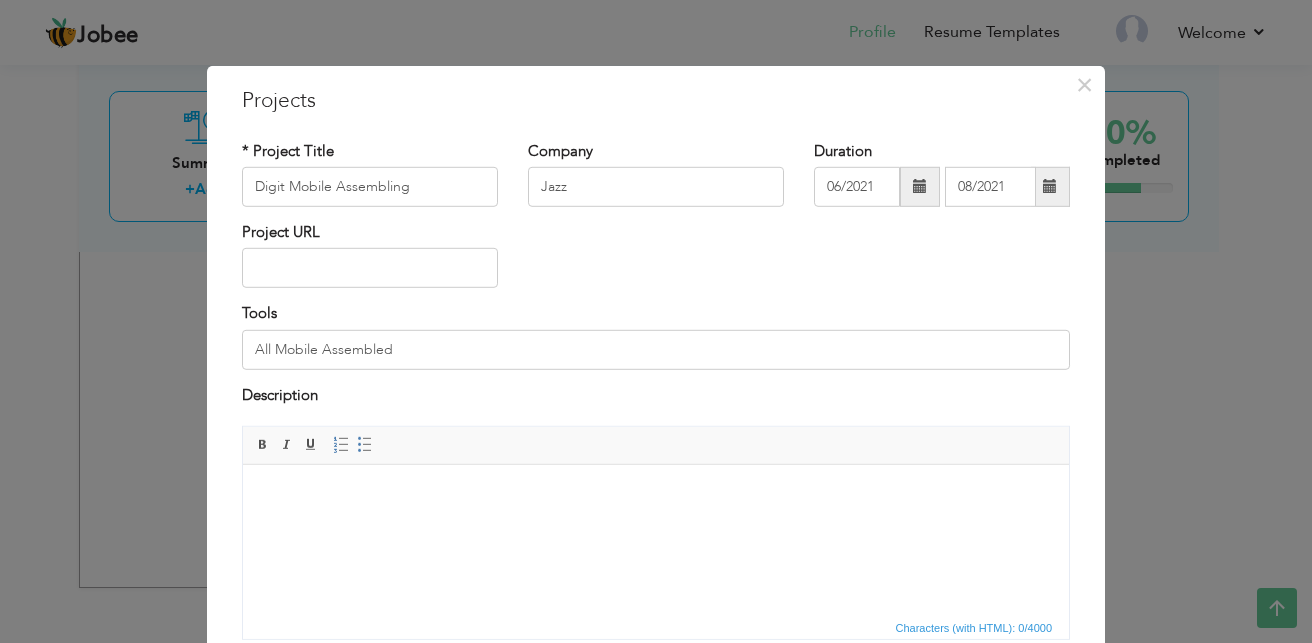 click at bounding box center (656, 495) 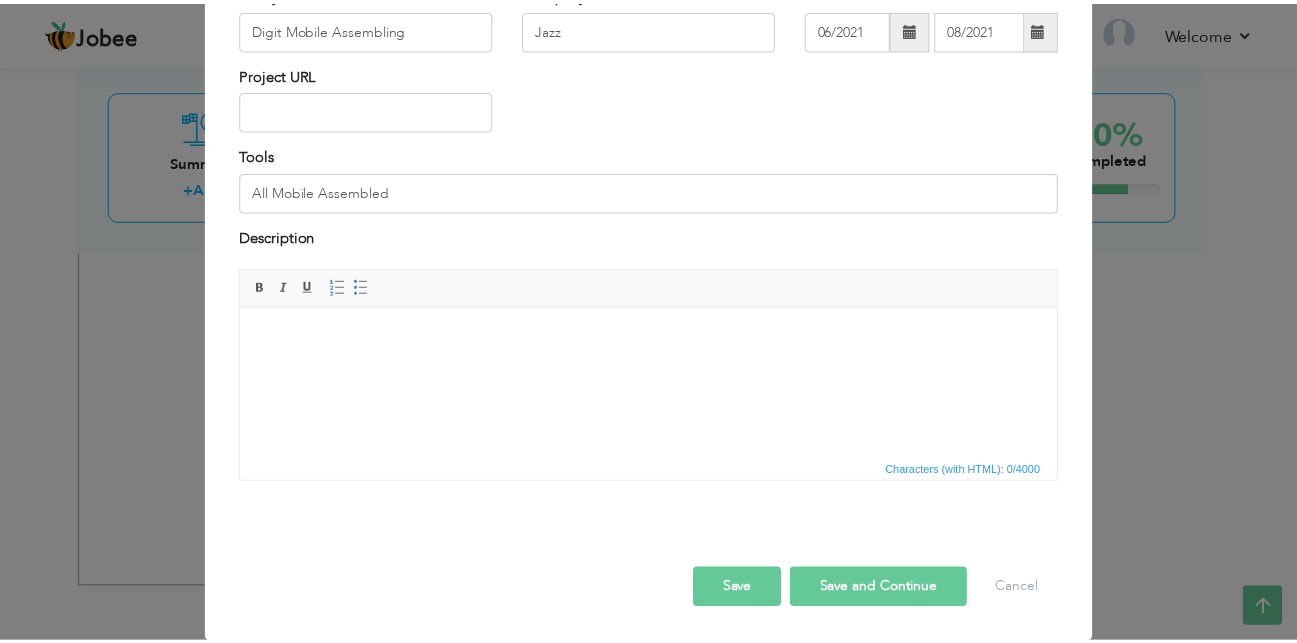 scroll, scrollTop: 159, scrollLeft: 0, axis: vertical 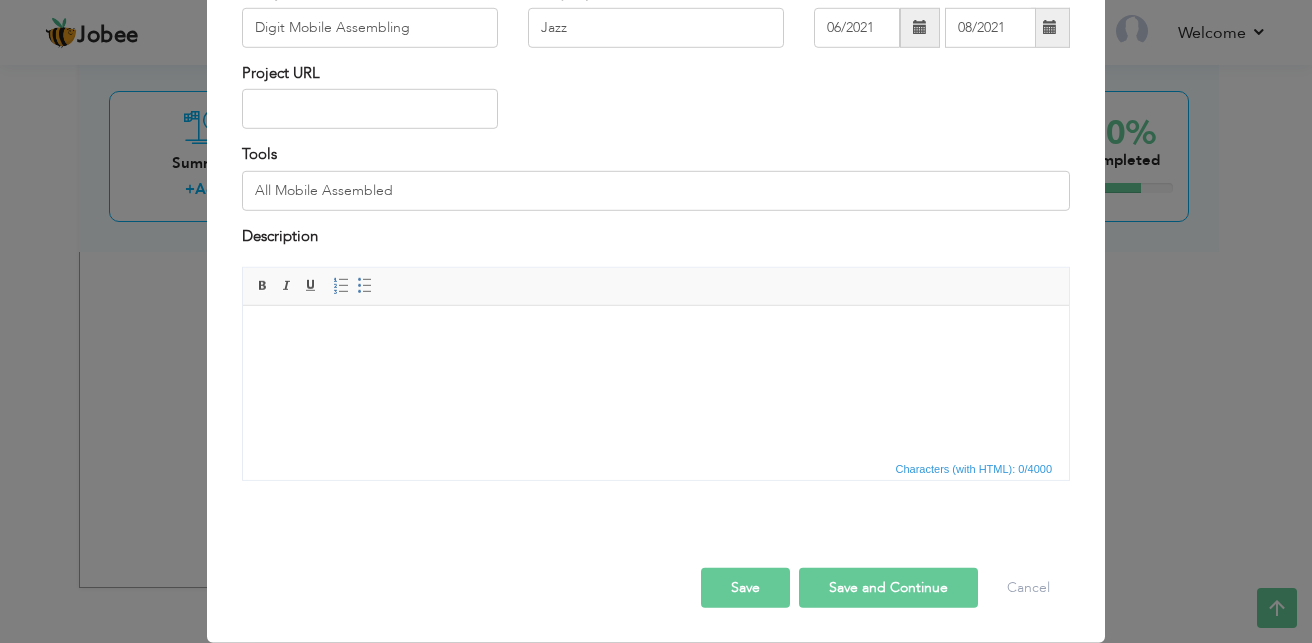 click at bounding box center [656, 336] 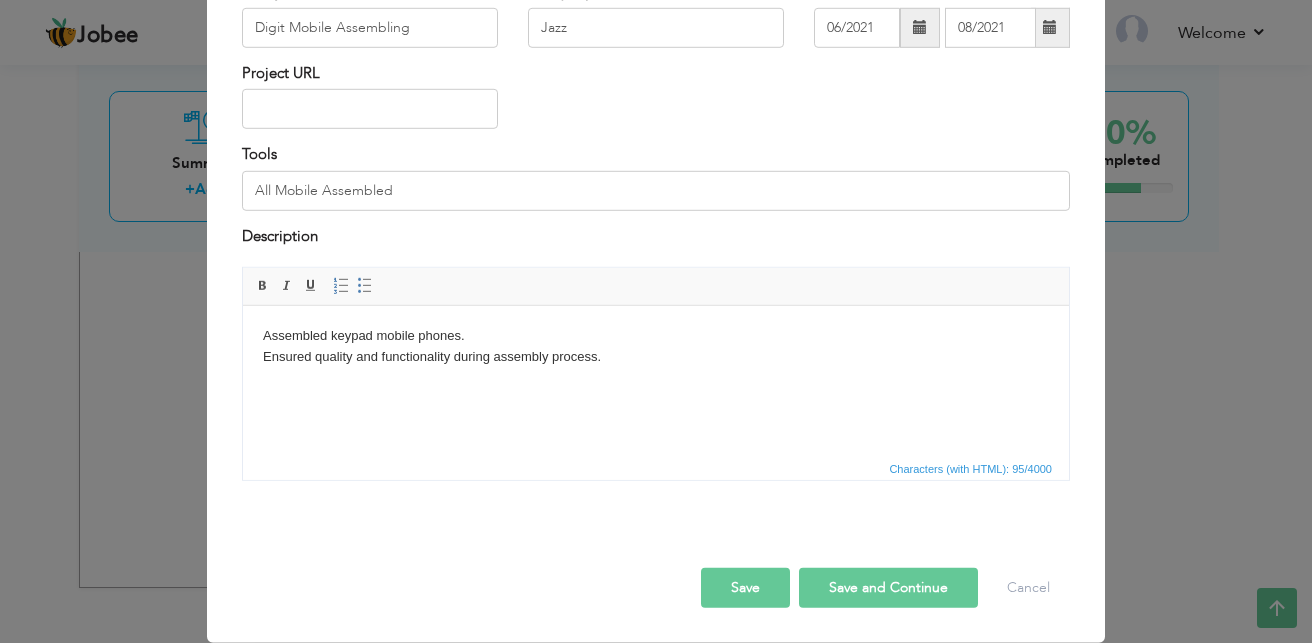 click on "Save" at bounding box center (745, 588) 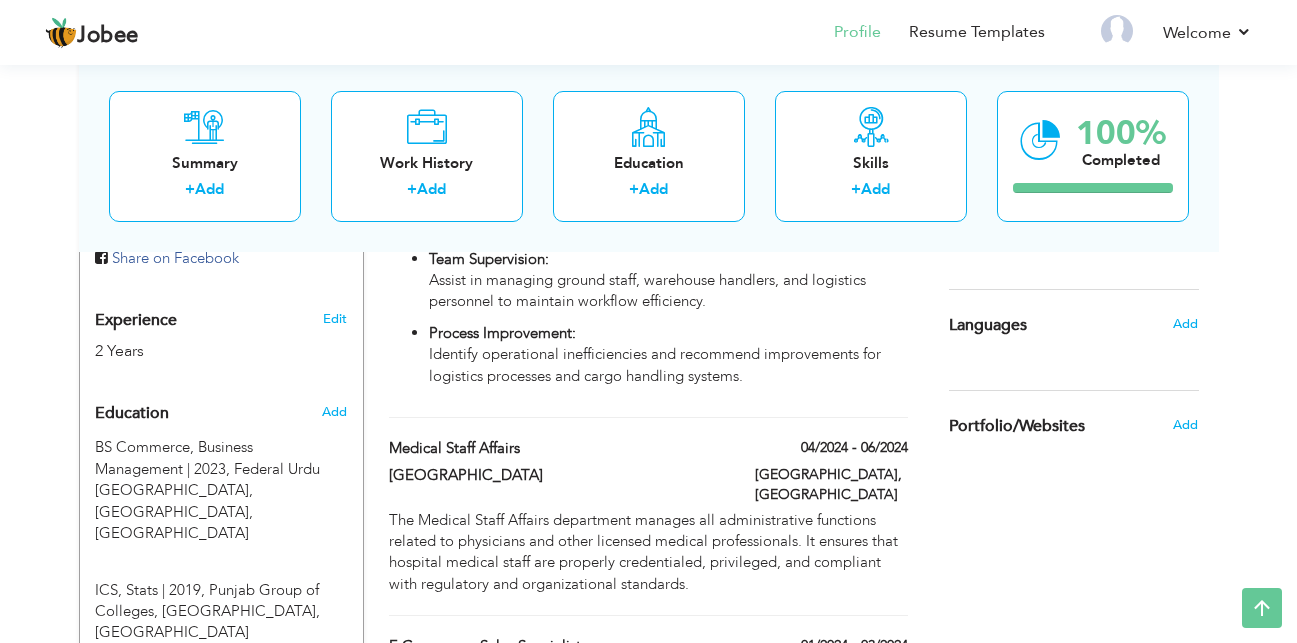 scroll, scrollTop: 124, scrollLeft: 0, axis: vertical 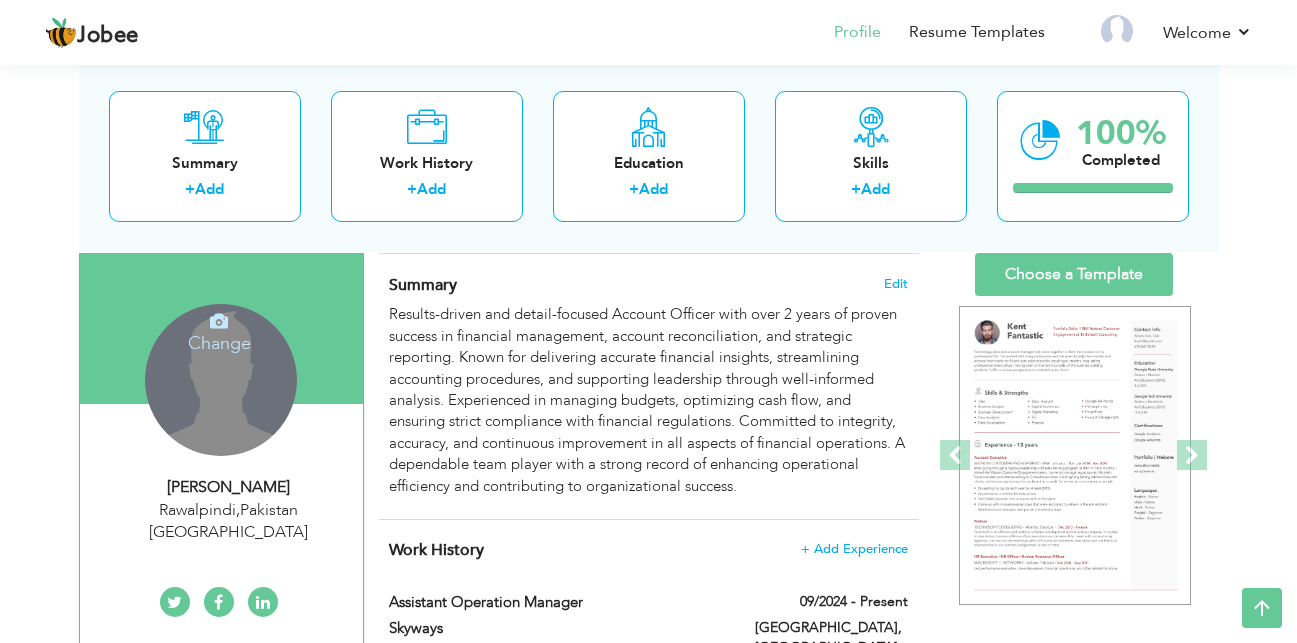 click on "Change" at bounding box center [219, 330] 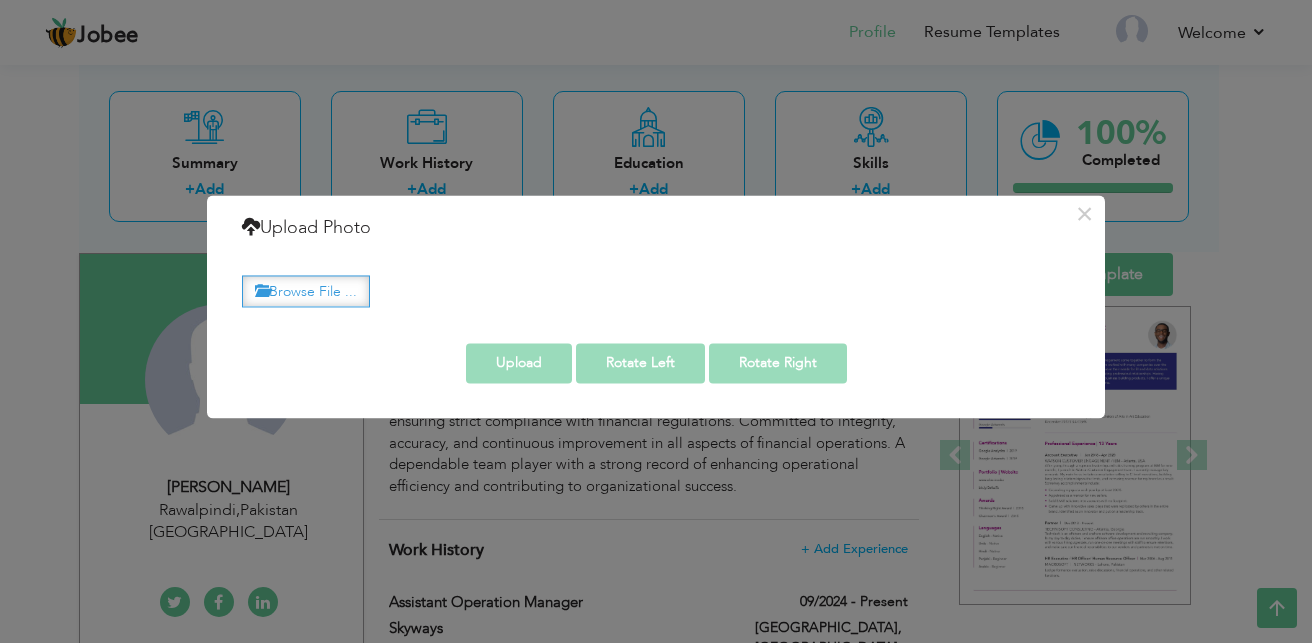 click on "Browse File ..." at bounding box center [306, 291] 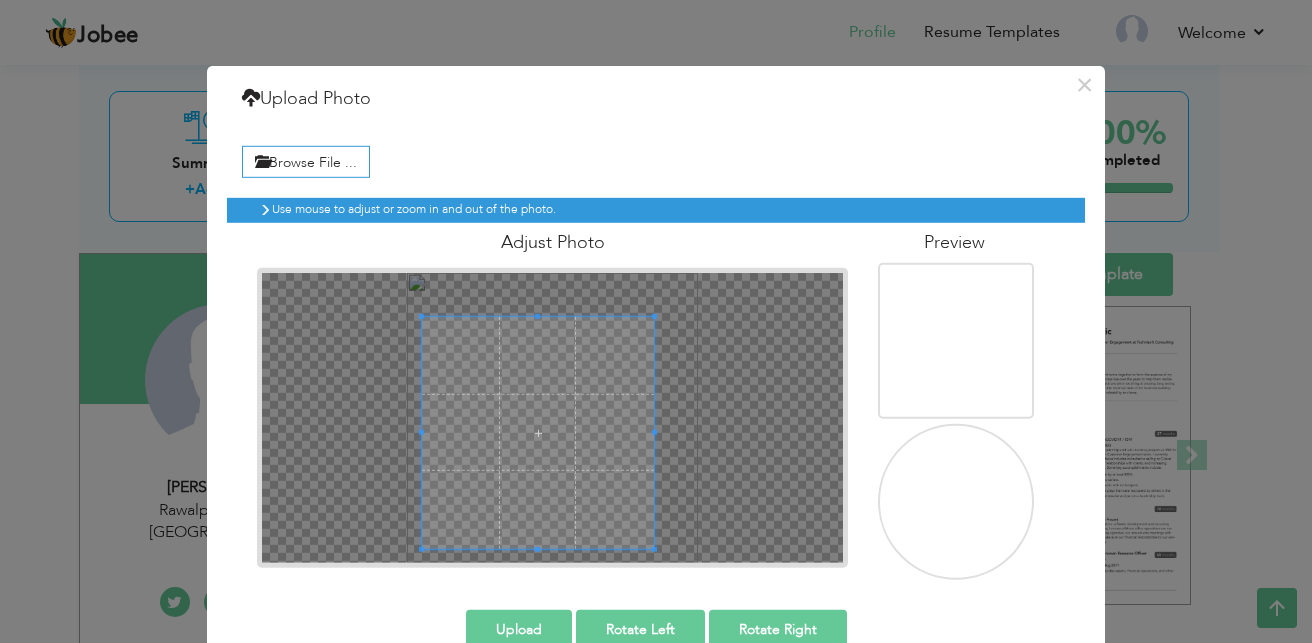 click at bounding box center [538, 432] 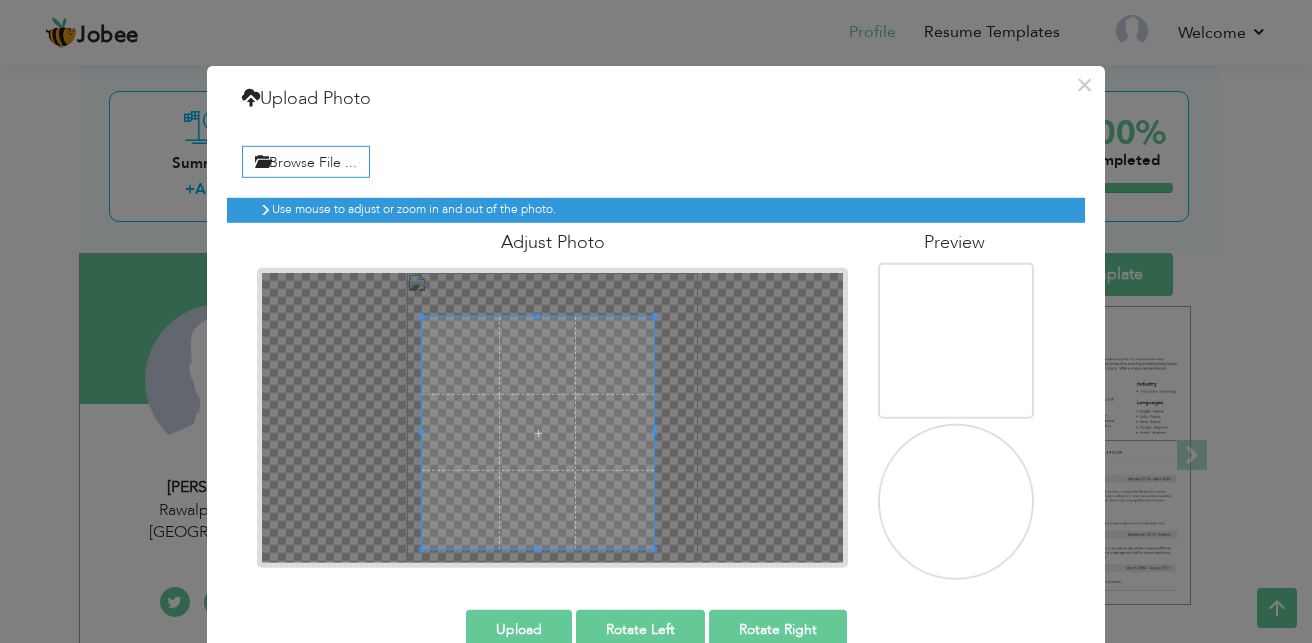 click on "Upload" at bounding box center (519, 629) 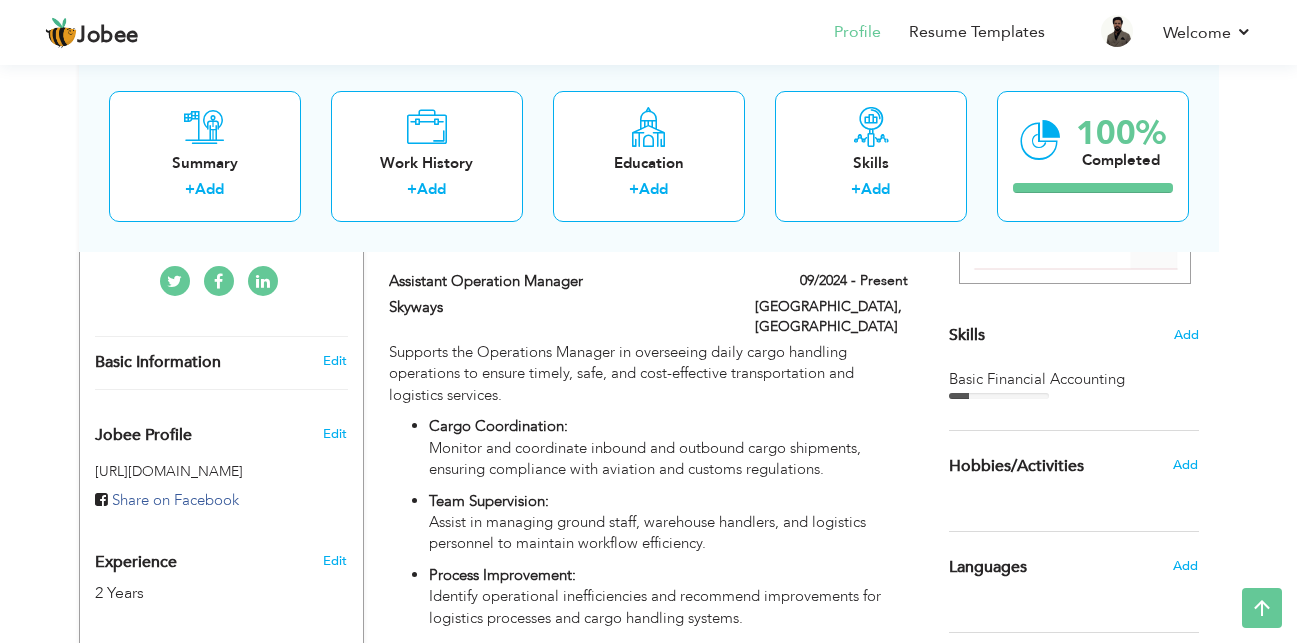 scroll, scrollTop: 484, scrollLeft: 0, axis: vertical 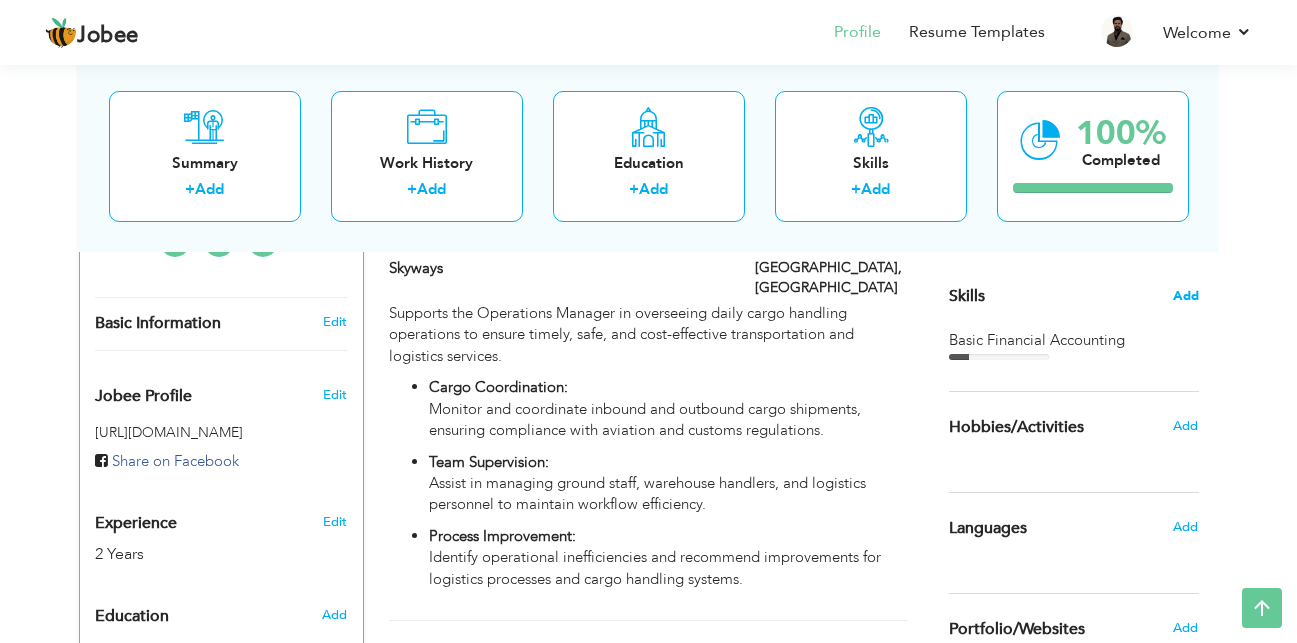 click on "Add" at bounding box center [1186, 296] 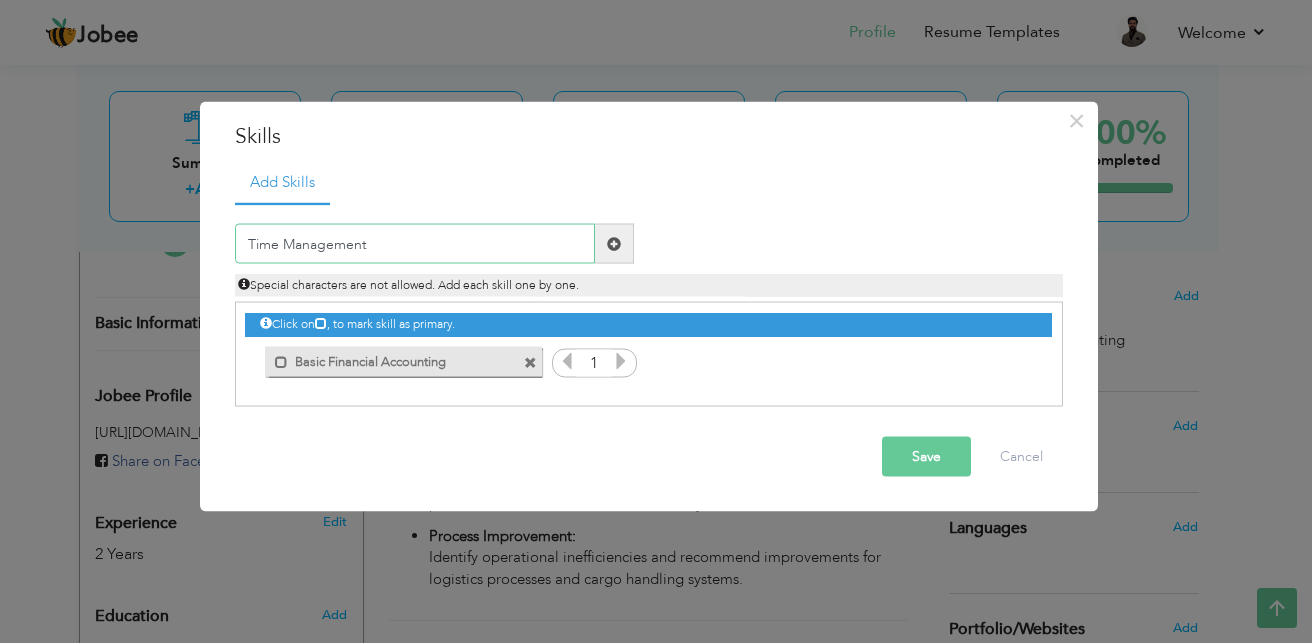 type on "Time Management" 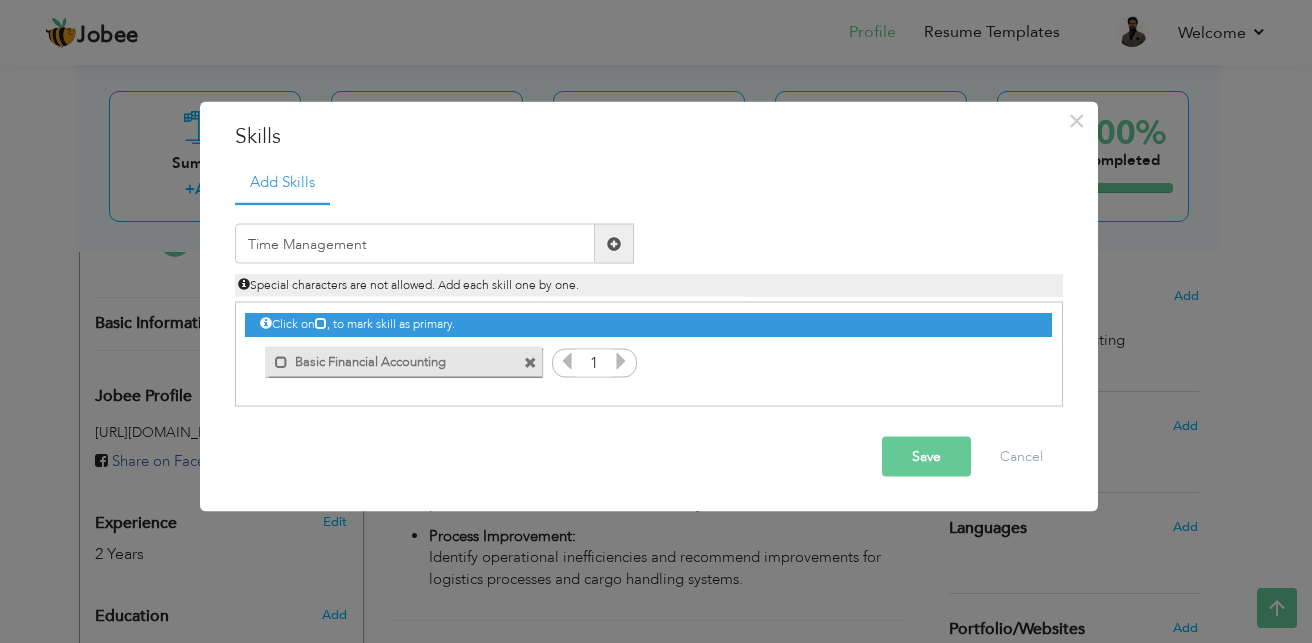 click at bounding box center (614, 243) 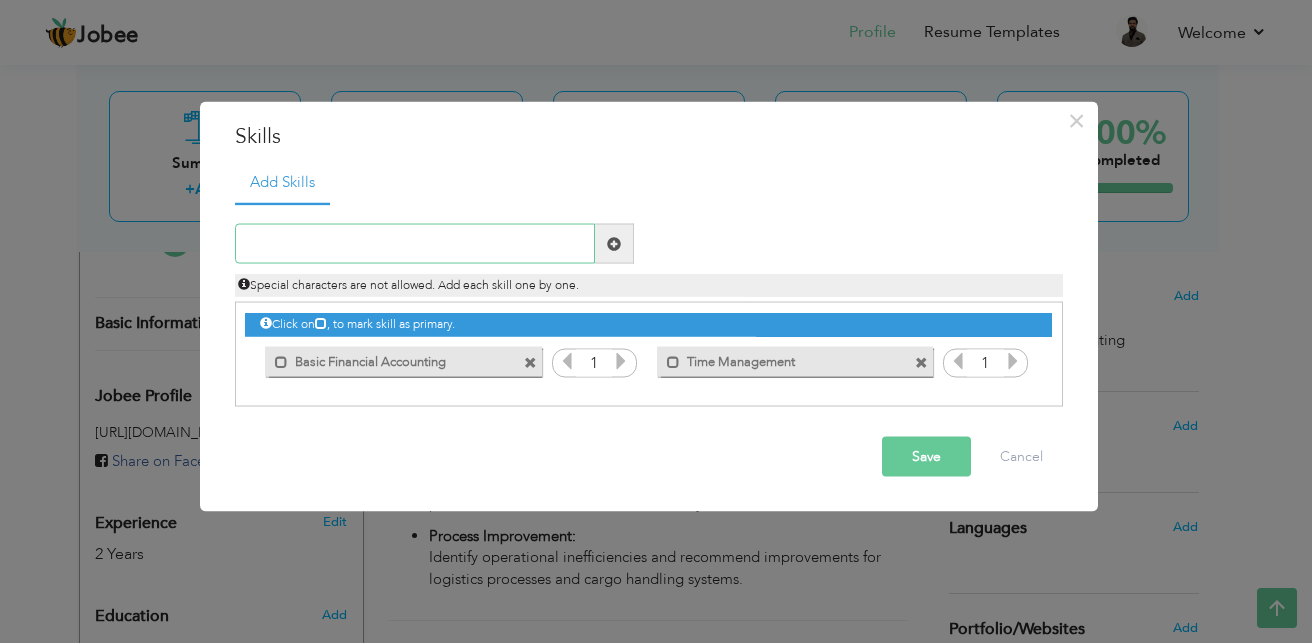 click at bounding box center (415, 244) 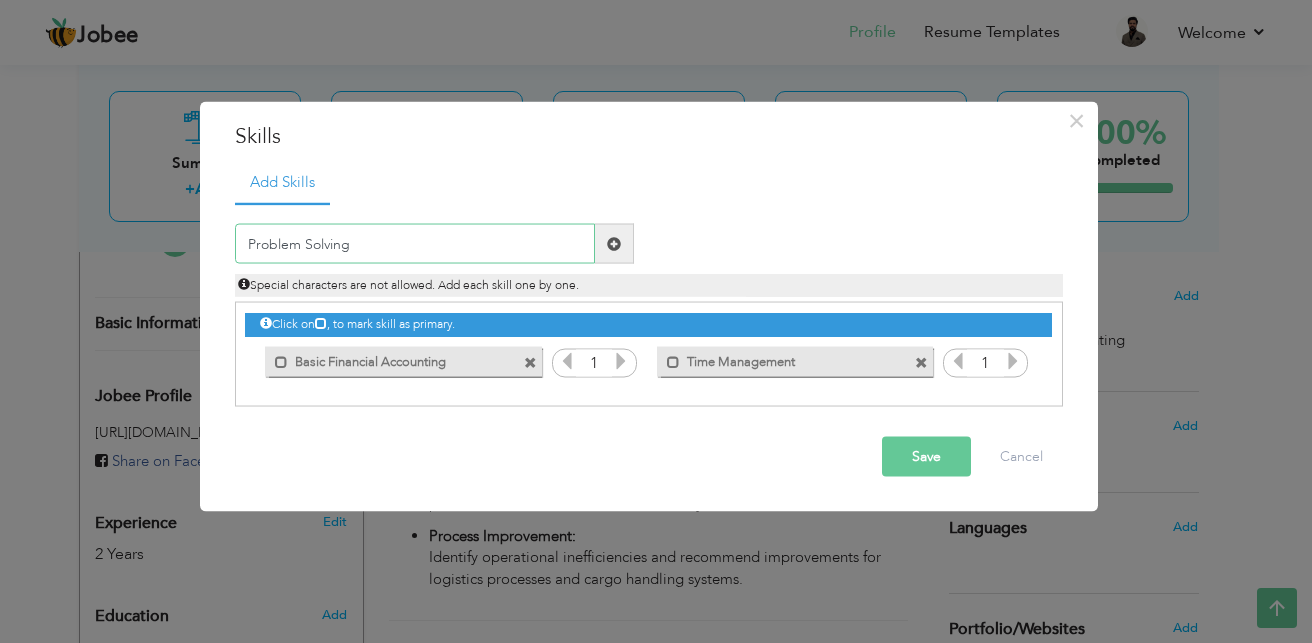 type on "Problem Solving" 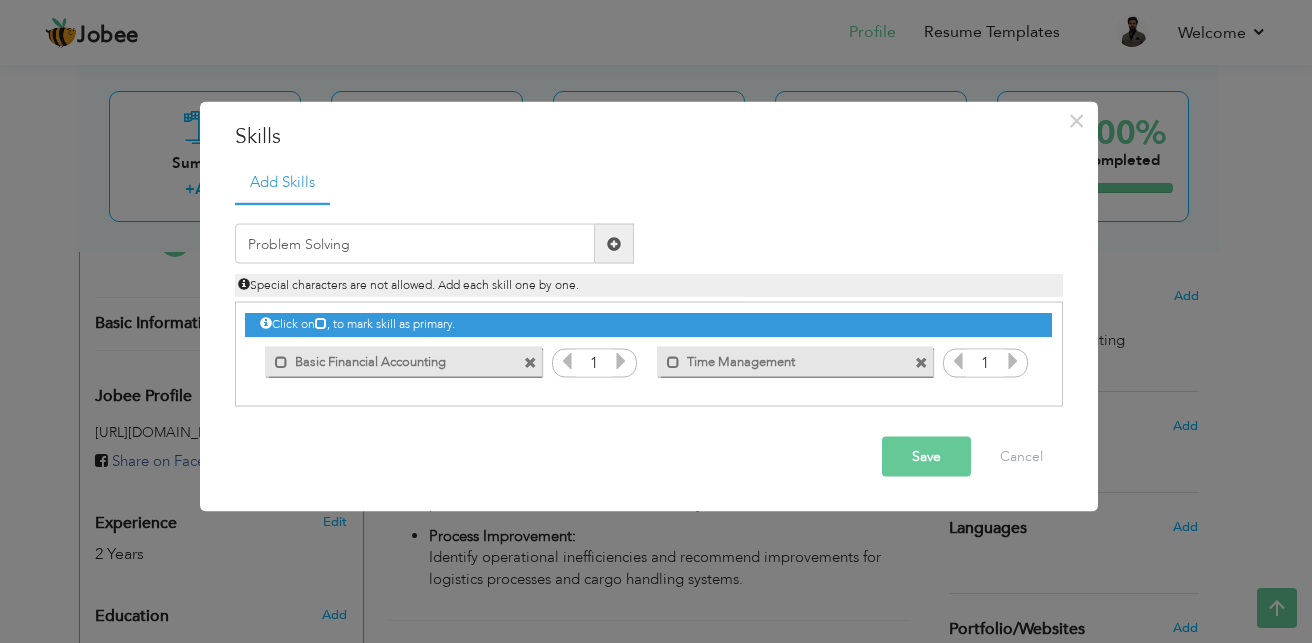 click at bounding box center (614, 243) 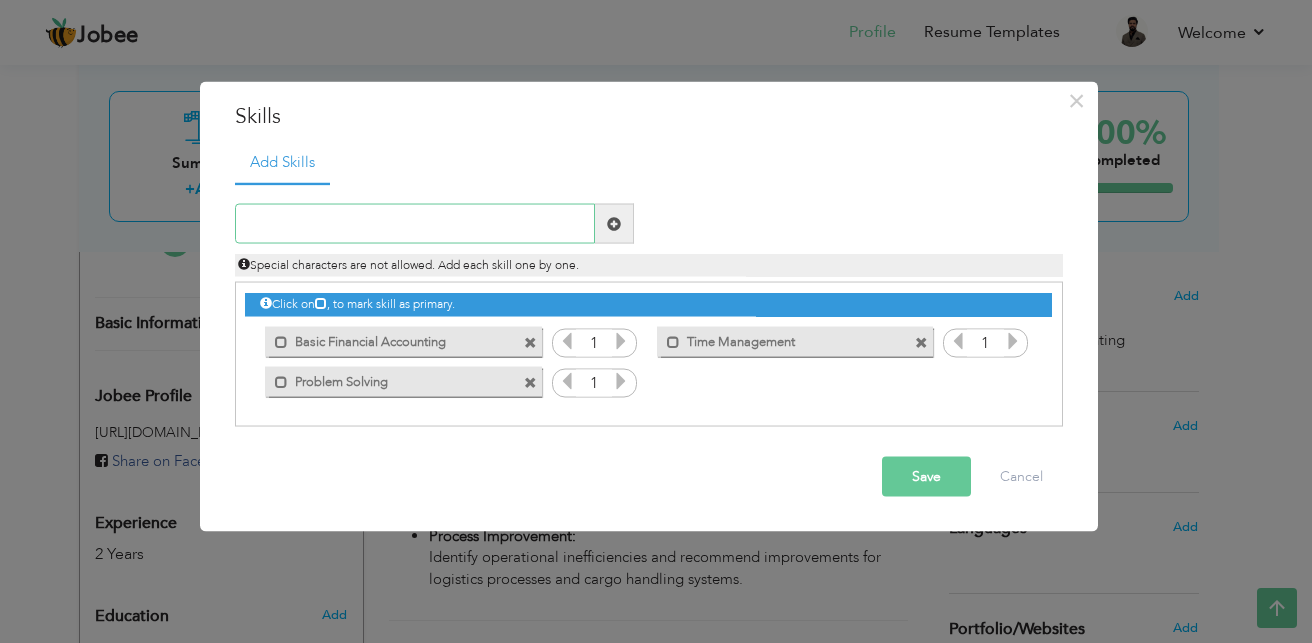 click at bounding box center [415, 224] 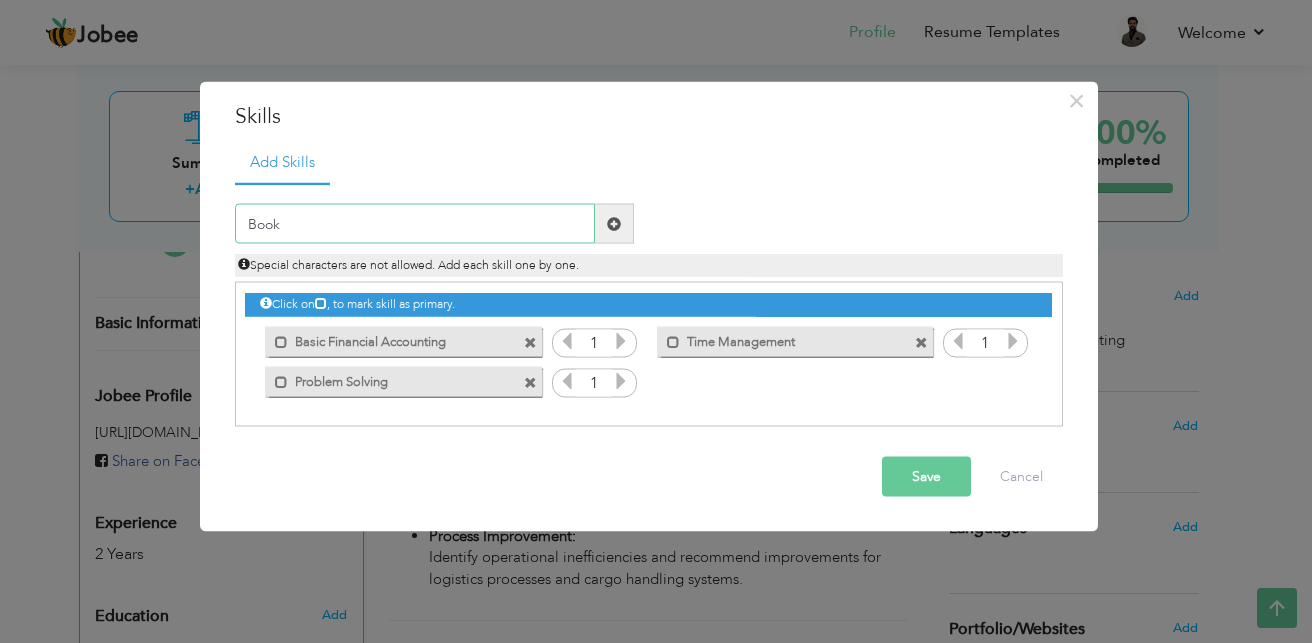 drag, startPoint x: 248, startPoint y: 224, endPoint x: 299, endPoint y: 225, distance: 51.009804 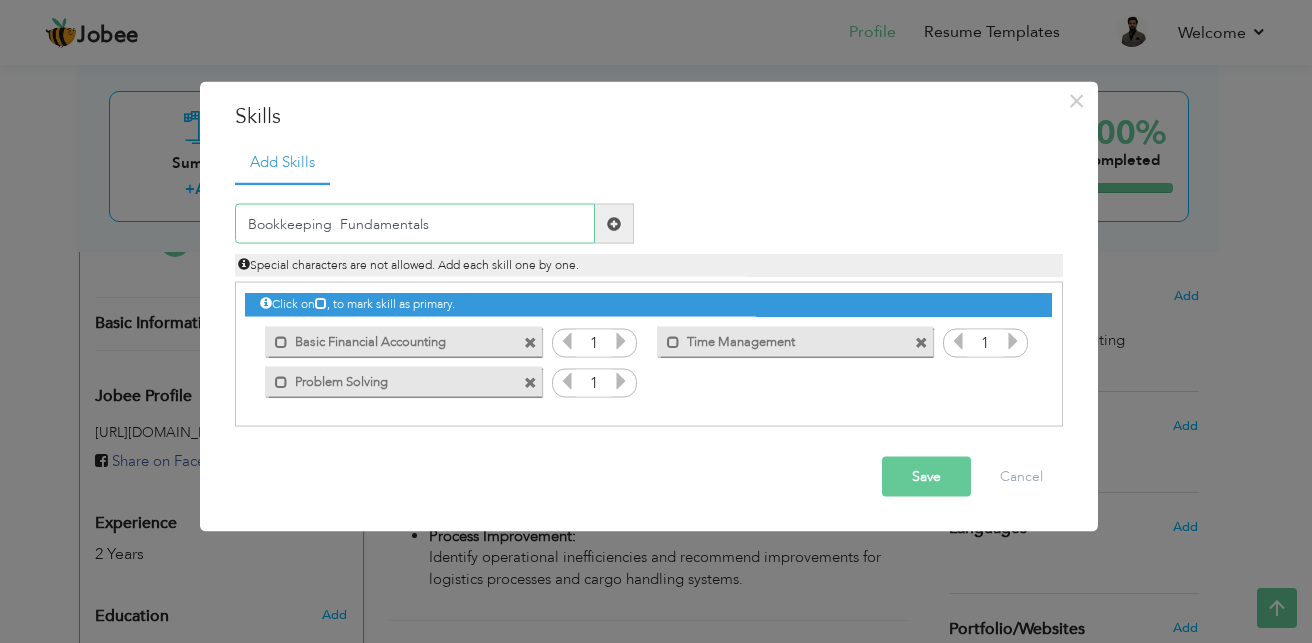type on "Bookkeeping  Fundamentals" 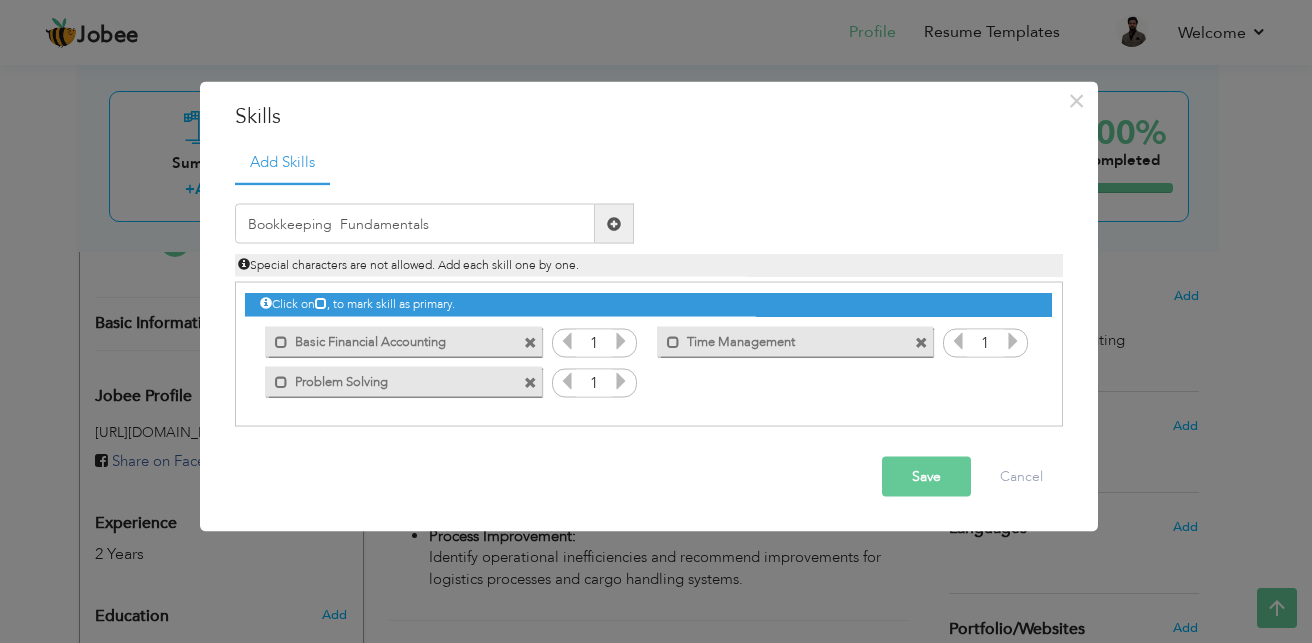 click at bounding box center (614, 223) 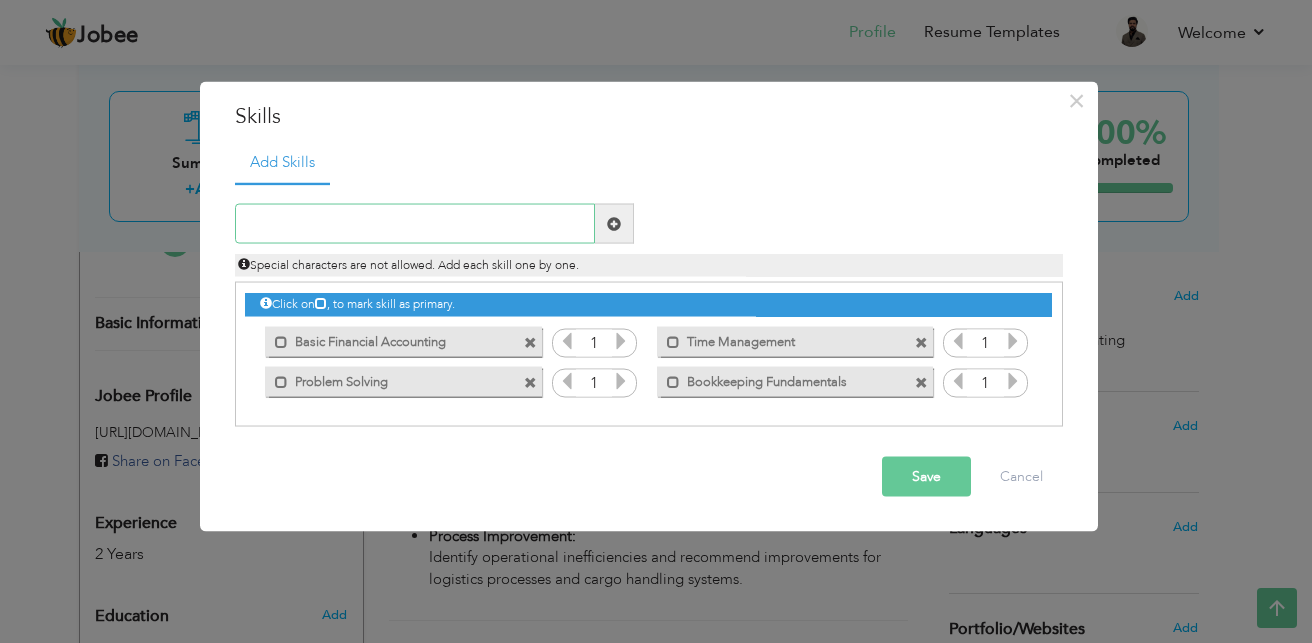 click at bounding box center [415, 224] 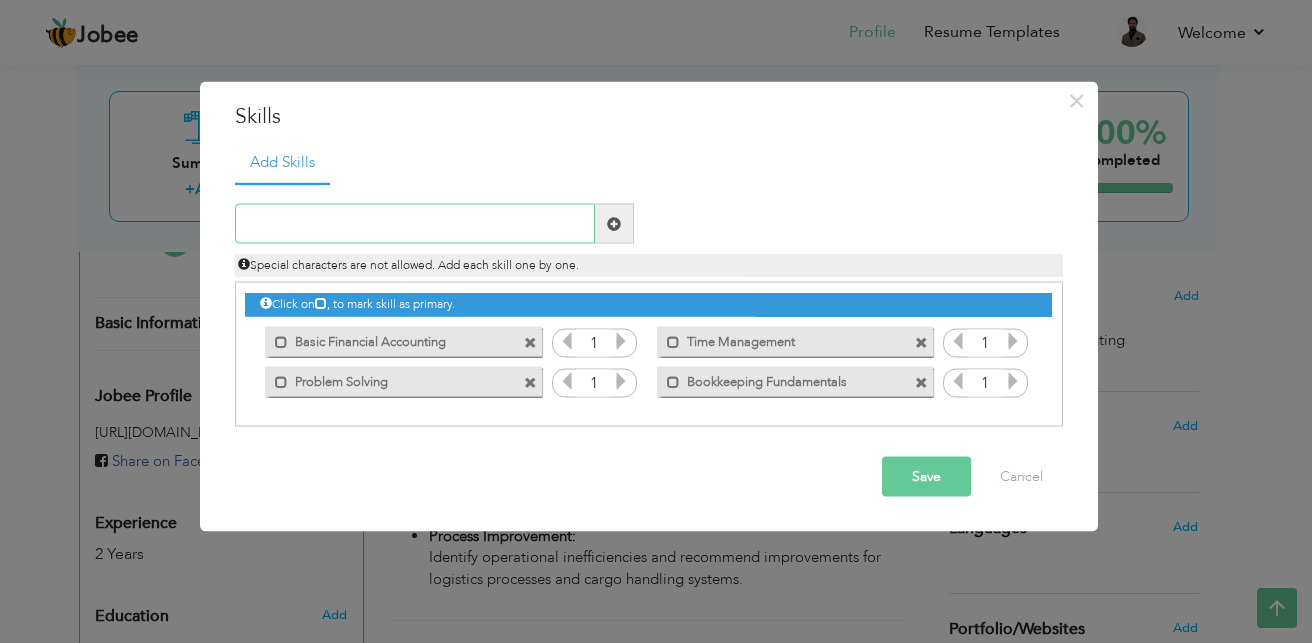 paste on "Data entry and accuracy" 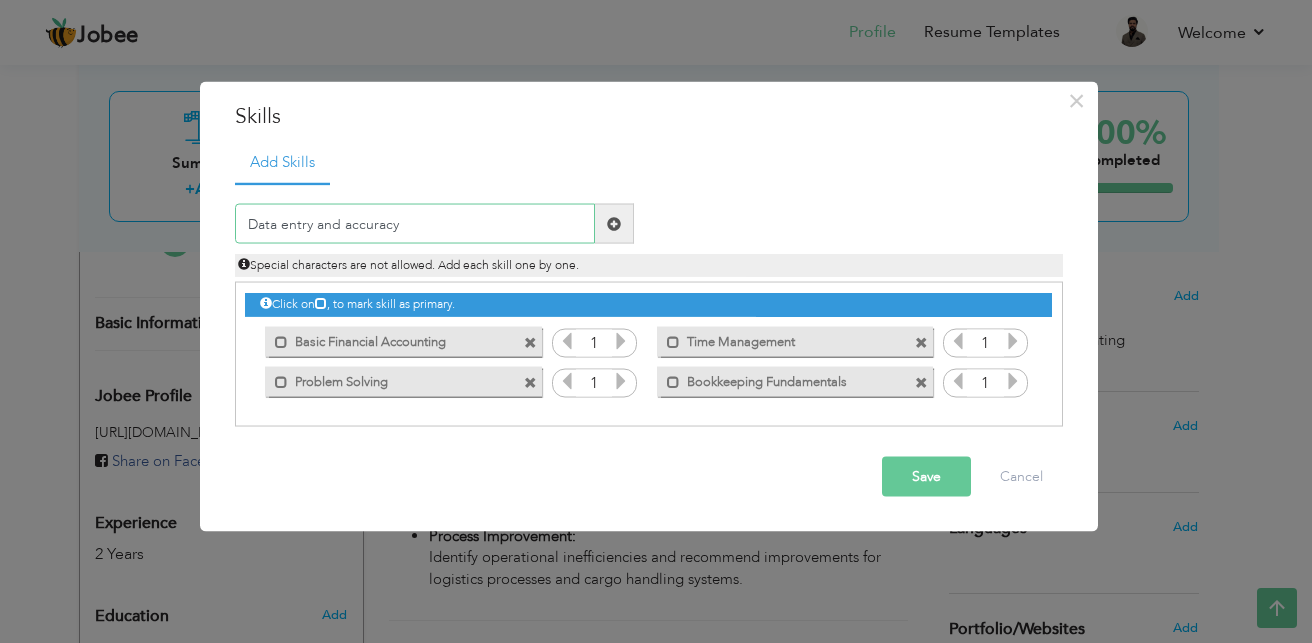 type on "Data entry and accuracy" 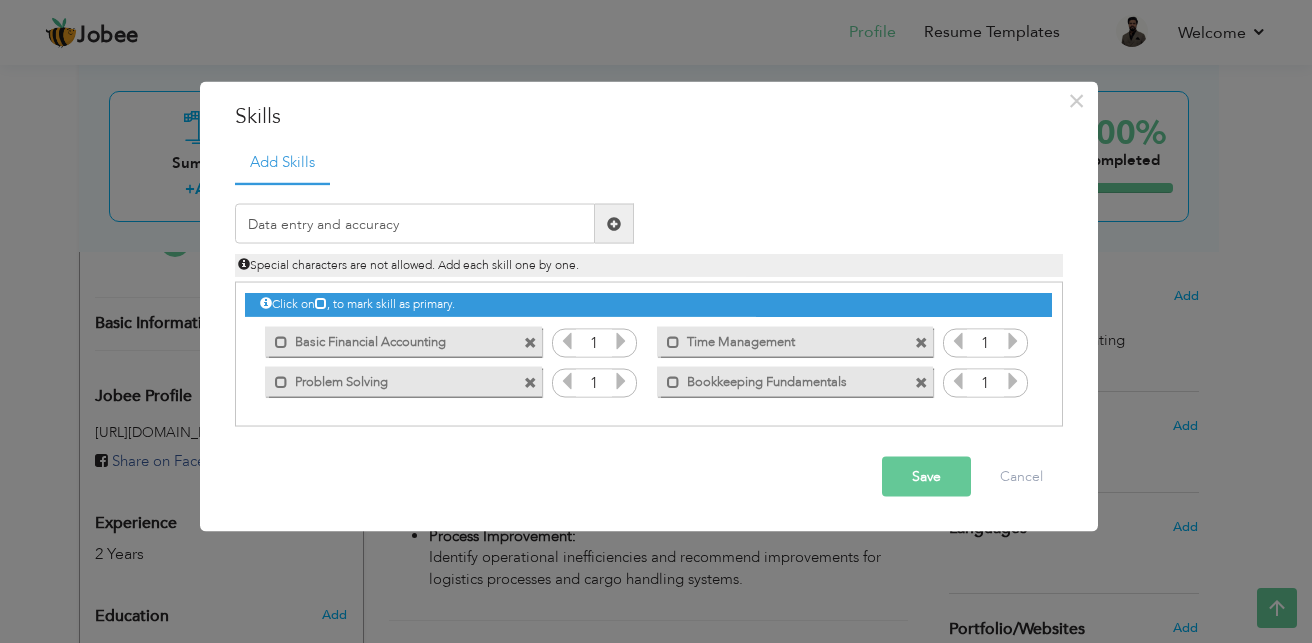 click at bounding box center [614, 223] 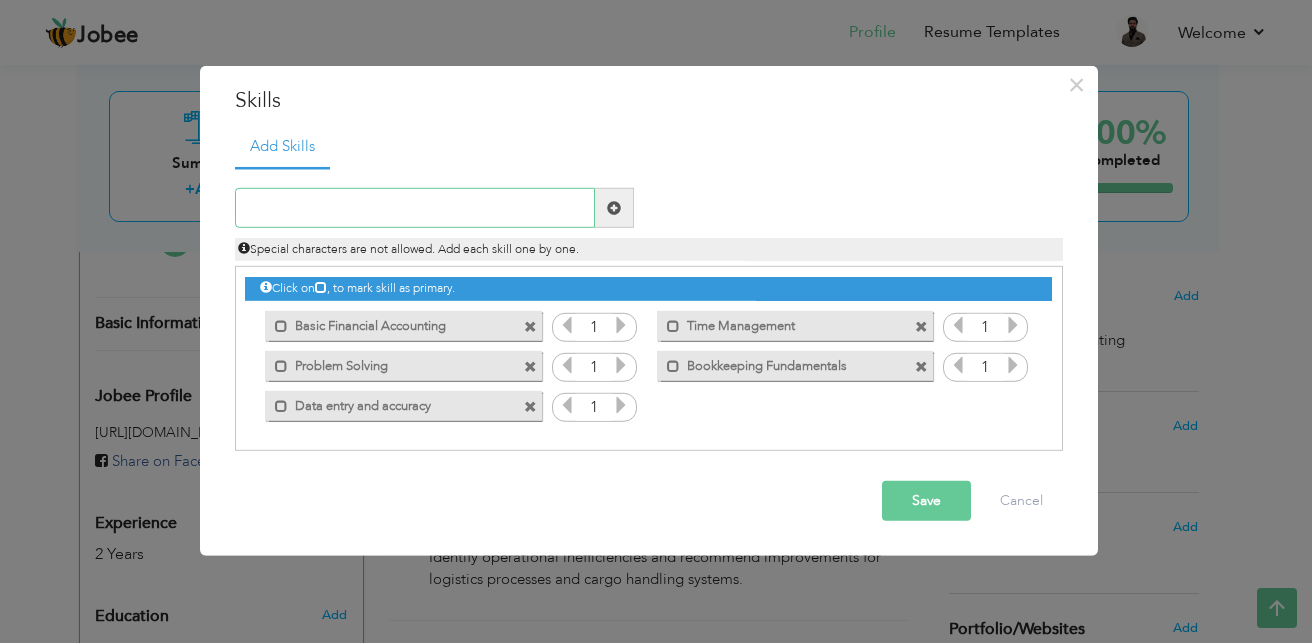 click at bounding box center (415, 208) 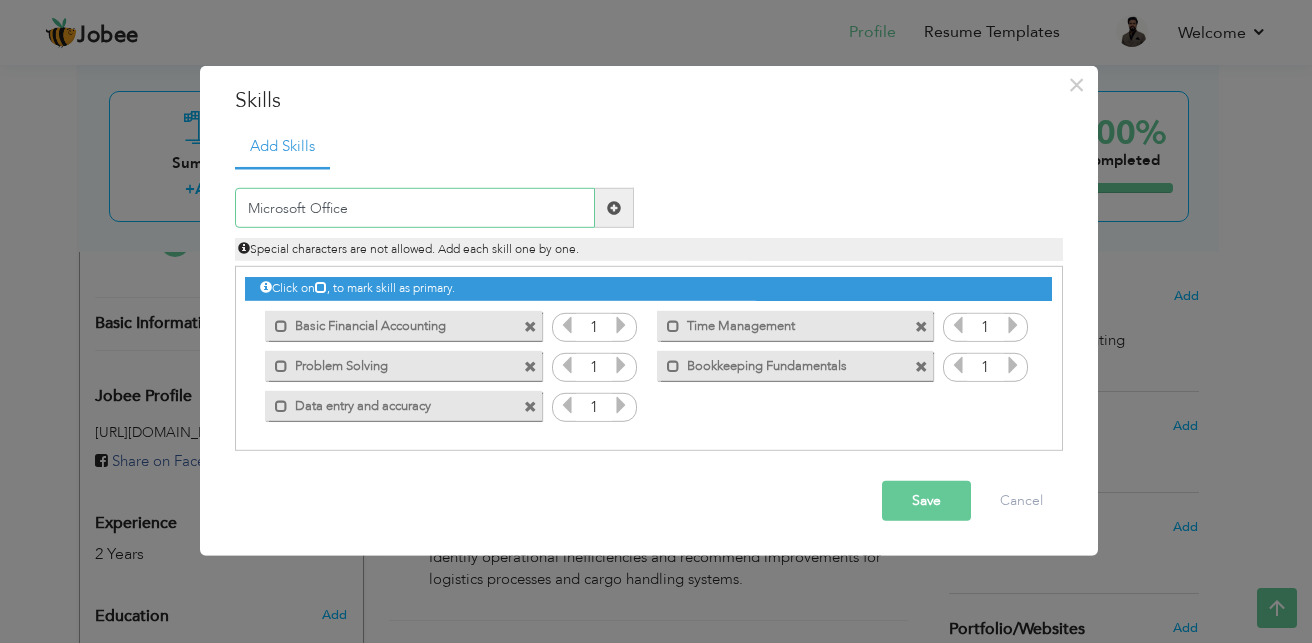 type on "Microsoft Office" 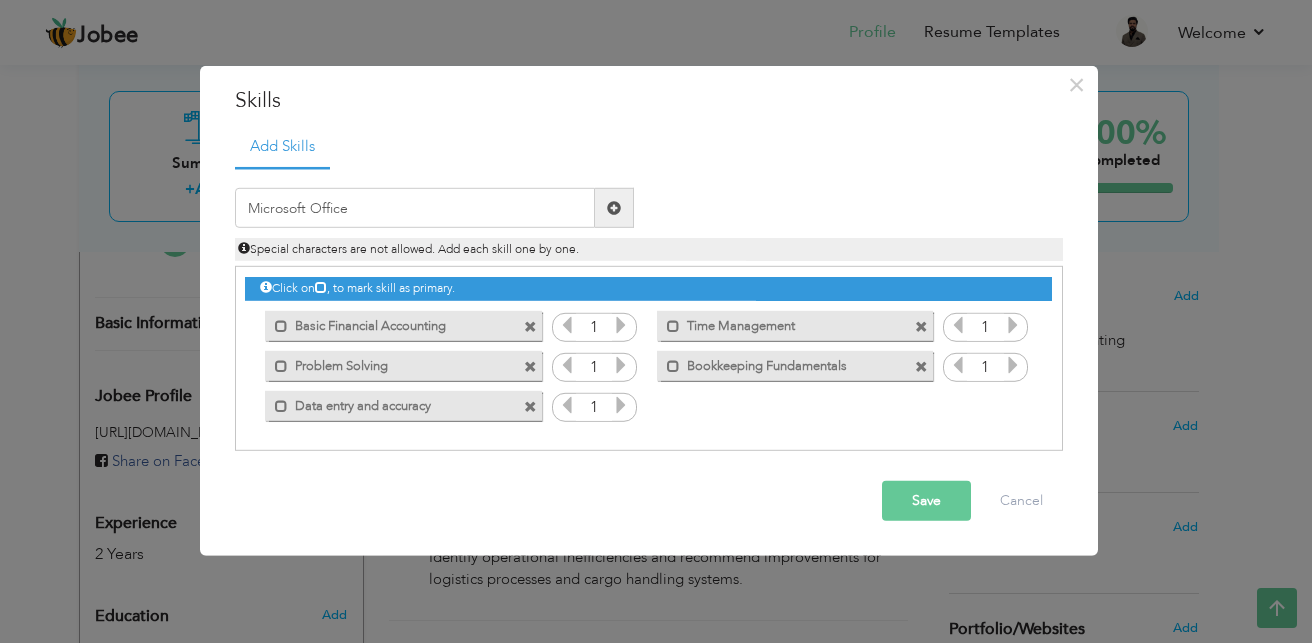 click at bounding box center [614, 208] 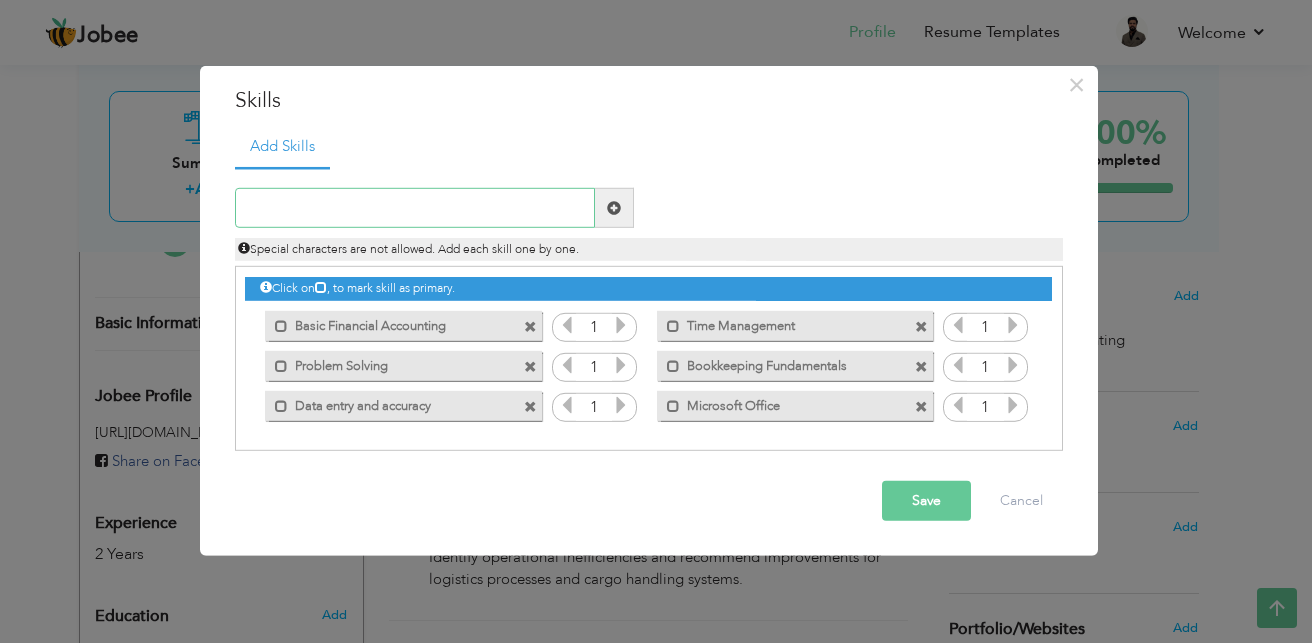 click at bounding box center (415, 208) 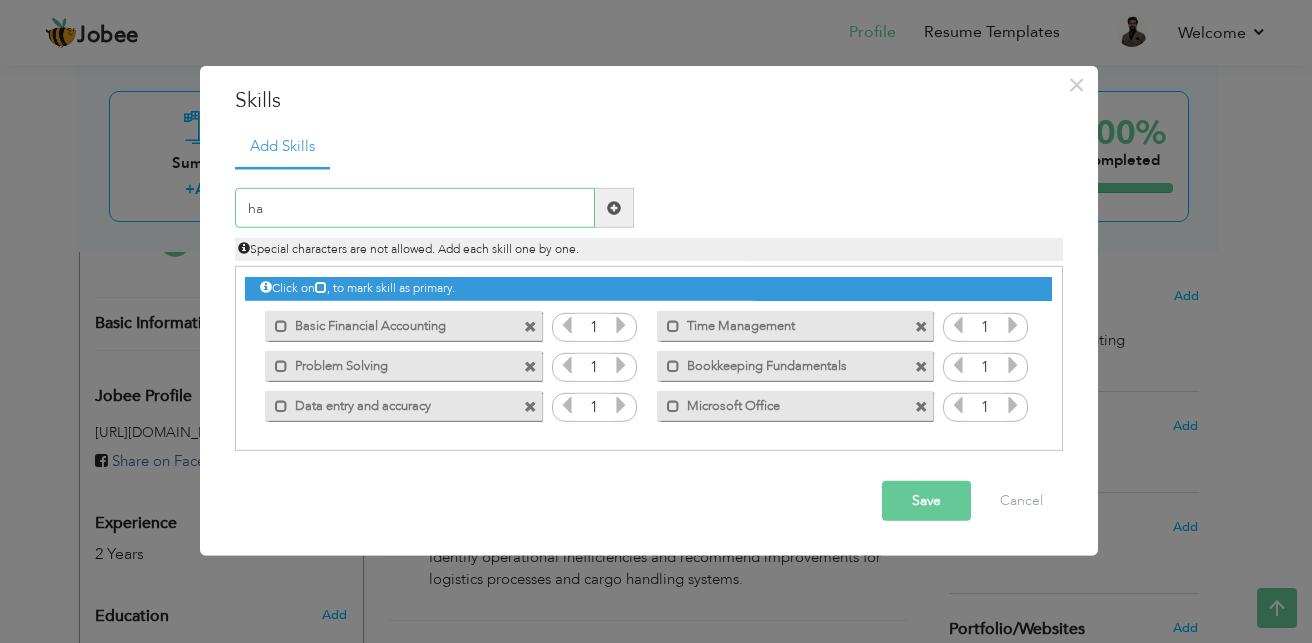 type on "h" 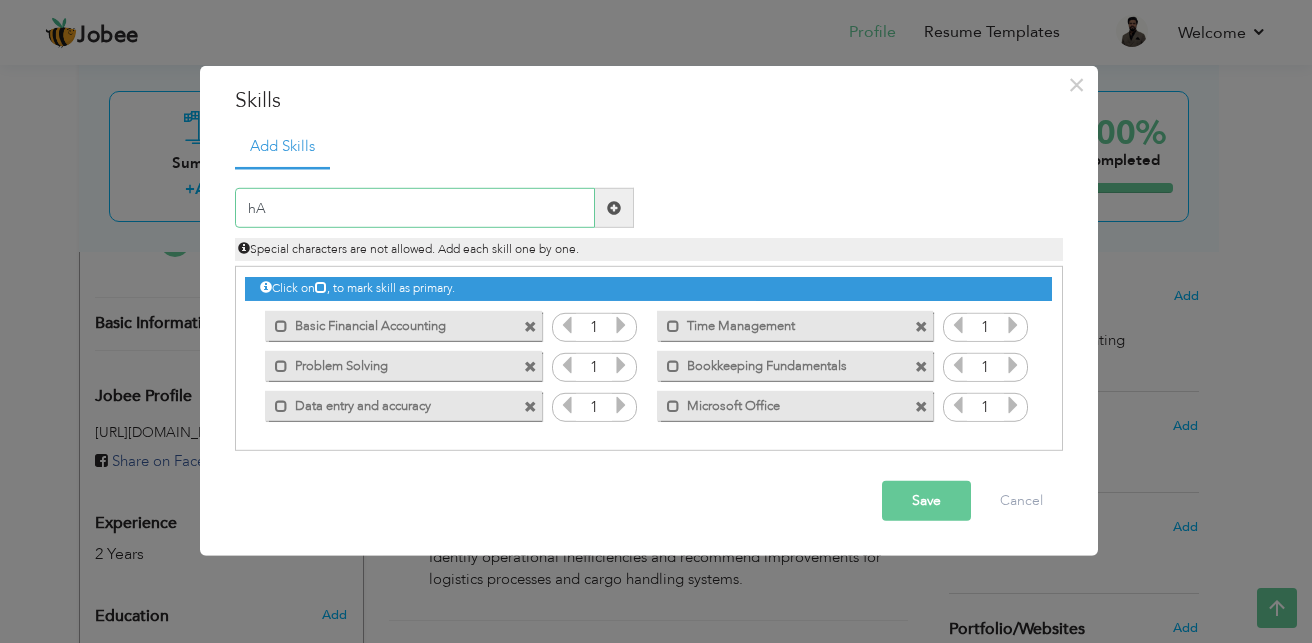 type on "h" 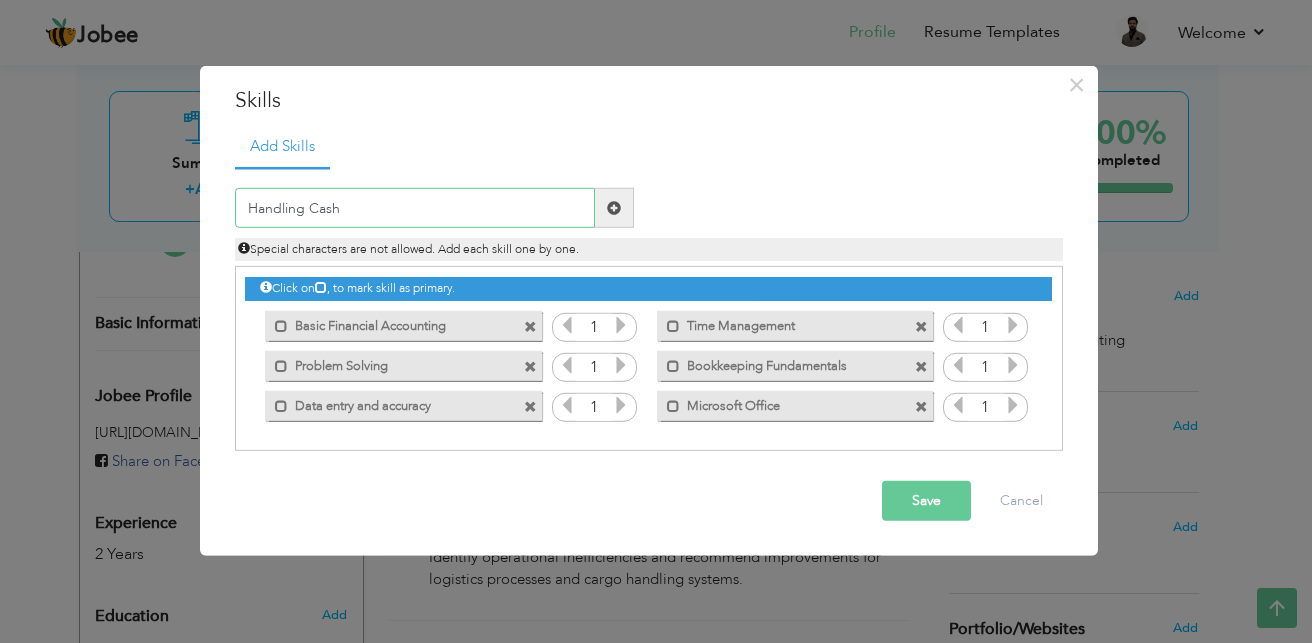 type on "Handling Cash" 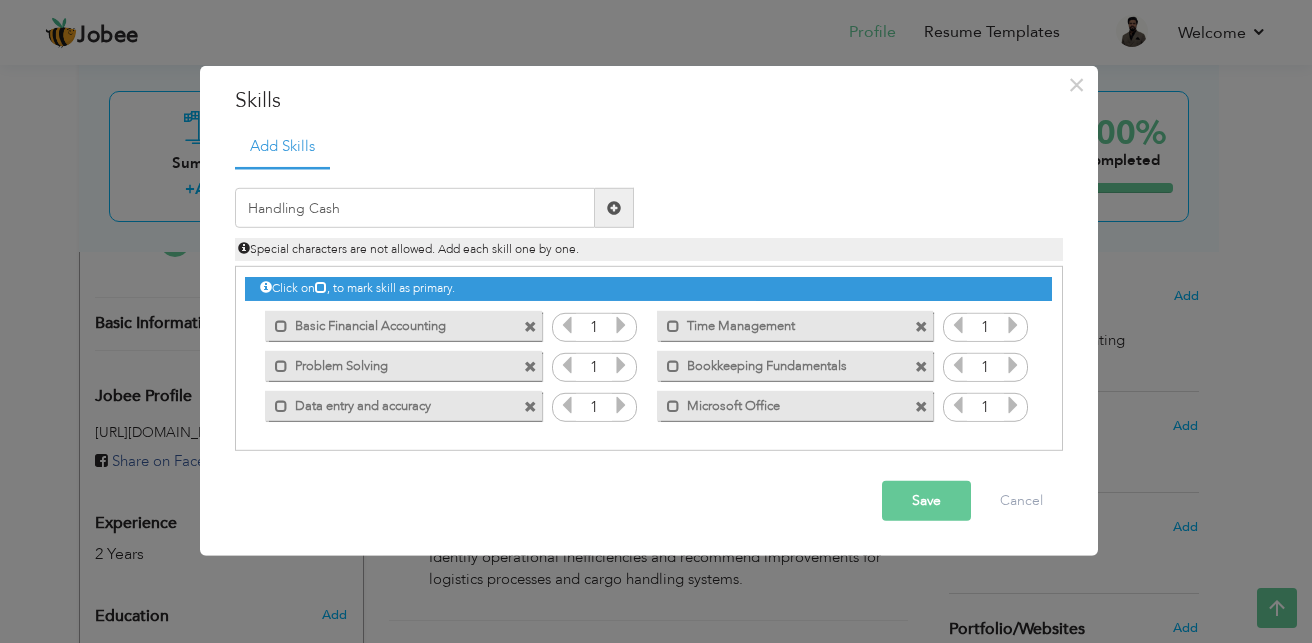 click at bounding box center [614, 208] 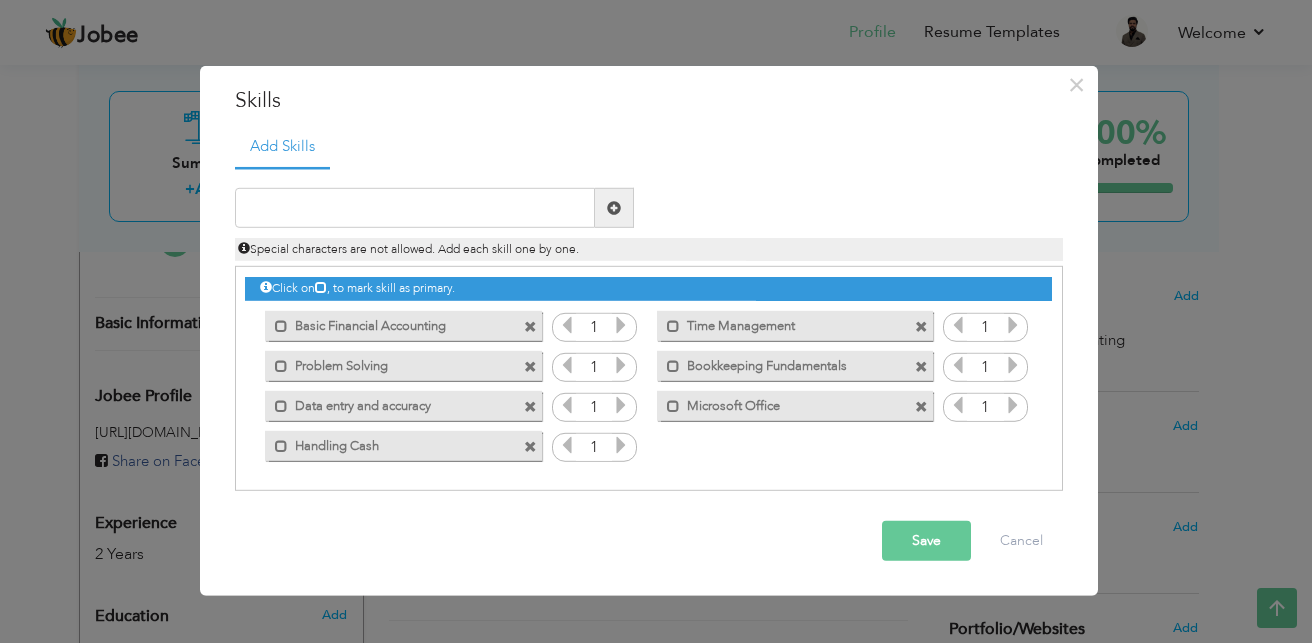 click on "Save" at bounding box center (926, 541) 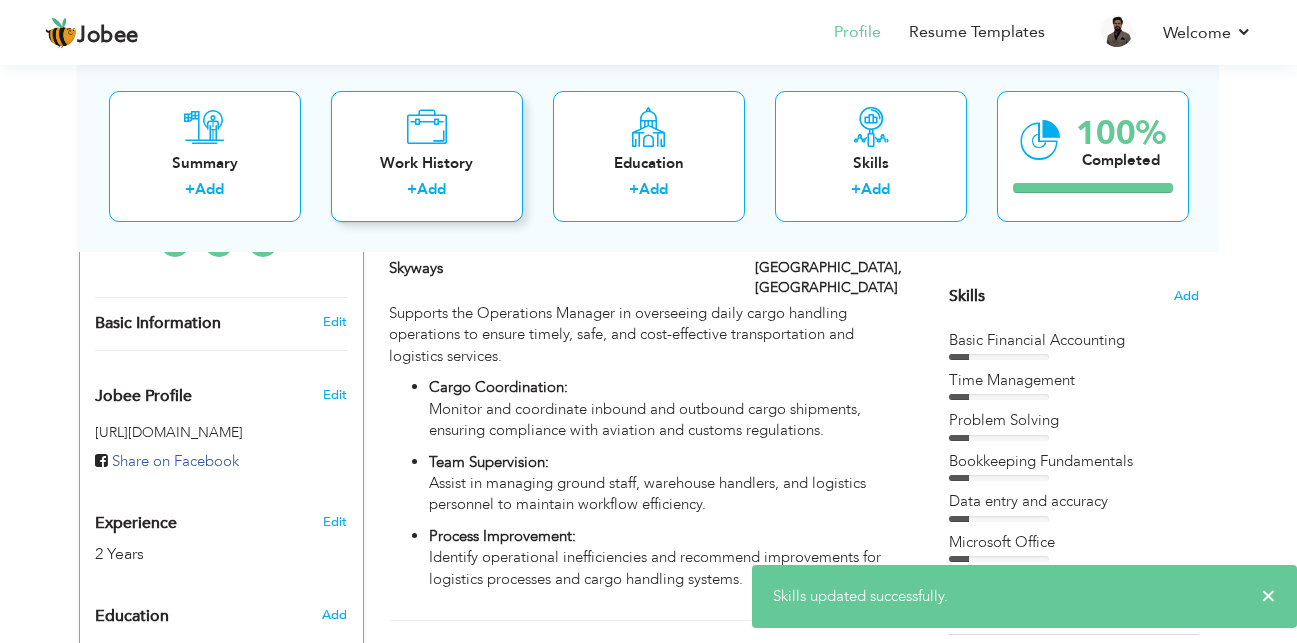 drag, startPoint x: 795, startPoint y: 400, endPoint x: 396, endPoint y: 116, distance: 489.75198 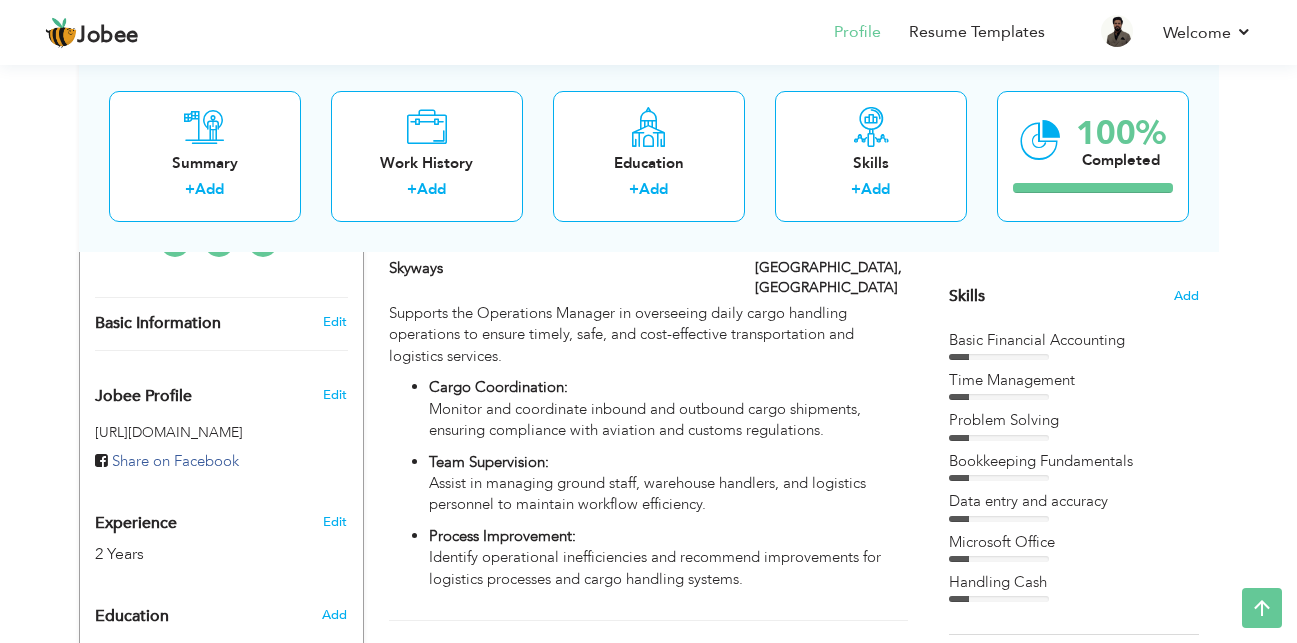 scroll, scrollTop: 0, scrollLeft: 0, axis: both 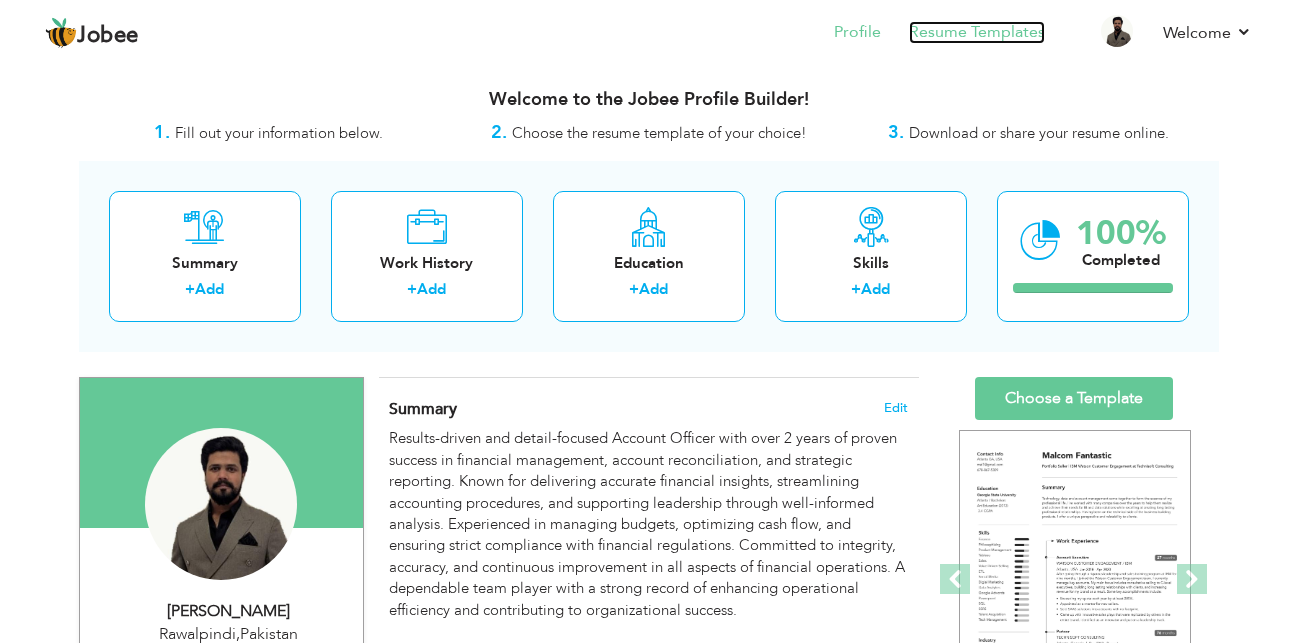 click on "Resume Templates" at bounding box center (977, 32) 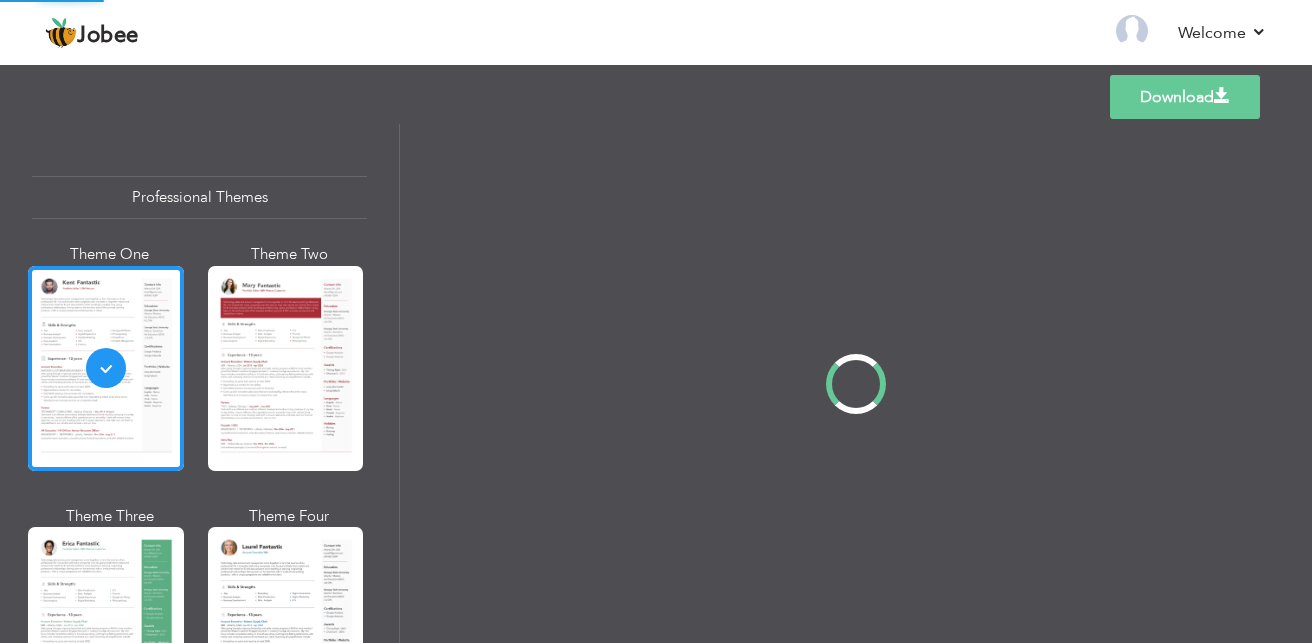 scroll, scrollTop: 0, scrollLeft: 0, axis: both 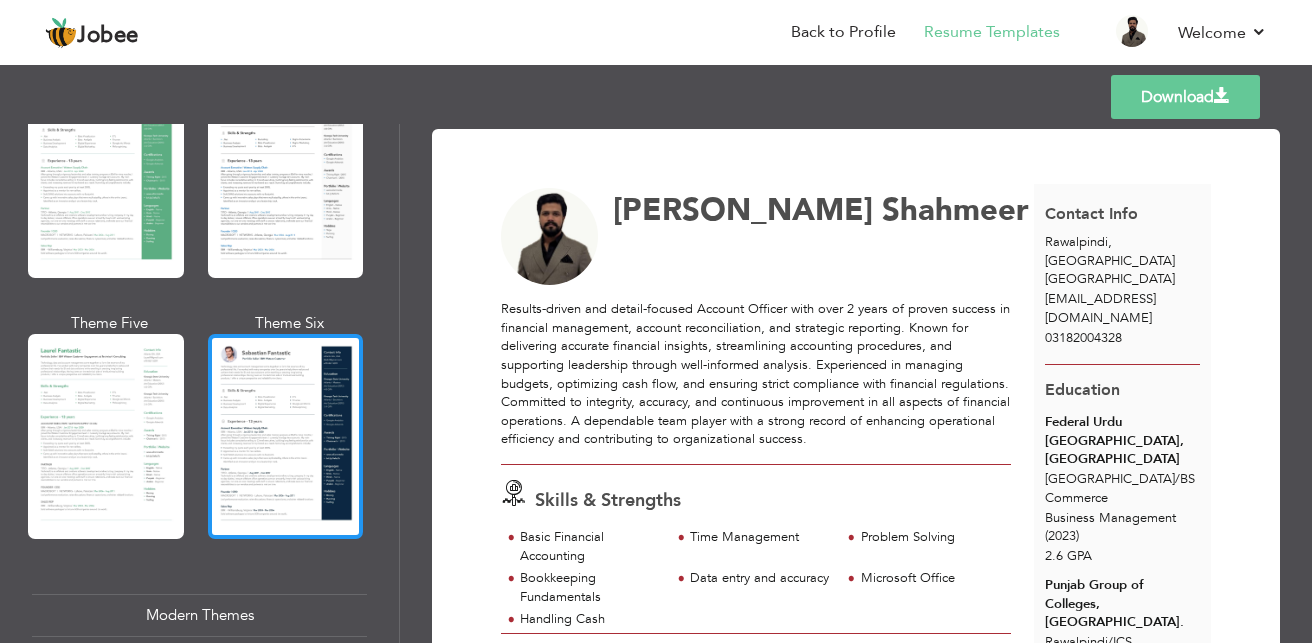 click at bounding box center (286, 436) 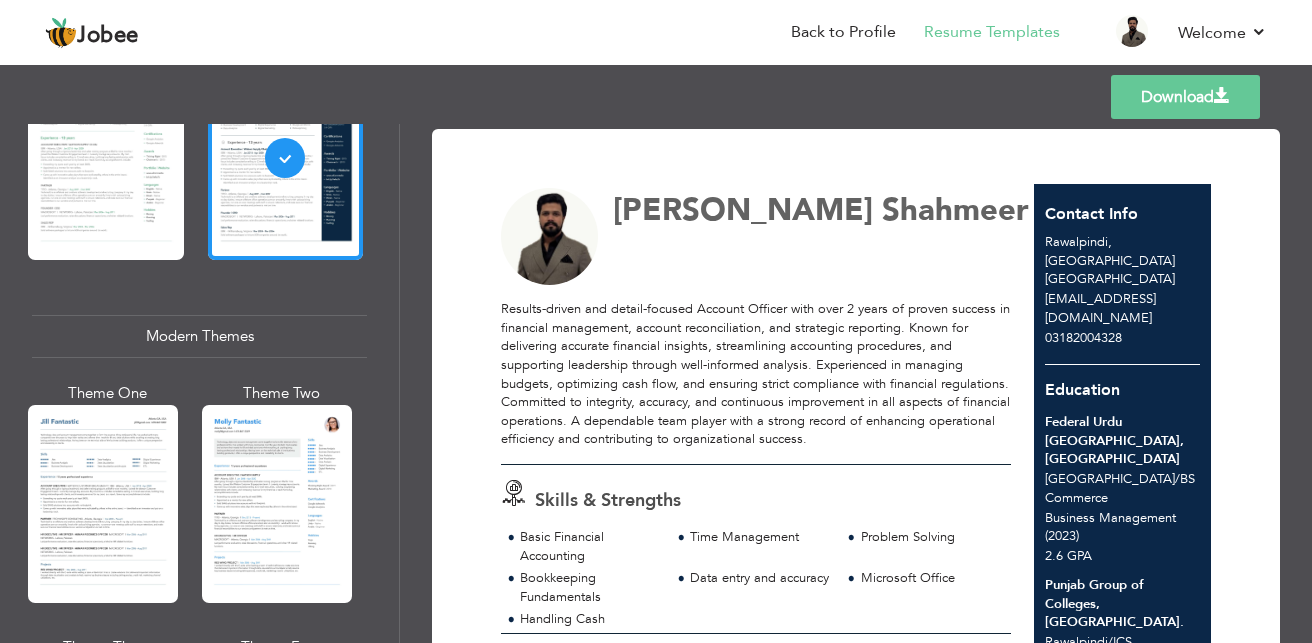 scroll, scrollTop: 734, scrollLeft: 0, axis: vertical 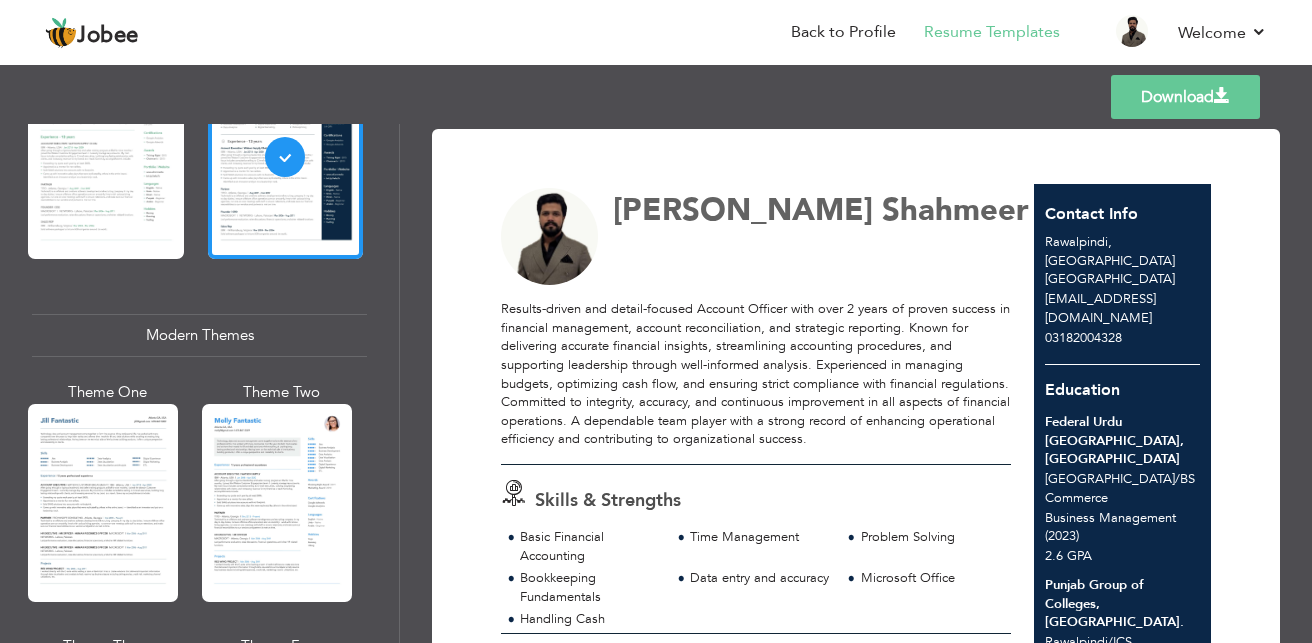 click on "Download
[PERSON_NAME]
Skills & Strengths" at bounding box center (856, 383) 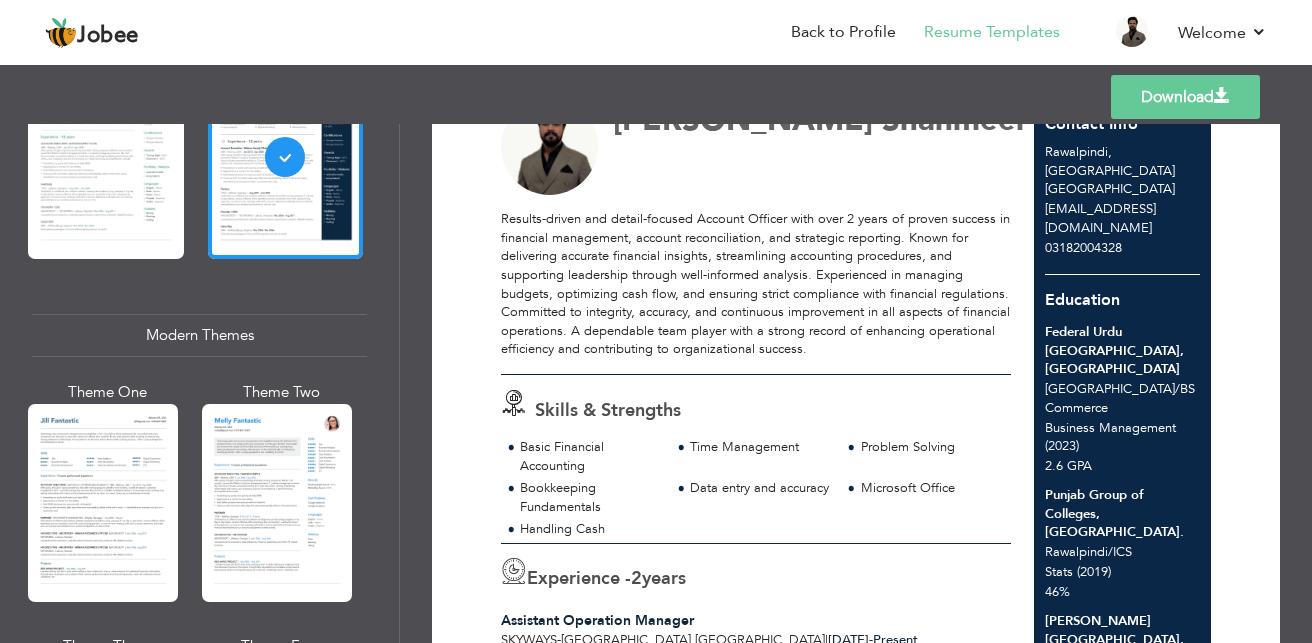 scroll, scrollTop: 110, scrollLeft: 0, axis: vertical 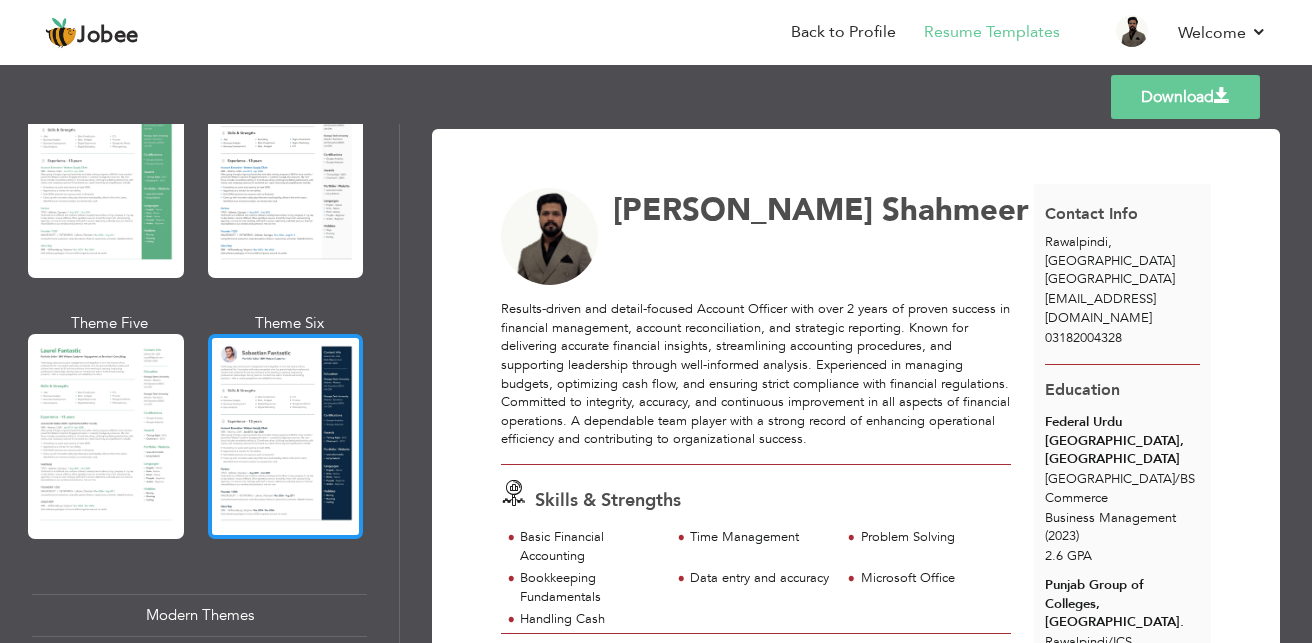 click at bounding box center [286, 436] 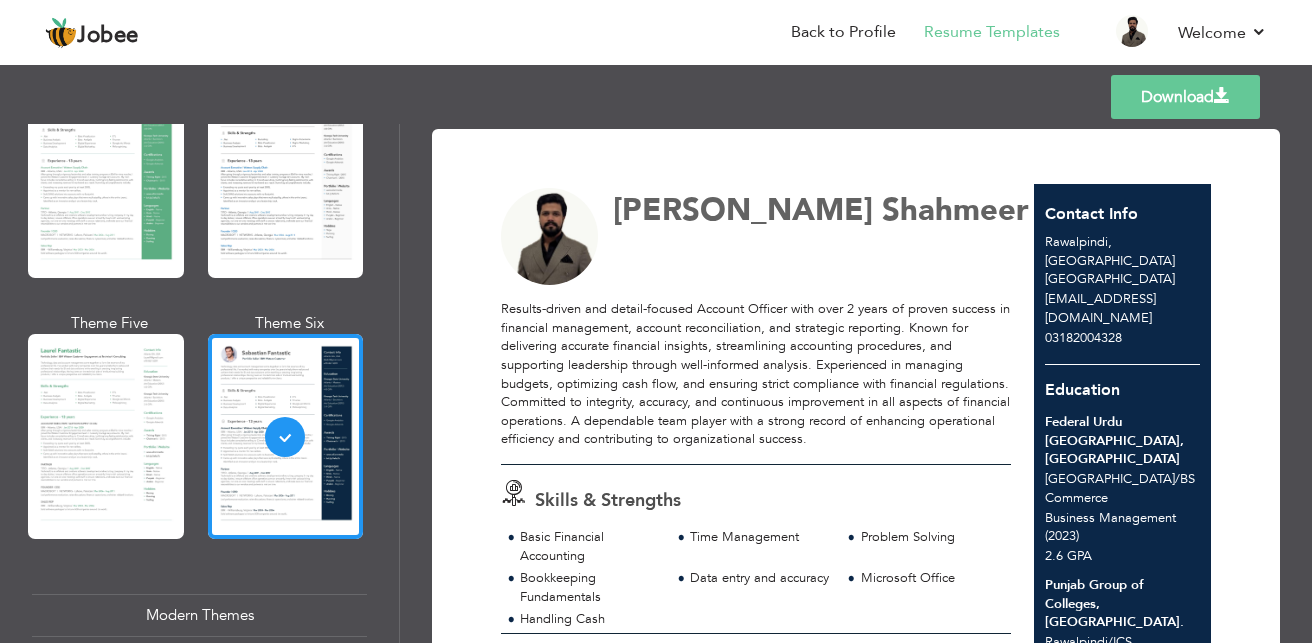 scroll, scrollTop: 494, scrollLeft: 0, axis: vertical 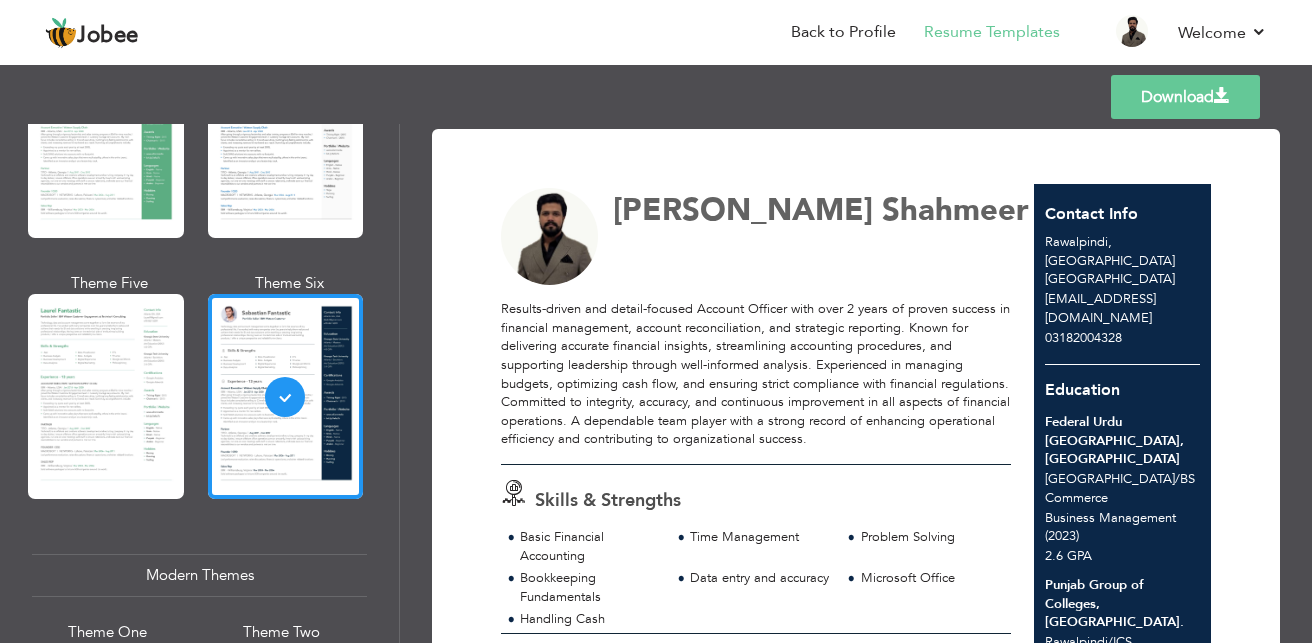 click on "Download
Syed Muhammad   Shahmeer
Skills & Strengths" at bounding box center (856, 383) 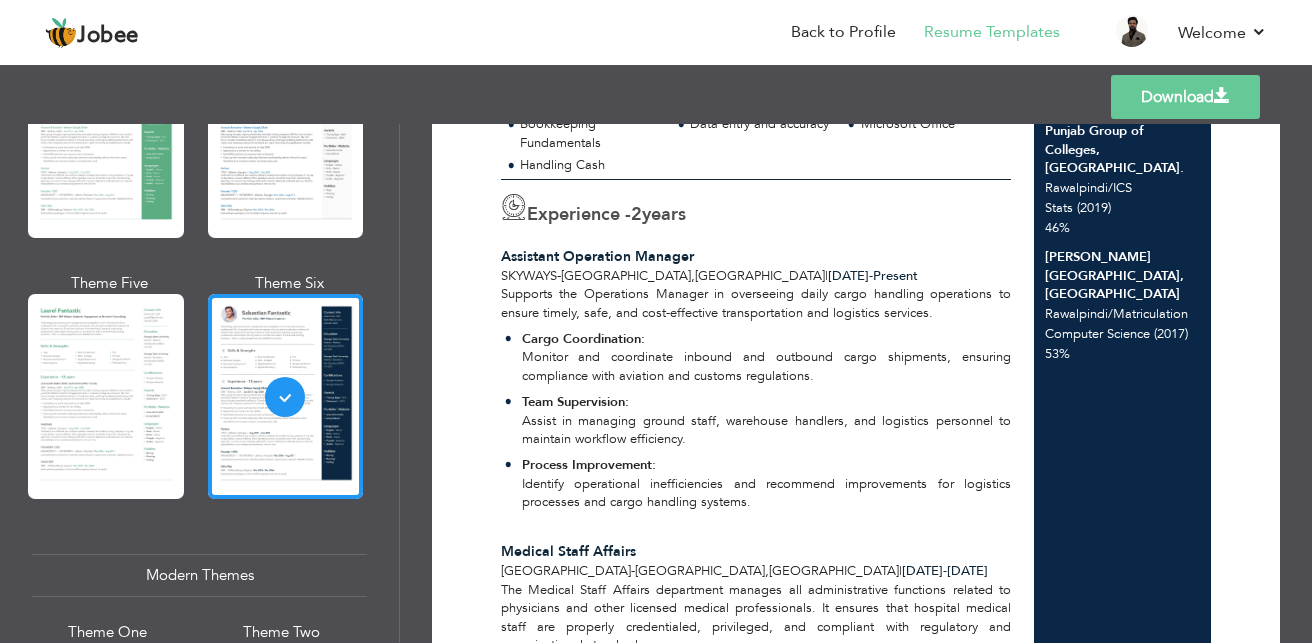 scroll, scrollTop: 908, scrollLeft: 0, axis: vertical 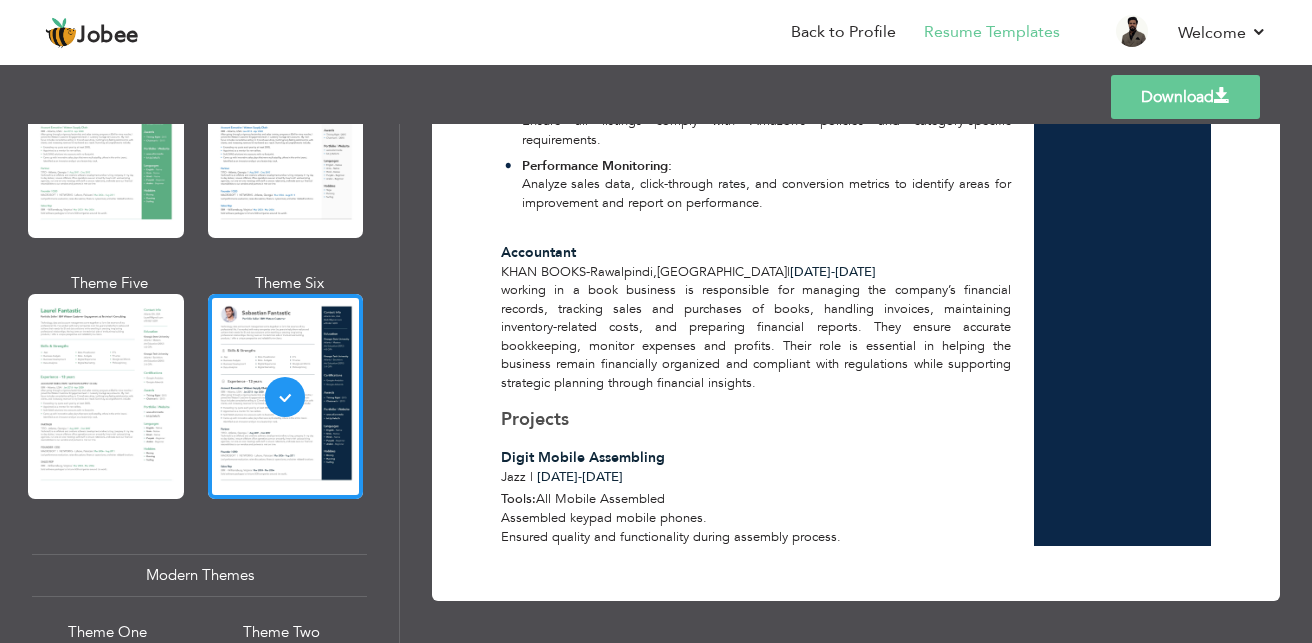click on "Download" at bounding box center [1185, 97] 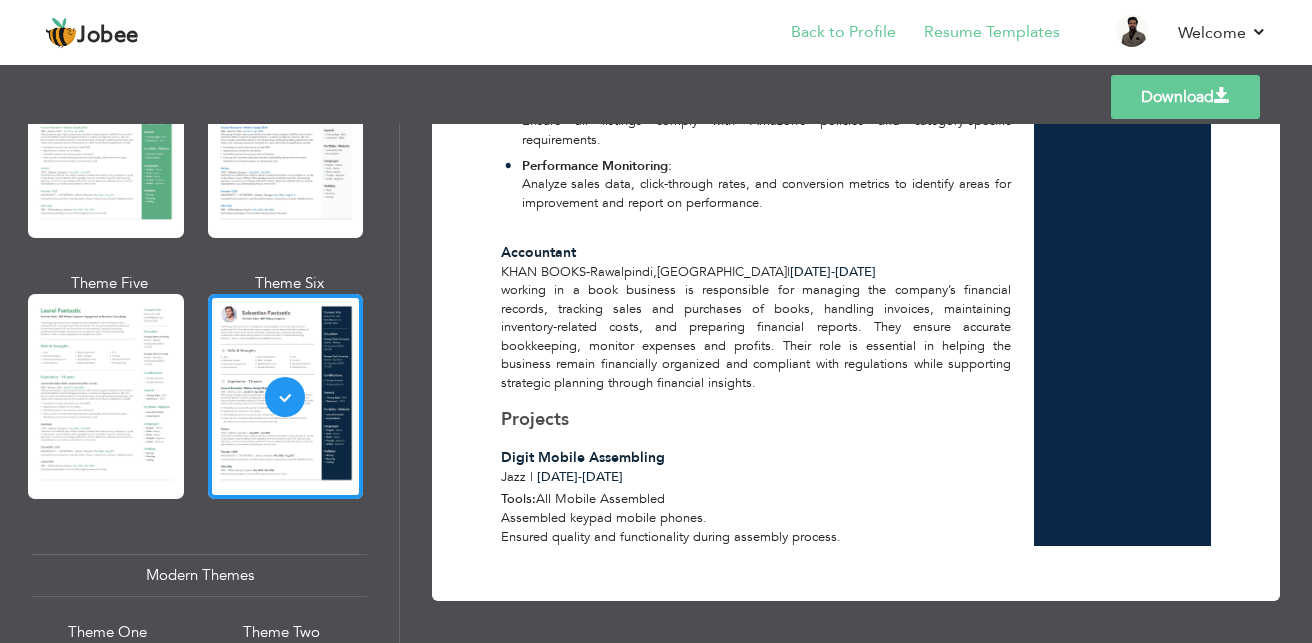 click on "Back to Profile" at bounding box center [829, 34] 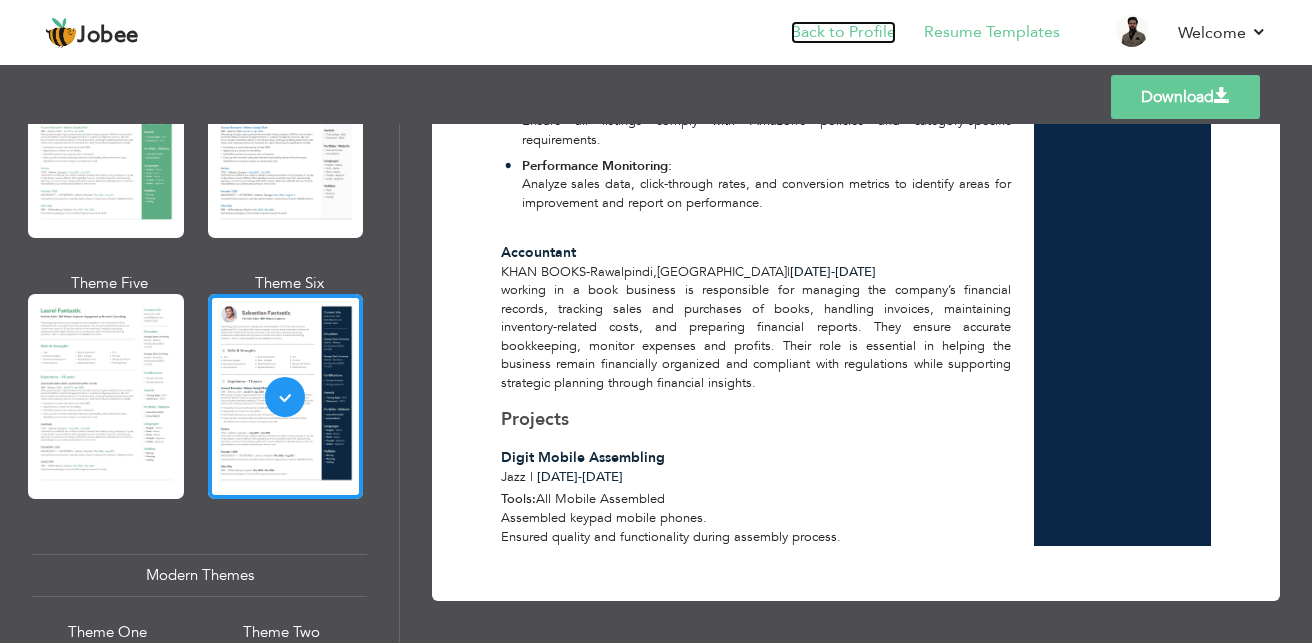 click on "Back to Profile" at bounding box center [843, 32] 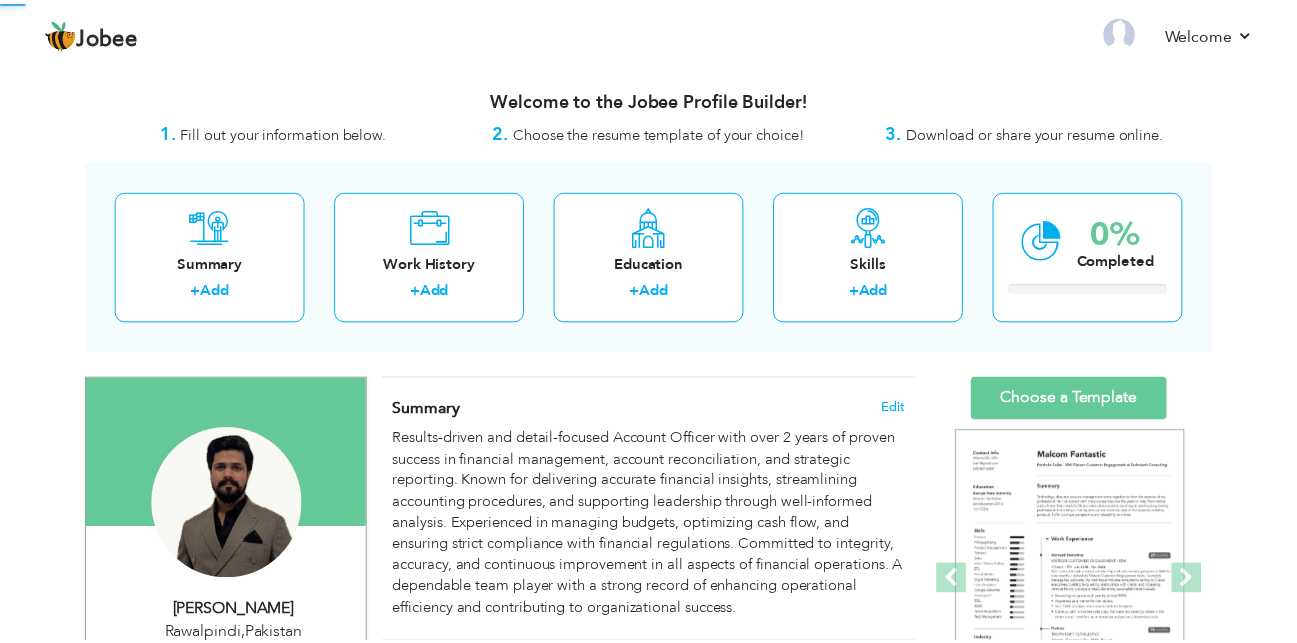 scroll, scrollTop: 0, scrollLeft: 0, axis: both 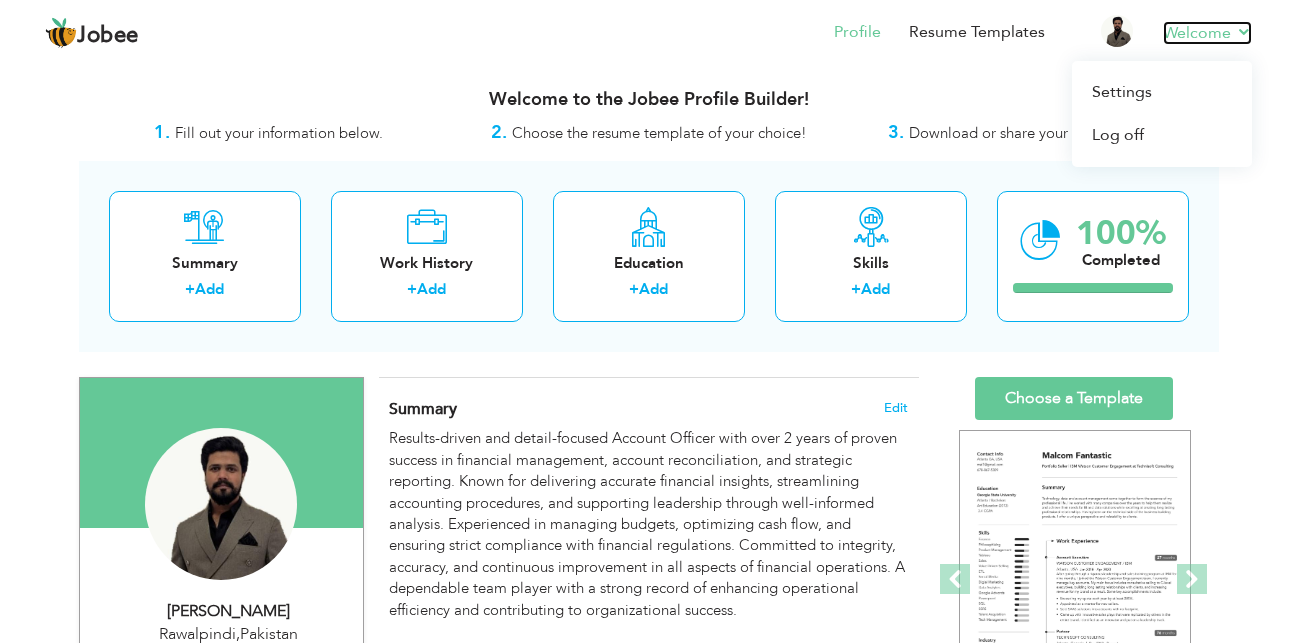 click on "Welcome" at bounding box center (1207, 33) 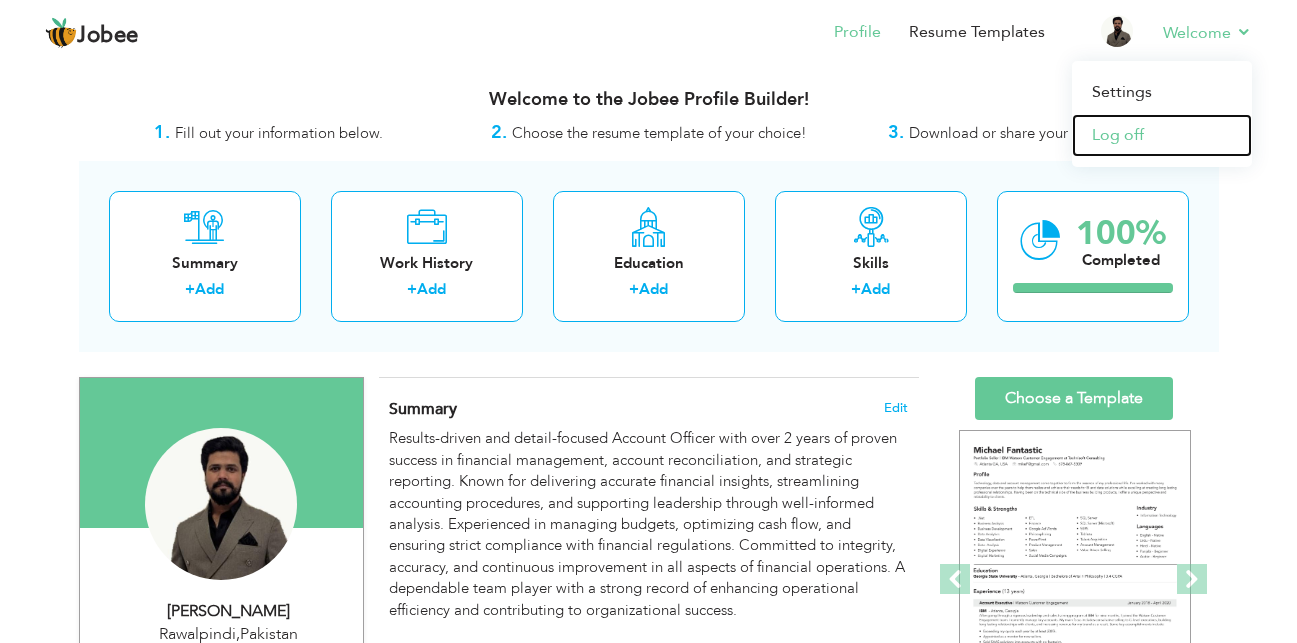 click on "Log off" at bounding box center (1162, 135) 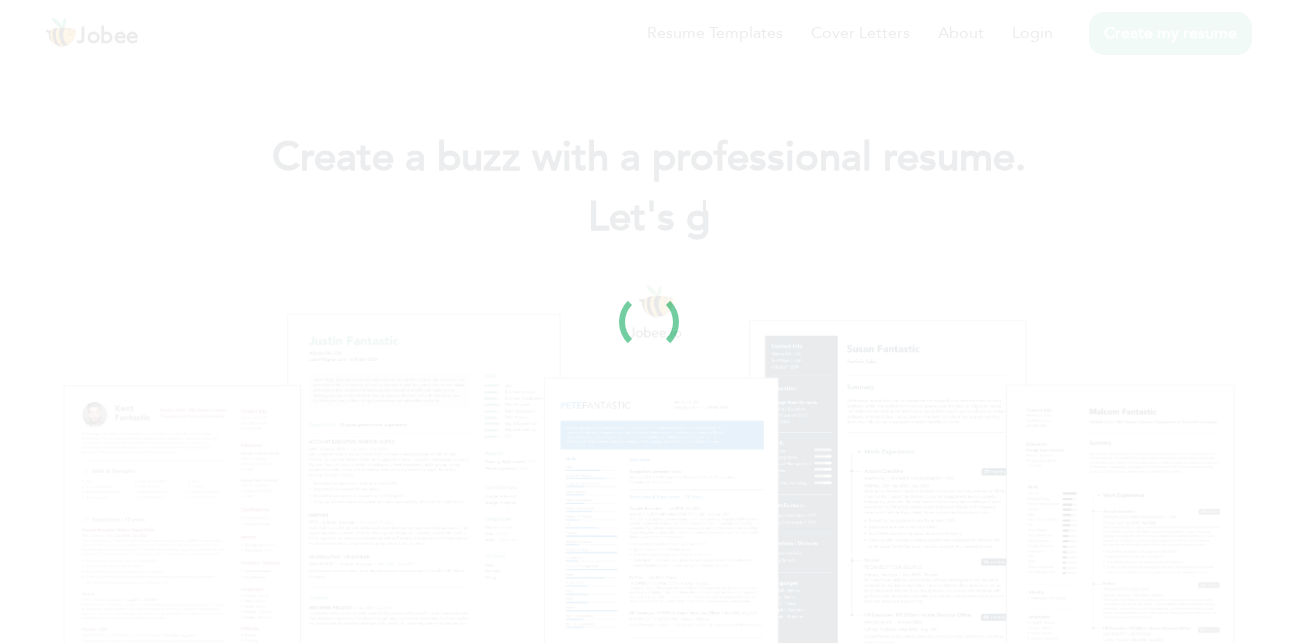 scroll, scrollTop: 0, scrollLeft: 0, axis: both 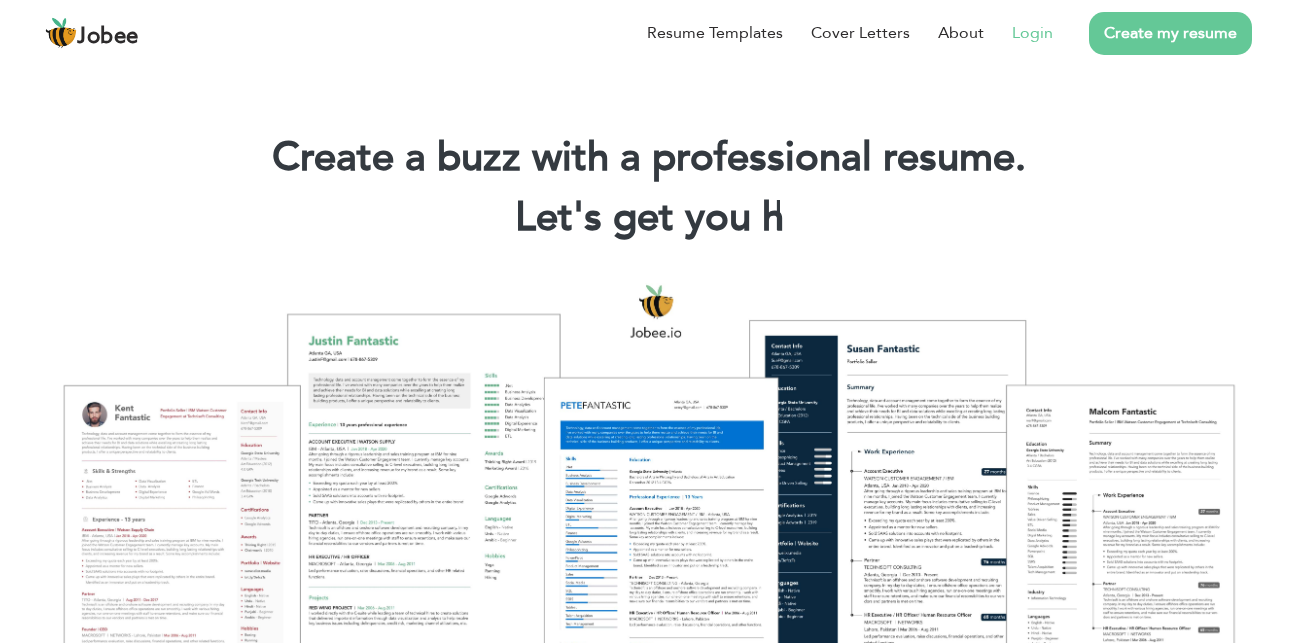 click on "Login" at bounding box center [1018, 33] 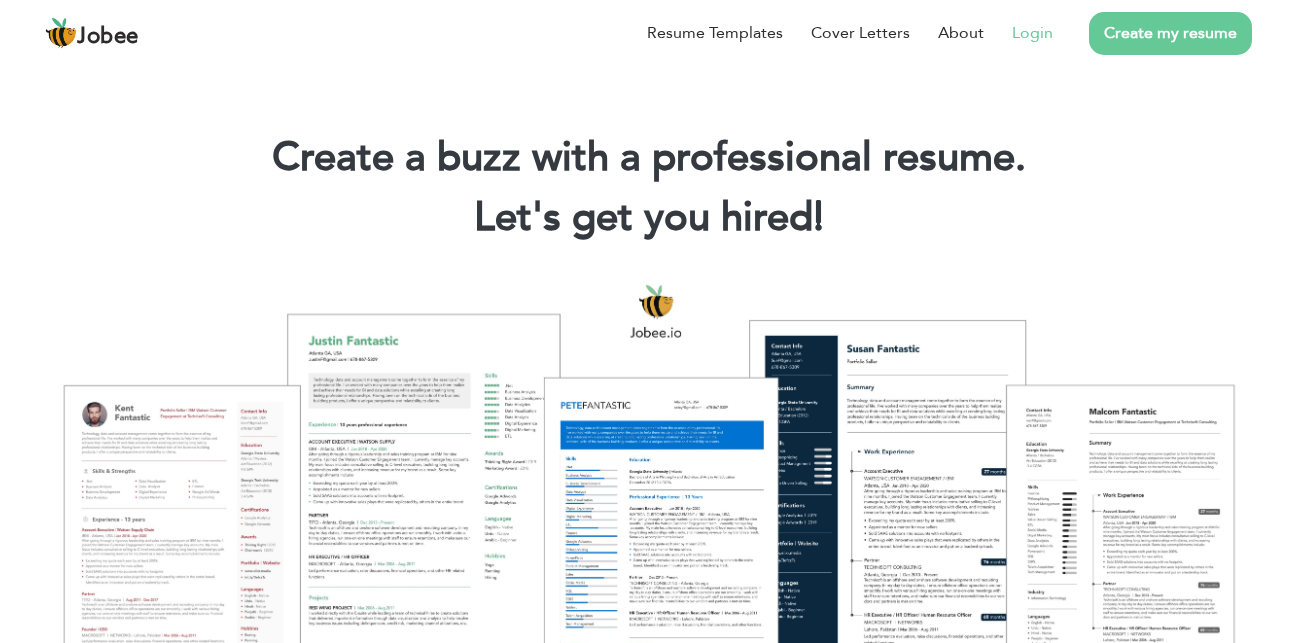 click on "Login" at bounding box center (1032, 33) 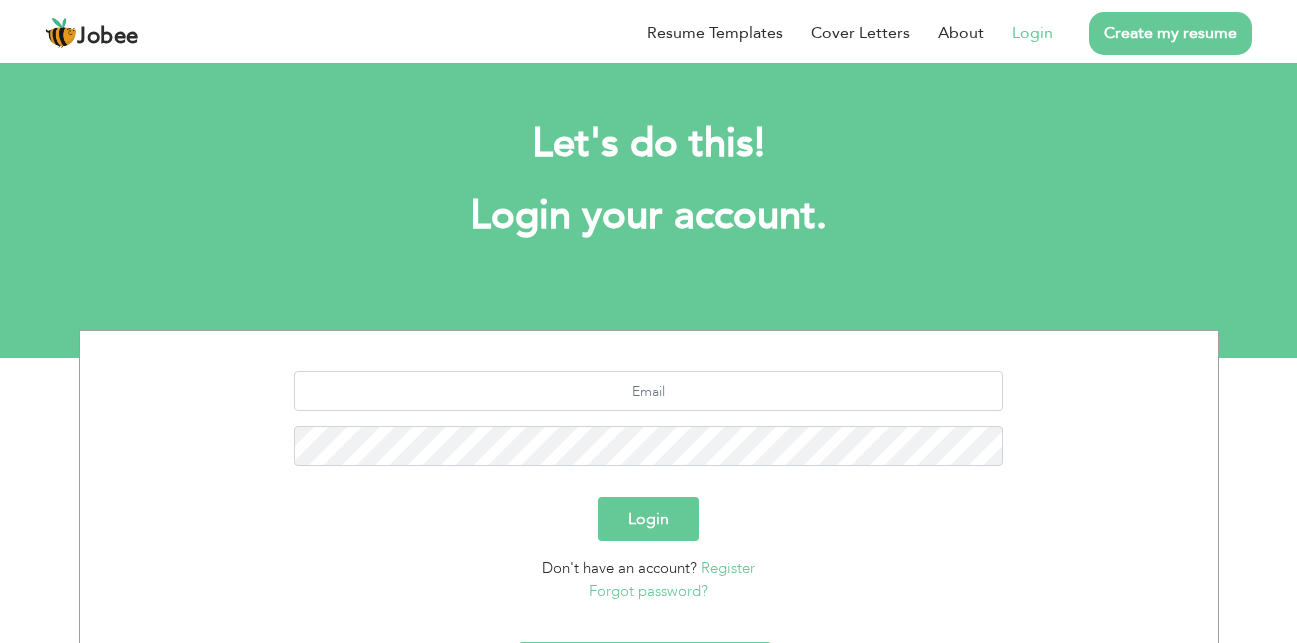 scroll, scrollTop: 0, scrollLeft: 0, axis: both 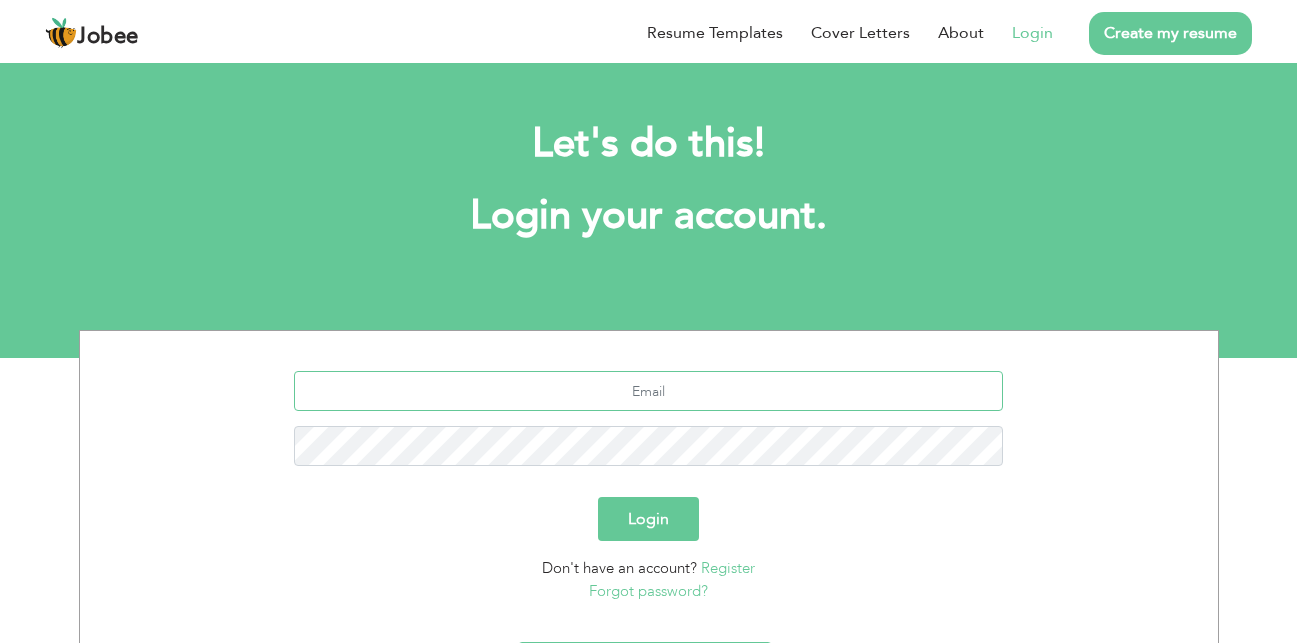 type on "[EMAIL_ADDRESS][DOMAIN_NAME]" 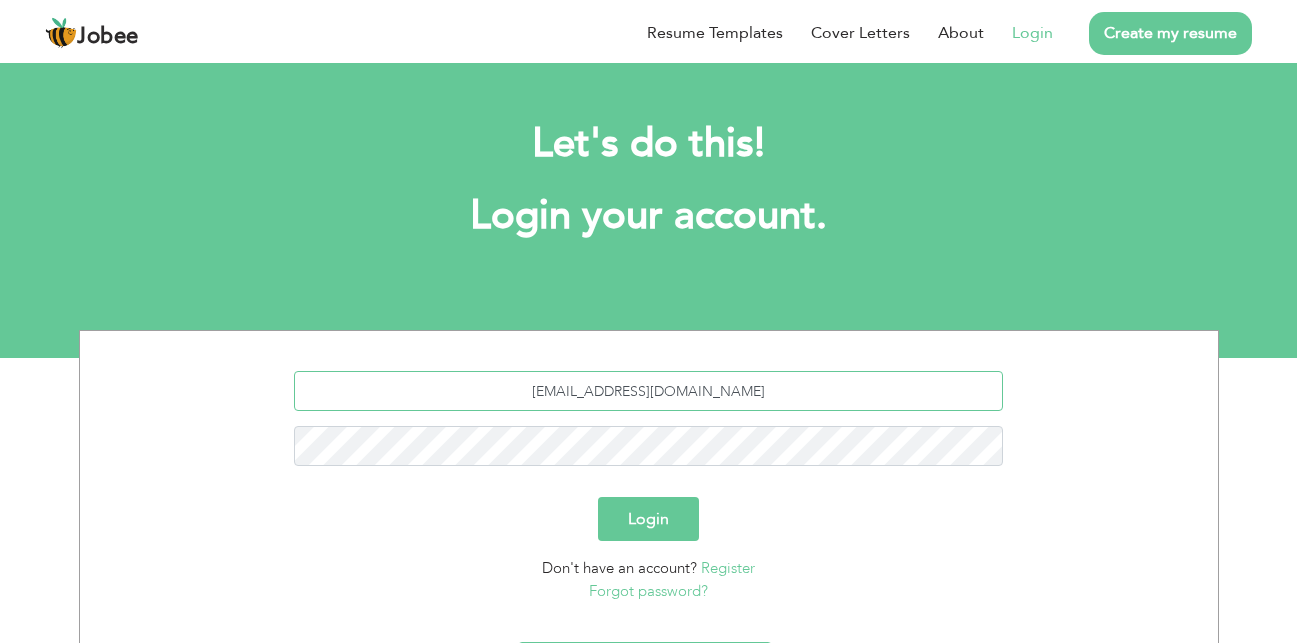 drag, startPoint x: 546, startPoint y: 399, endPoint x: 609, endPoint y: 410, distance: 63.953106 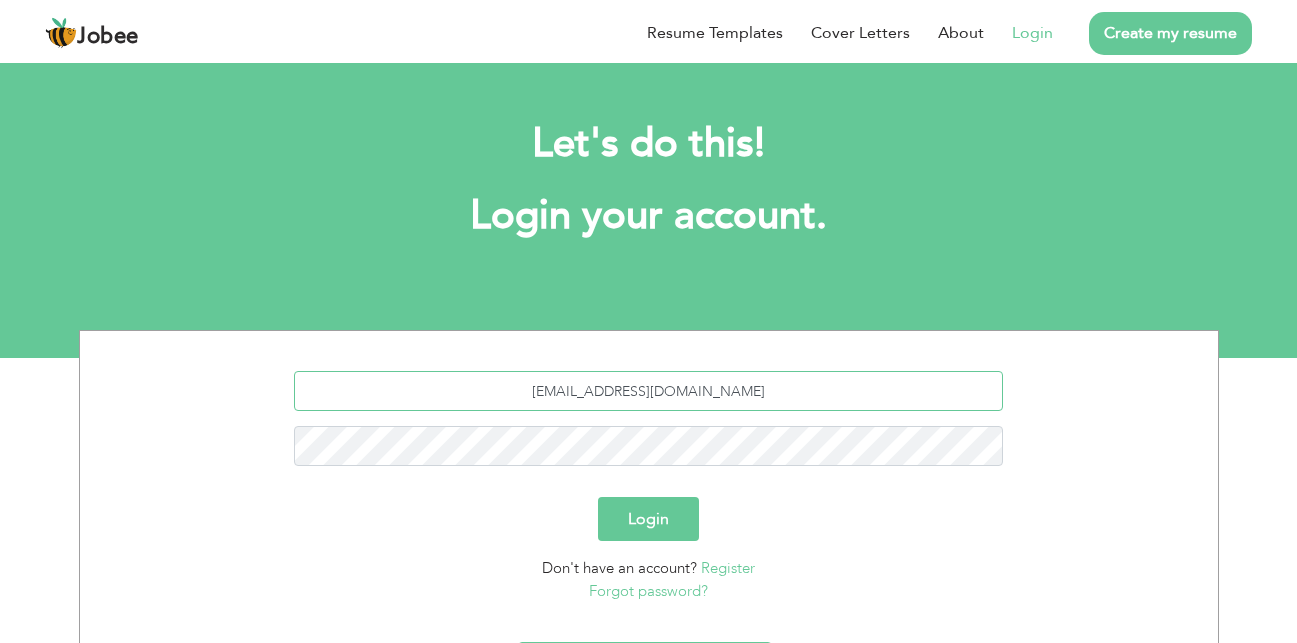 click on "[EMAIL_ADDRESS][DOMAIN_NAME]" at bounding box center (648, 391) 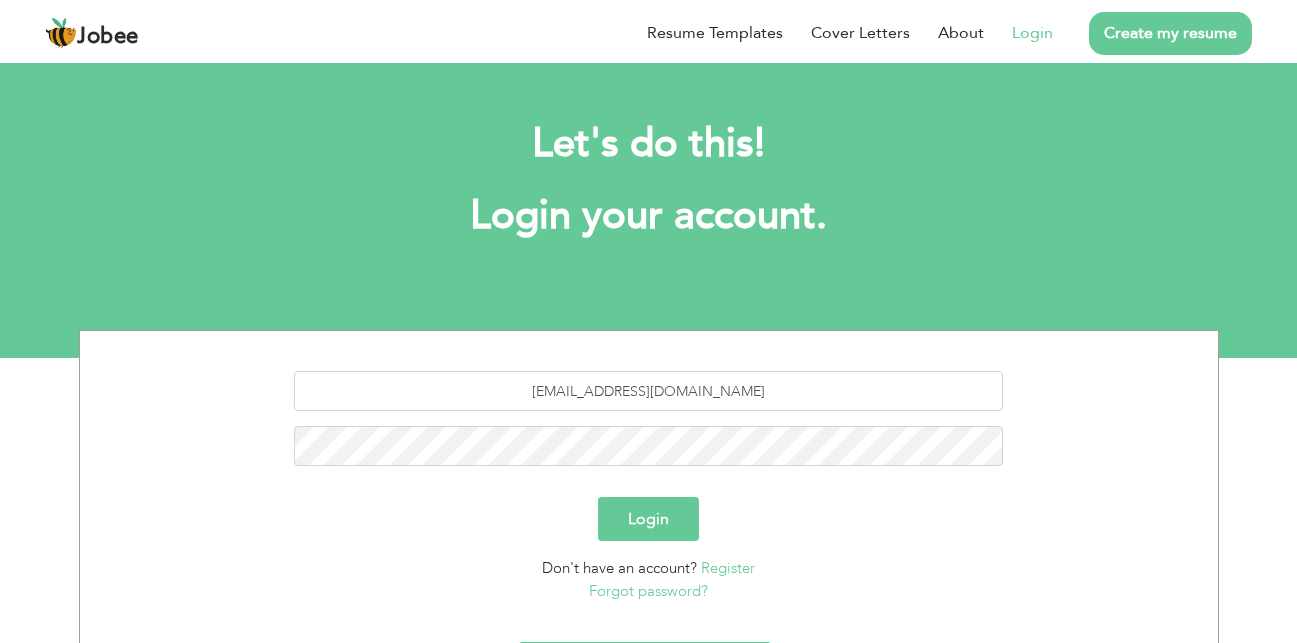 click on "Login" at bounding box center (648, 519) 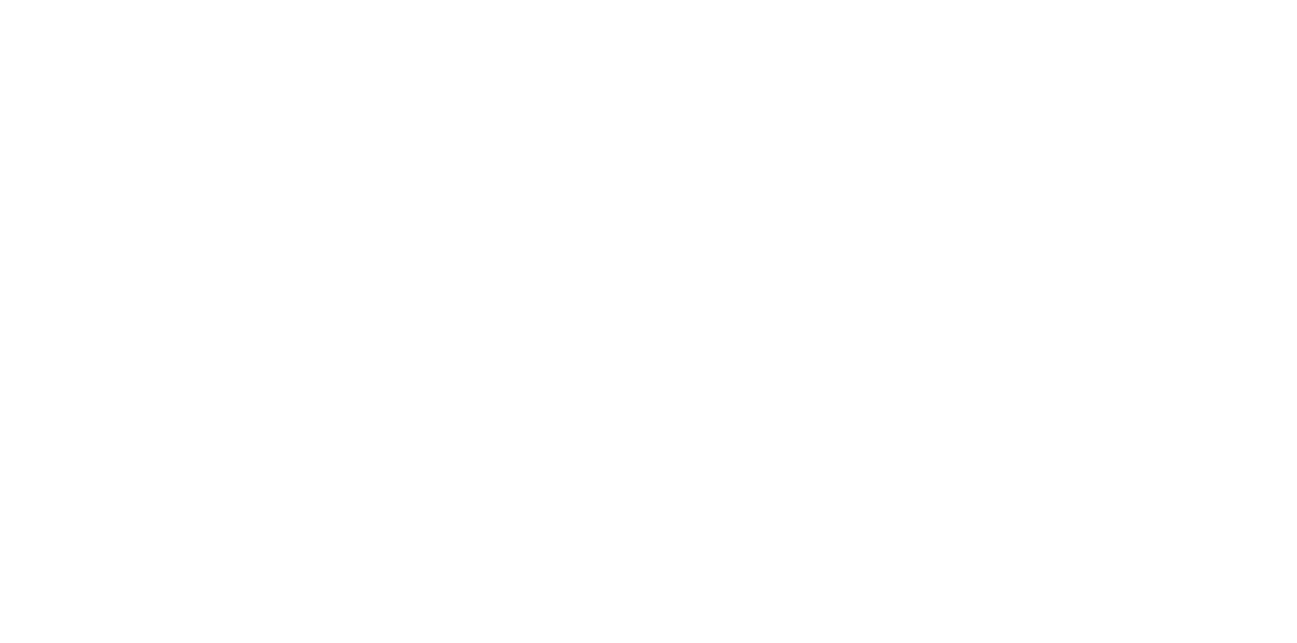 scroll, scrollTop: 0, scrollLeft: 0, axis: both 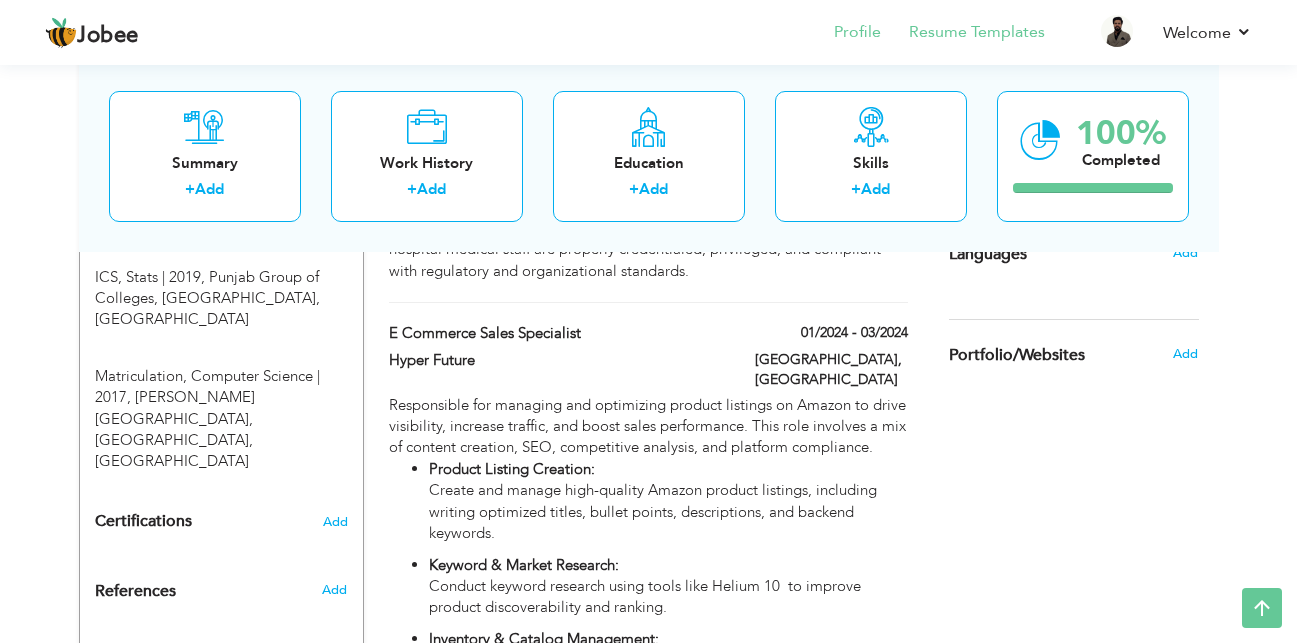 click on "Resume Templates" at bounding box center [963, 34] 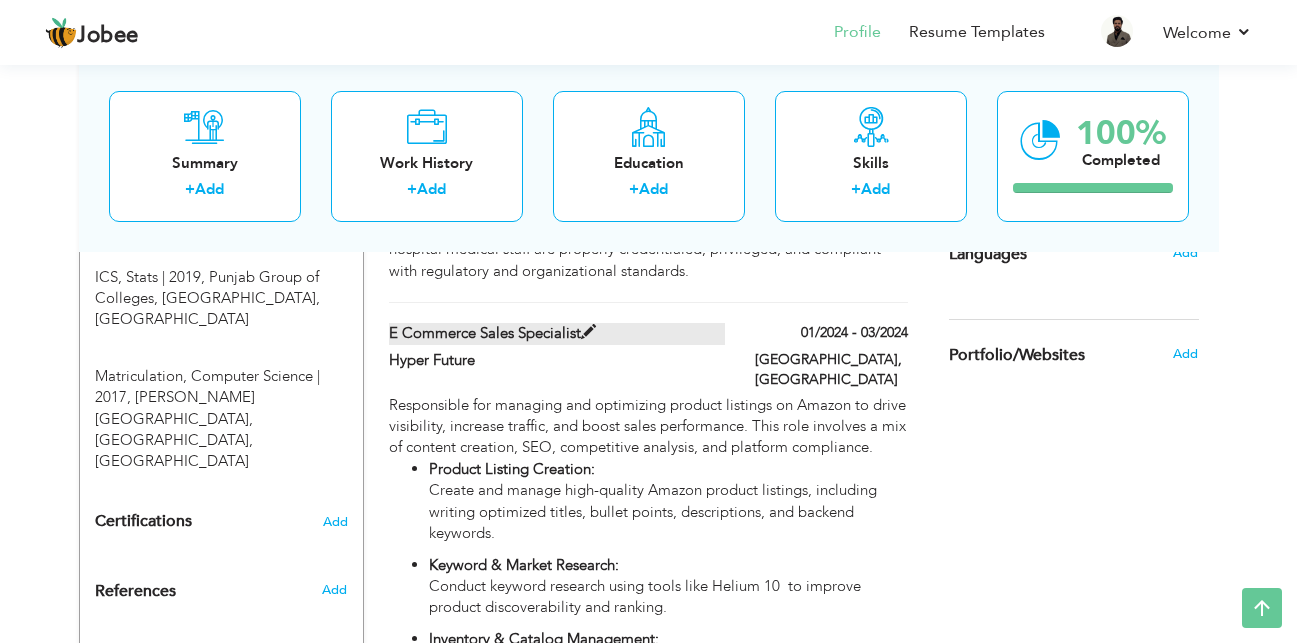 click at bounding box center (588, 332) 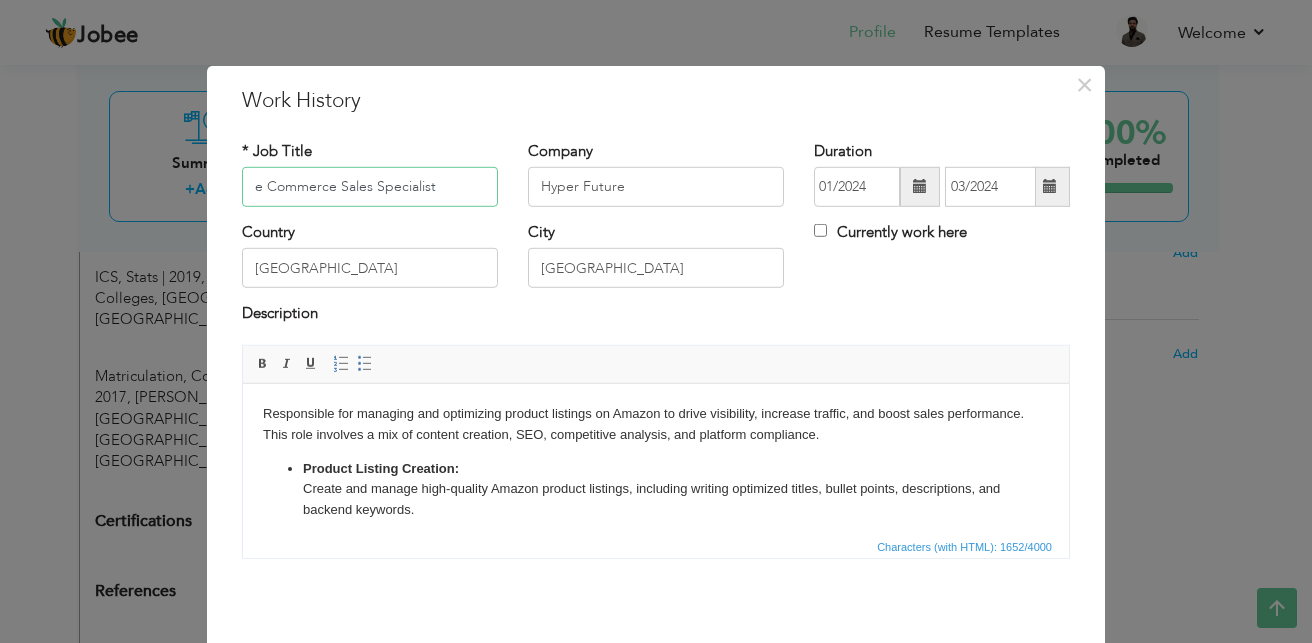 click on "e Commerce Sales Specialist" at bounding box center (370, 187) 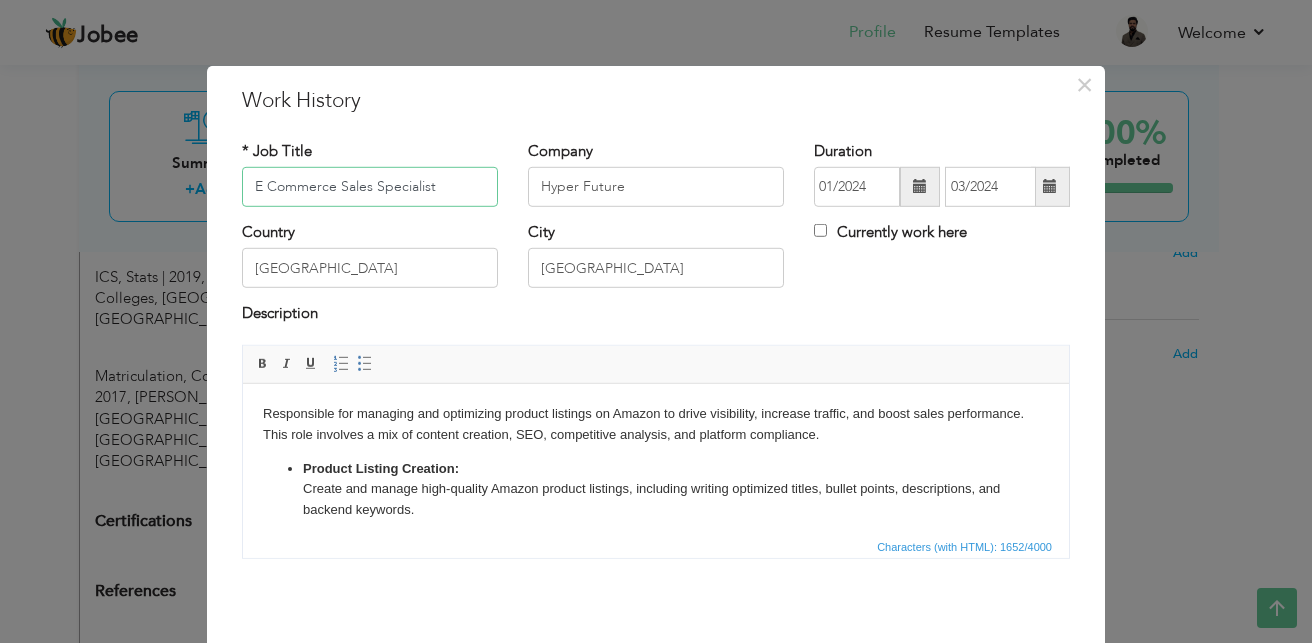 type on "E Commerce Sales Specialist" 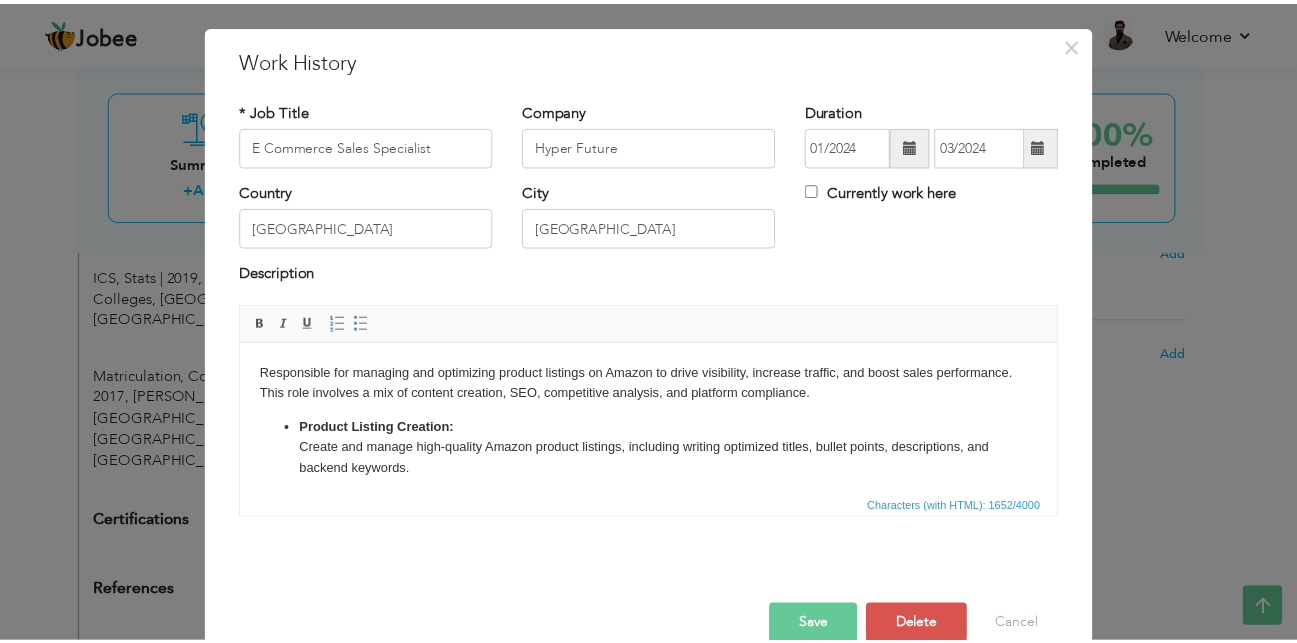 scroll, scrollTop: 78, scrollLeft: 0, axis: vertical 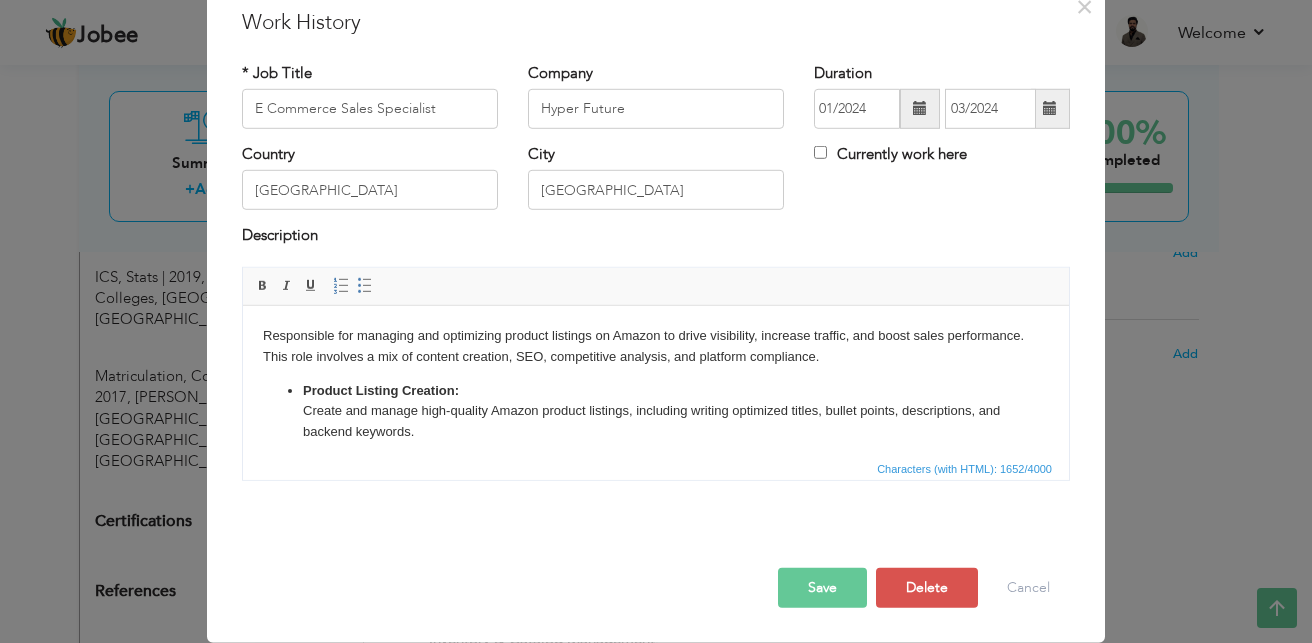 click on "Save" at bounding box center (822, 588) 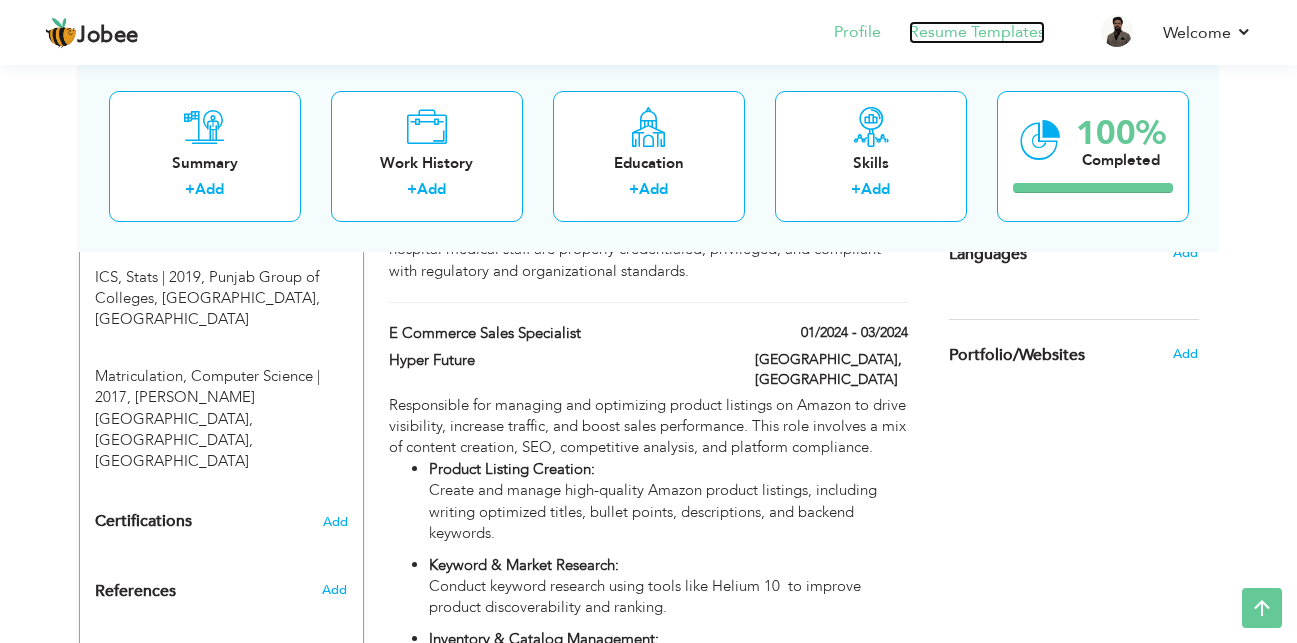 click on "Resume Templates" at bounding box center [977, 32] 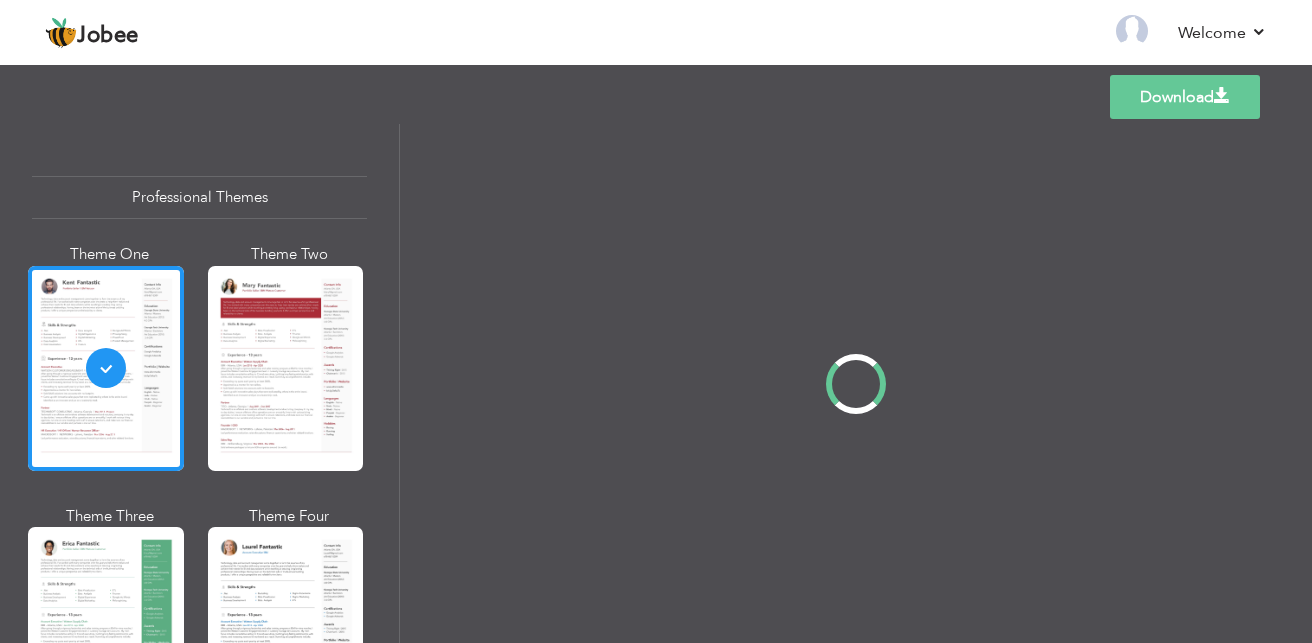 scroll, scrollTop: 0, scrollLeft: 0, axis: both 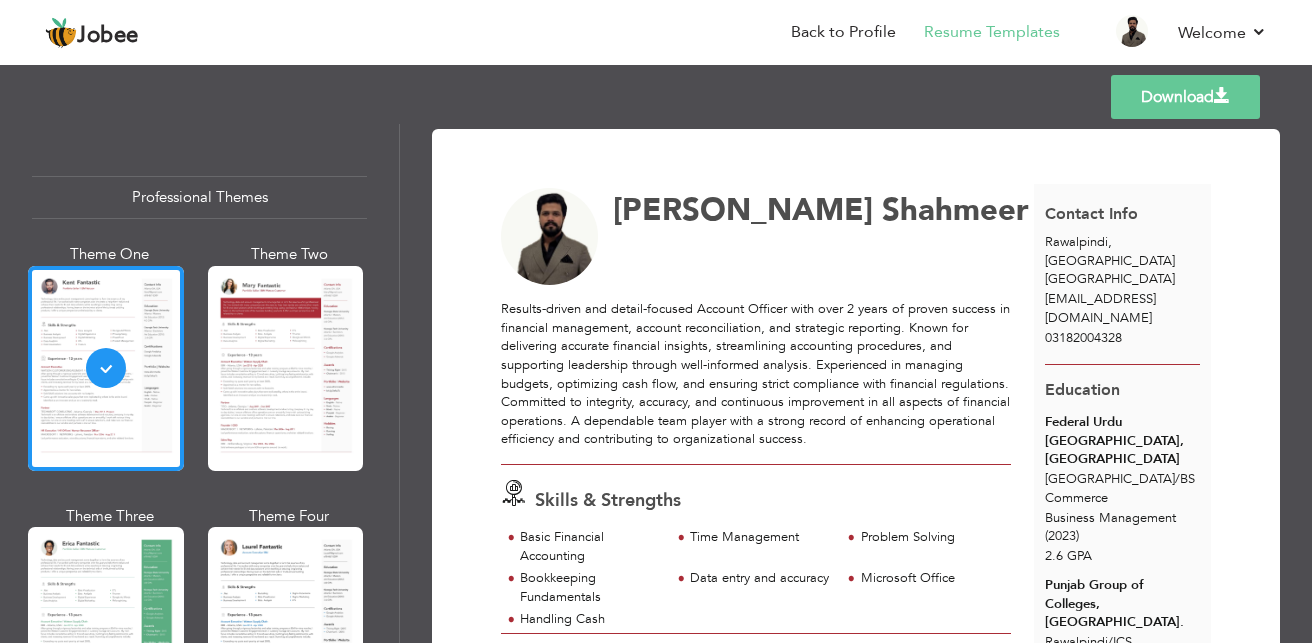 click on "Download
Syed Muhammad   Shahmeer
Skills & Strengths" at bounding box center [856, 383] 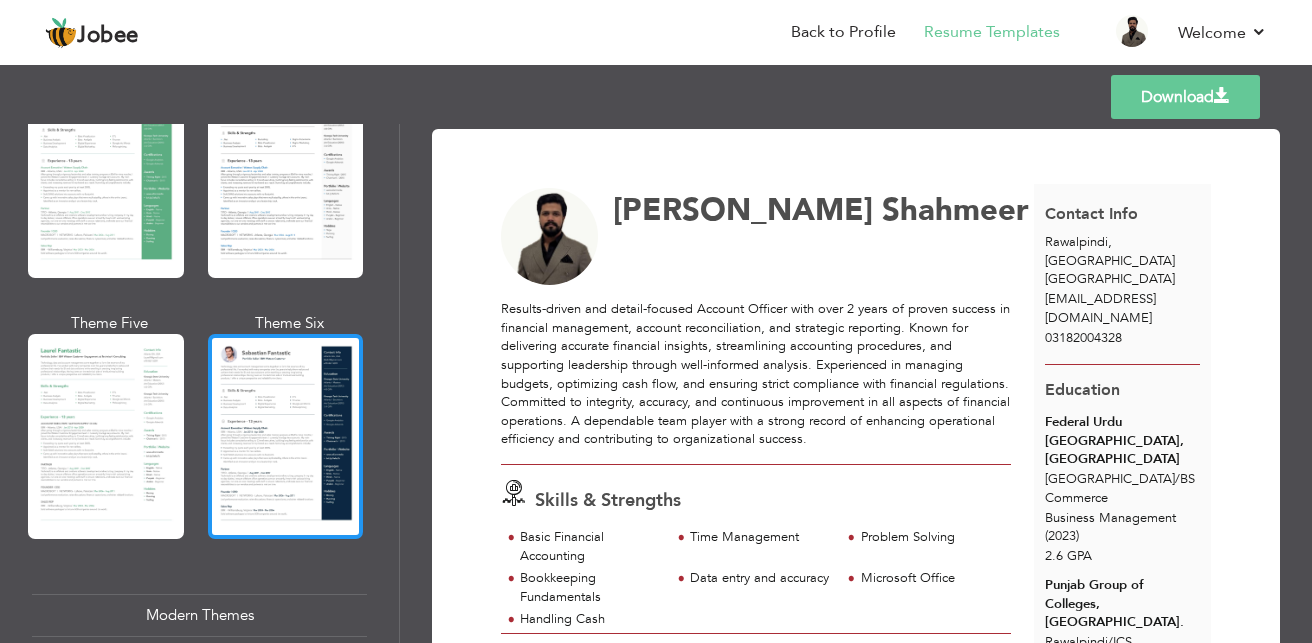 click at bounding box center [286, 436] 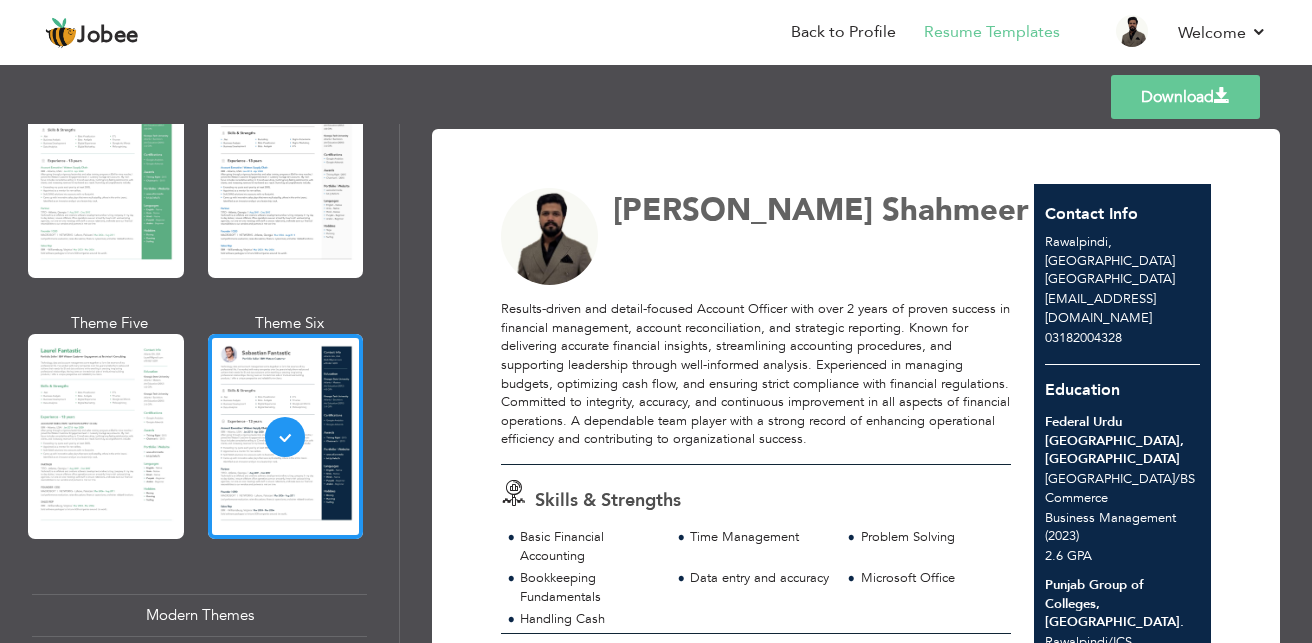 click on "Download" at bounding box center [1185, 97] 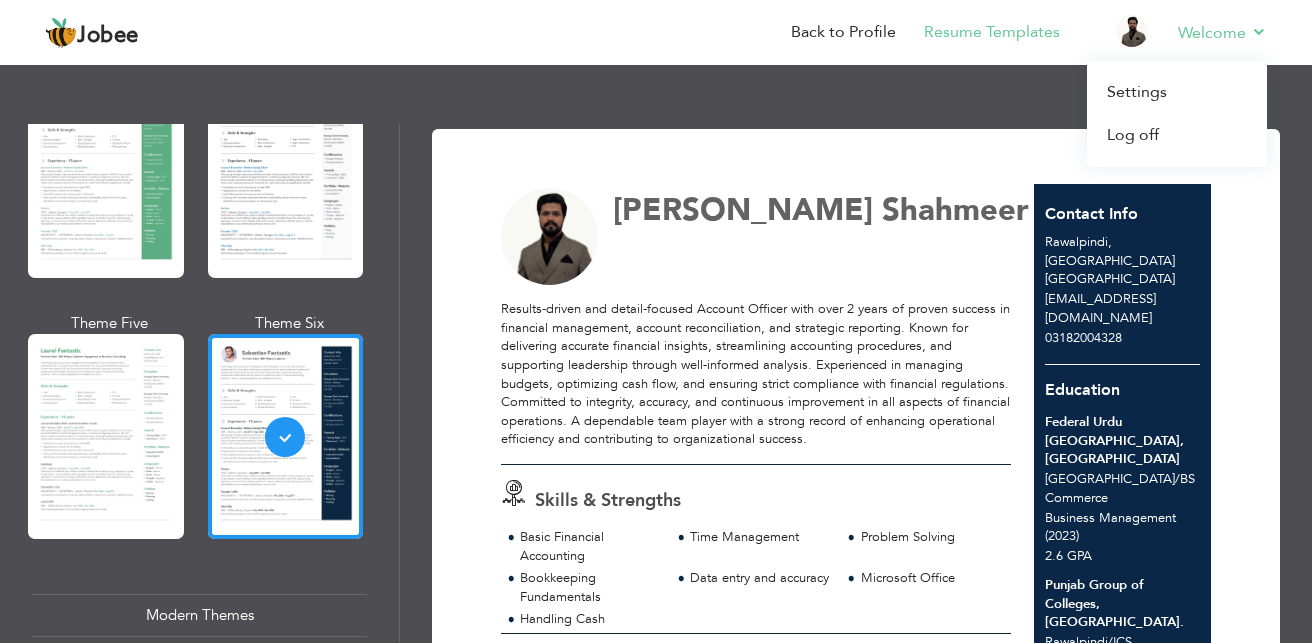 click on "Welcome
Settings
Log off" at bounding box center (1208, 34) 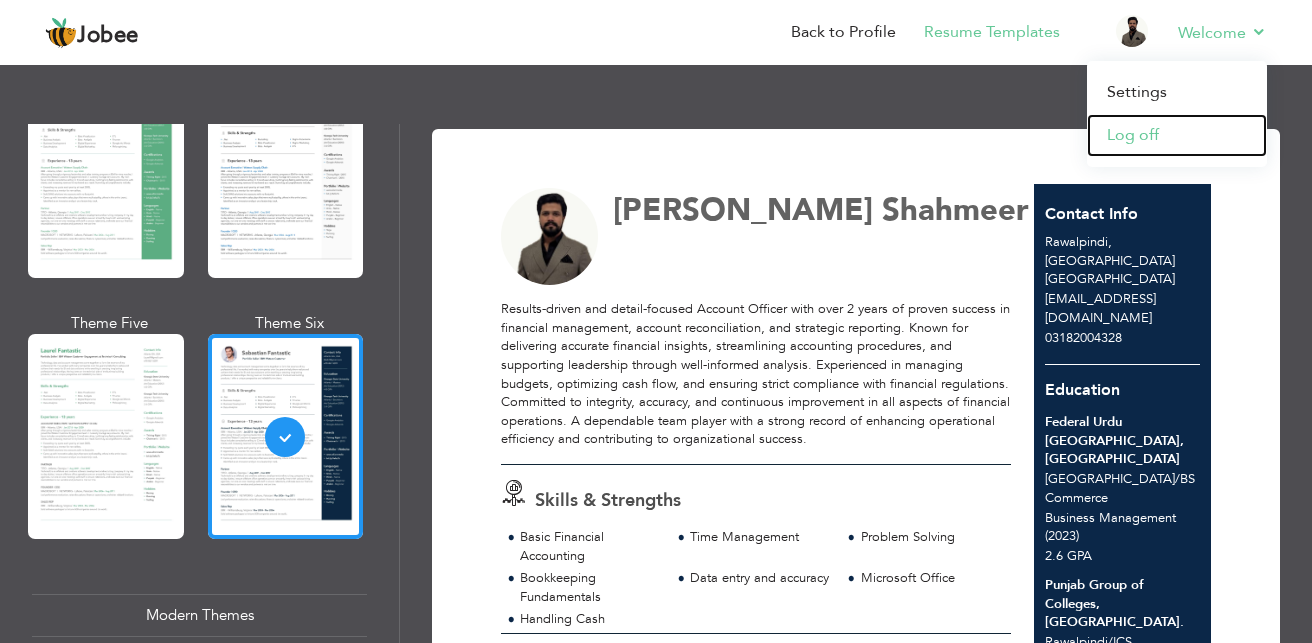 click on "Log off" at bounding box center (1177, 135) 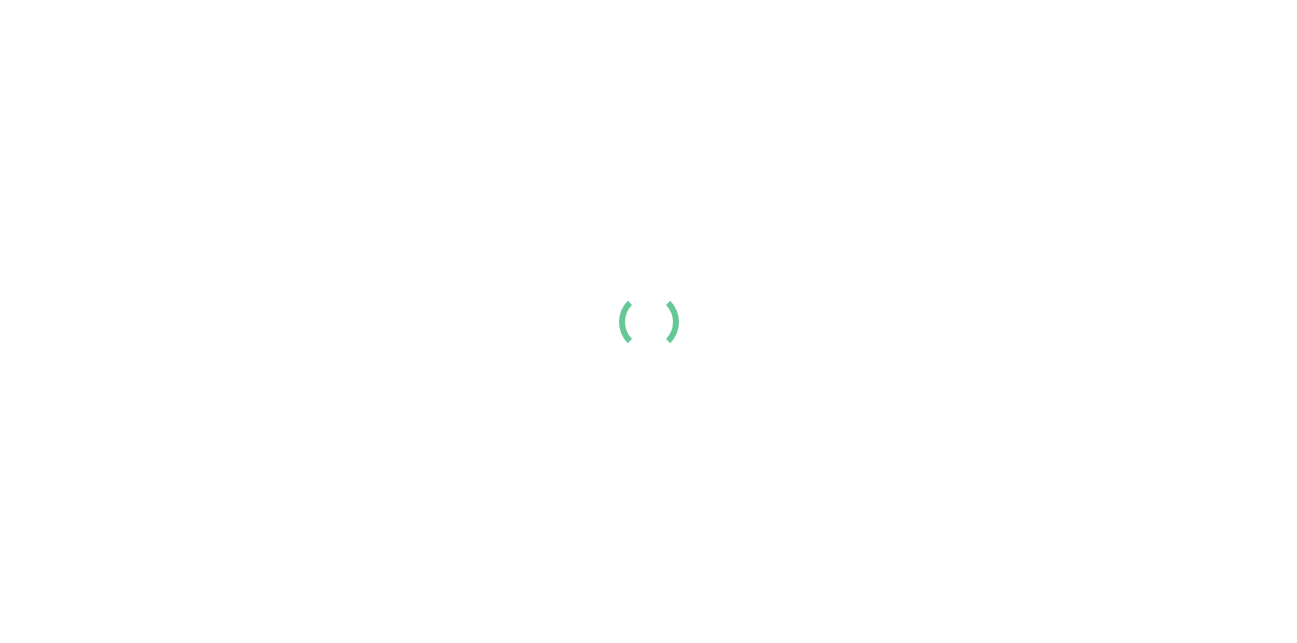 scroll, scrollTop: 0, scrollLeft: 0, axis: both 